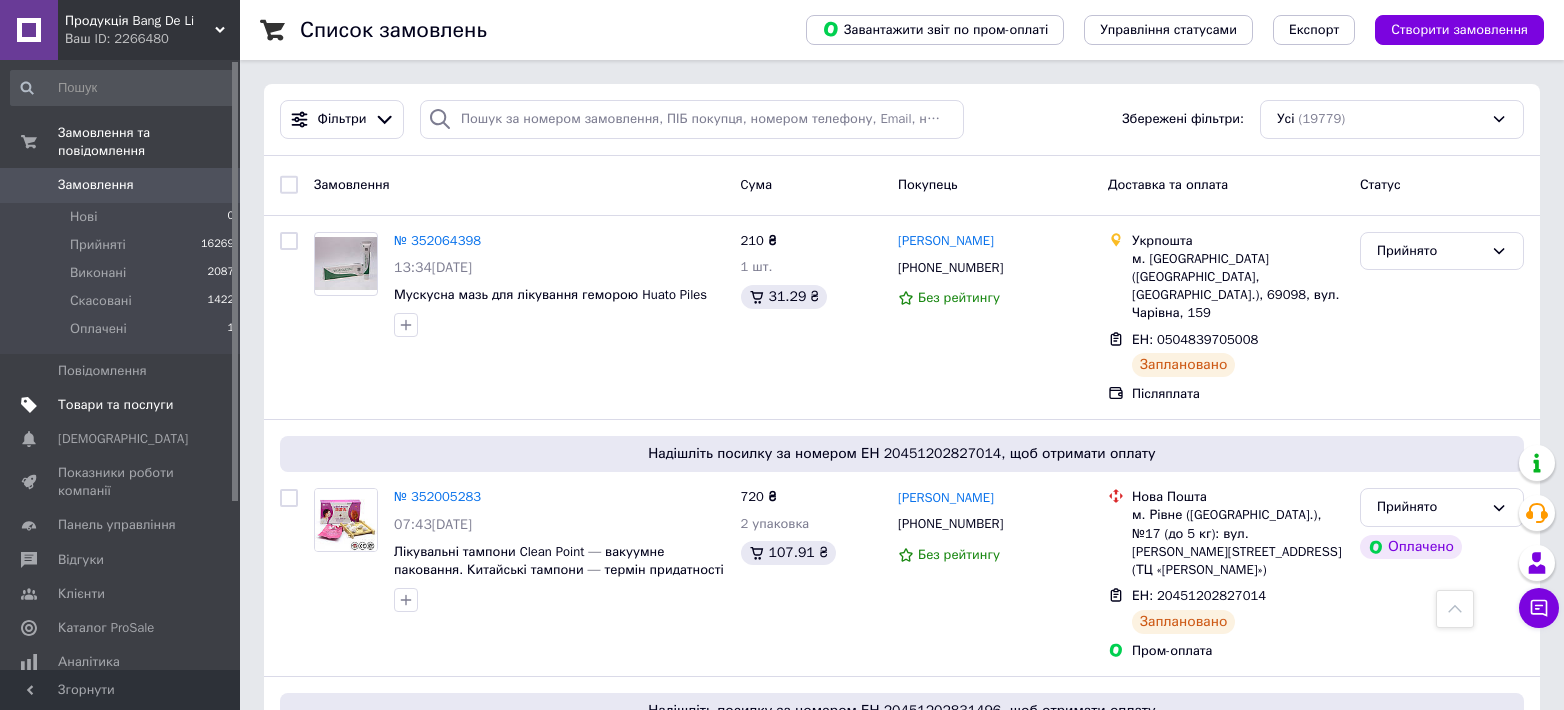 click on "Товари та послуги" at bounding box center [115, 405] 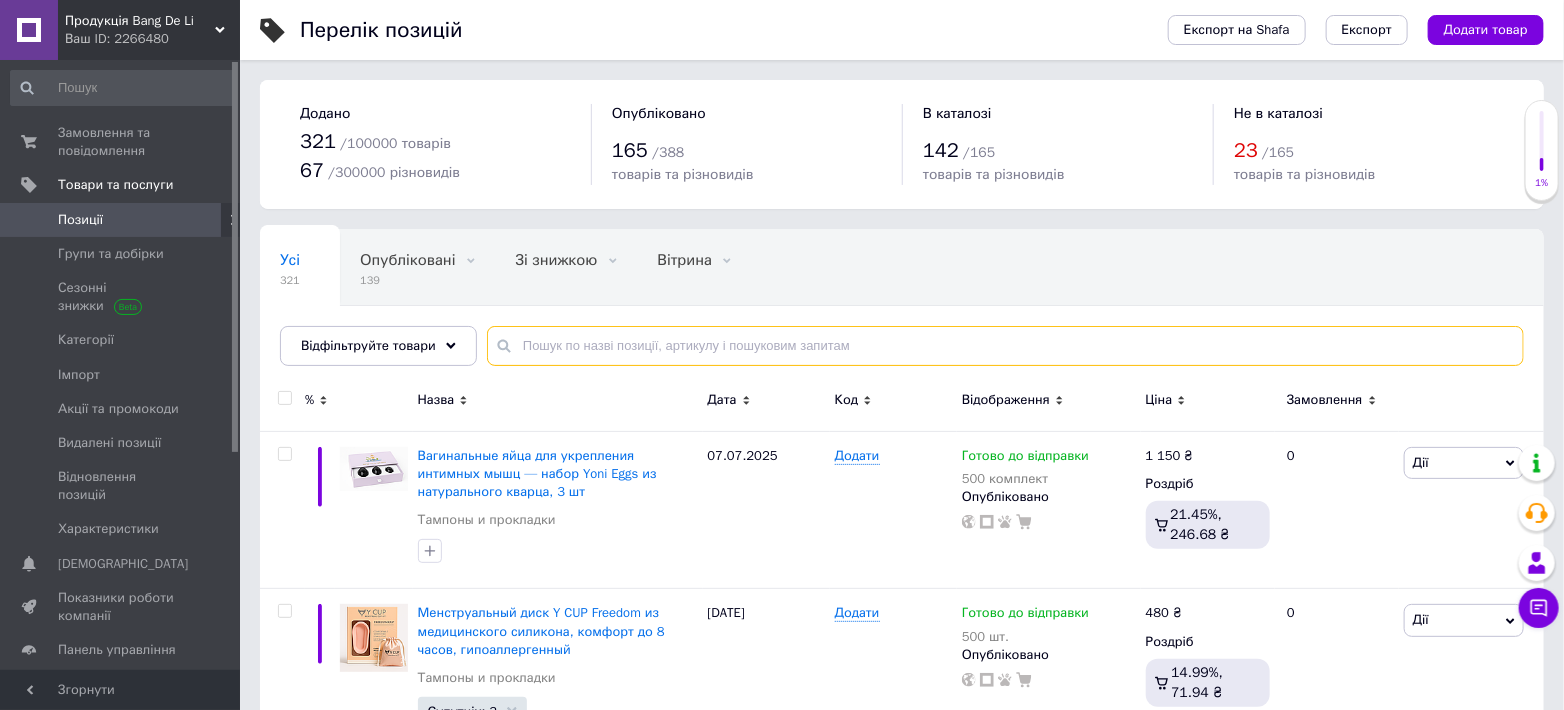 click at bounding box center [1005, 346] 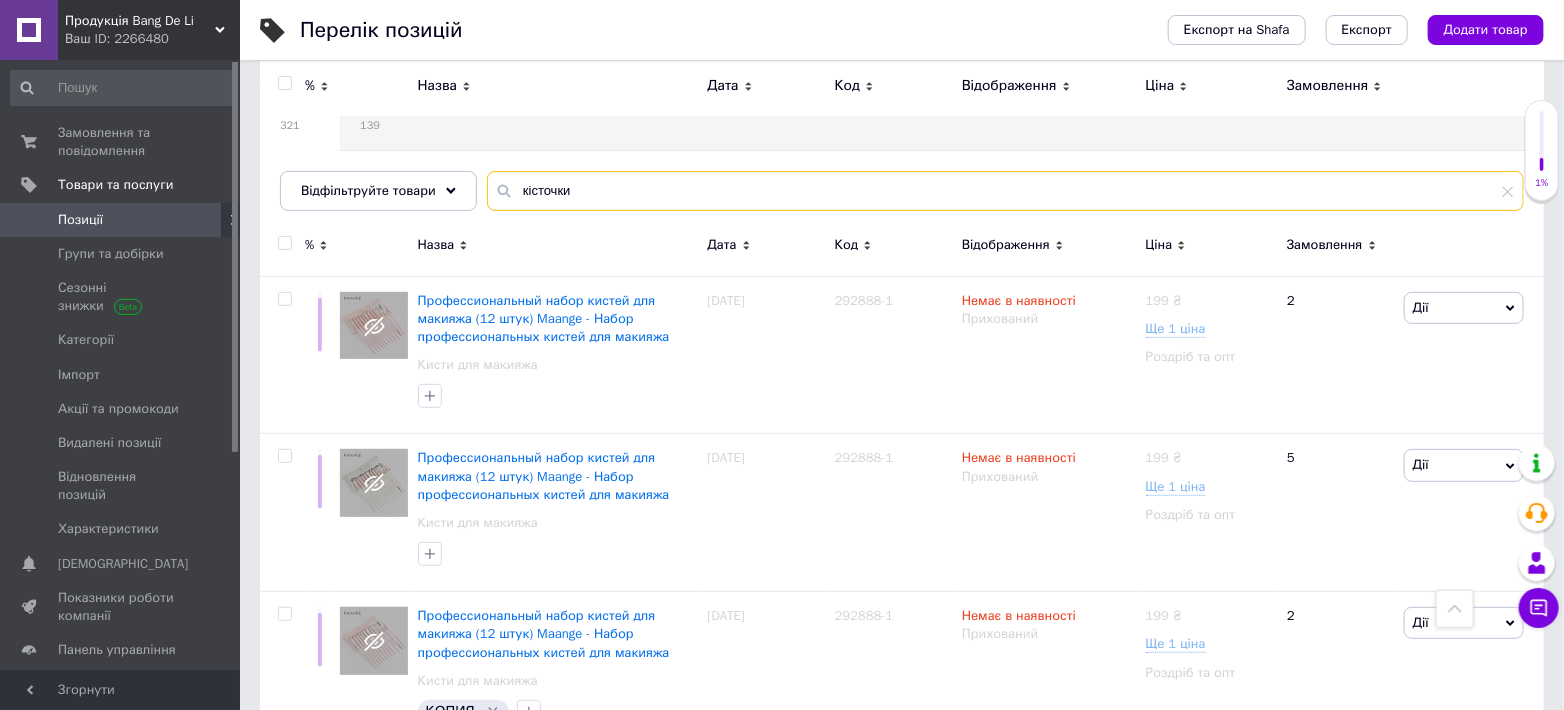 scroll, scrollTop: 8, scrollLeft: 0, axis: vertical 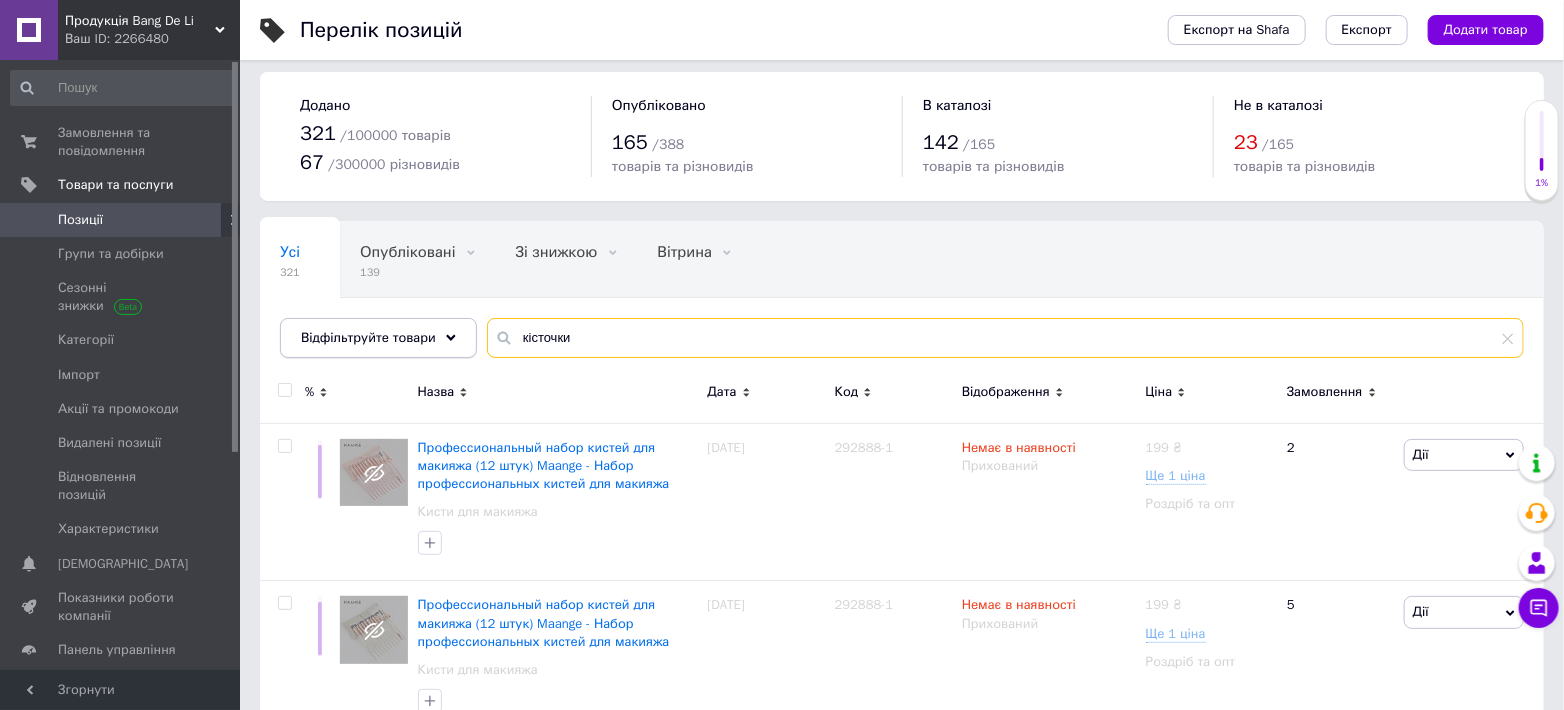drag, startPoint x: 571, startPoint y: 336, endPoint x: 461, endPoint y: 336, distance: 110 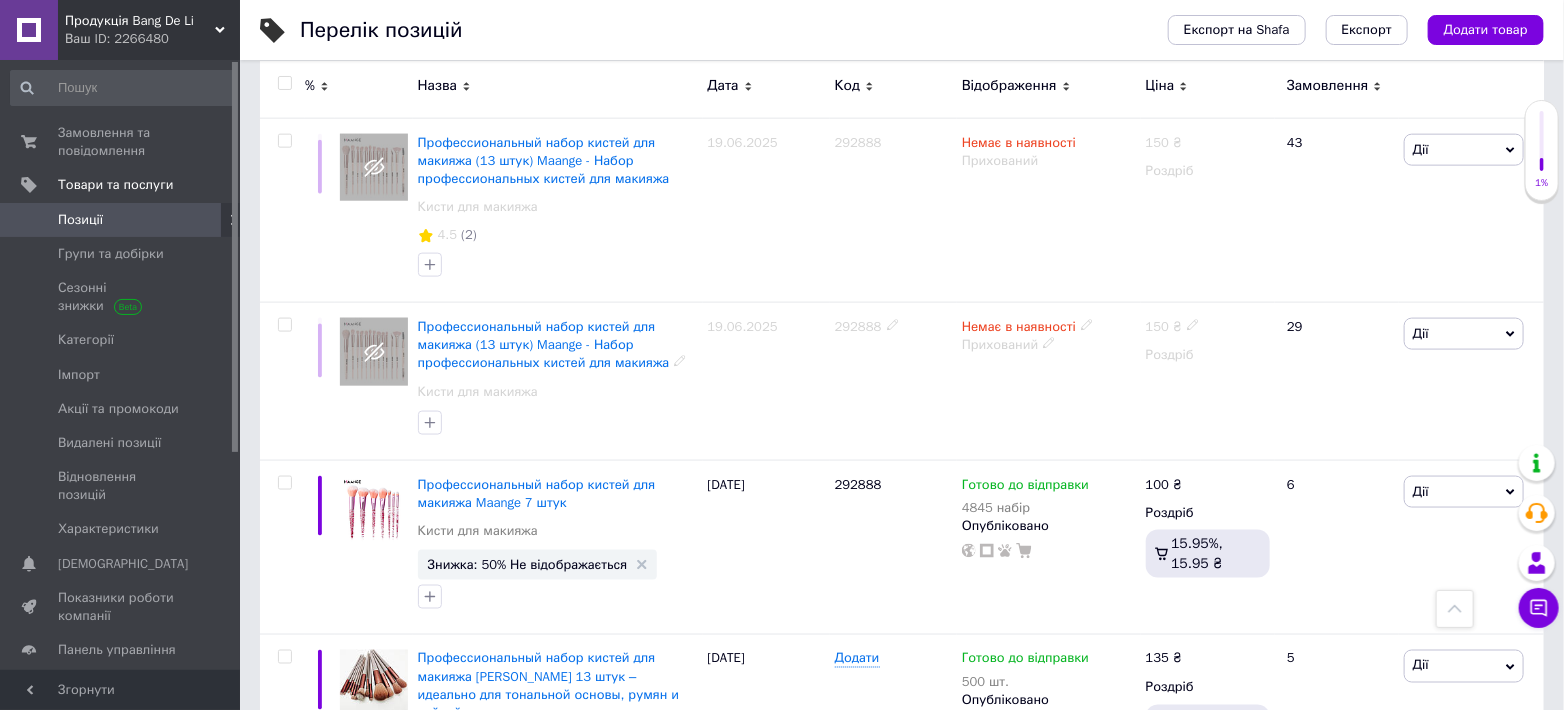 scroll, scrollTop: 4749, scrollLeft: 0, axis: vertical 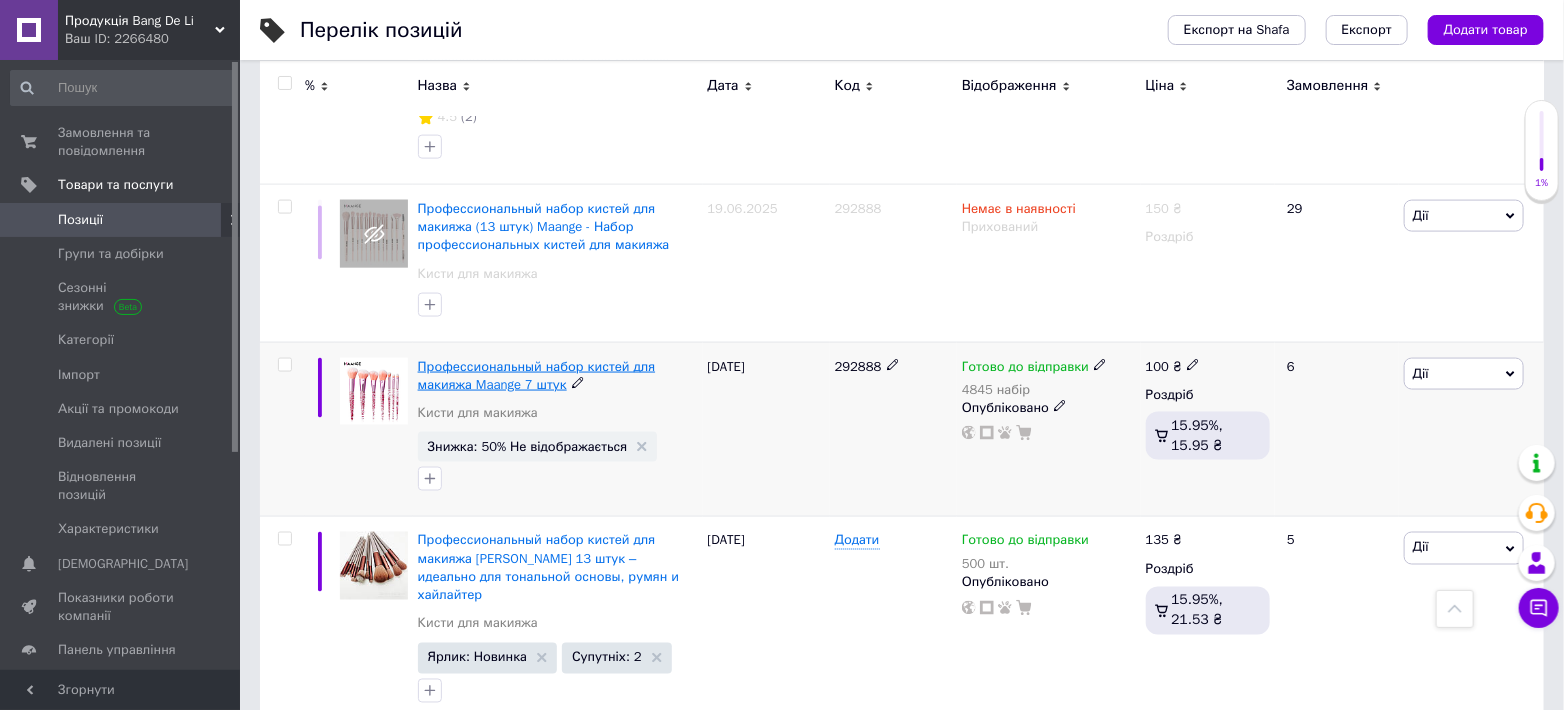 type on "кисти" 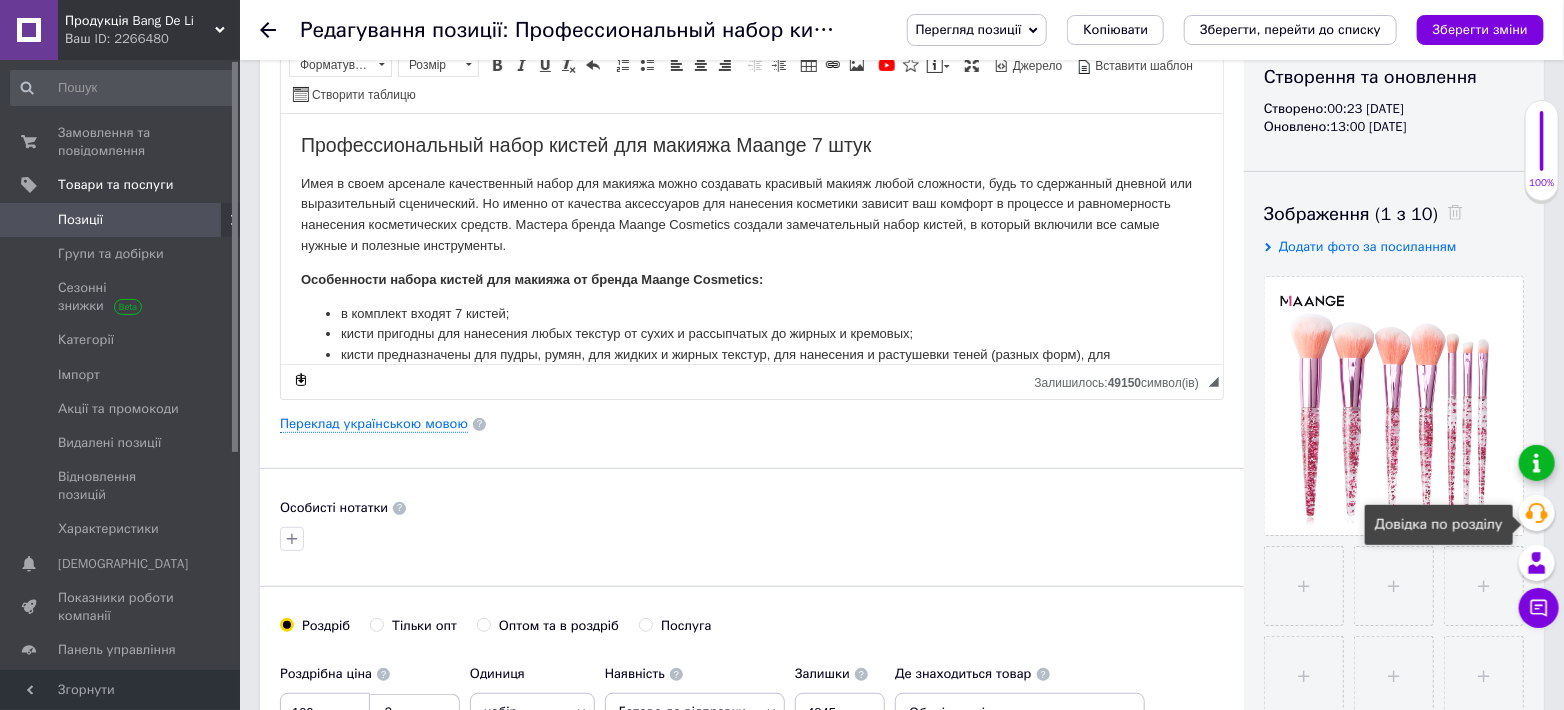 scroll, scrollTop: 296, scrollLeft: 0, axis: vertical 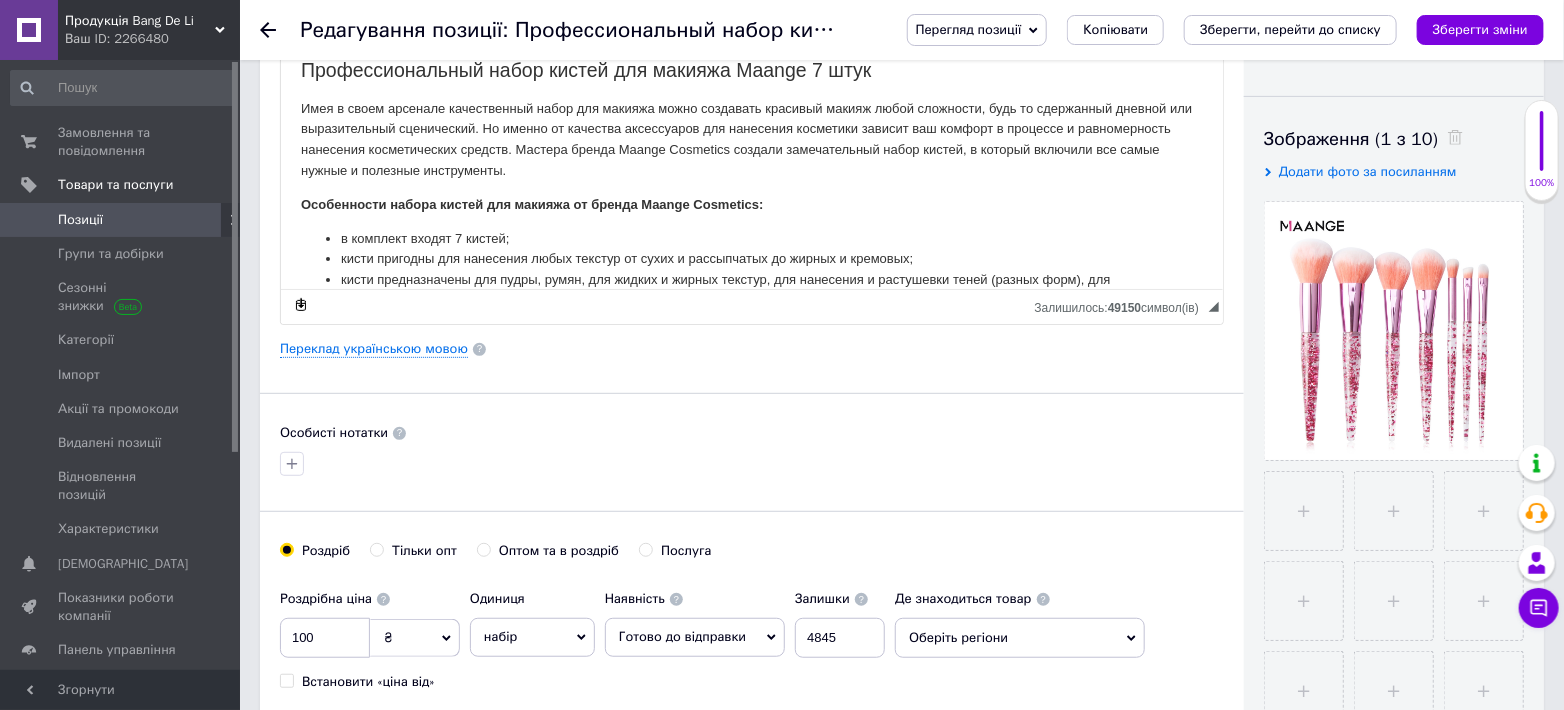 drag, startPoint x: 1418, startPoint y: 491, endPoint x: 681, endPoint y: 376, distance: 745.9182 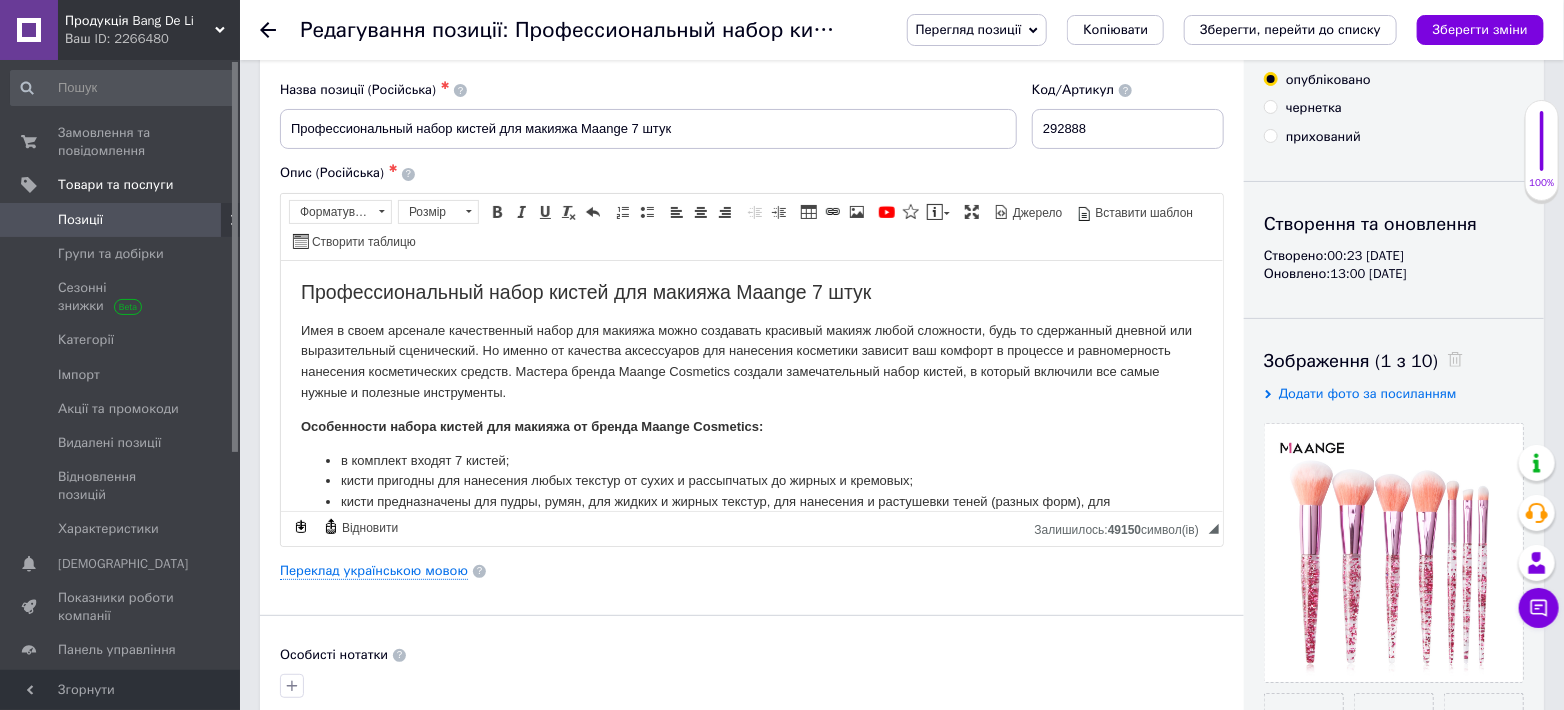 scroll, scrollTop: 0, scrollLeft: 0, axis: both 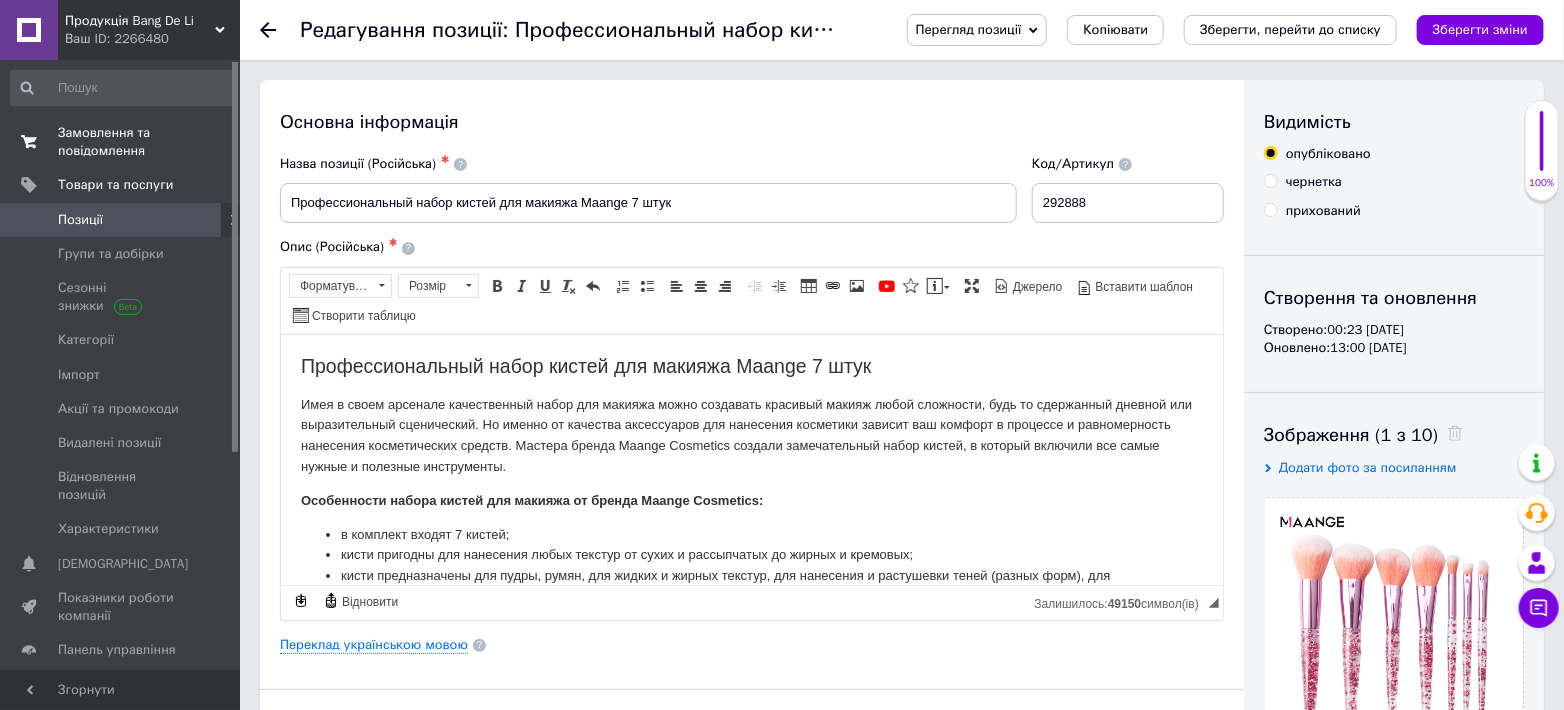 click on "Замовлення та повідомлення" at bounding box center [121, 142] 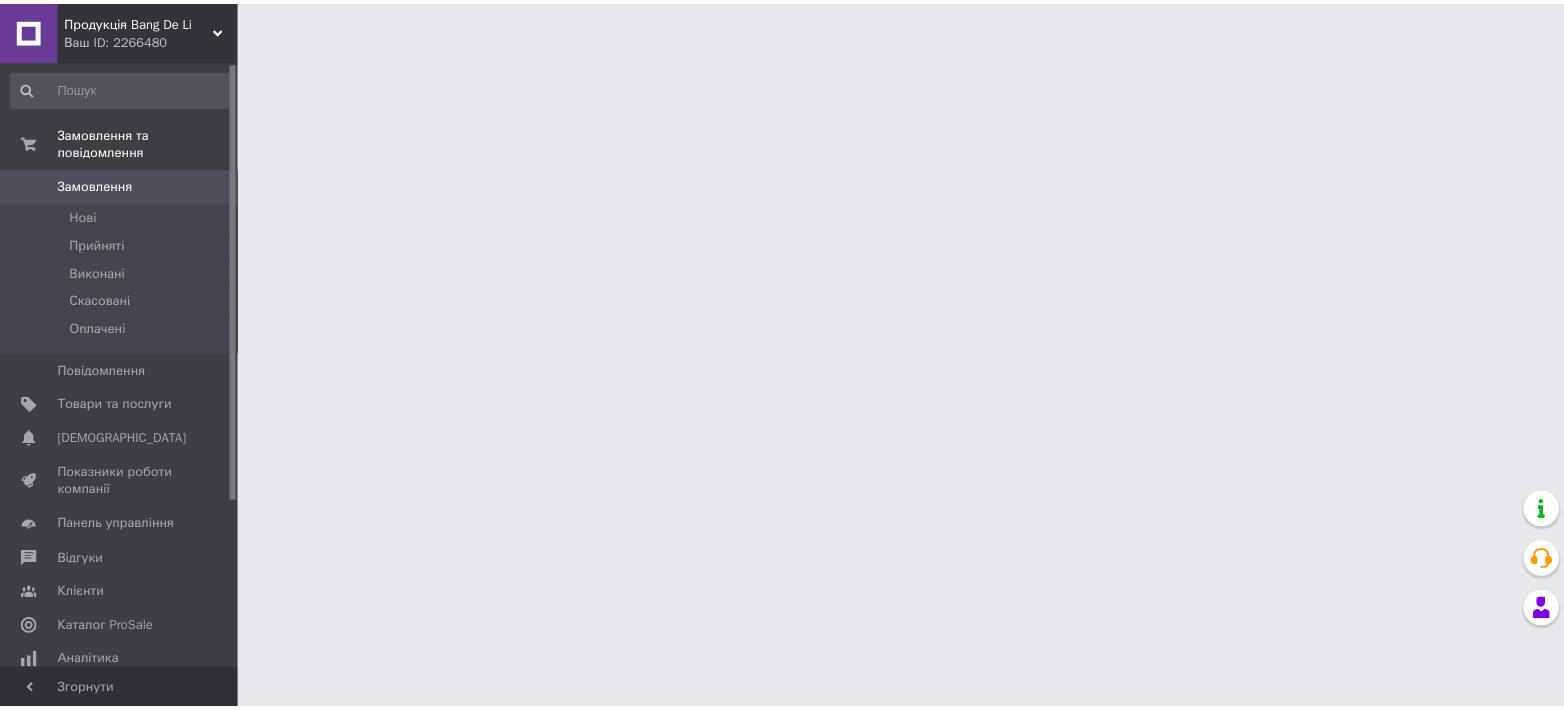 scroll, scrollTop: 0, scrollLeft: 0, axis: both 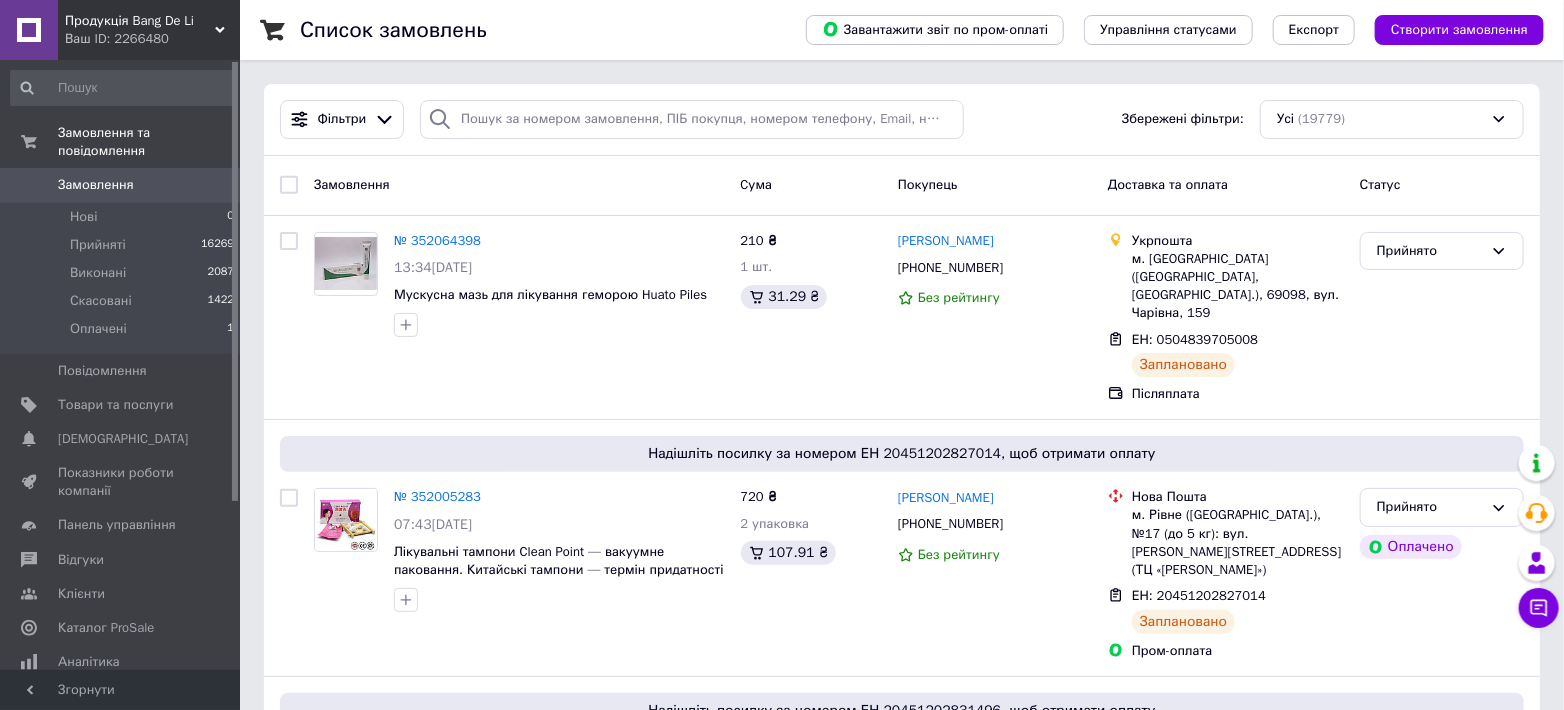 click on "Ваш ID: 2266480" at bounding box center (152, 39) 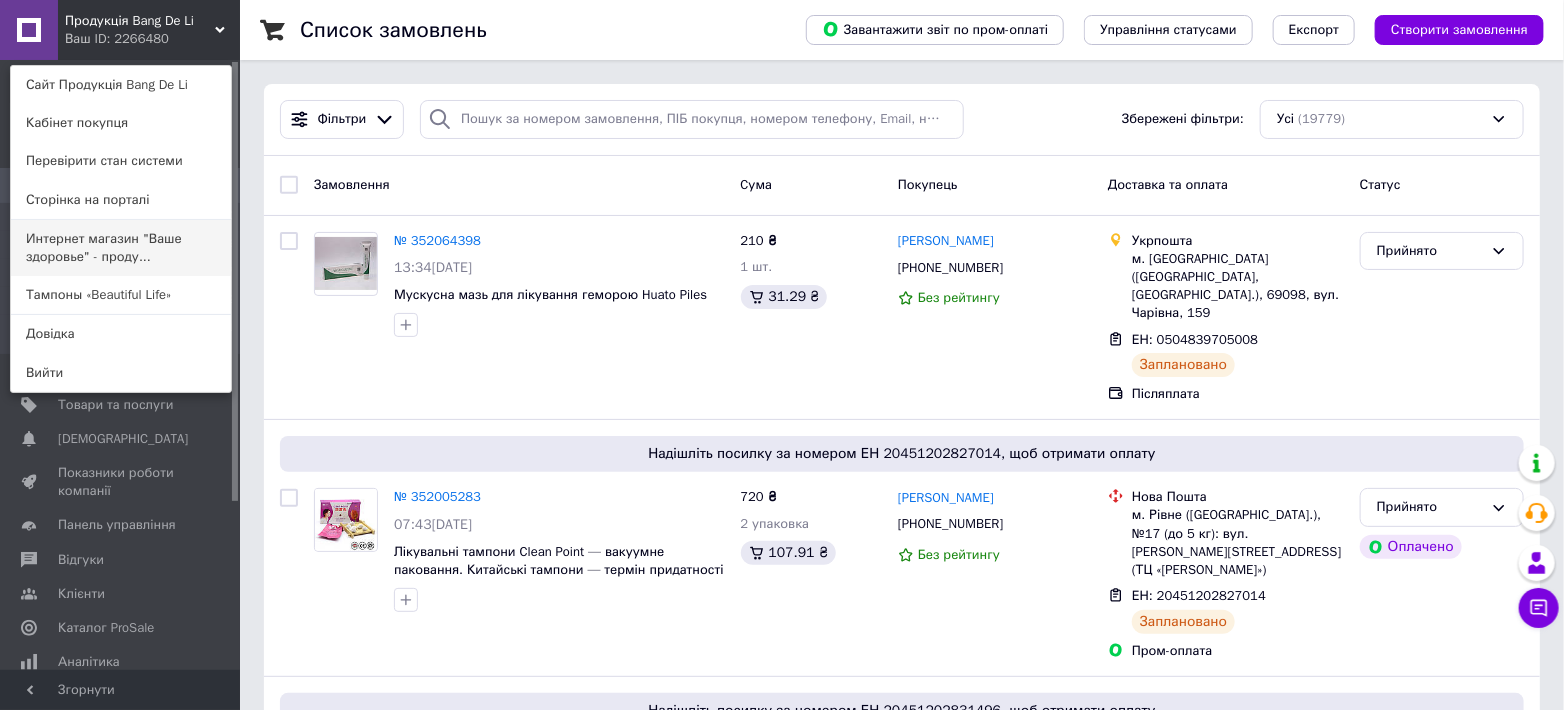 click on "Интернет магазин "Ваше здоровье" - проду..." at bounding box center [121, 248] 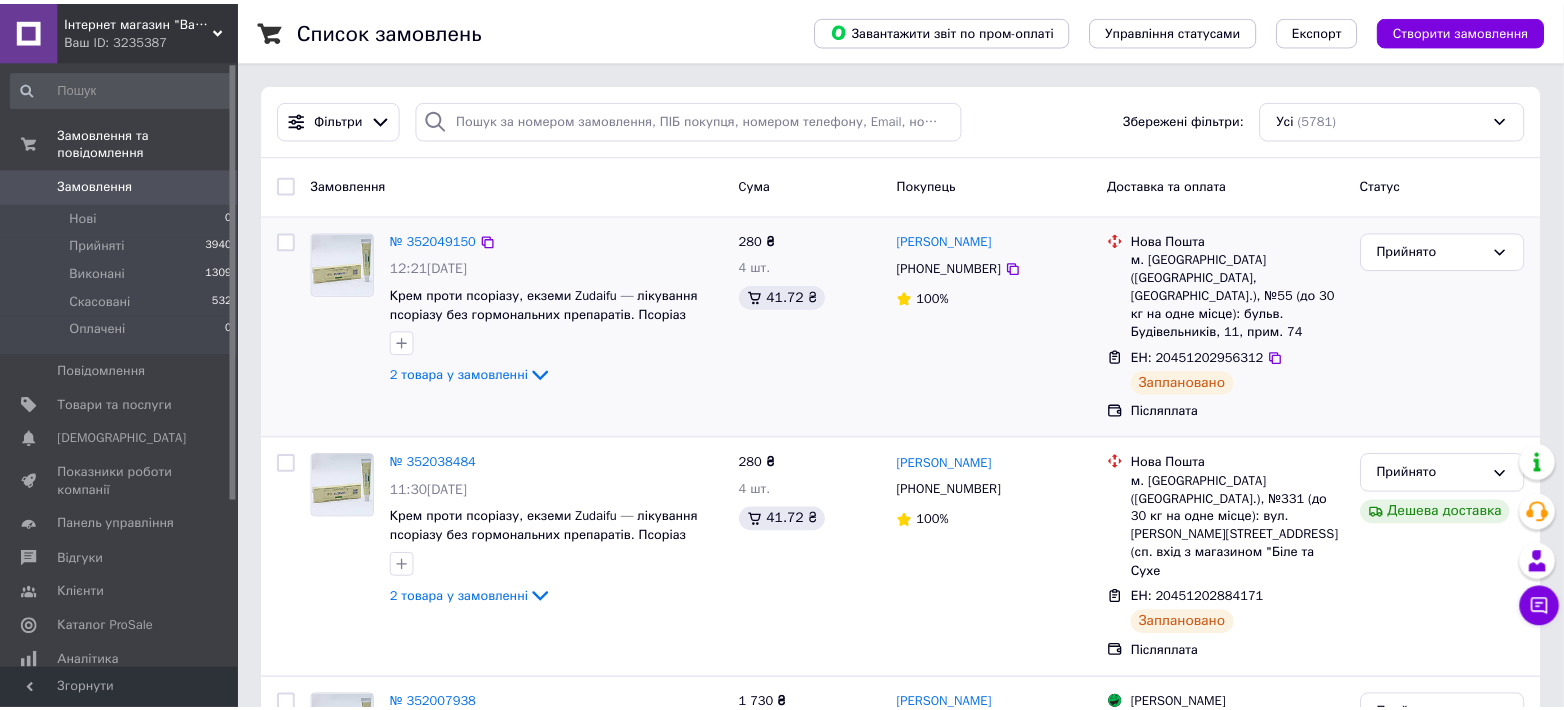 scroll, scrollTop: 76, scrollLeft: 0, axis: vertical 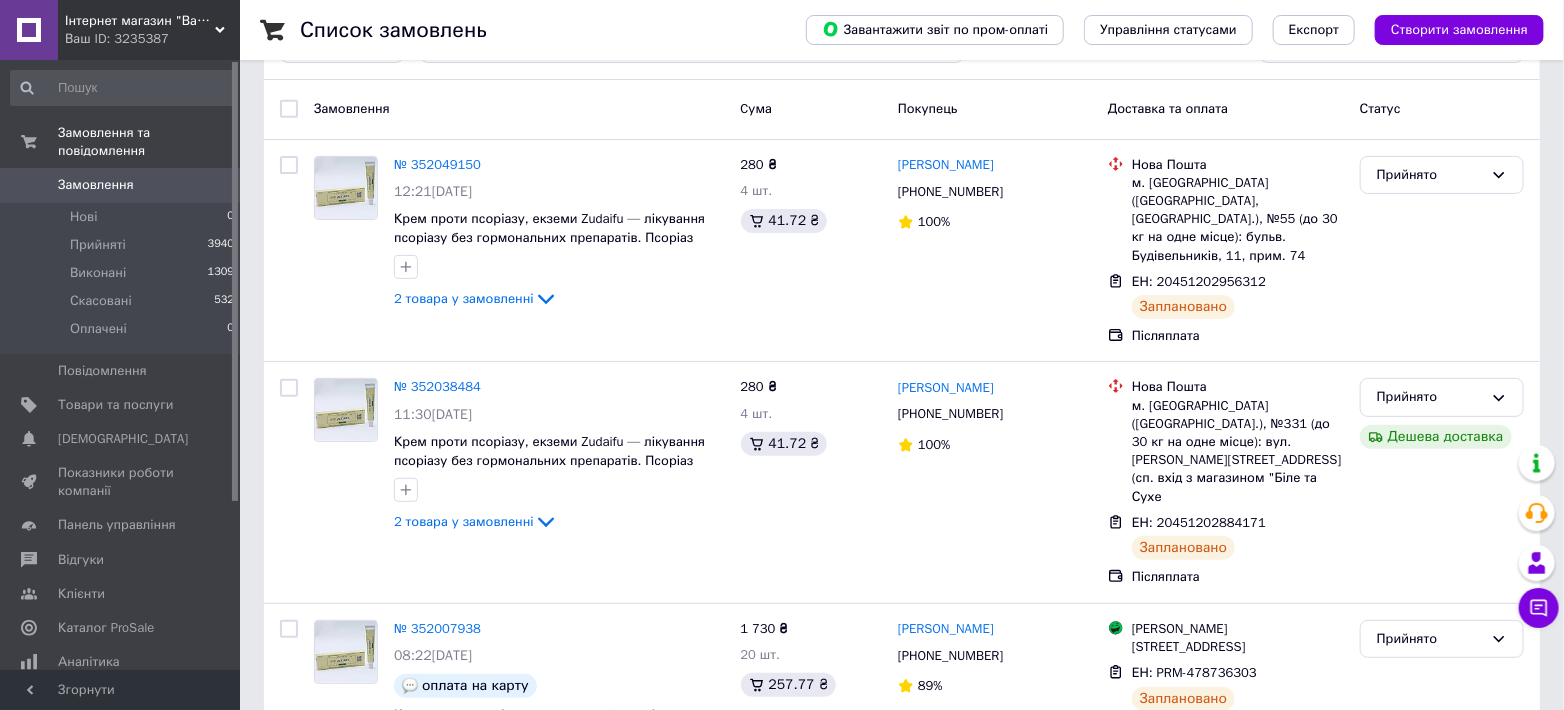 click on "Інтернет магазин "Ваше здоров'я" - продукція з [GEOGRAPHIC_DATA]." at bounding box center [140, 21] 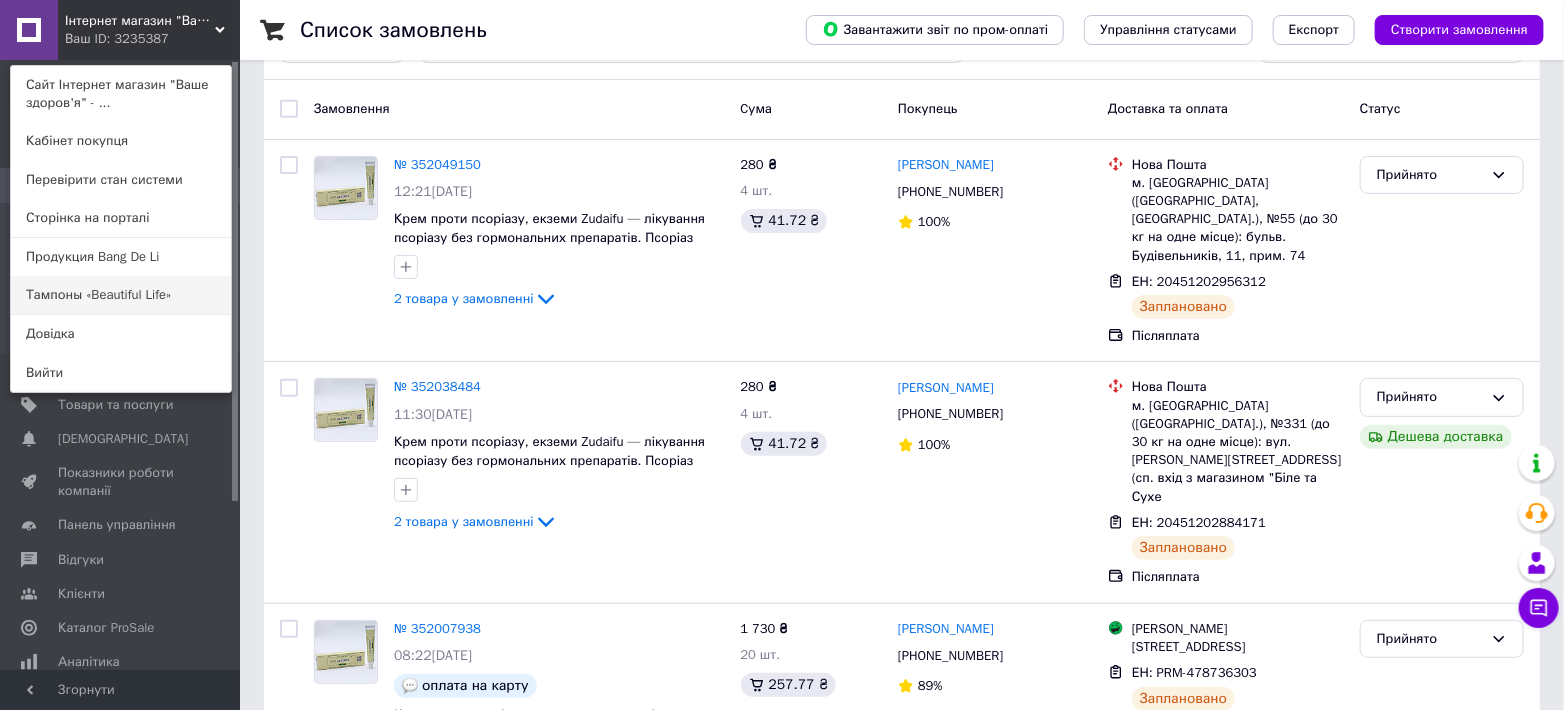 scroll, scrollTop: 0, scrollLeft: 0, axis: both 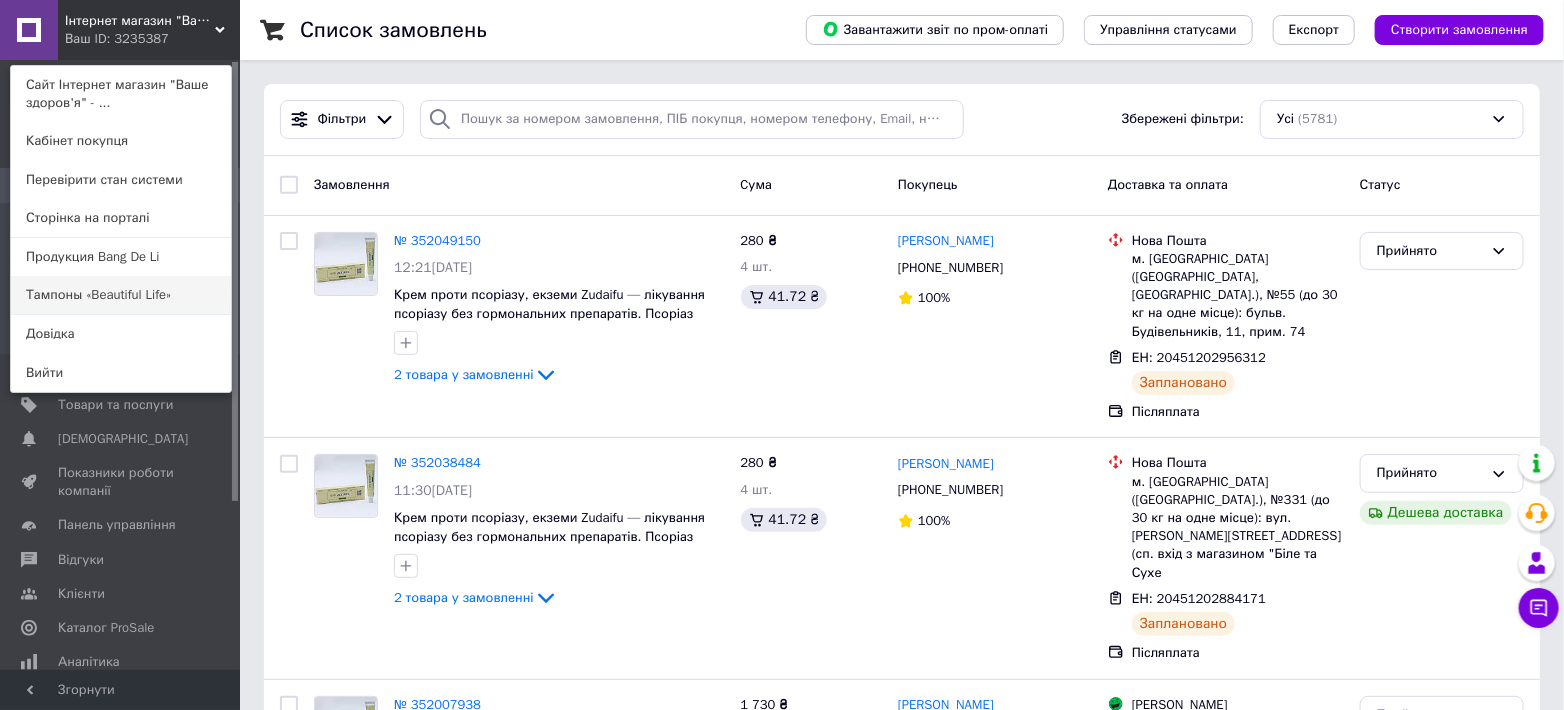 click on "Тампоны «Beautiful Life»" at bounding box center [121, 295] 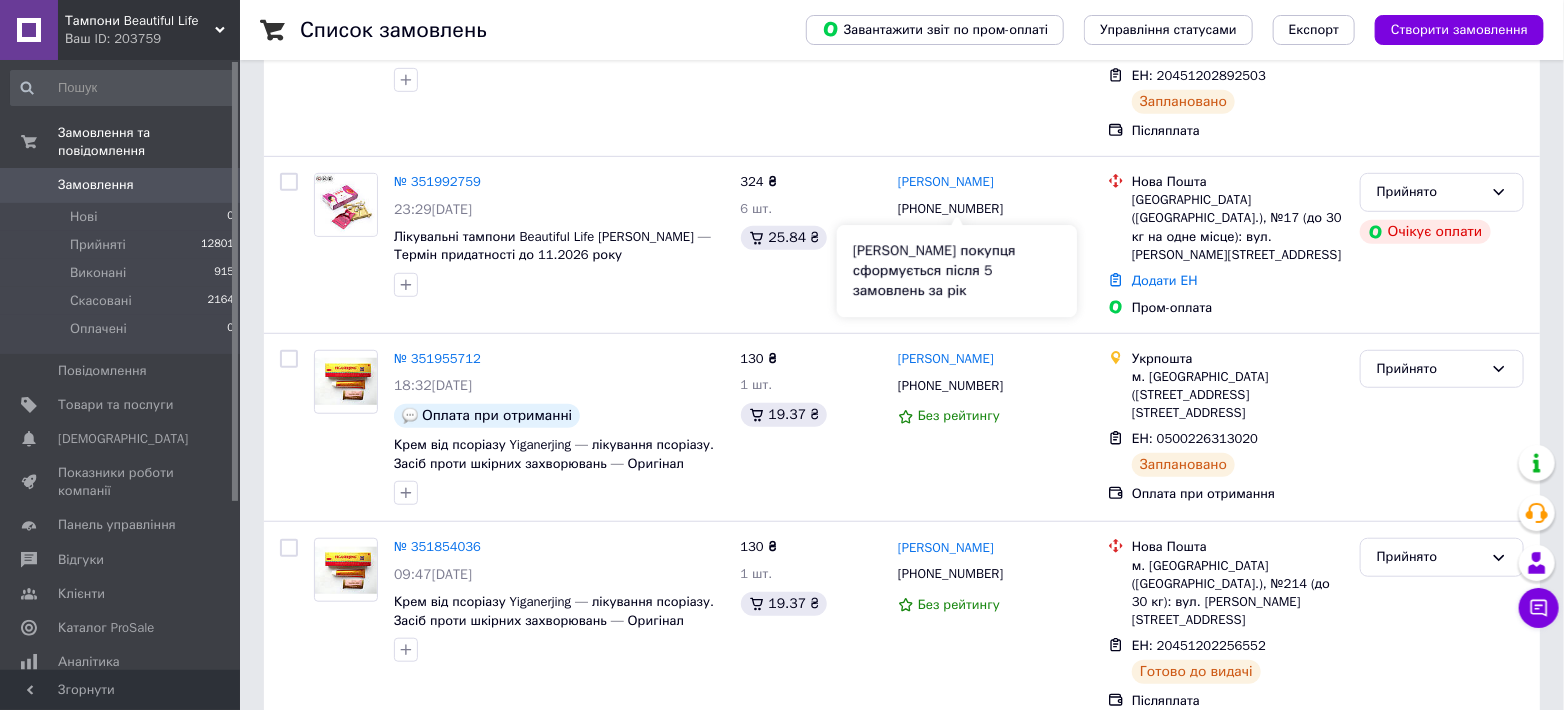 scroll, scrollTop: 296, scrollLeft: 0, axis: vertical 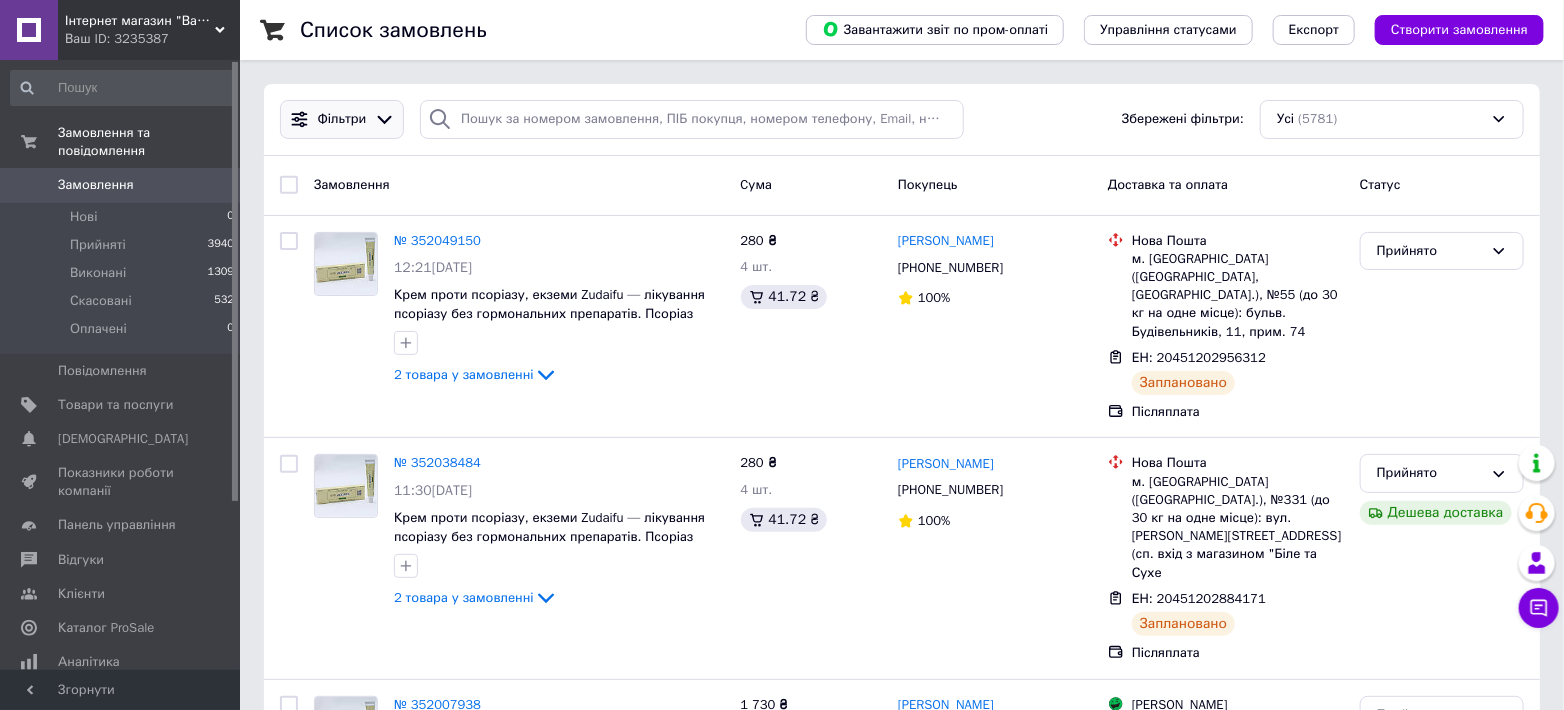click on "Фільтри" at bounding box center (342, 119) 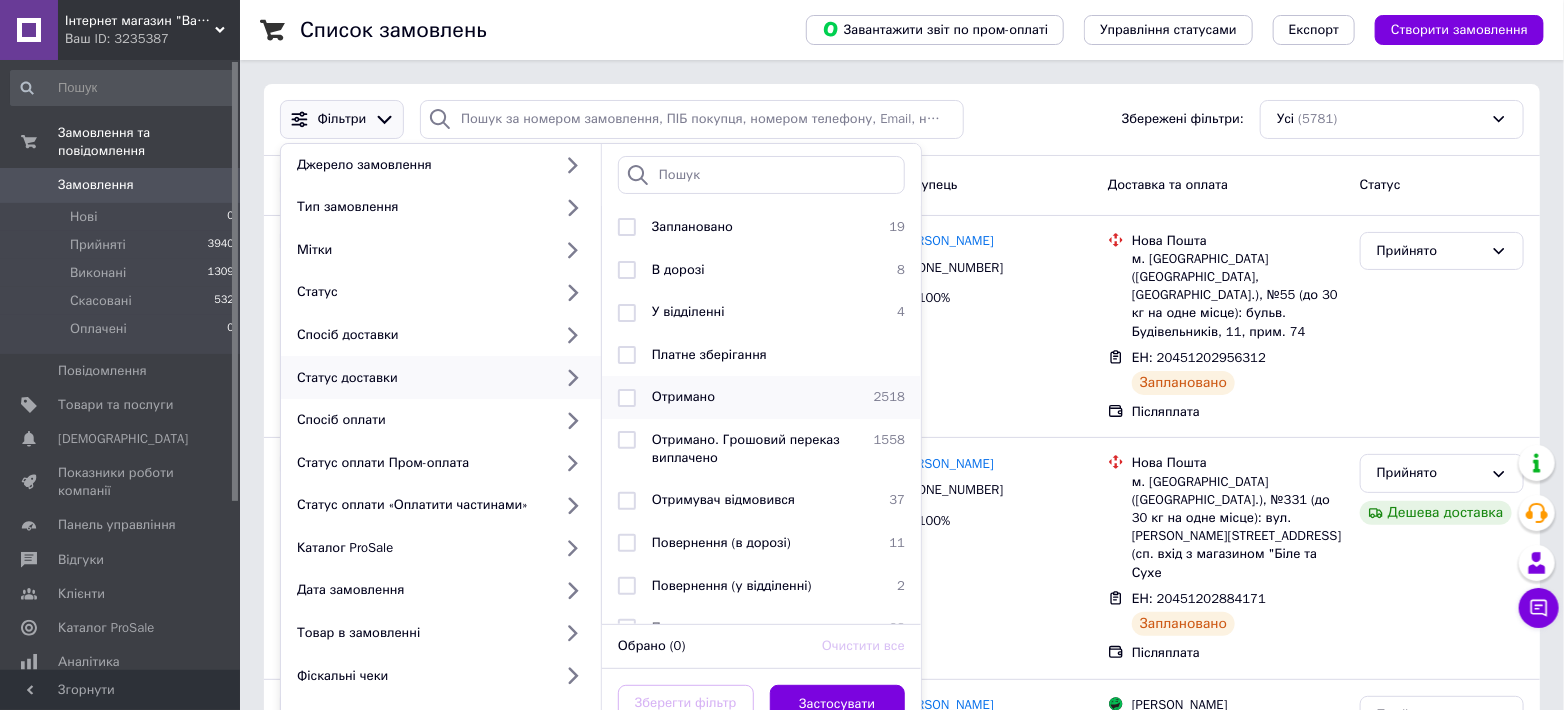 click at bounding box center [627, 398] 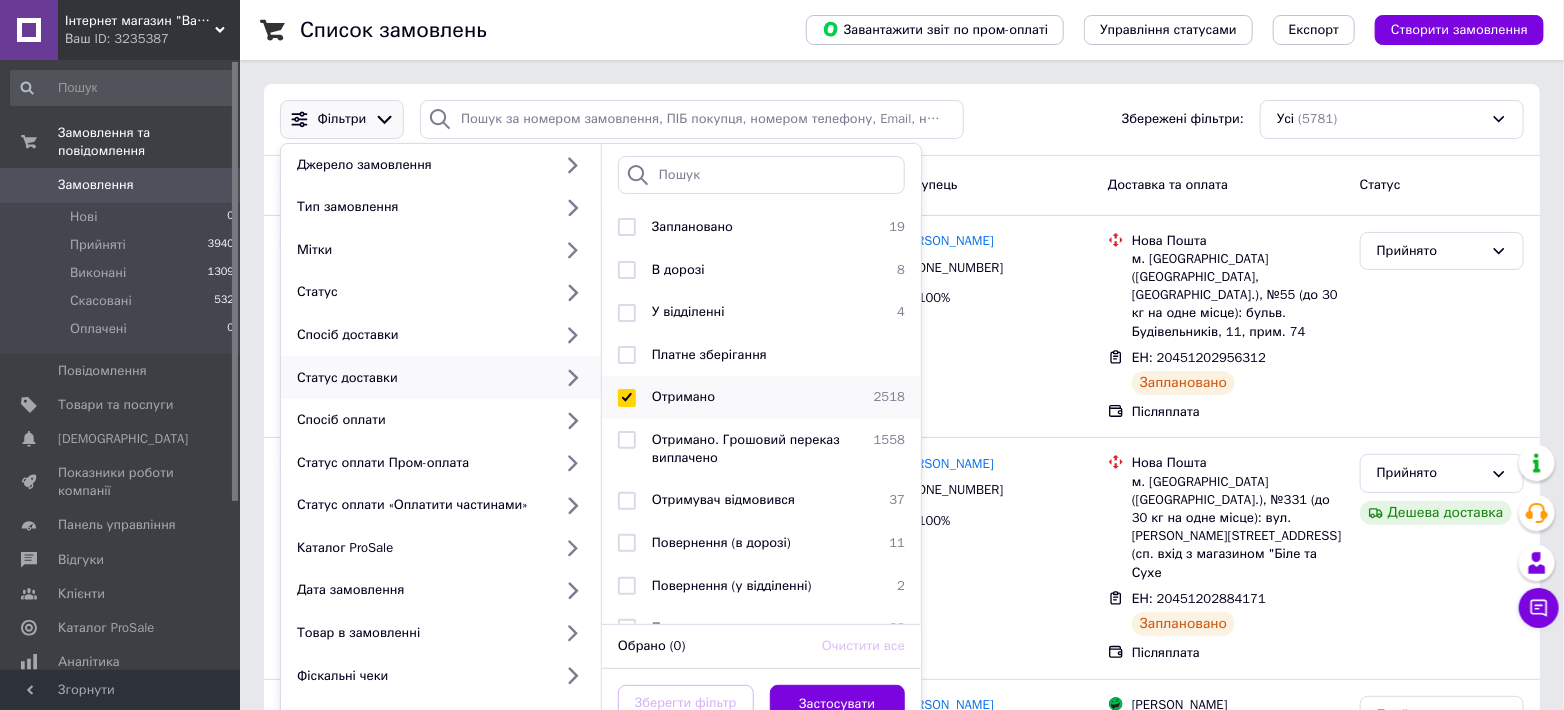 checkbox on "true" 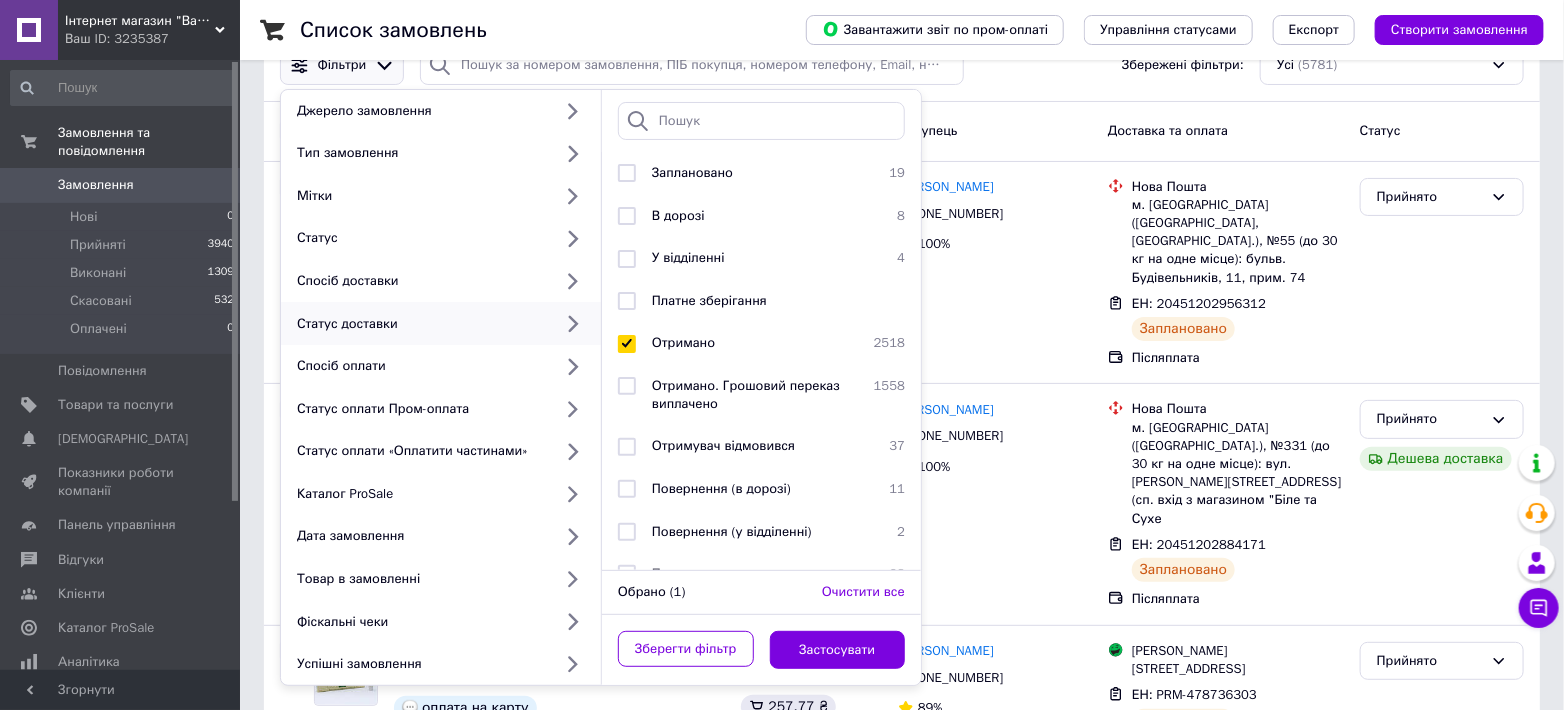 scroll, scrollTop: 74, scrollLeft: 0, axis: vertical 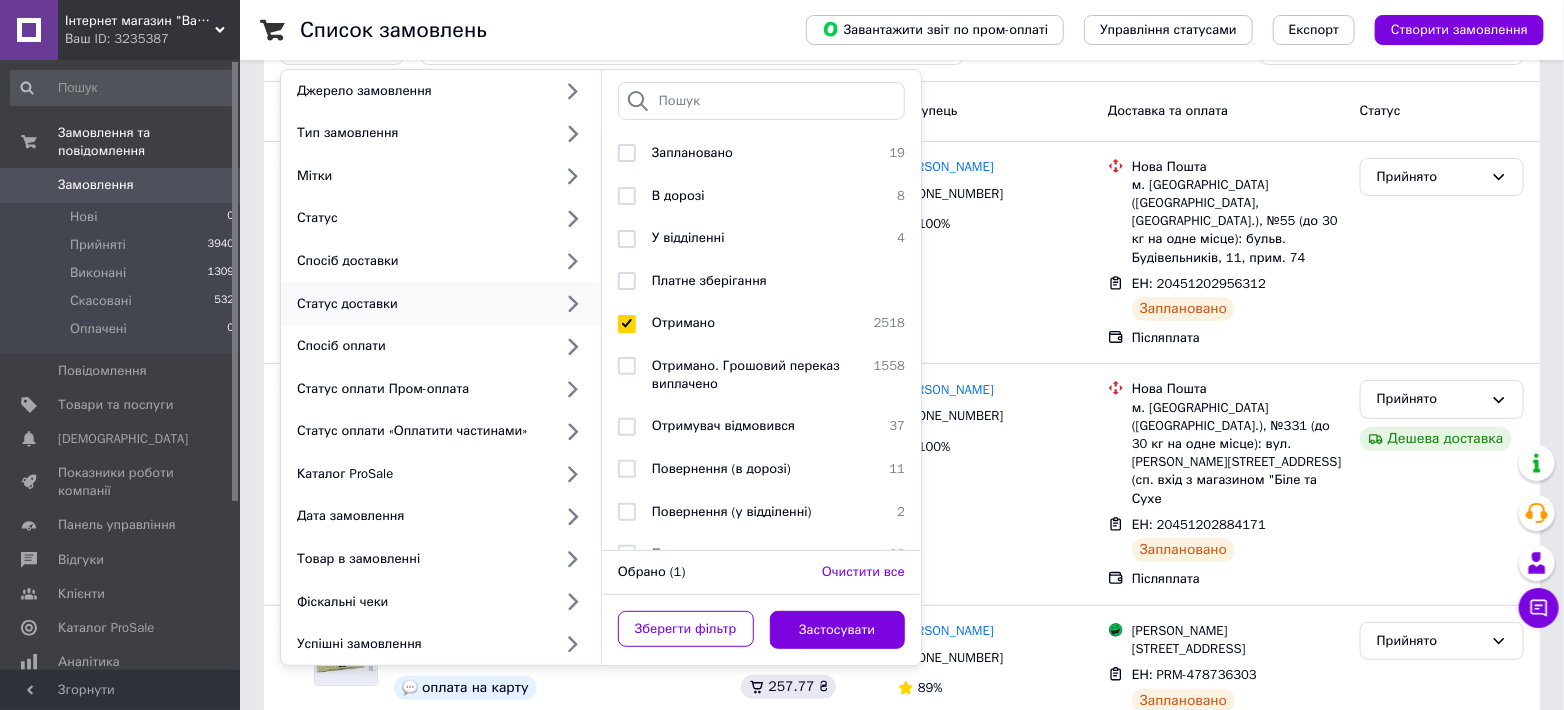 click on "Зберегти фільтр Застосувати" at bounding box center (761, 630) 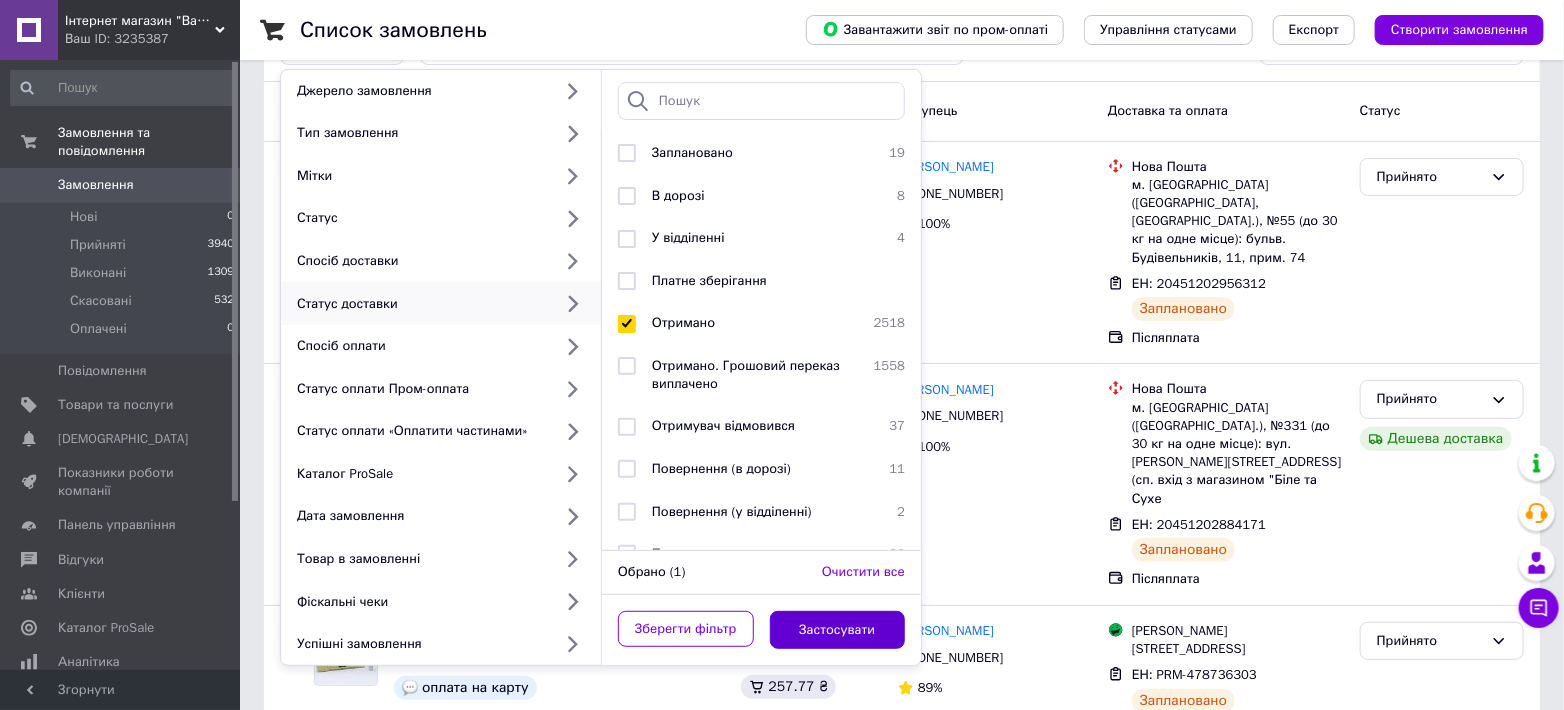 click on "Застосувати" at bounding box center [838, 630] 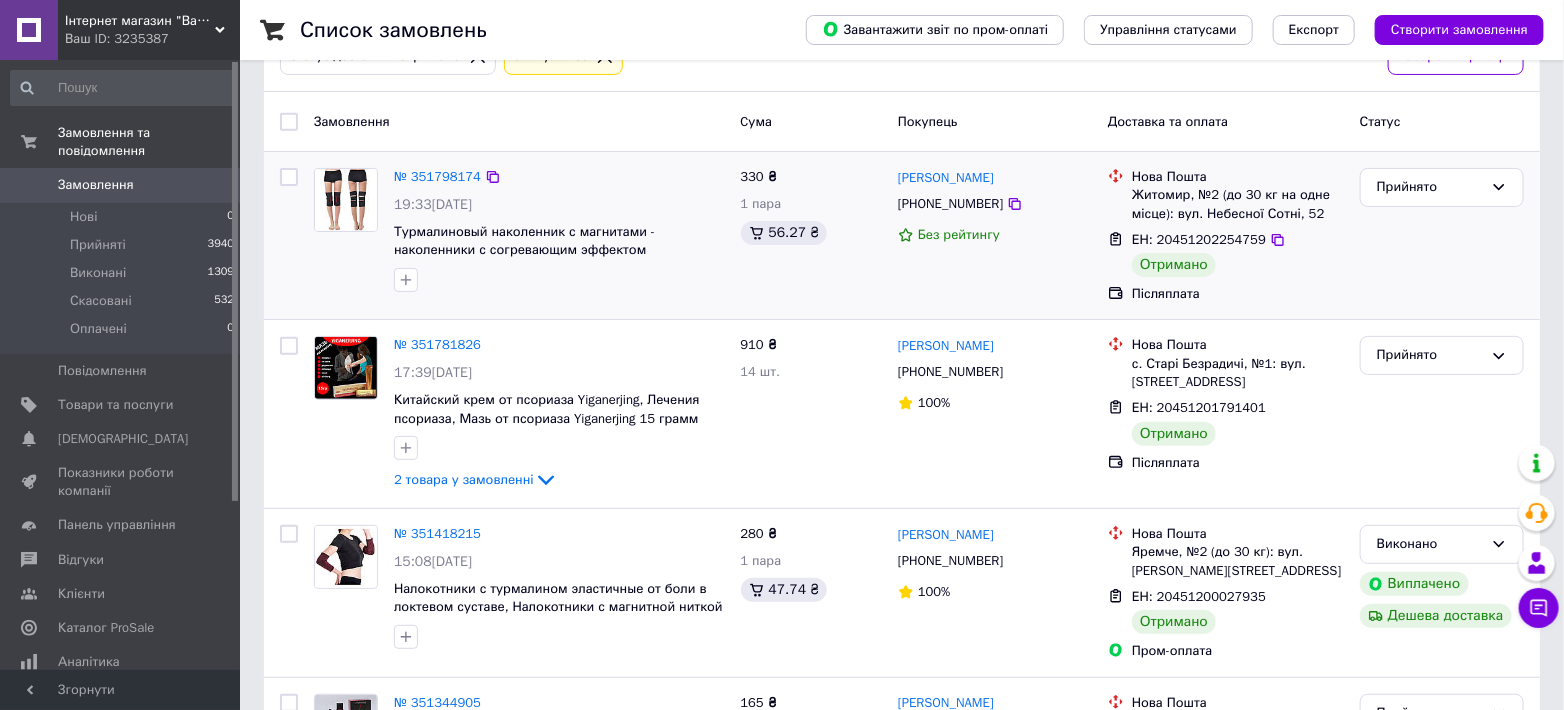 scroll, scrollTop: 148, scrollLeft: 0, axis: vertical 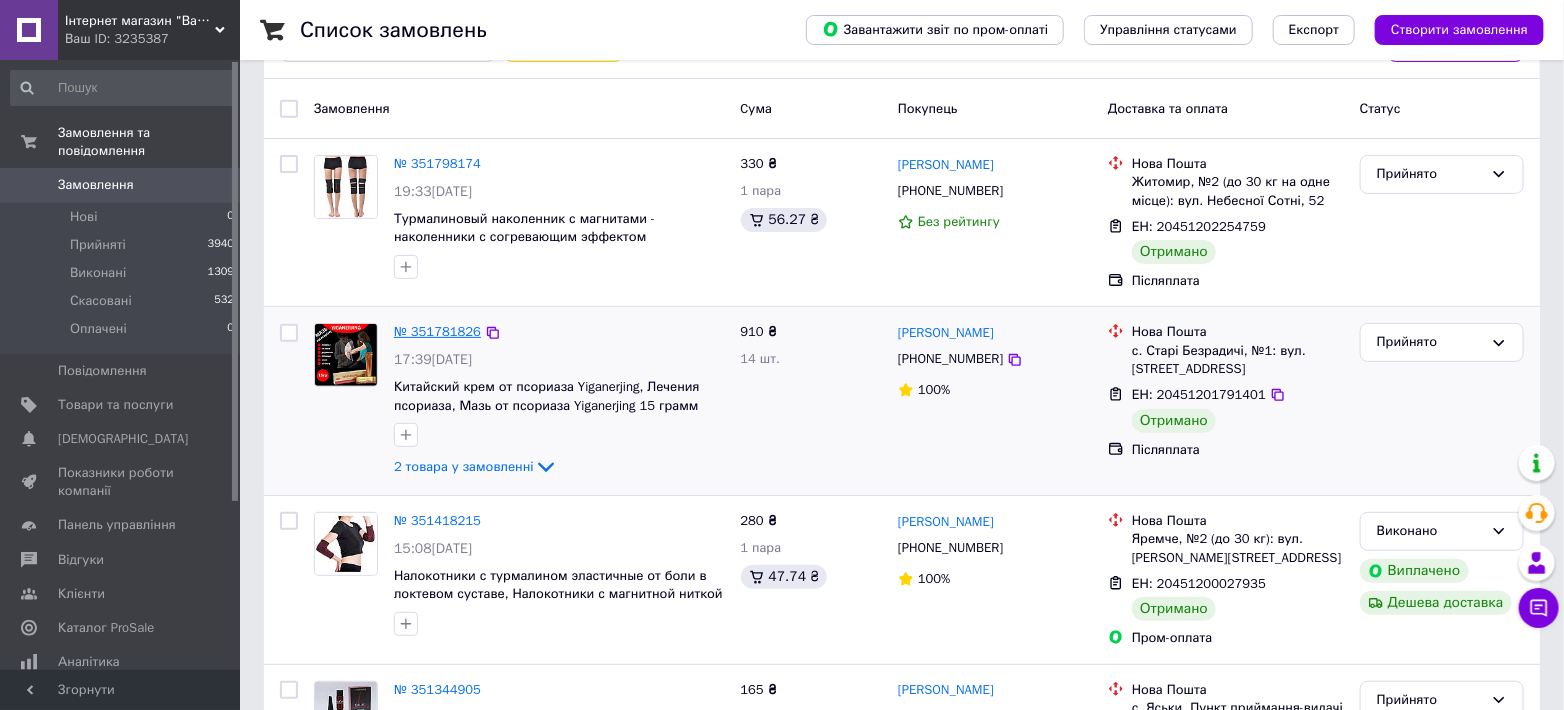 click on "№ 351781826" at bounding box center [437, 331] 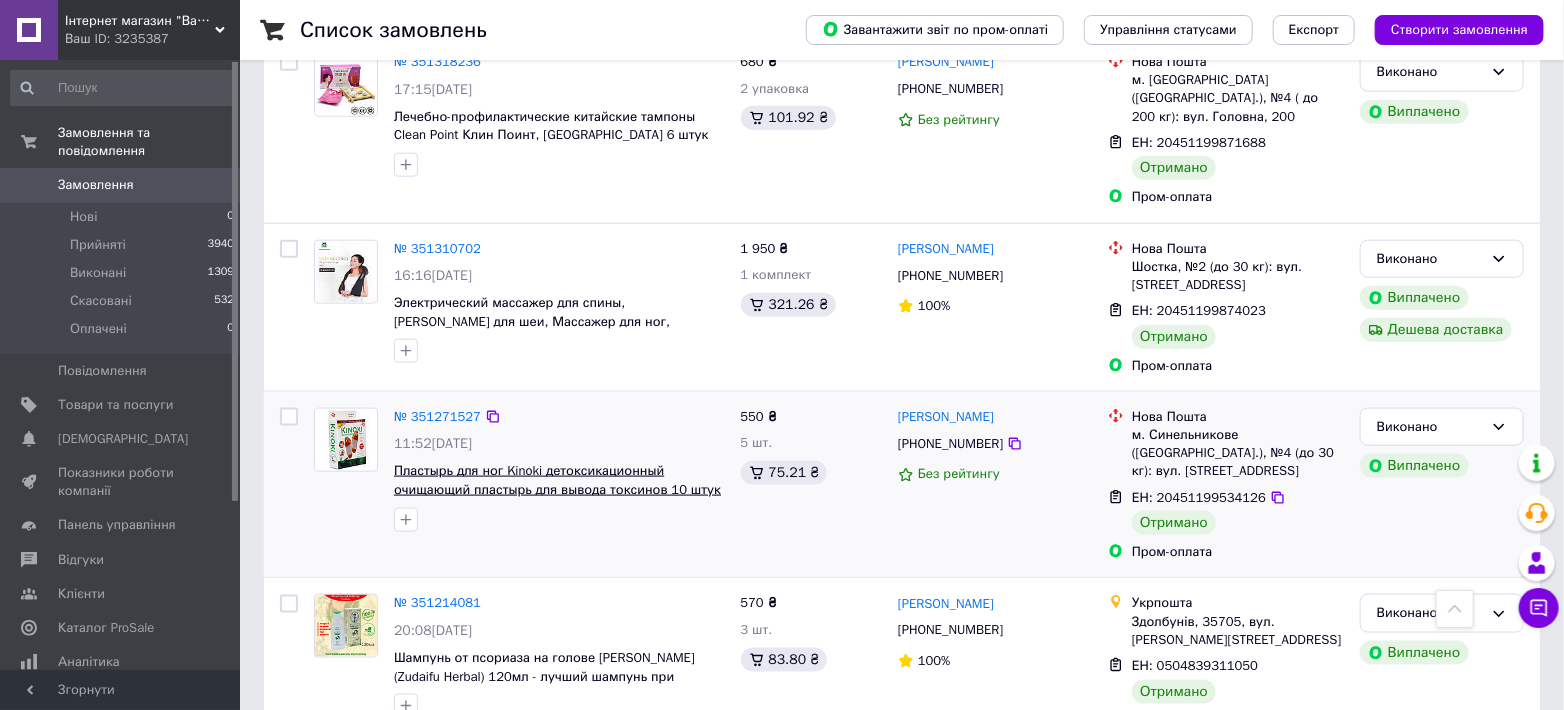 scroll, scrollTop: 1037, scrollLeft: 0, axis: vertical 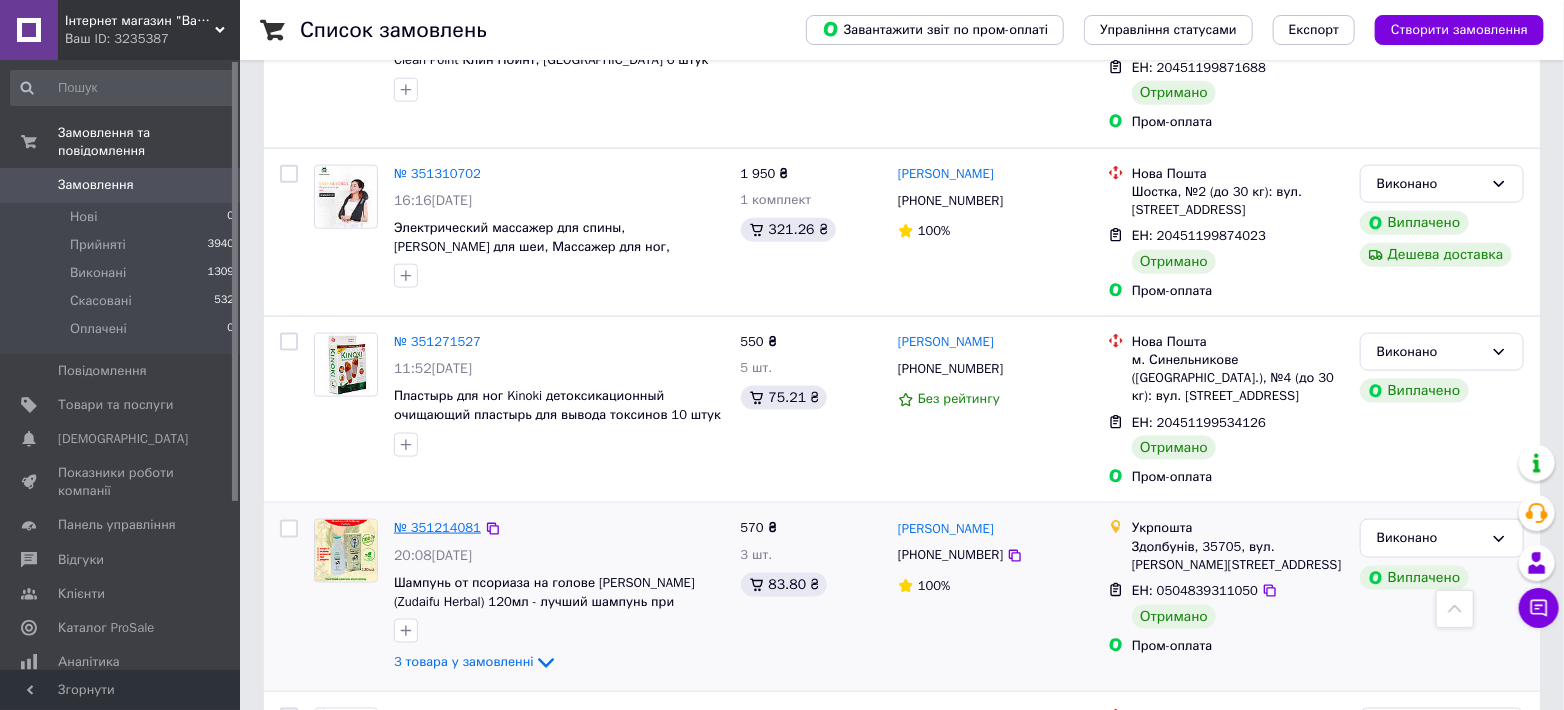 click on "№ 351214081" at bounding box center [437, 527] 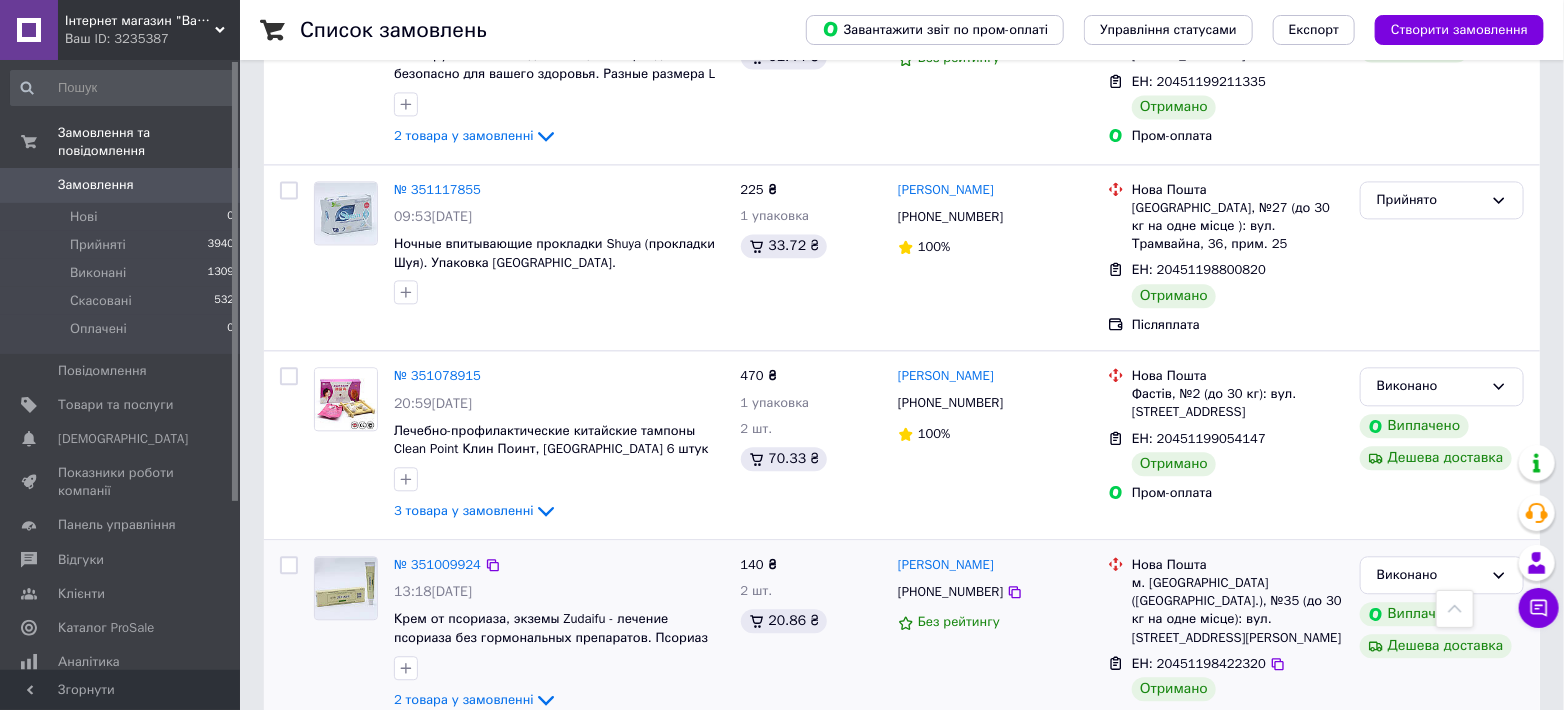 scroll, scrollTop: 2074, scrollLeft: 0, axis: vertical 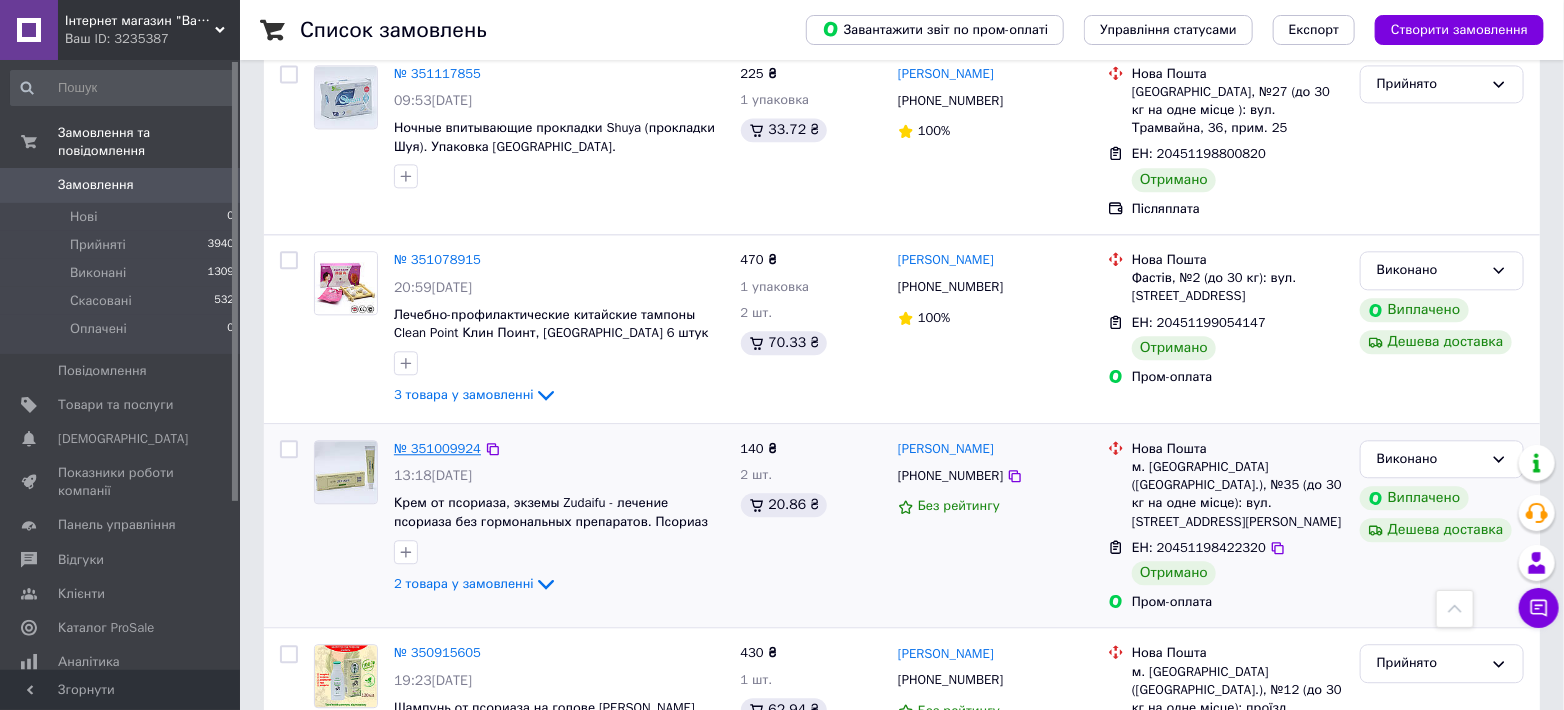 click on "№ 351009924" at bounding box center [437, 448] 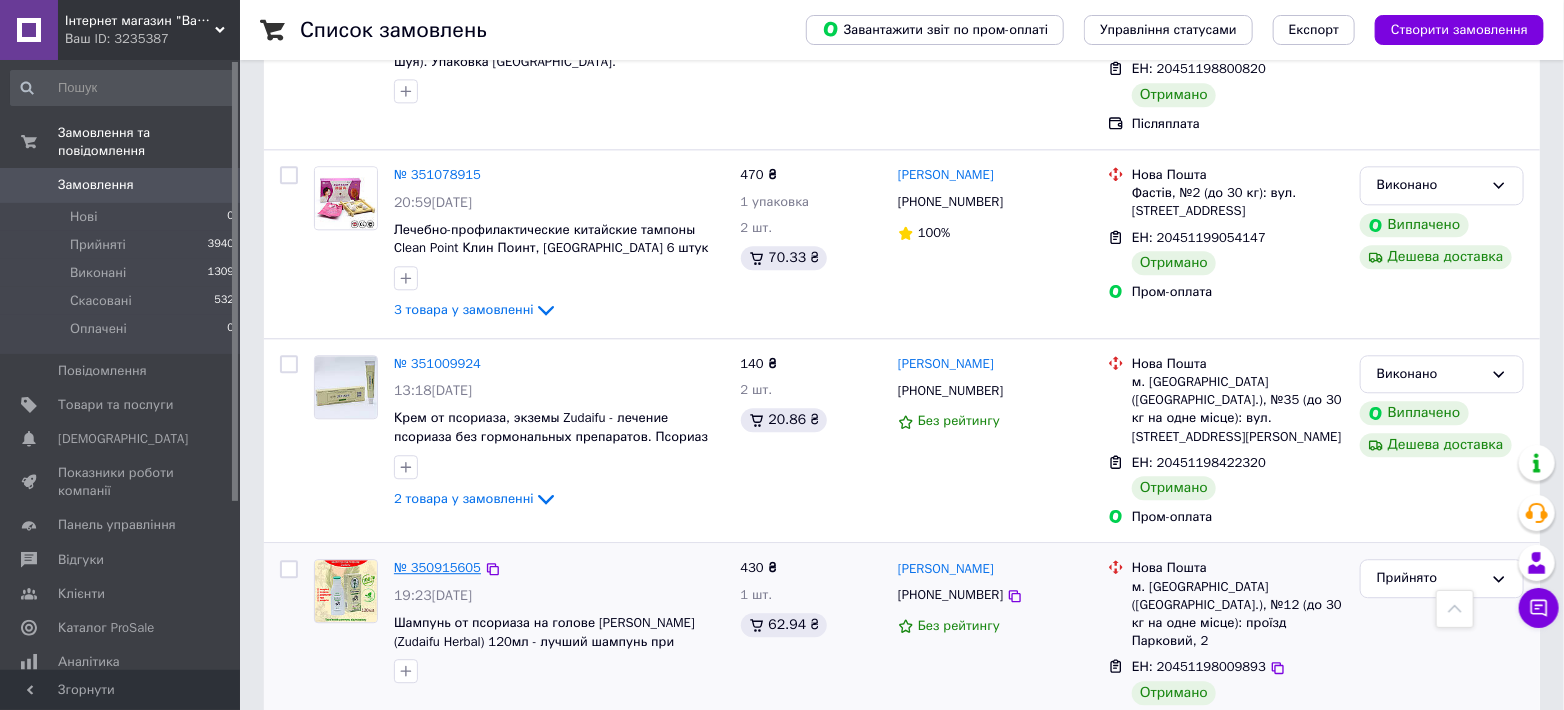 scroll, scrollTop: 2222, scrollLeft: 0, axis: vertical 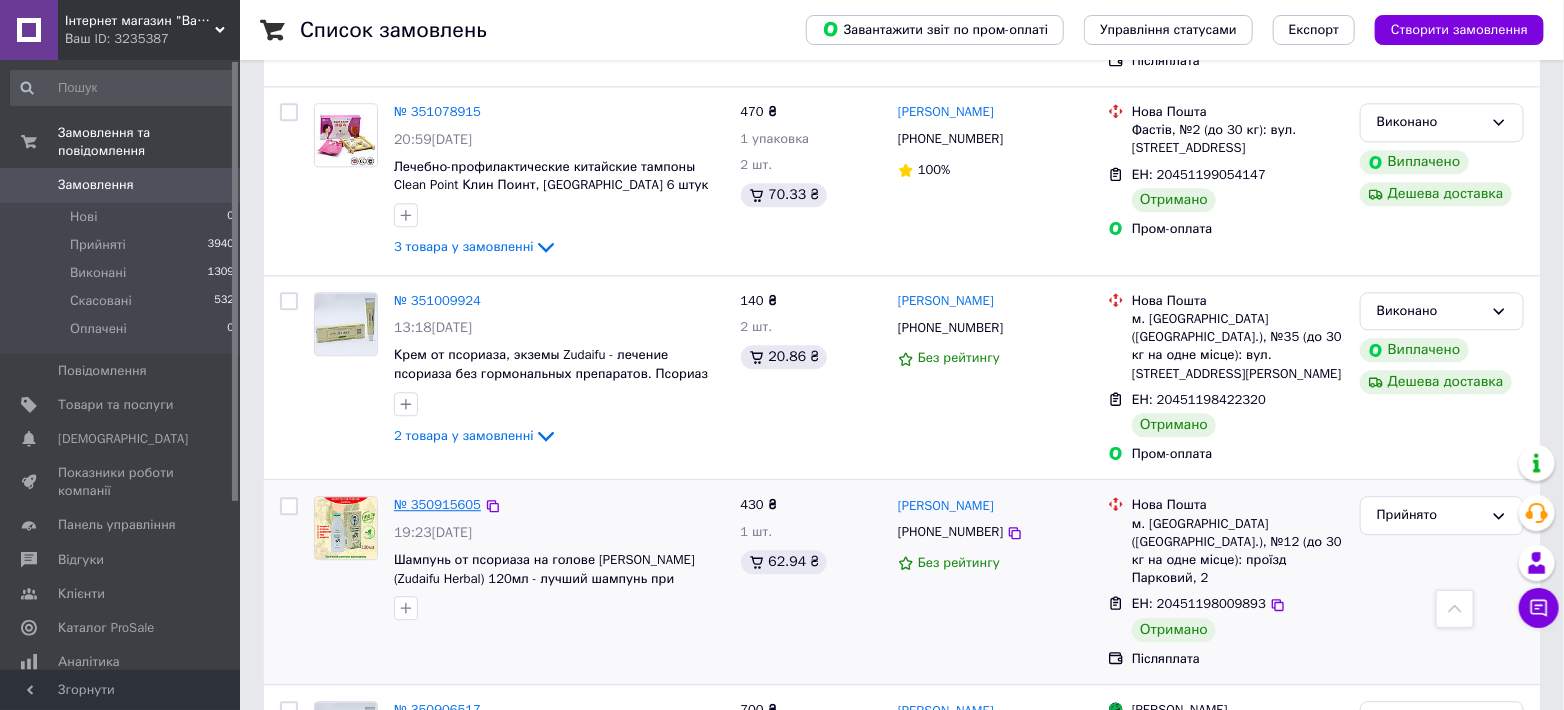 click on "№ 350915605" at bounding box center (437, 504) 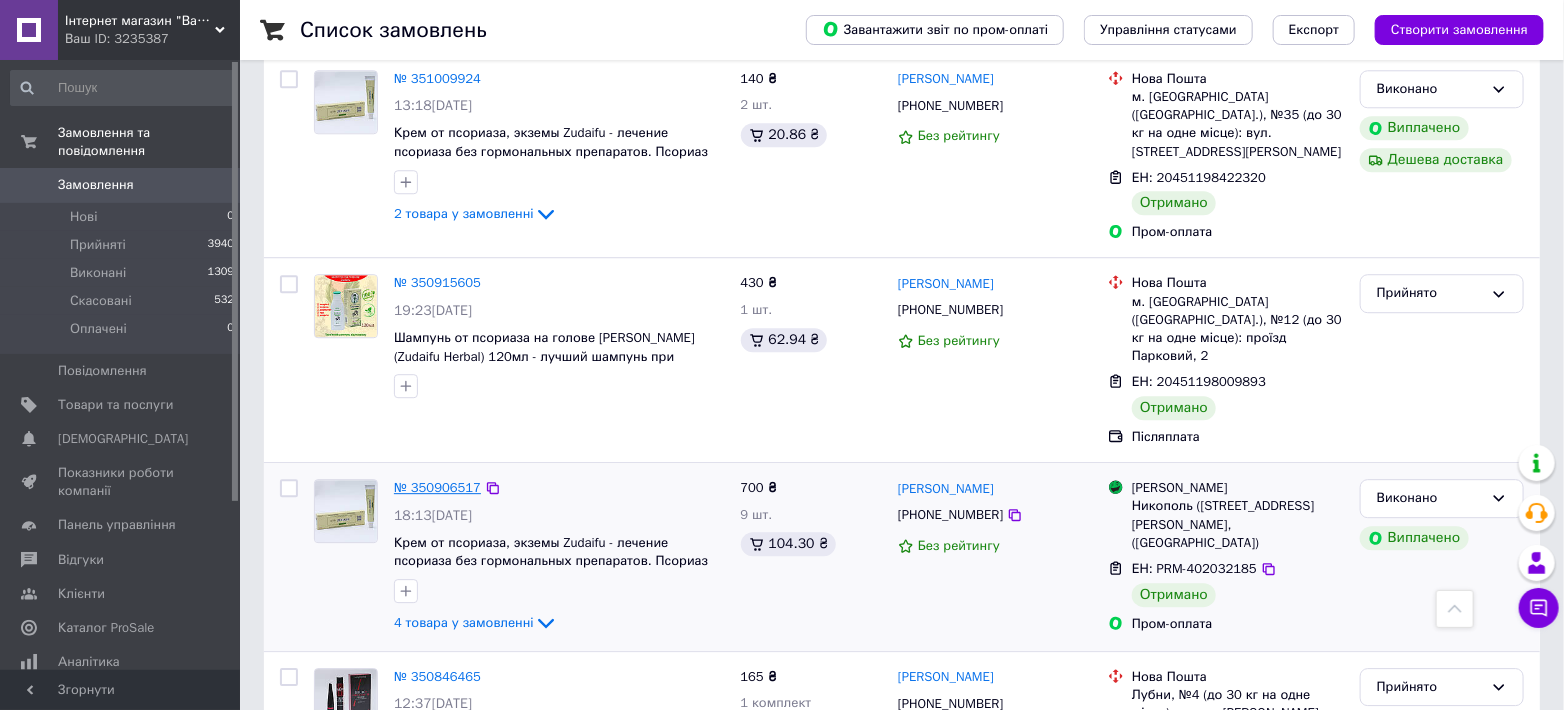 click on "№ 350906517" at bounding box center (437, 487) 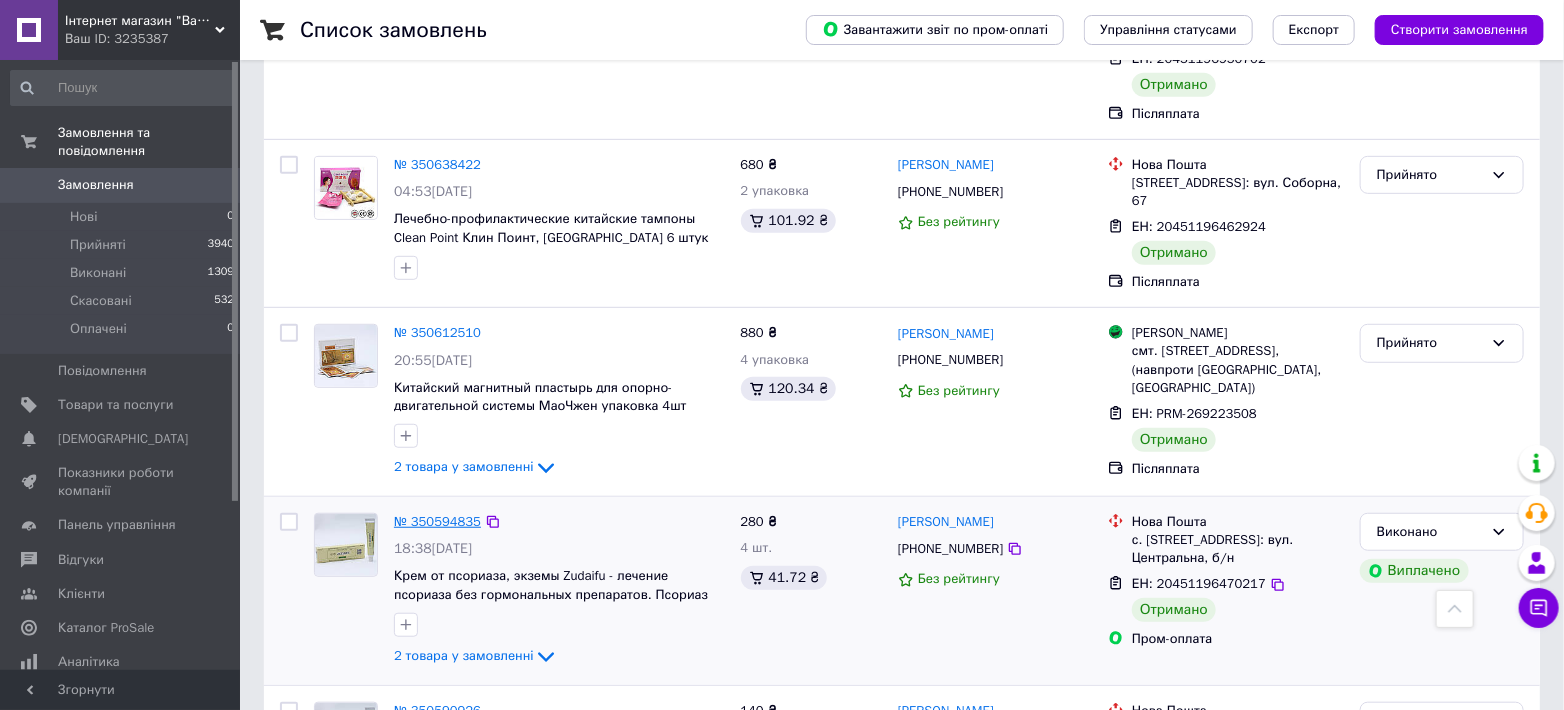 click on "№ 350594835" at bounding box center [437, 521] 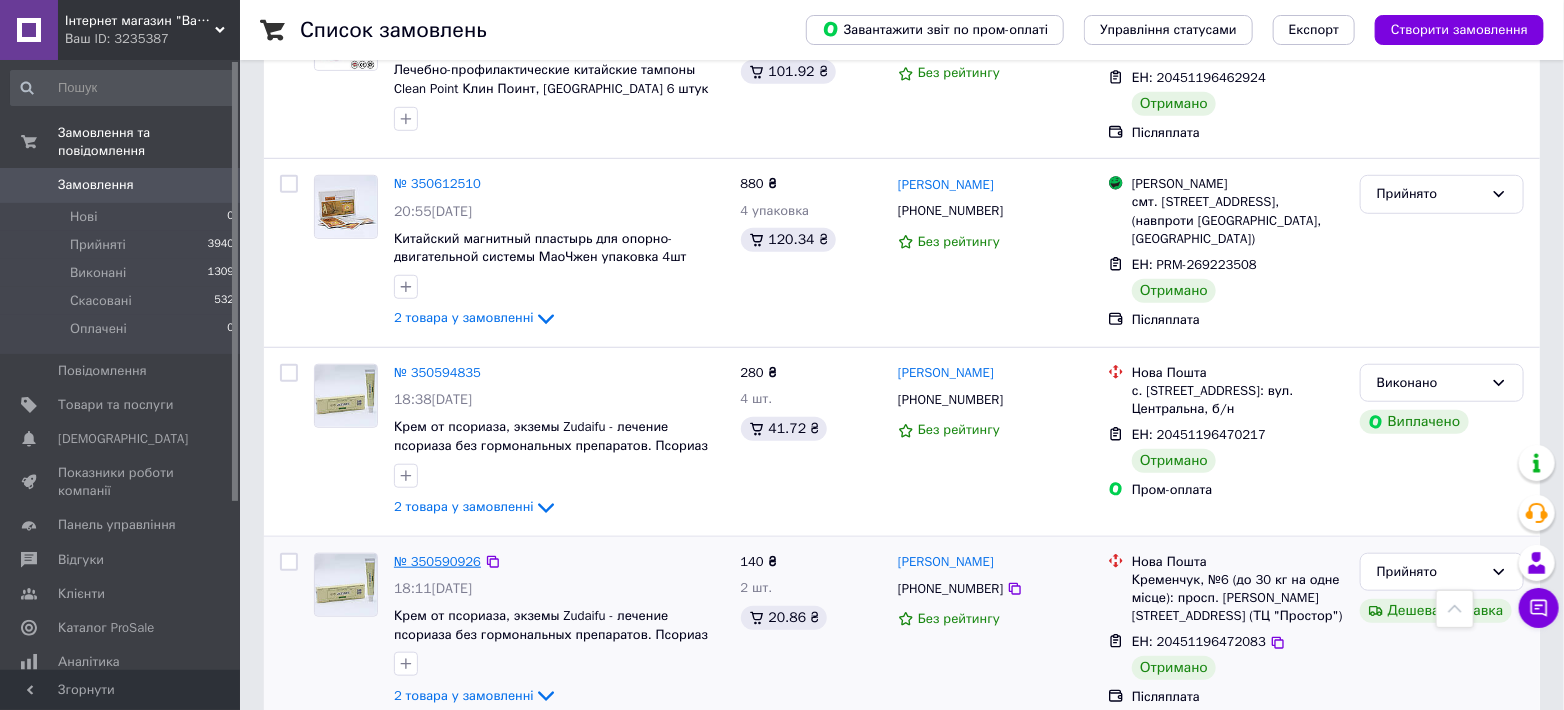click on "№ 350590926" at bounding box center [437, 561] 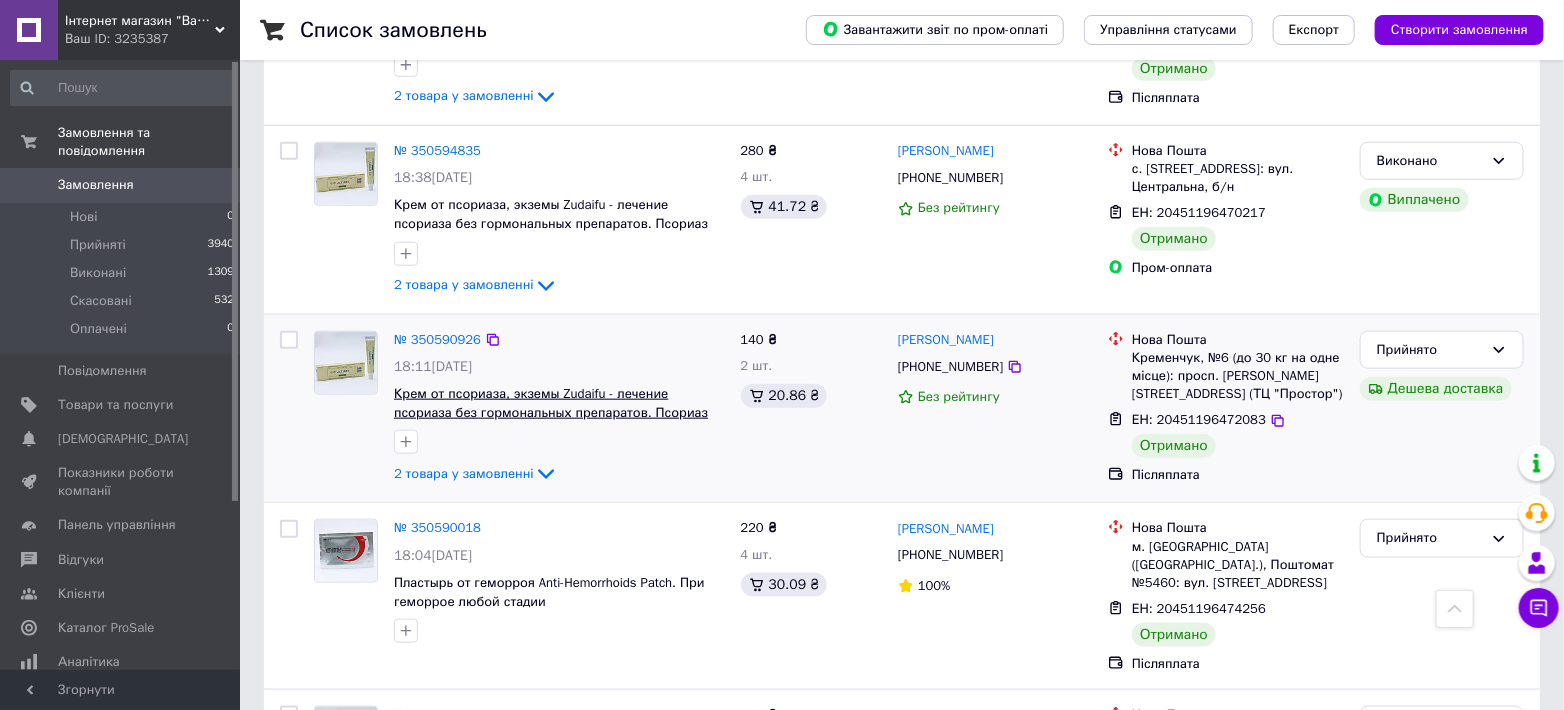scroll, scrollTop: 4444, scrollLeft: 0, axis: vertical 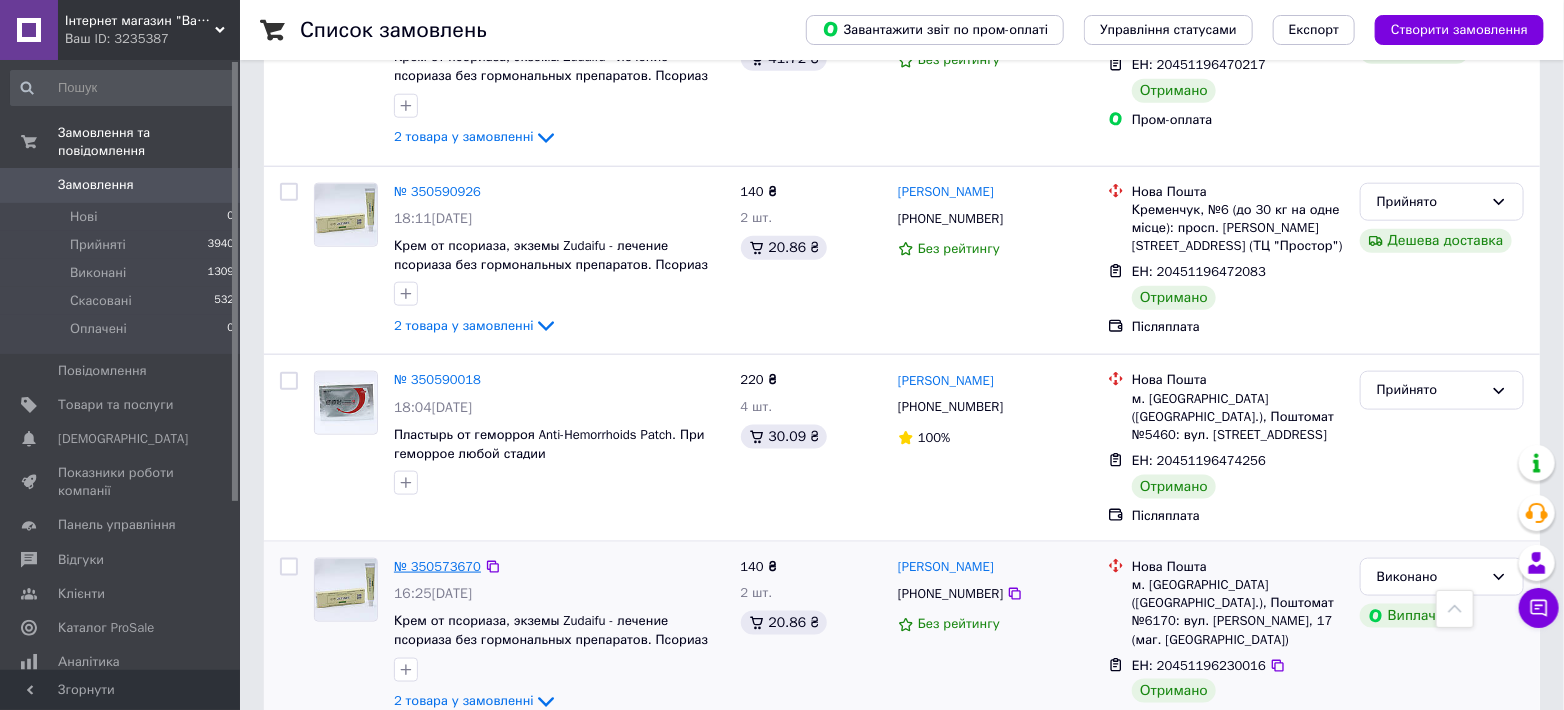 click on "№ 350573670" at bounding box center (437, 566) 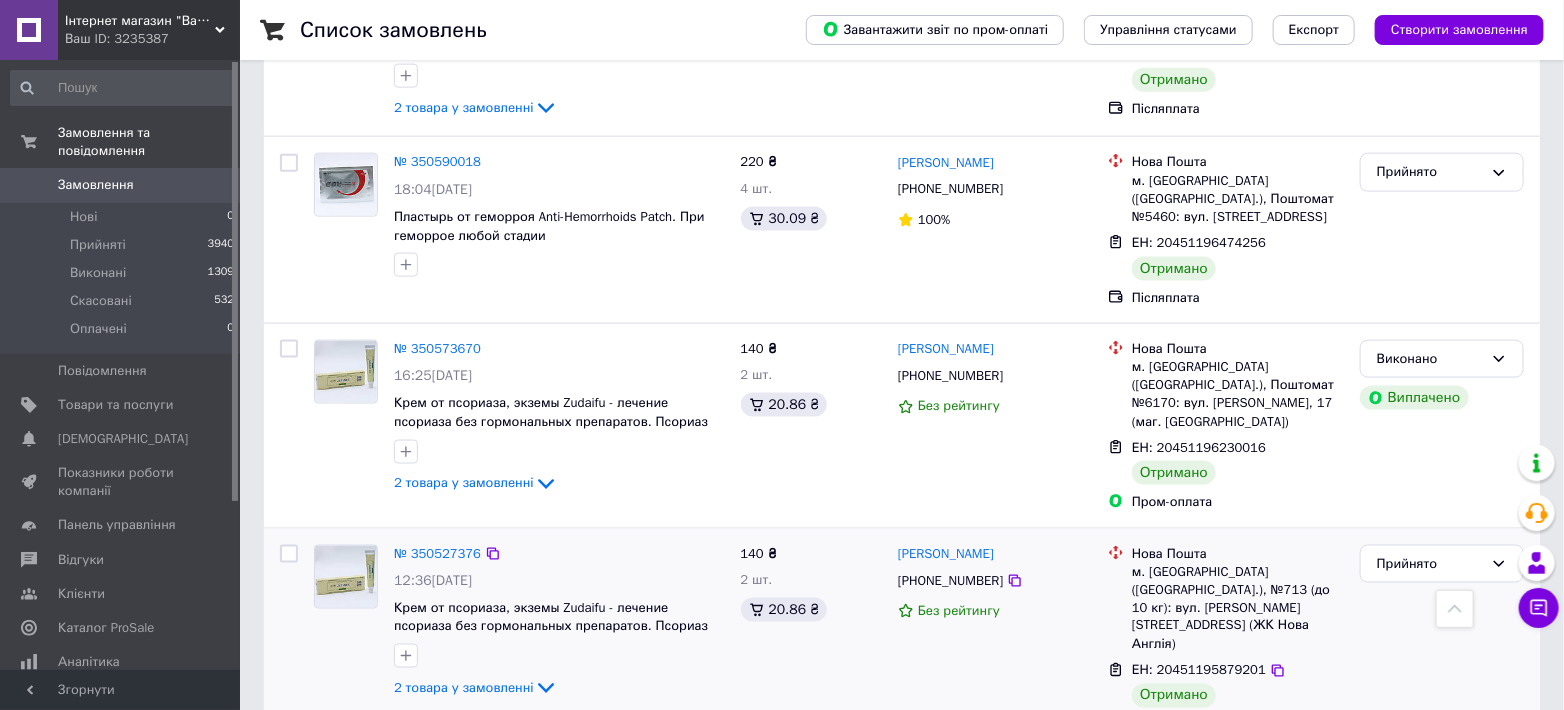 scroll, scrollTop: 4666, scrollLeft: 0, axis: vertical 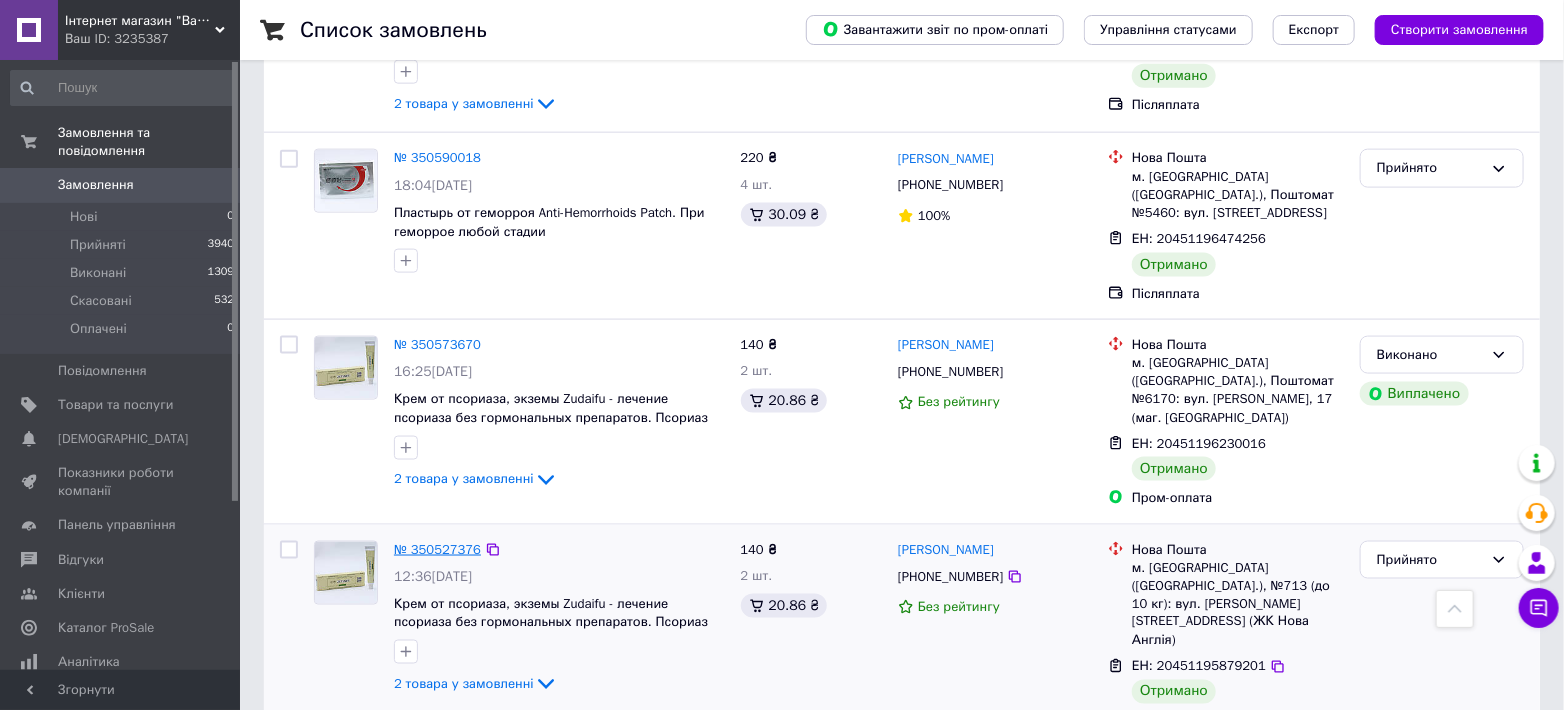 click on "№ 350527376" at bounding box center [437, 549] 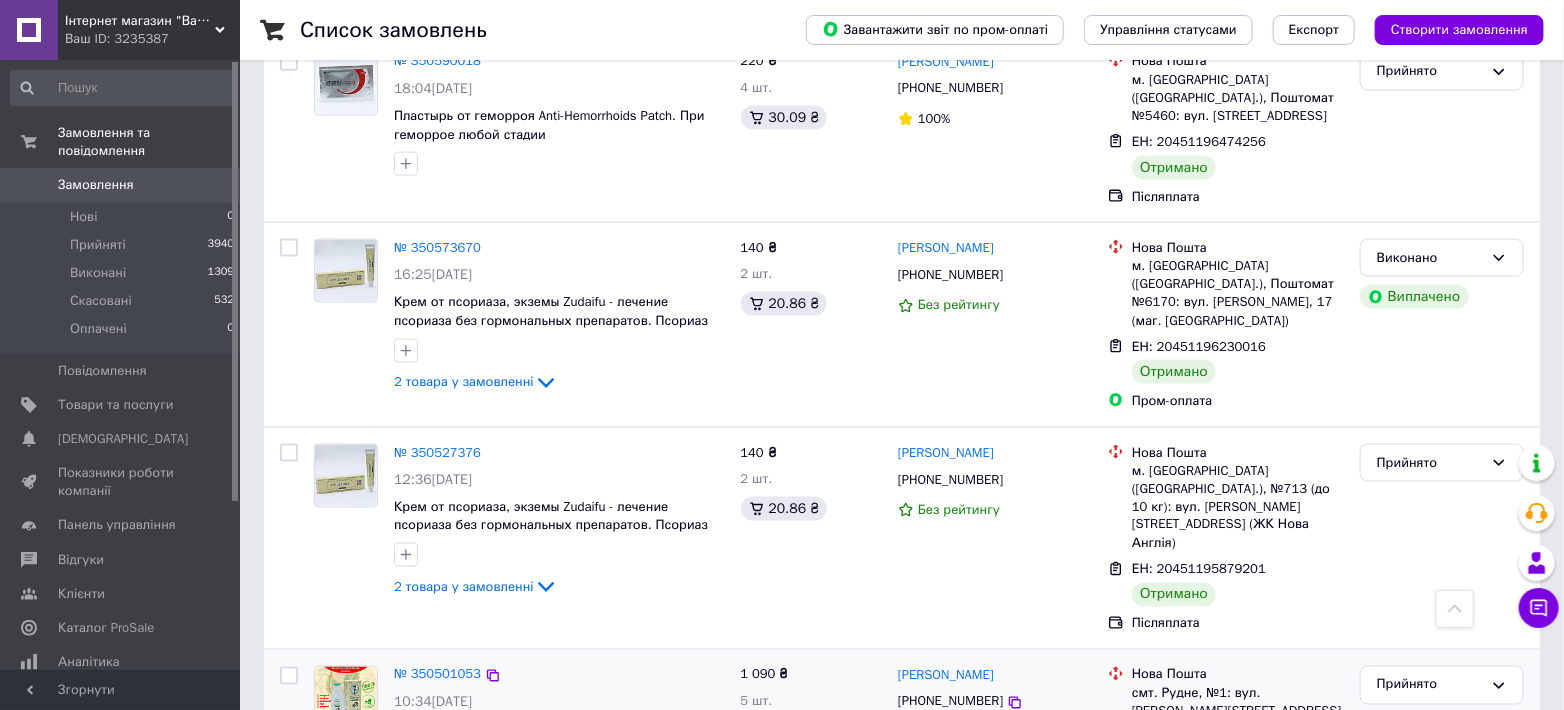 scroll, scrollTop: 4814, scrollLeft: 0, axis: vertical 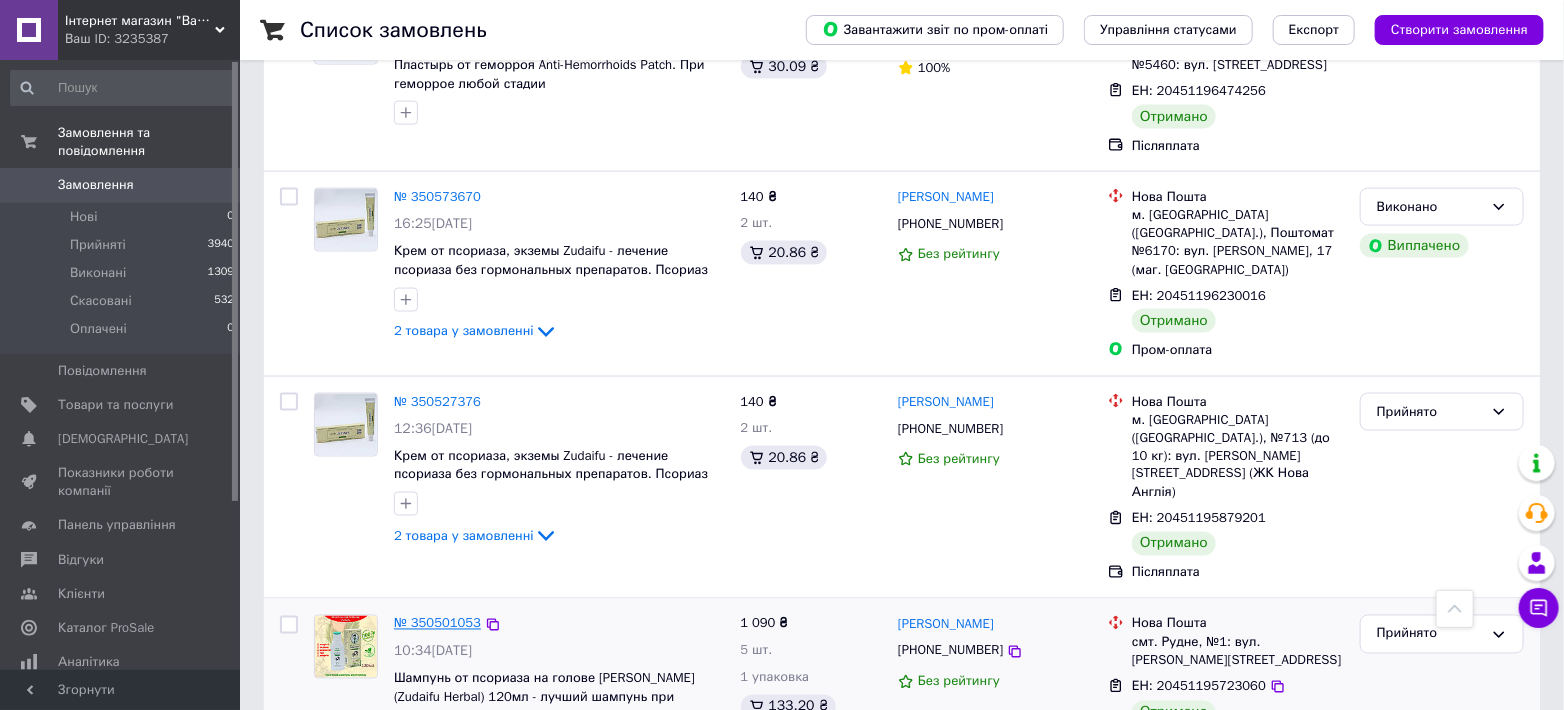 click on "№ 350501053" at bounding box center [437, 623] 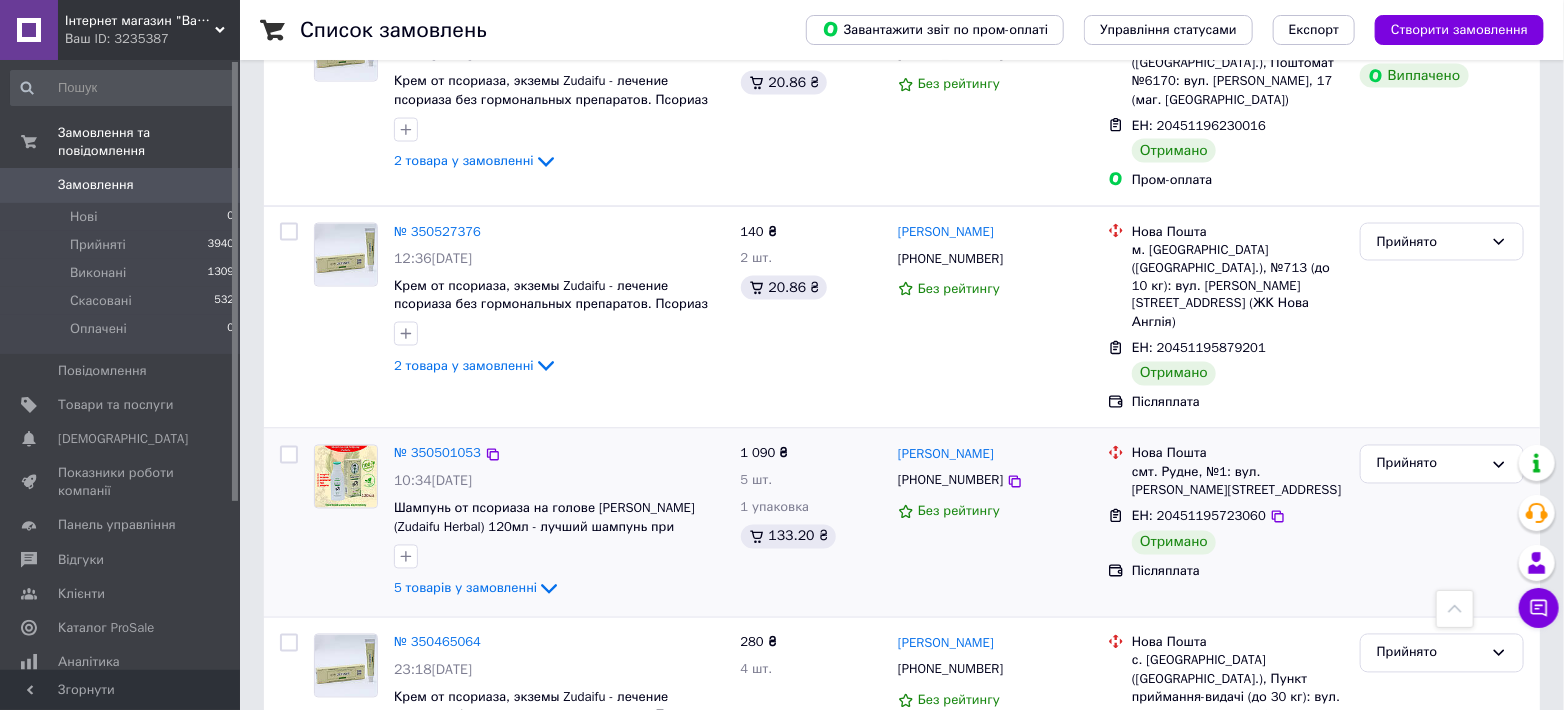 scroll, scrollTop: 5037, scrollLeft: 0, axis: vertical 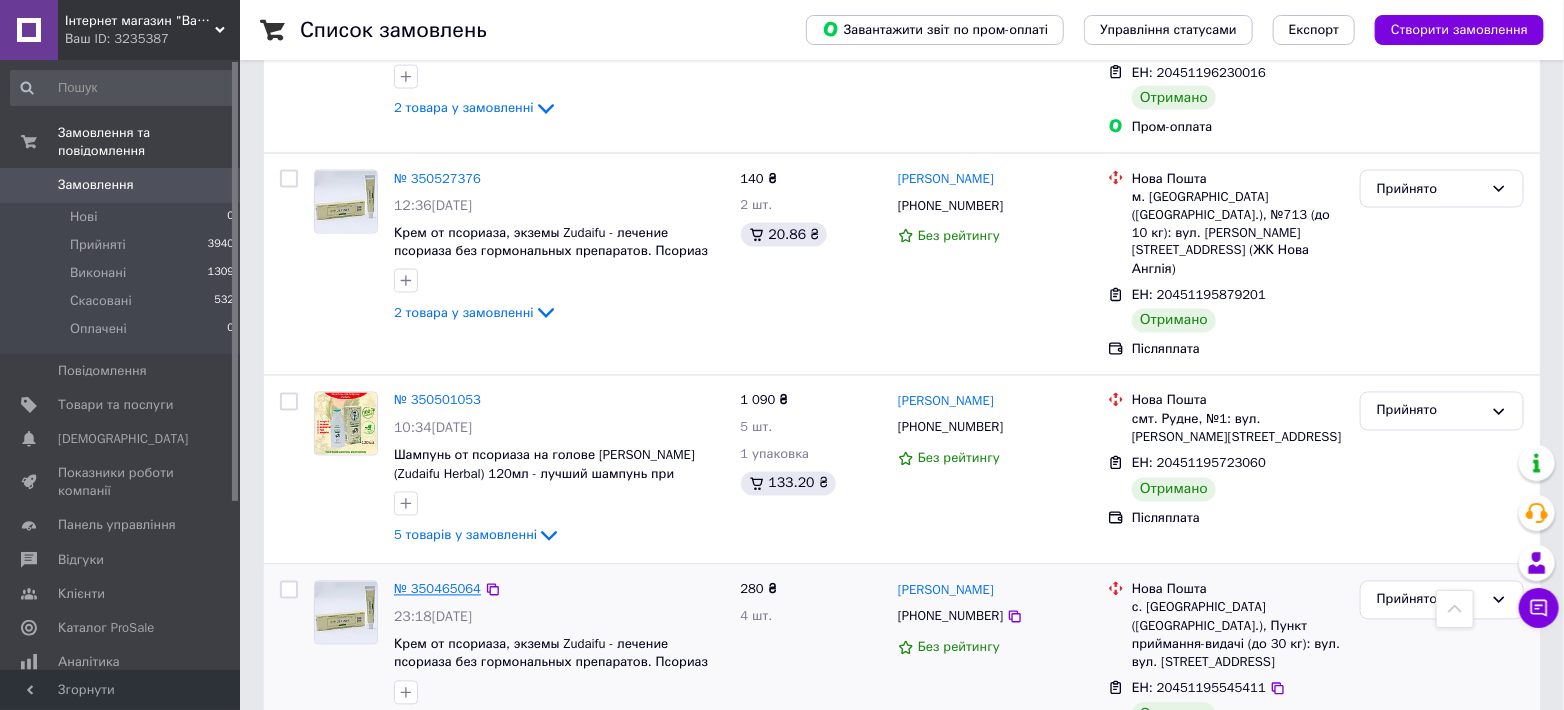 click on "№ 350465064" at bounding box center (437, 589) 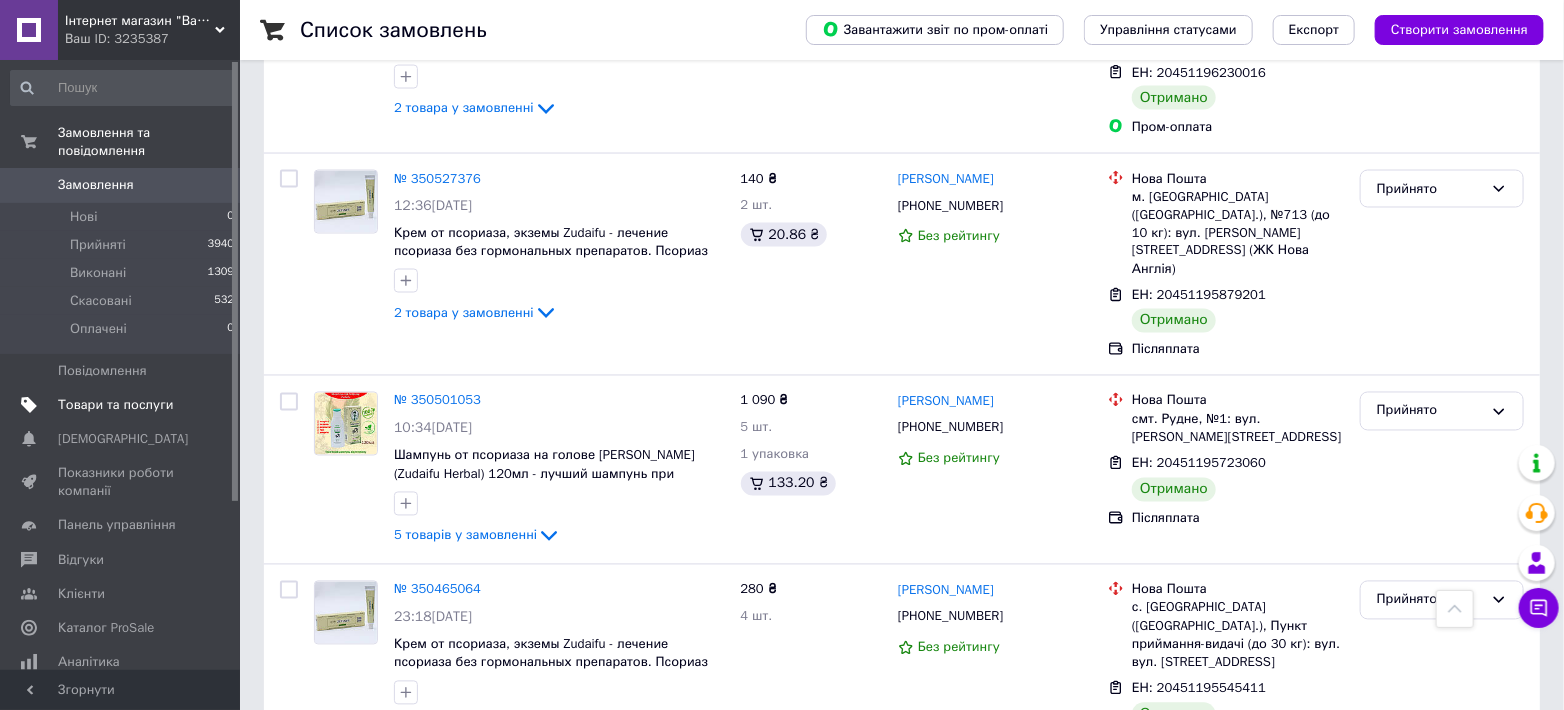 click on "Товари та послуги" at bounding box center [115, 405] 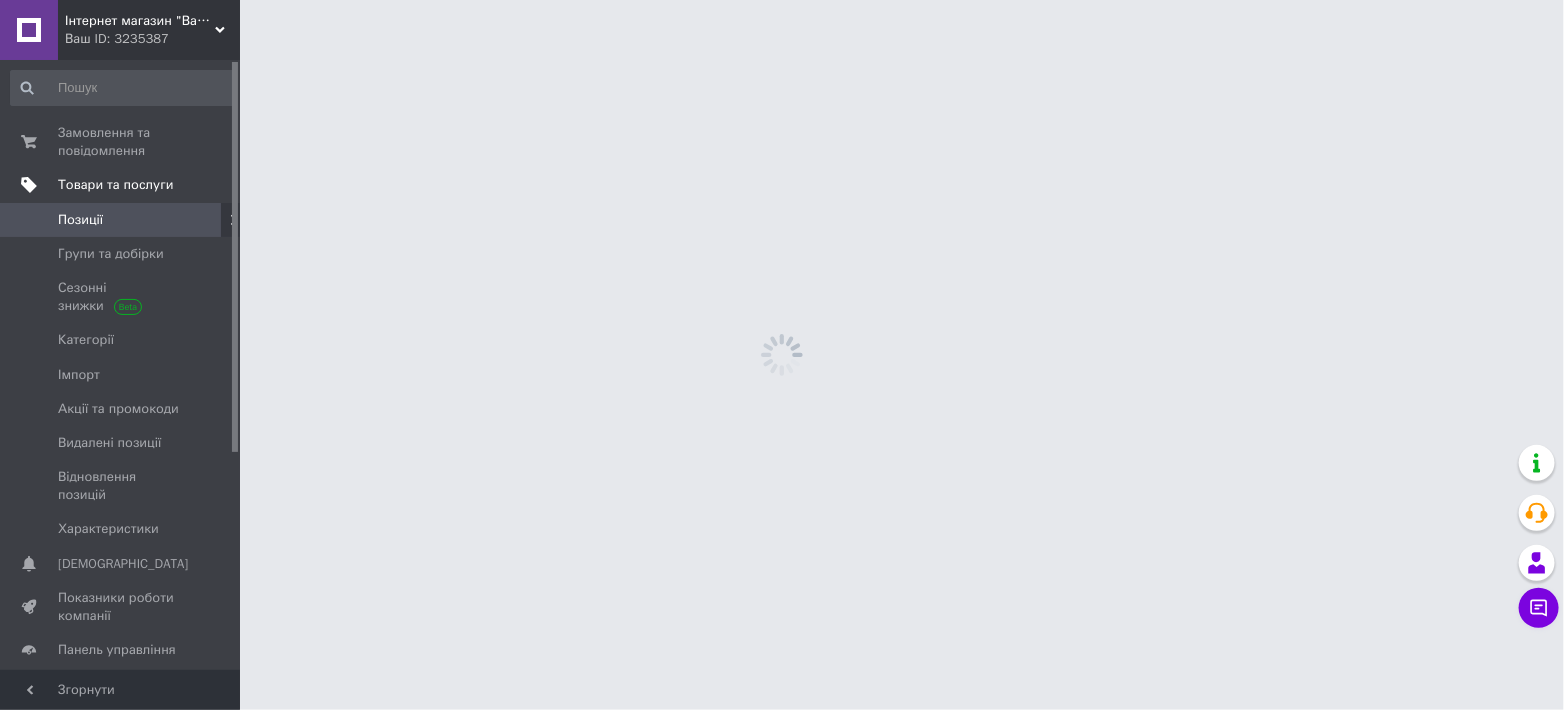 scroll, scrollTop: 0, scrollLeft: 0, axis: both 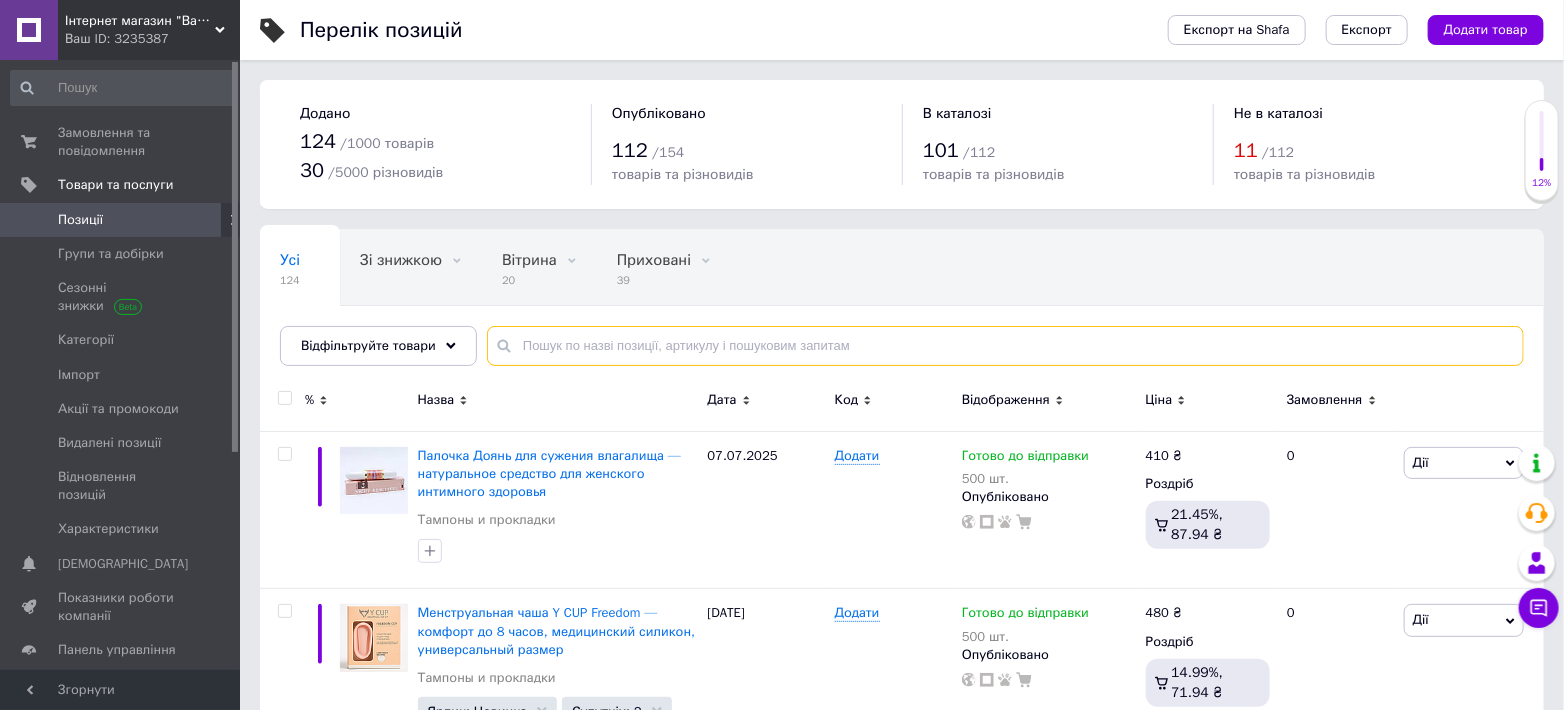 click at bounding box center (1005, 346) 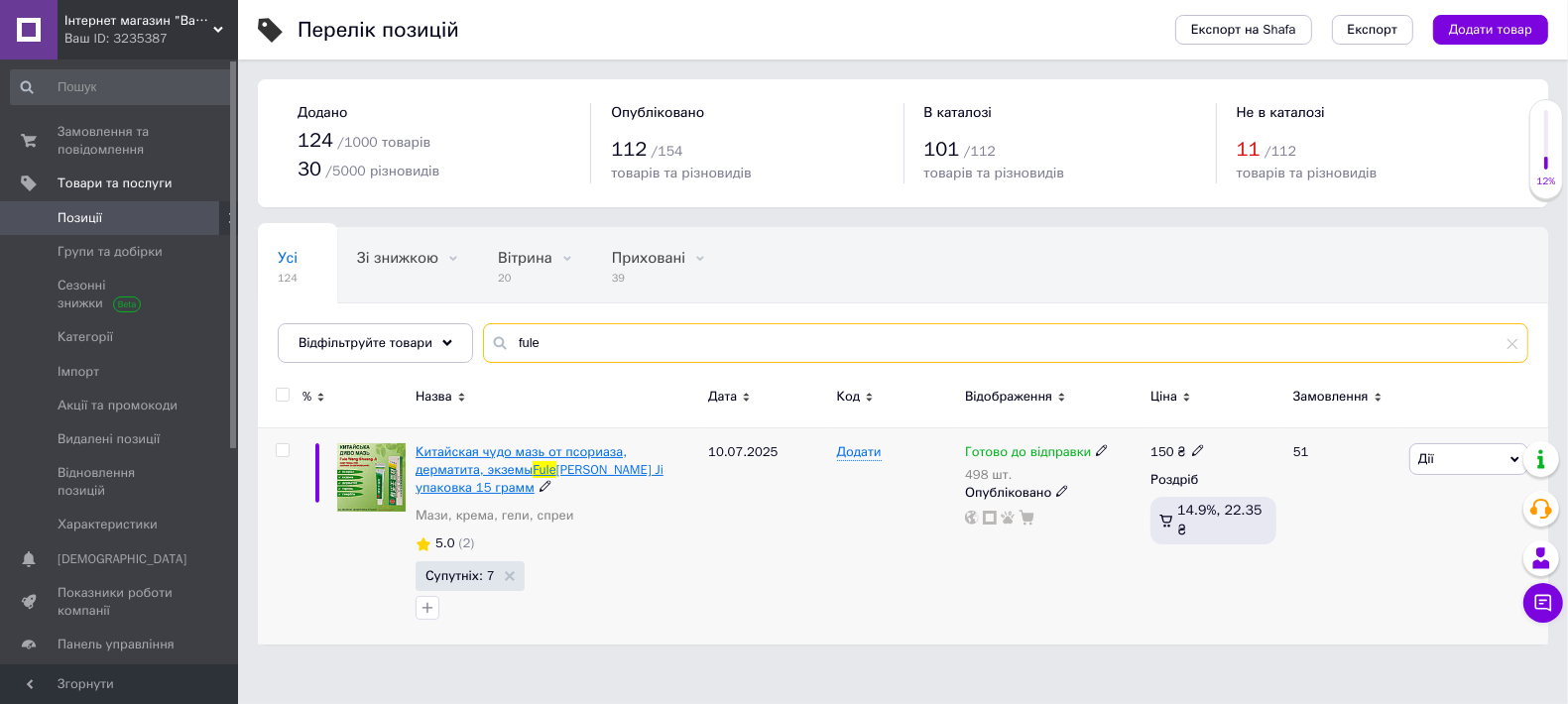 type on "fule" 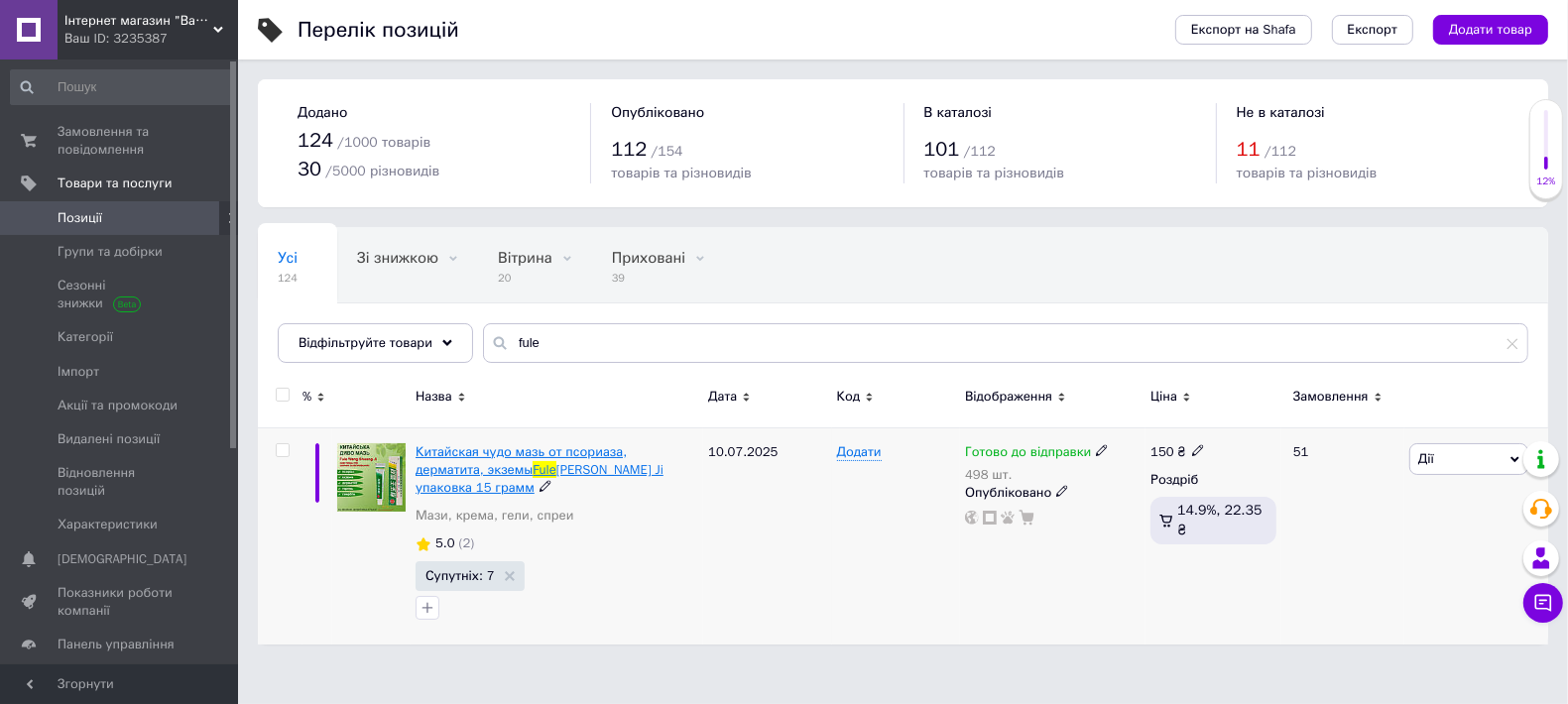 click on "Китайская чудо мазь от псориаза, дерматита, экземы" at bounding box center [521, 460] 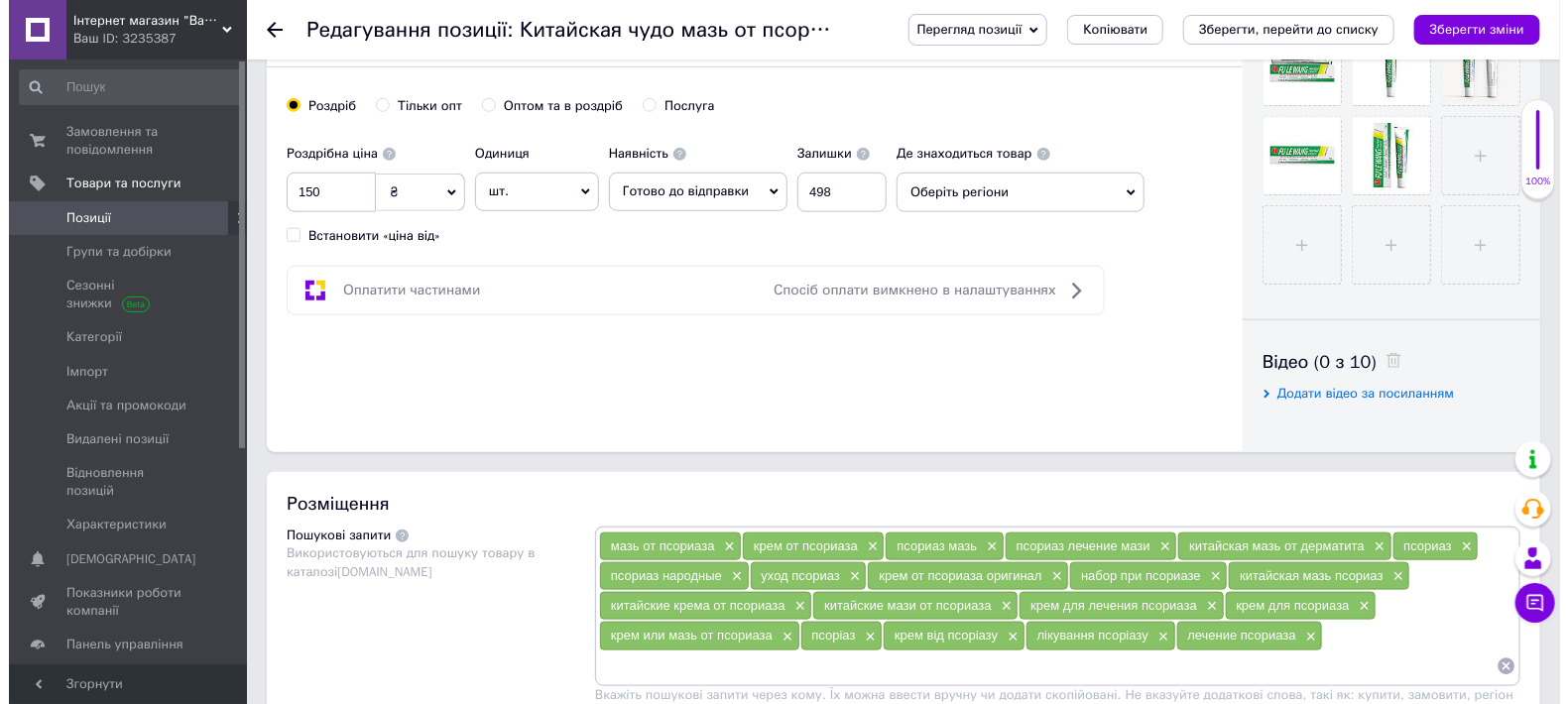 scroll, scrollTop: 1028, scrollLeft: 0, axis: vertical 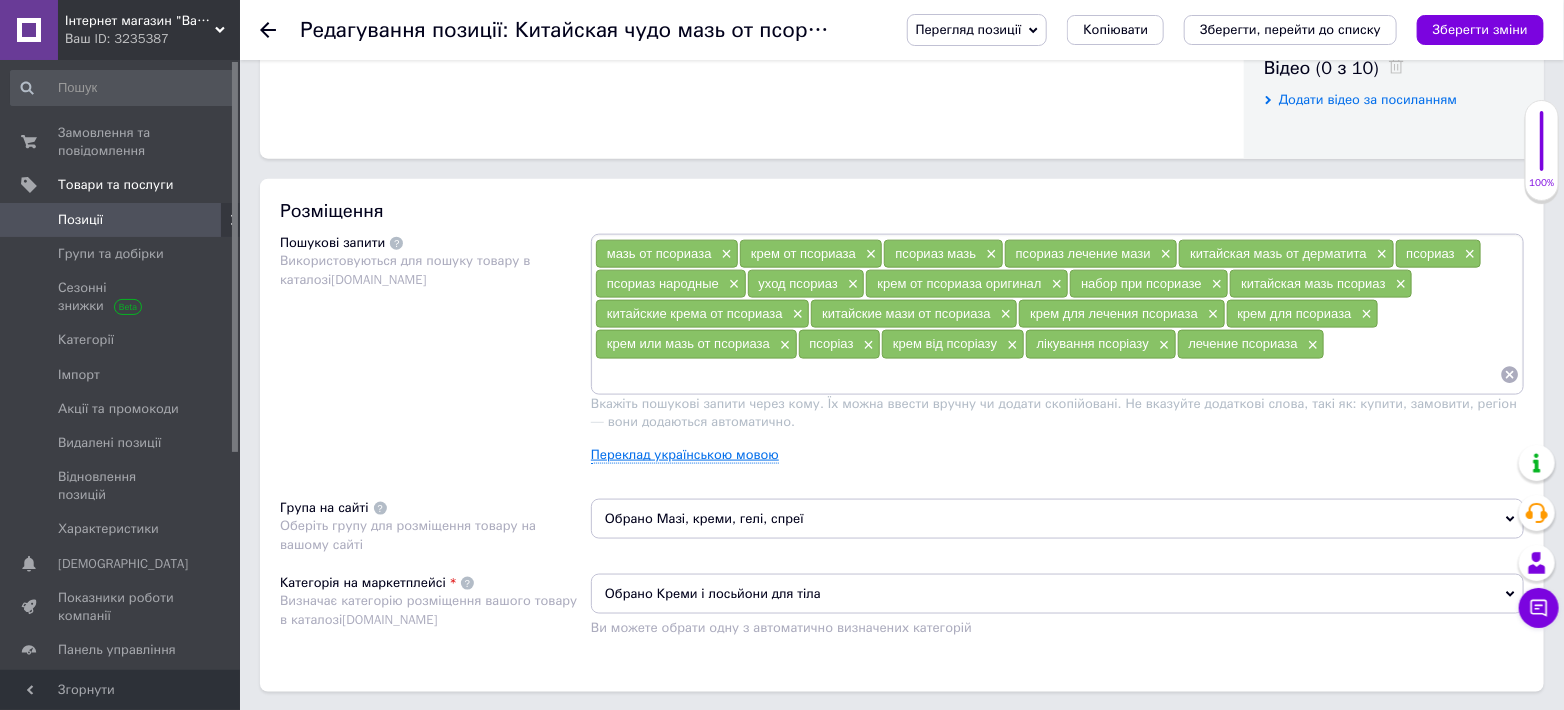 click on "Переклад українською мовою" at bounding box center [685, 455] 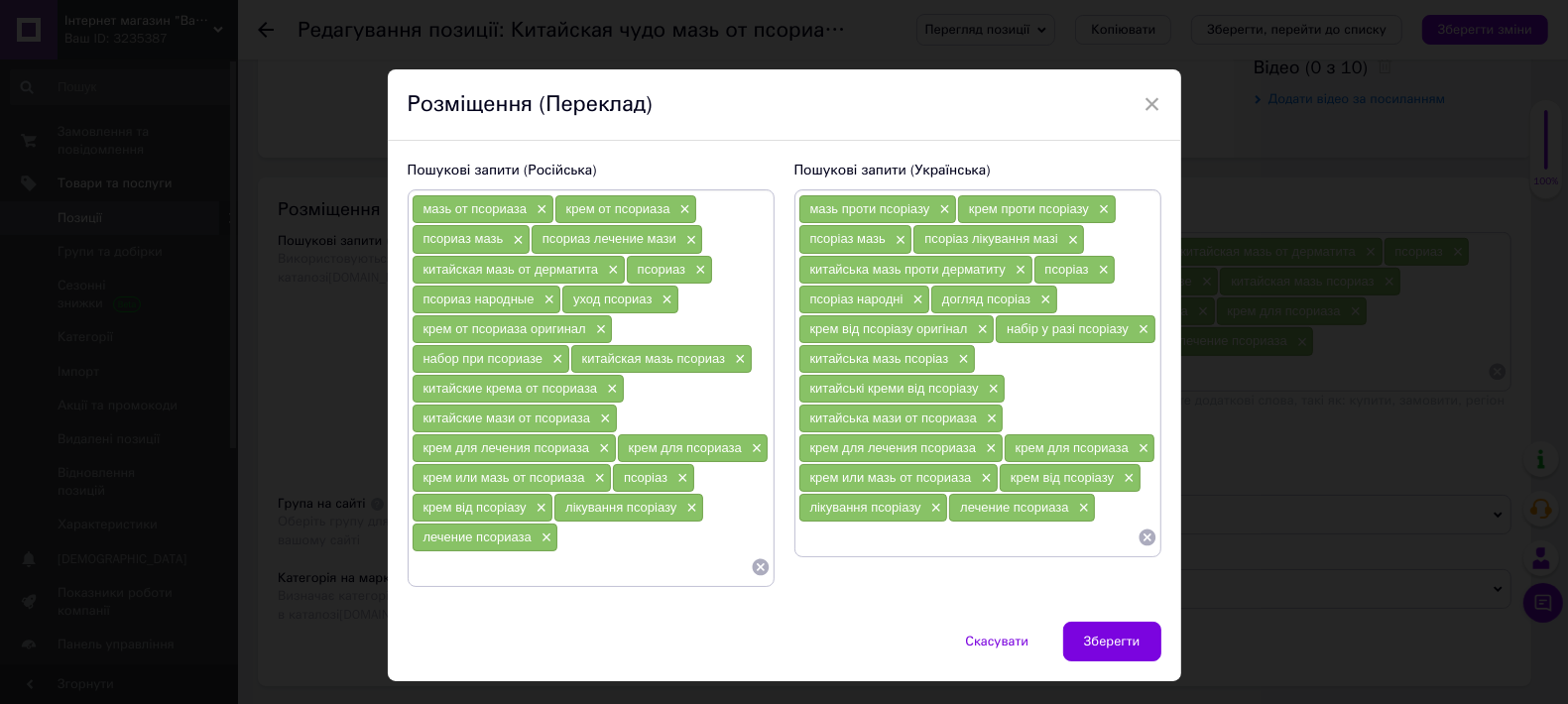 click at bounding box center (968, 537) 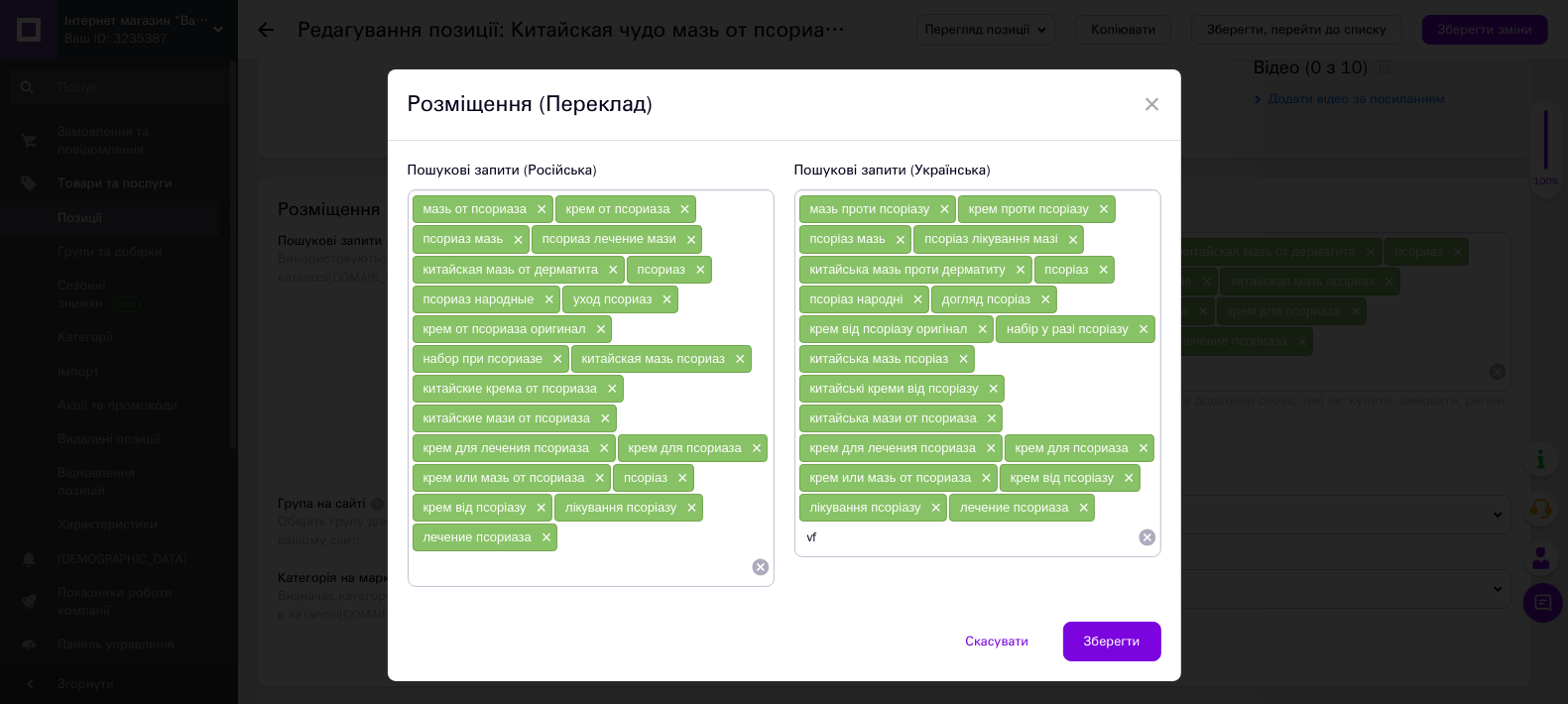 type on "v" 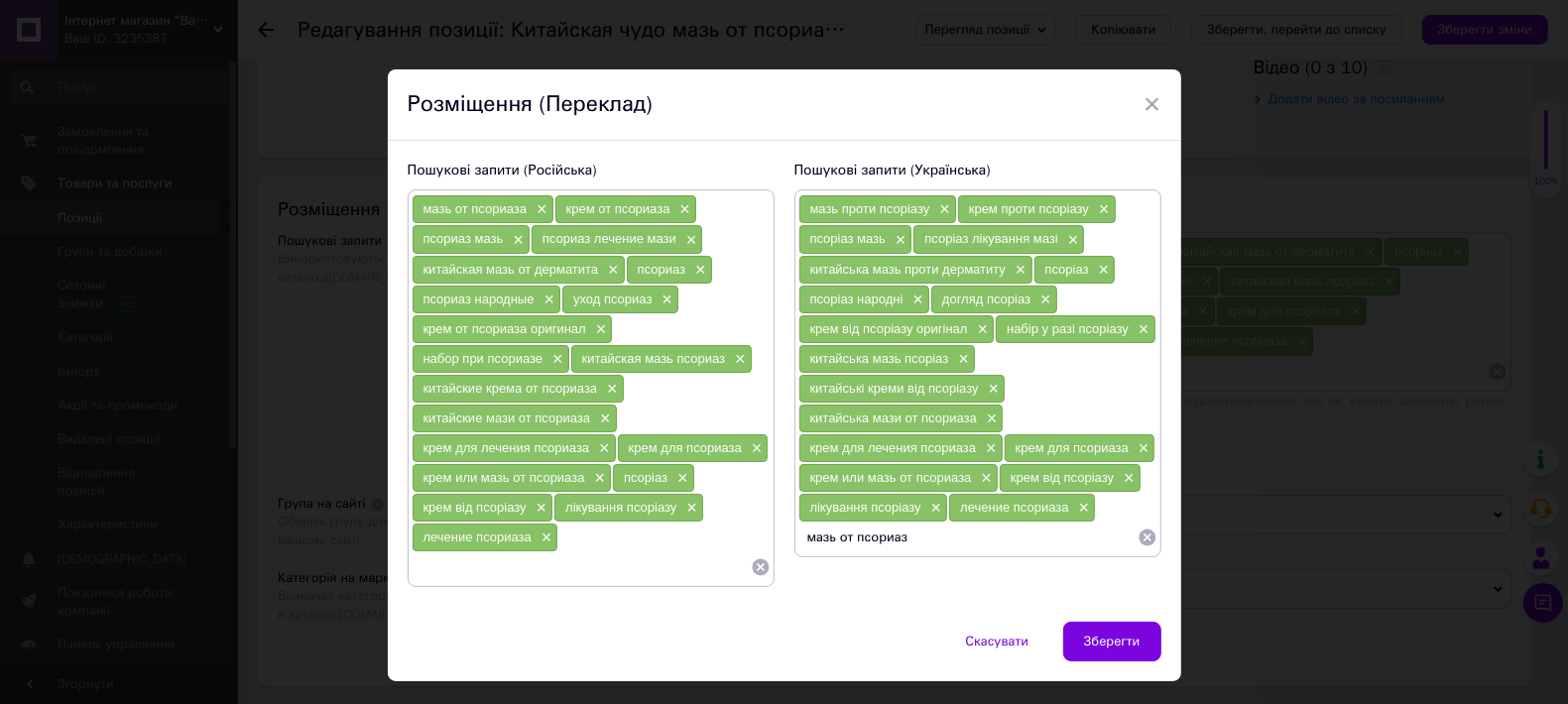 type on "мазь от псориаза" 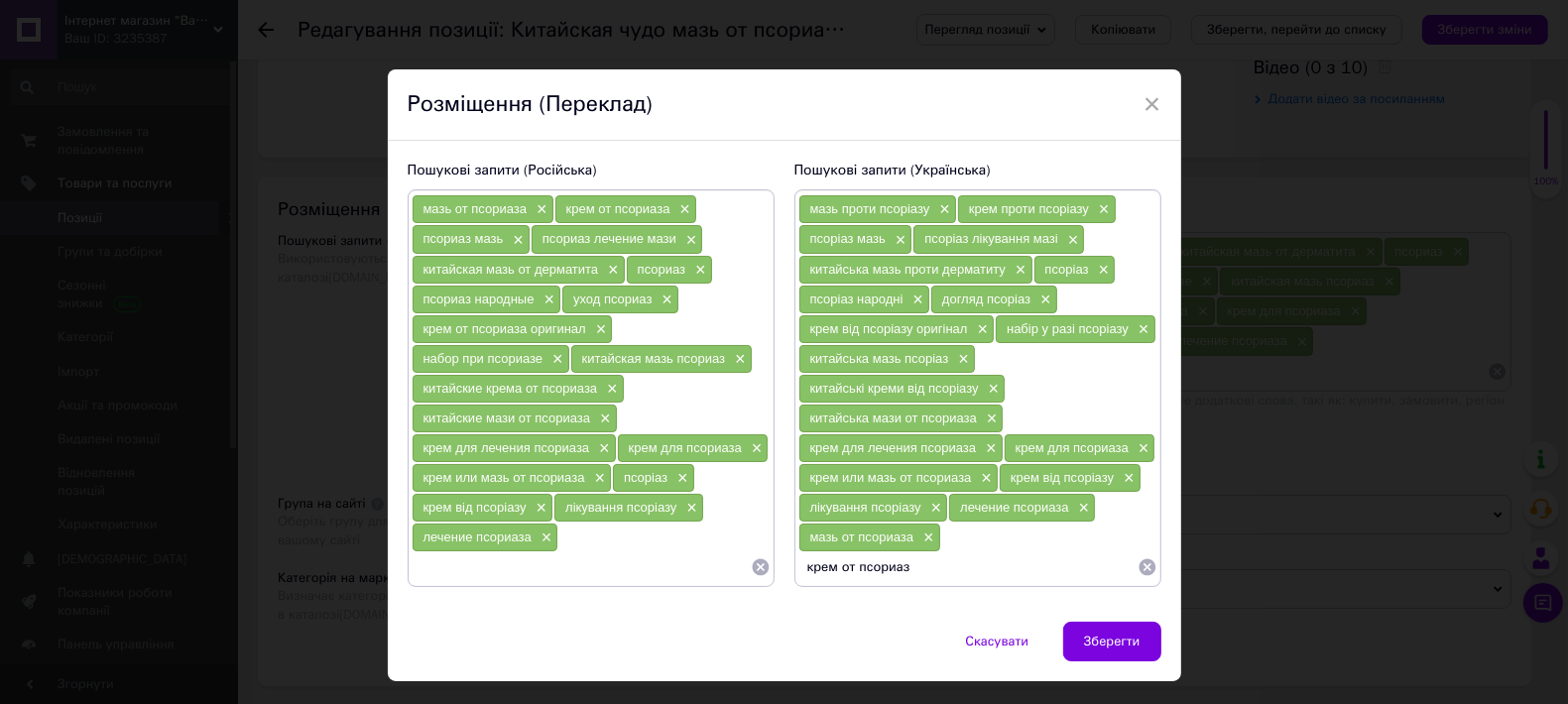 type on "крем от псориаза" 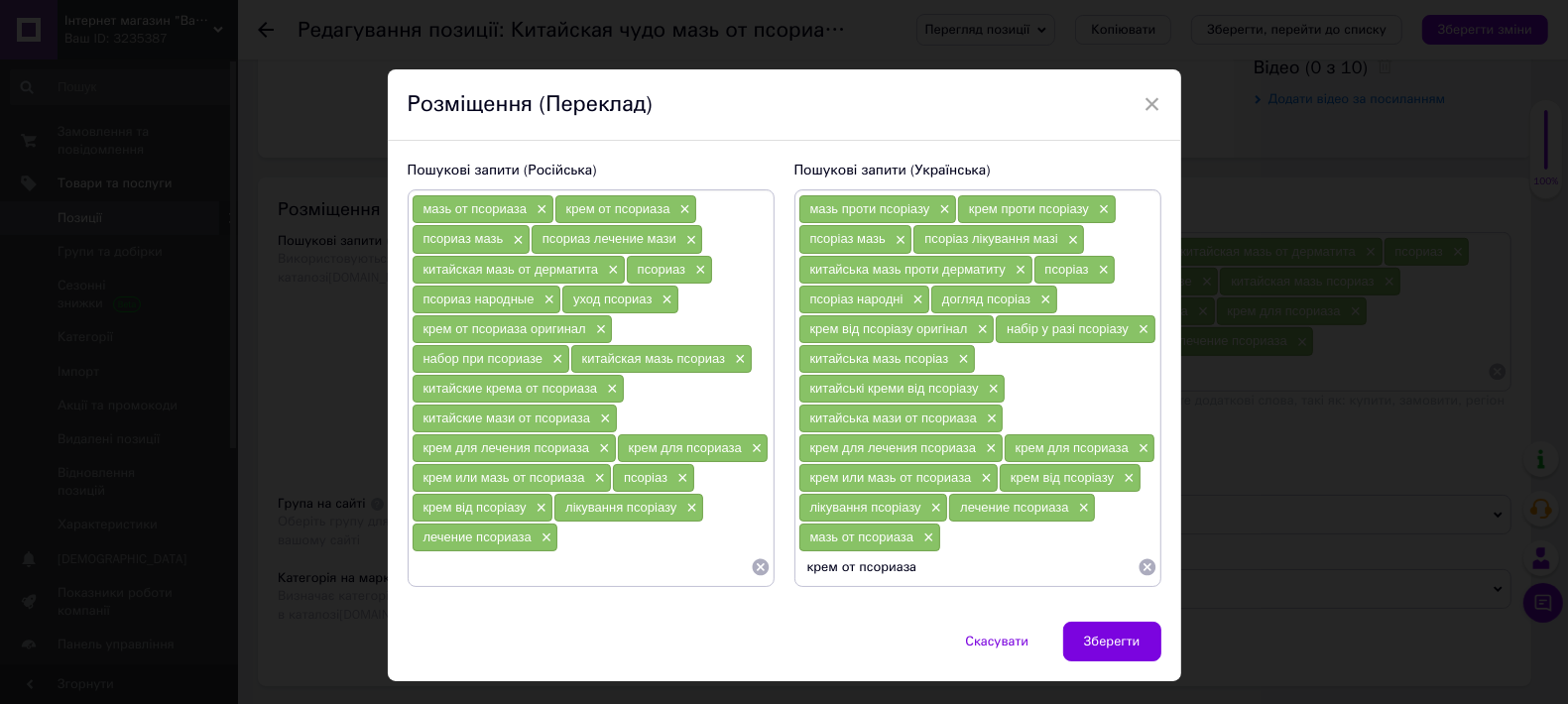type 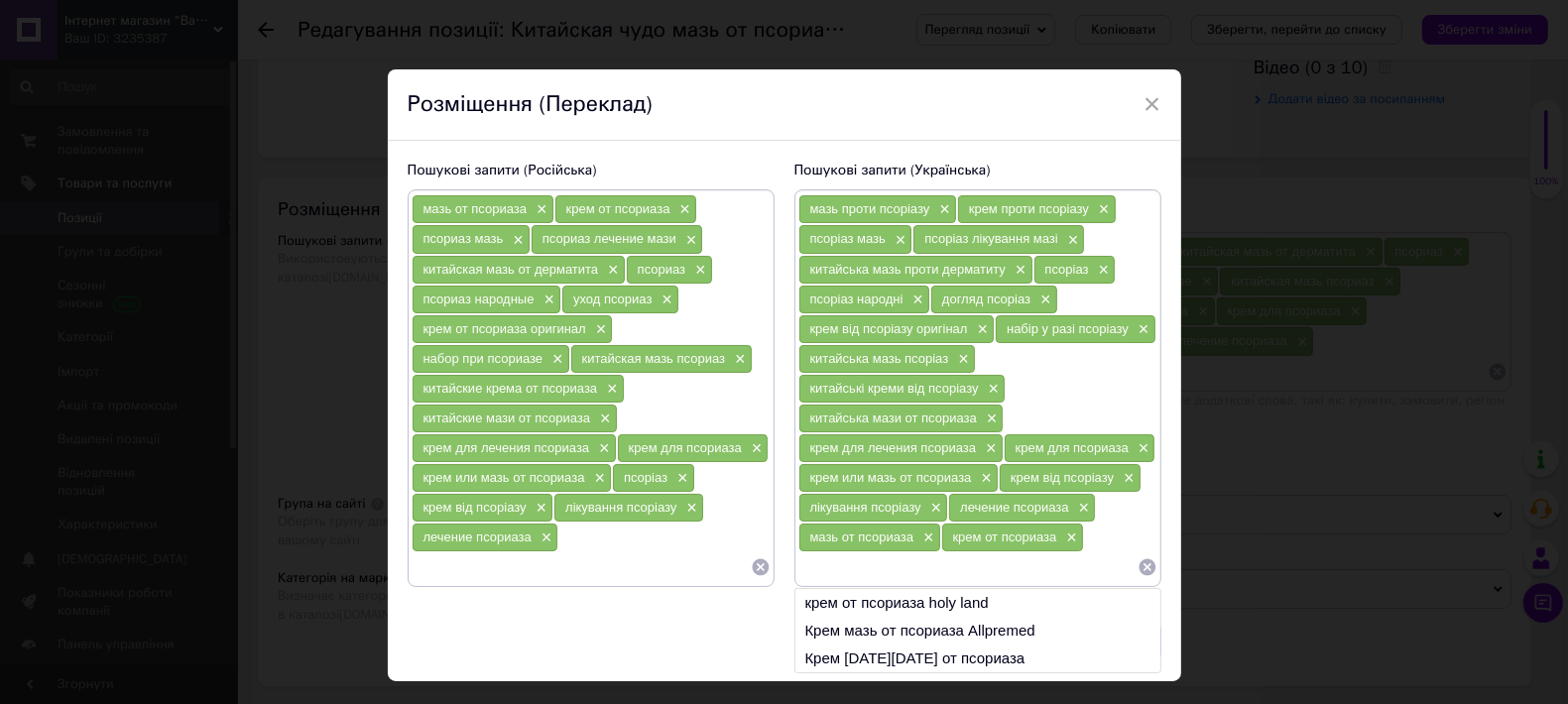 click at bounding box center (581, 567) 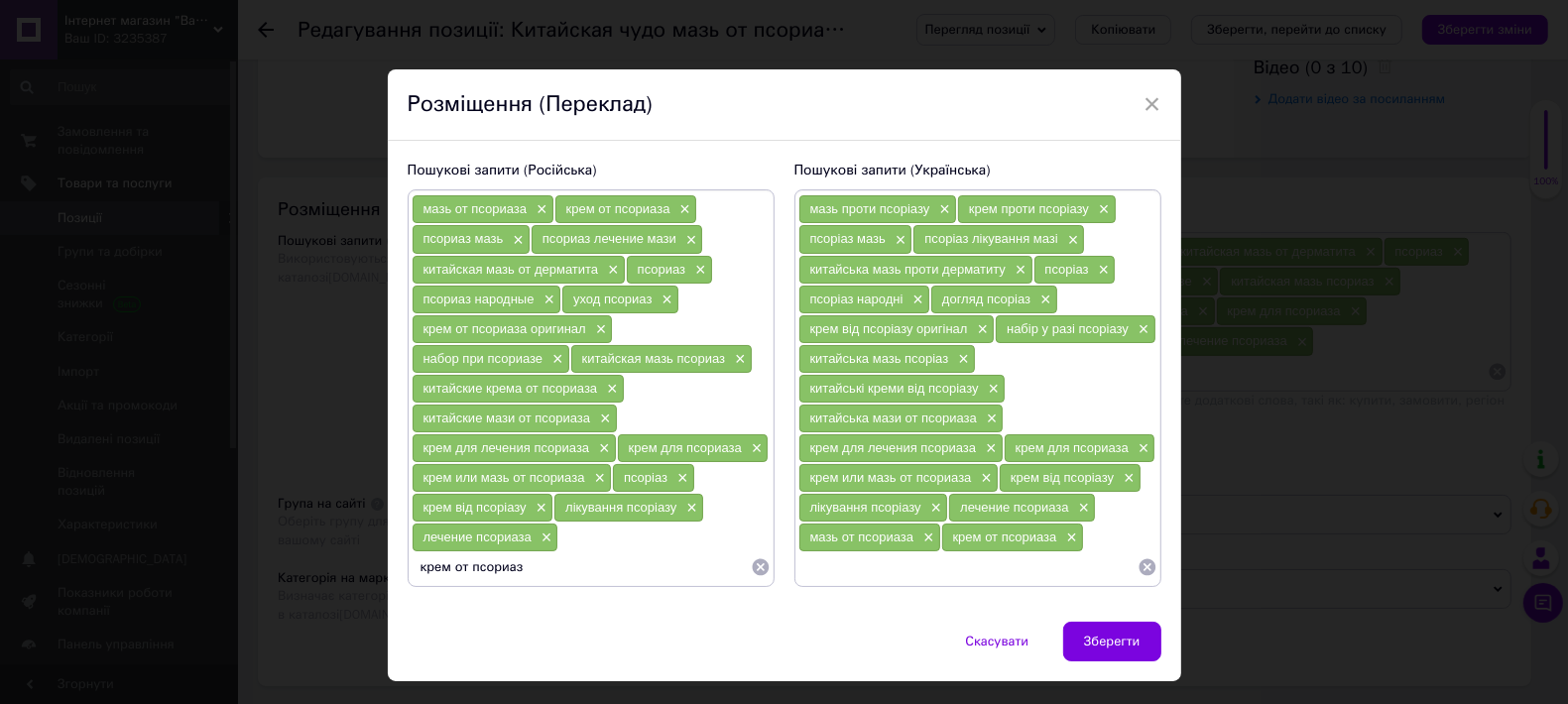 type on "крем от псориаза" 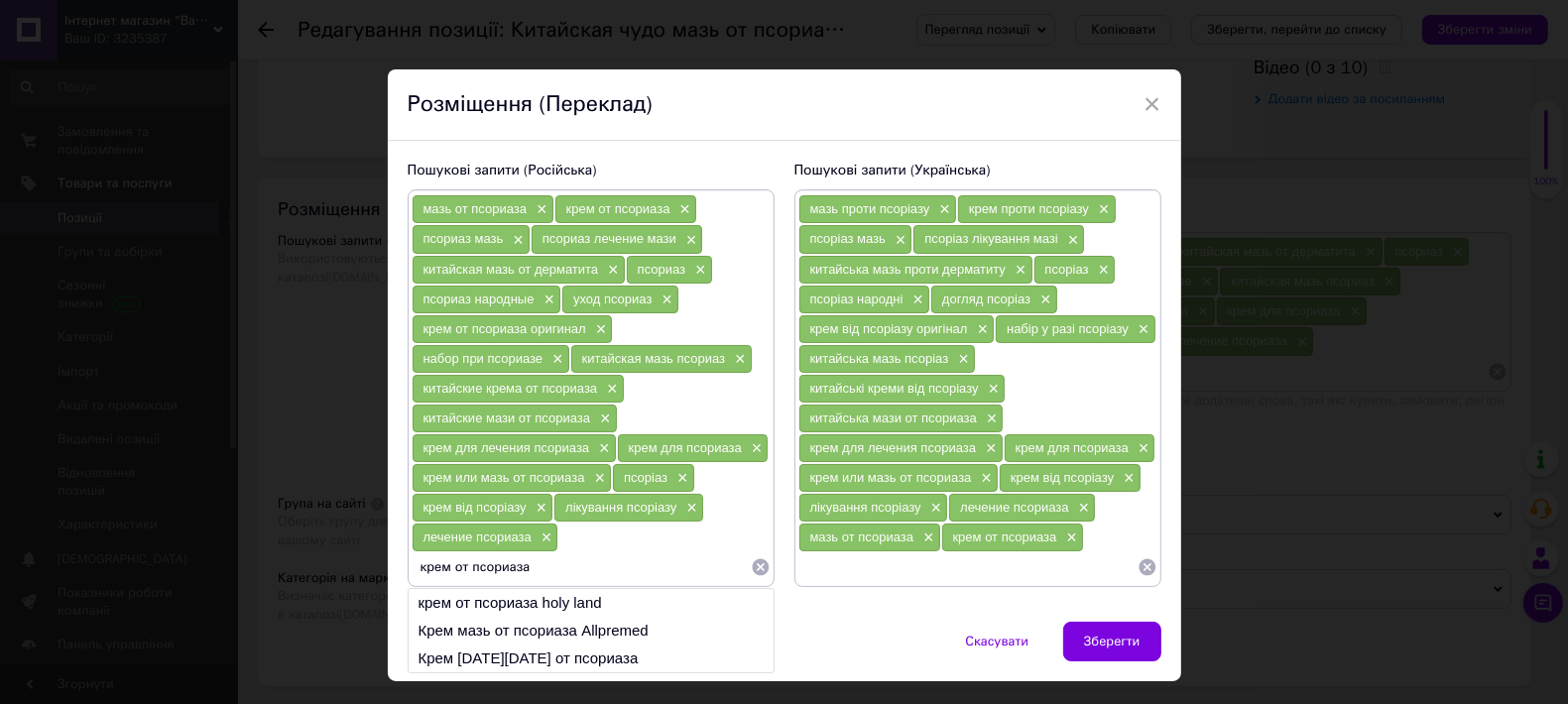 scroll, scrollTop: 0, scrollLeft: 0, axis: both 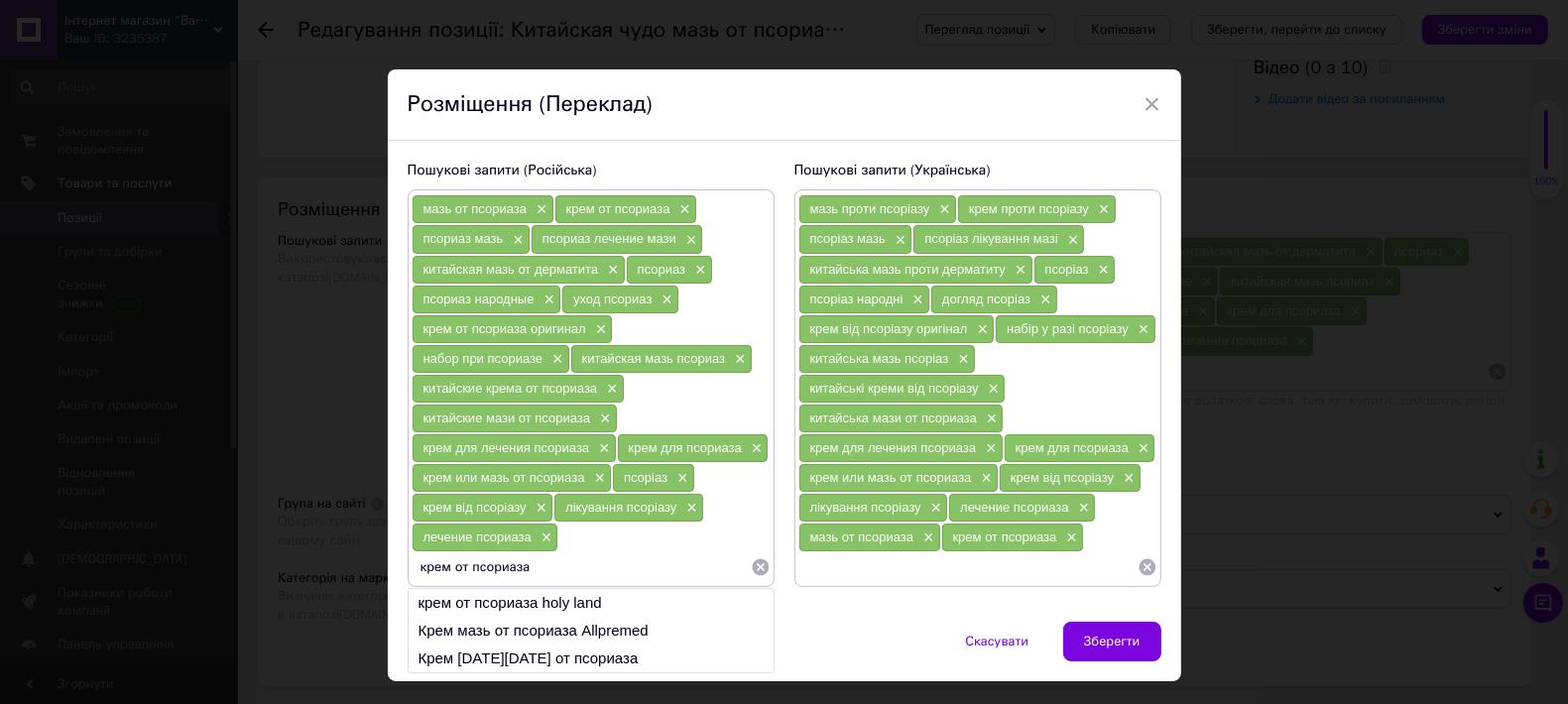 type 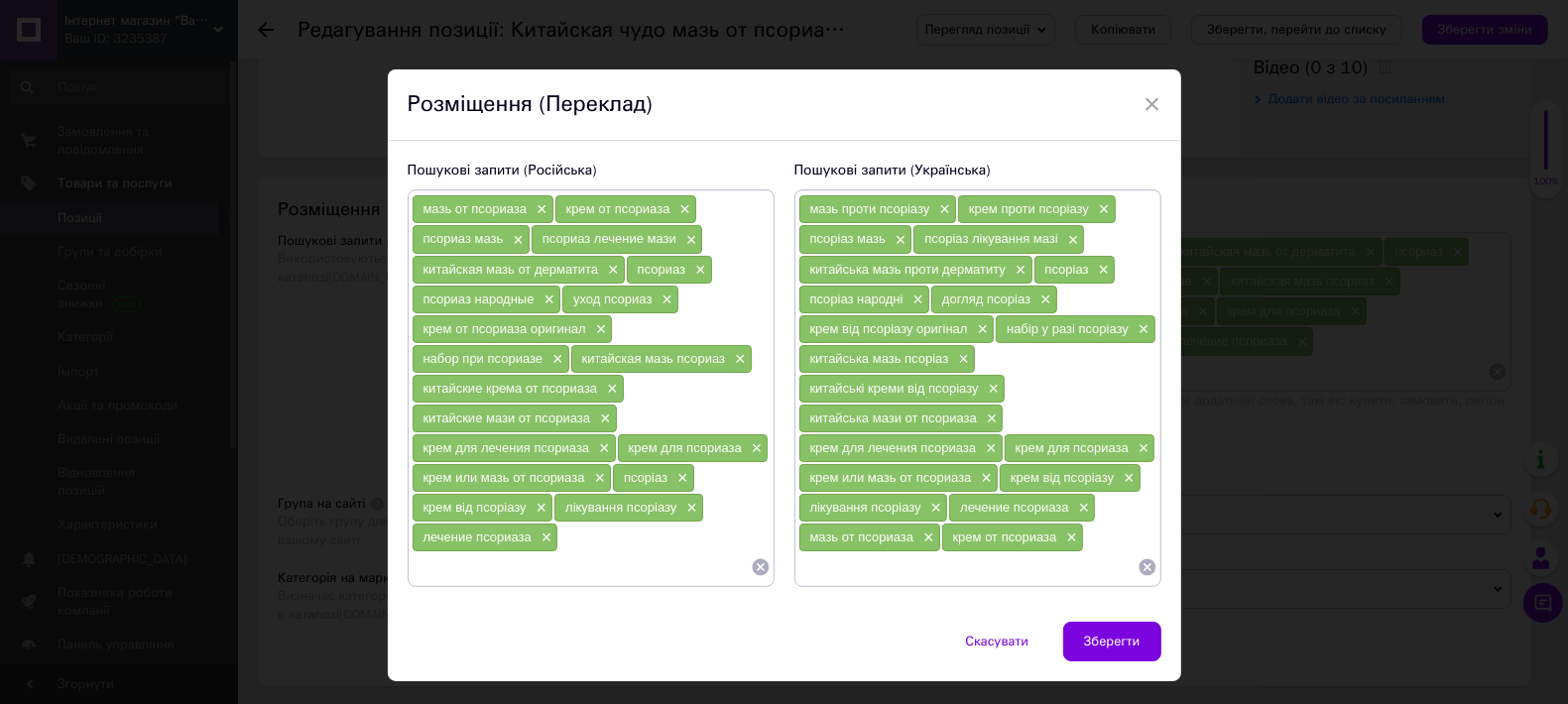 click on "Скасувати   Зберегти" at bounding box center (784, 651) 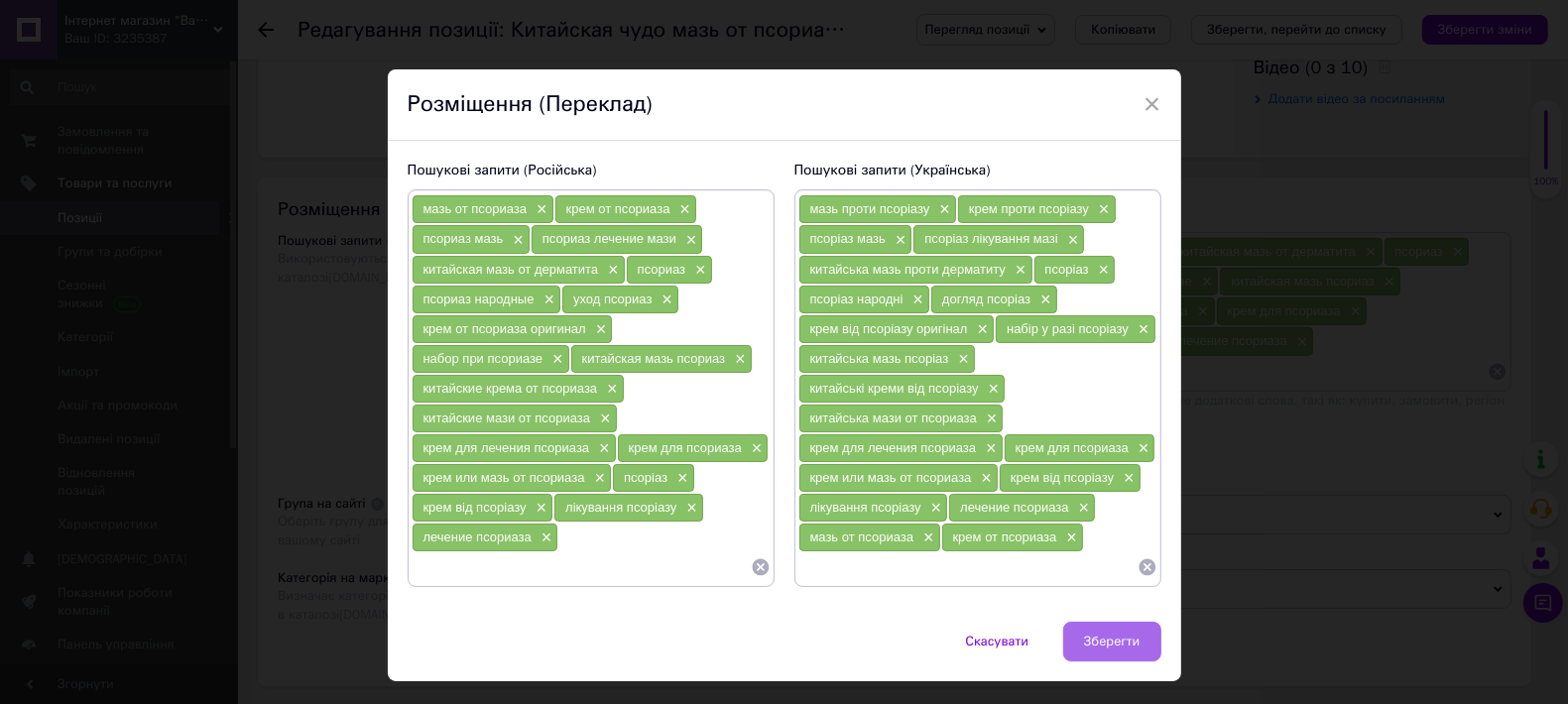 click on "Зберегти" at bounding box center [1112, 642] 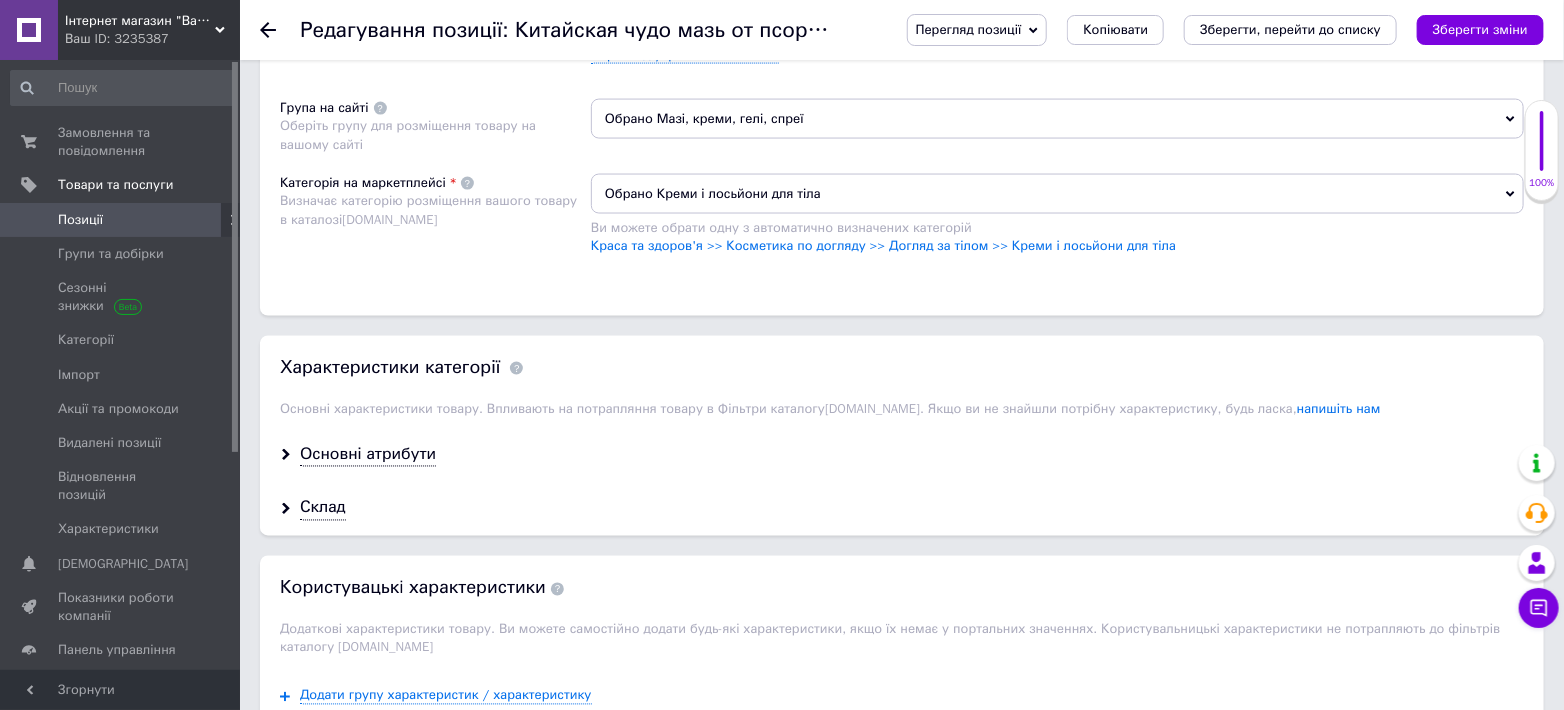 scroll, scrollTop: 1555, scrollLeft: 0, axis: vertical 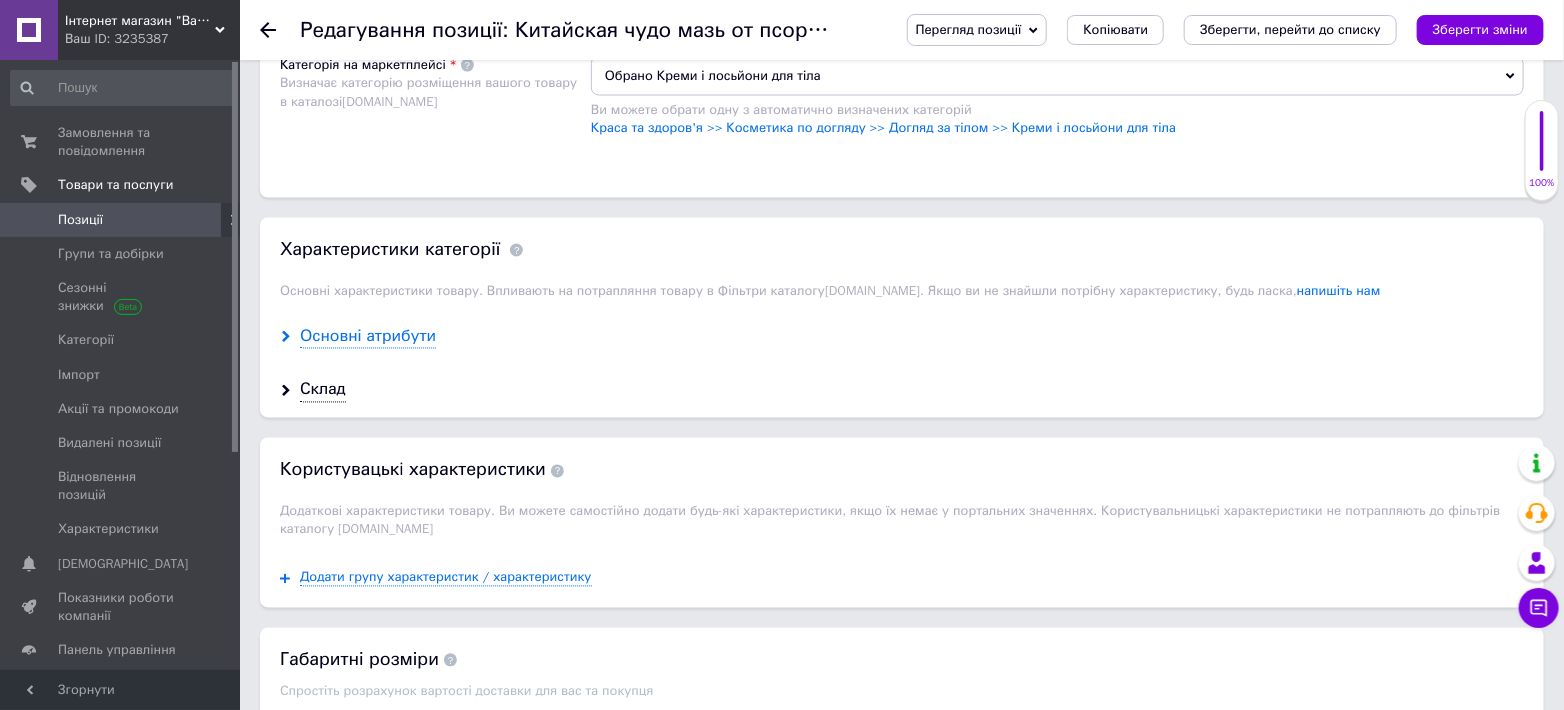 click on "Основні атрибути" at bounding box center (368, 337) 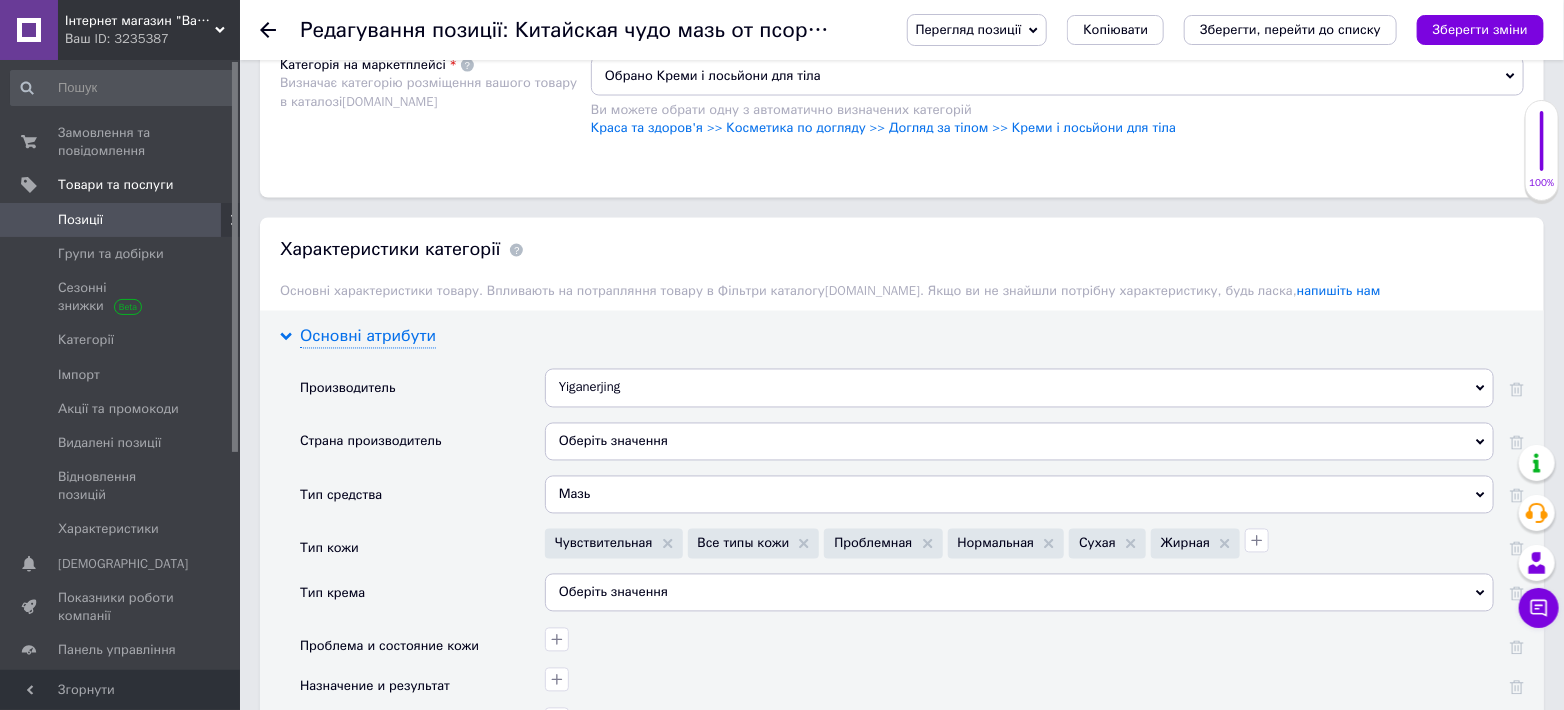 click on "Основні атрибути" at bounding box center (368, 337) 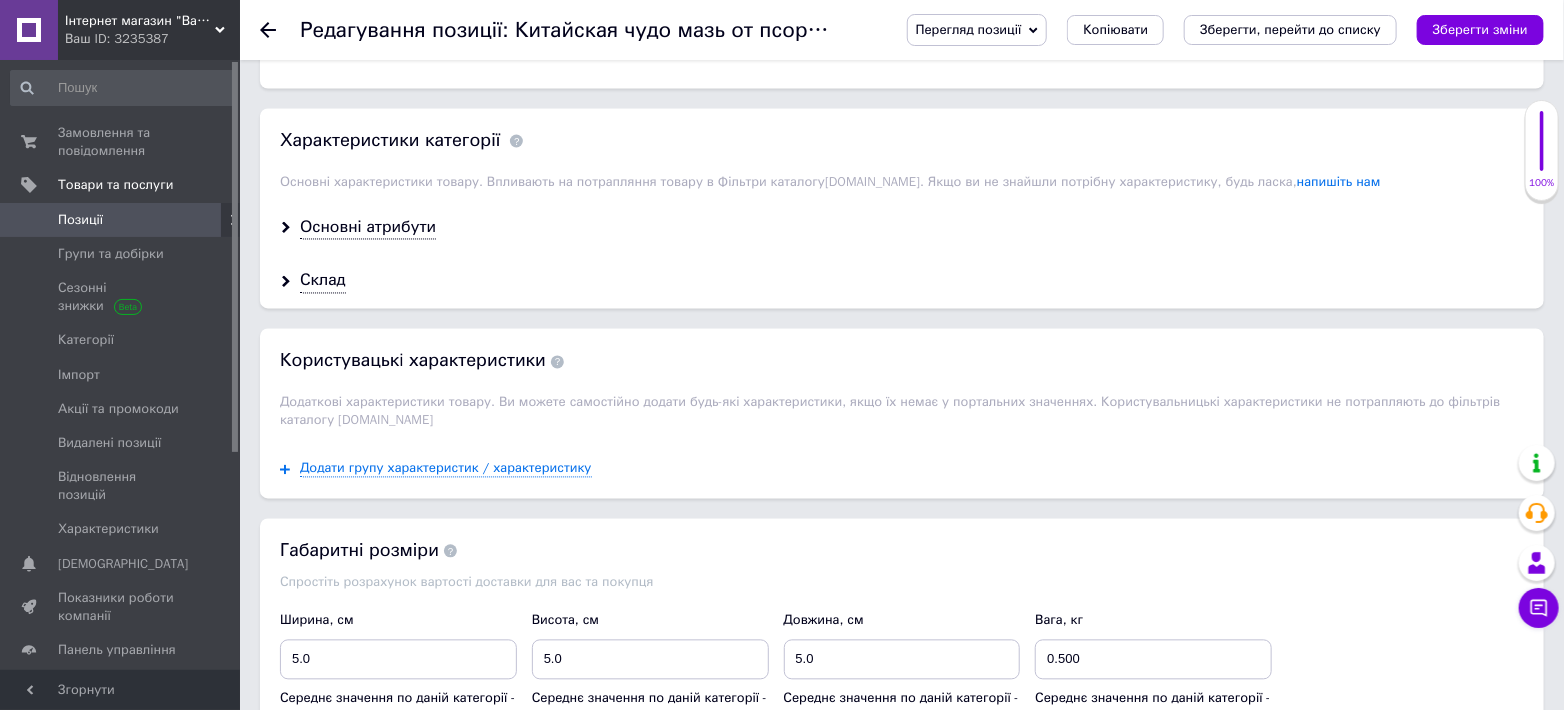 scroll, scrollTop: 1777, scrollLeft: 0, axis: vertical 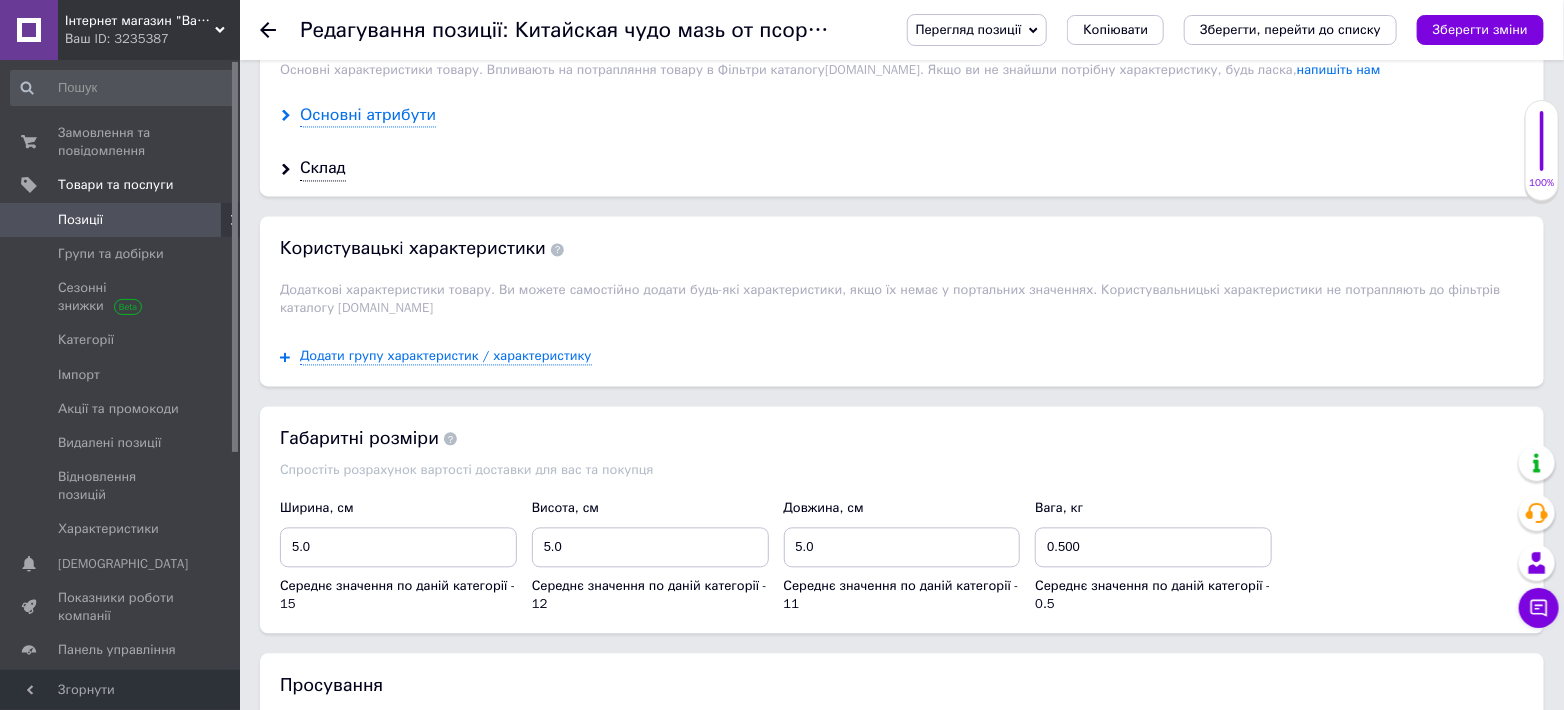 click on "Основні атрибути" at bounding box center (368, 115) 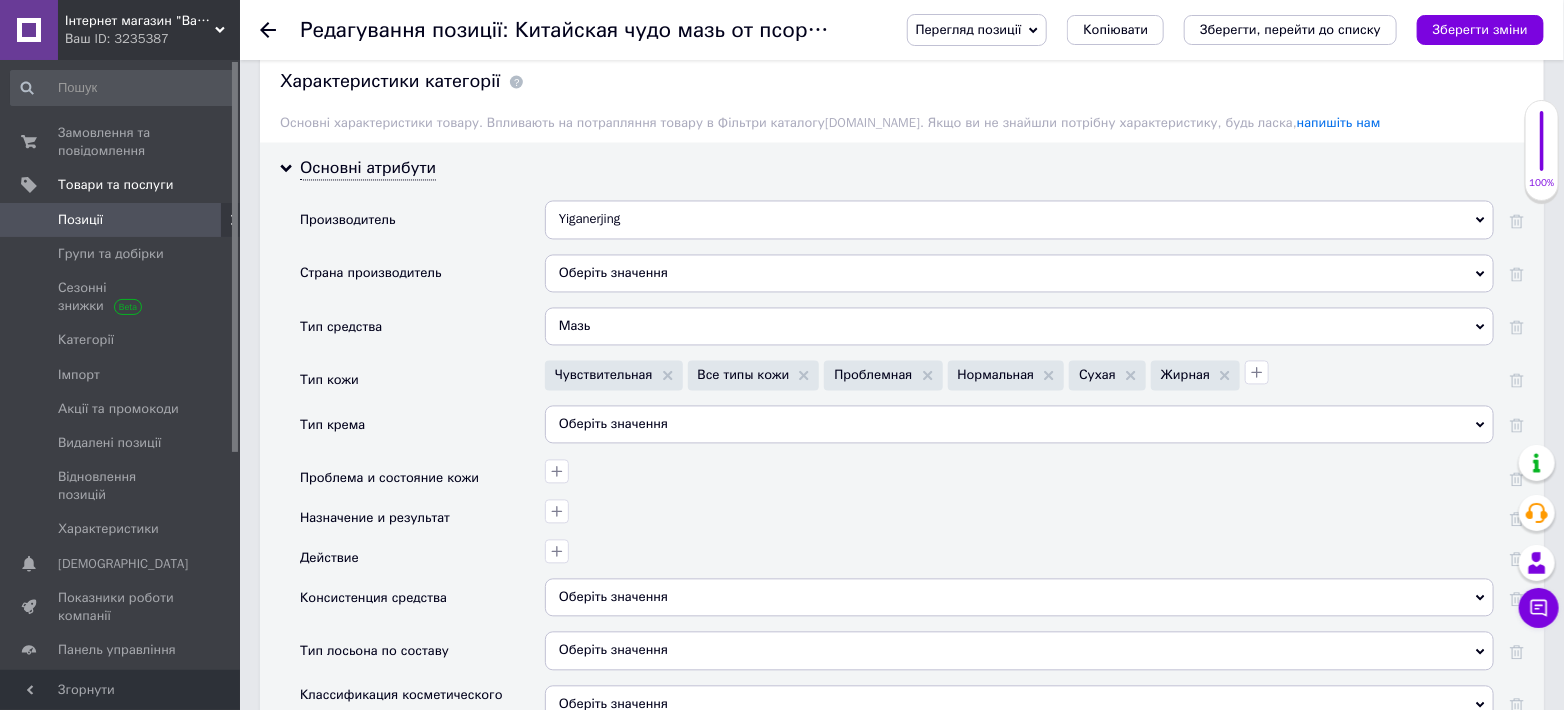 scroll, scrollTop: 1703, scrollLeft: 0, axis: vertical 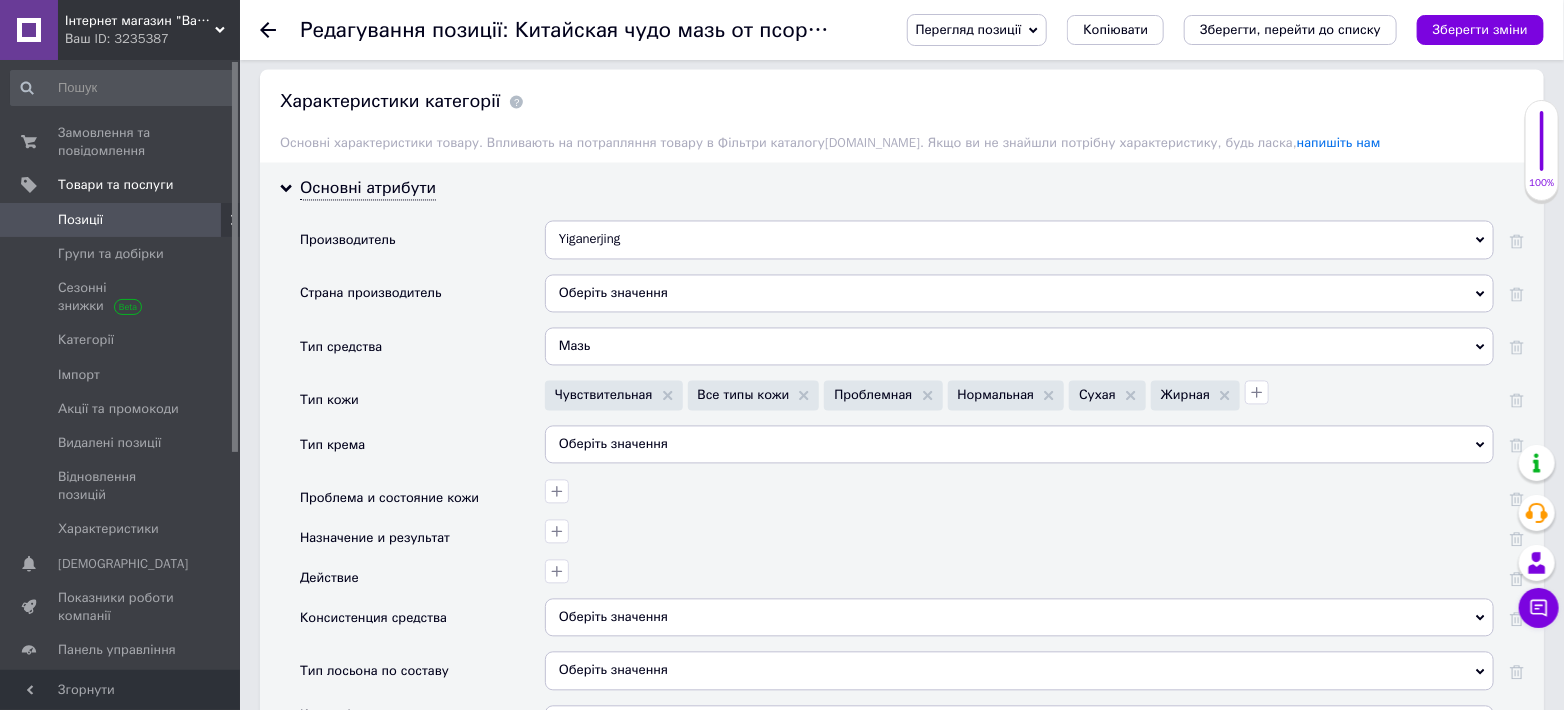 click on "Оберіть значення" at bounding box center [1019, 294] 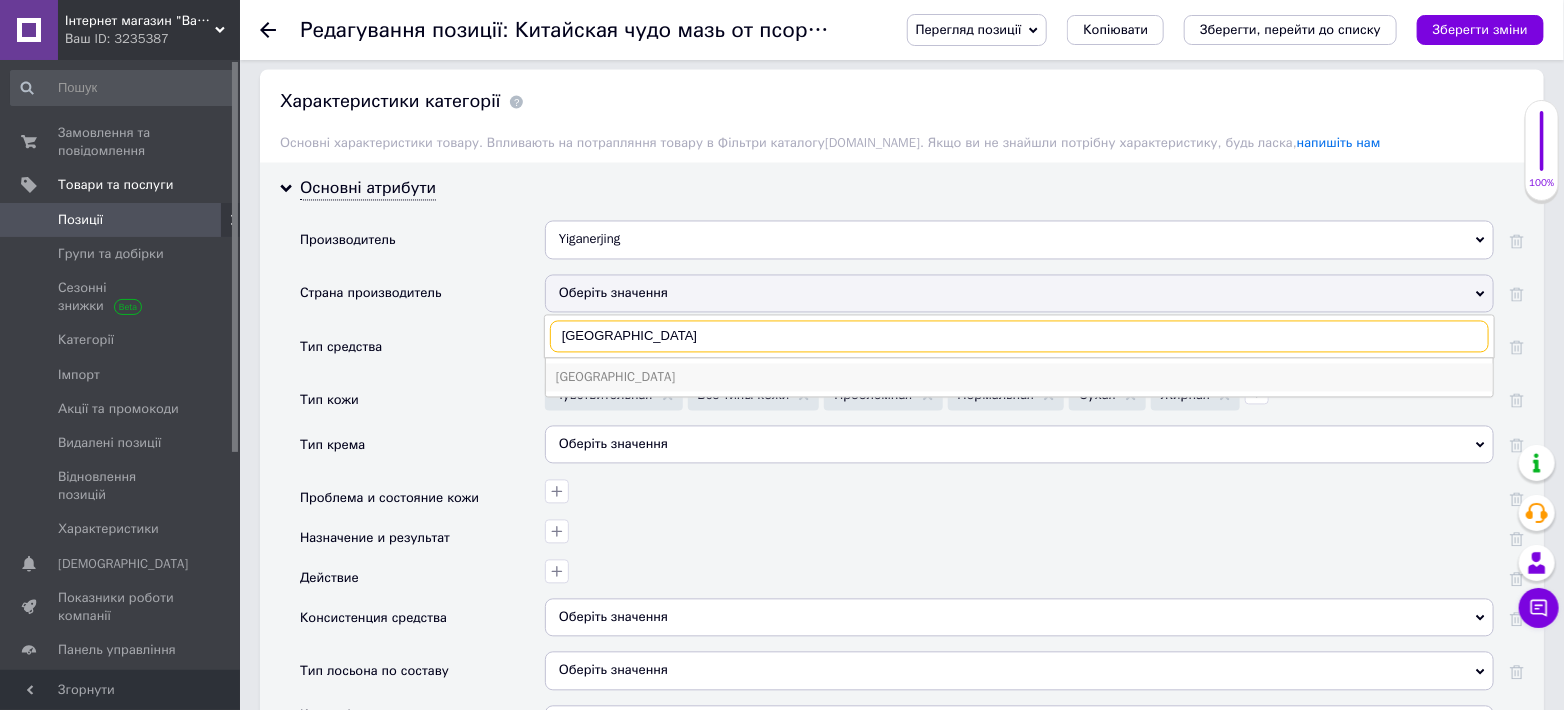 type on "китай" 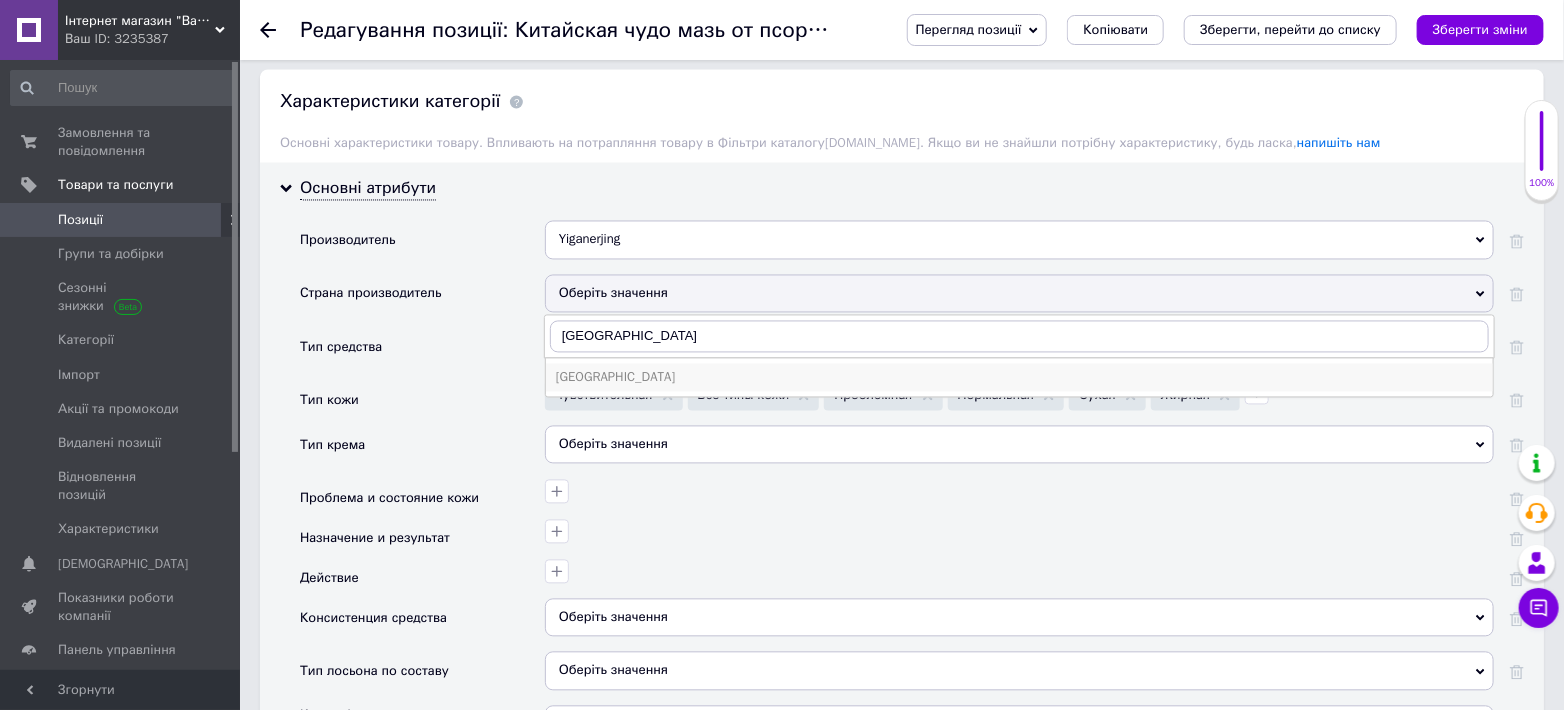 click on "Китай" at bounding box center [1019, 378] 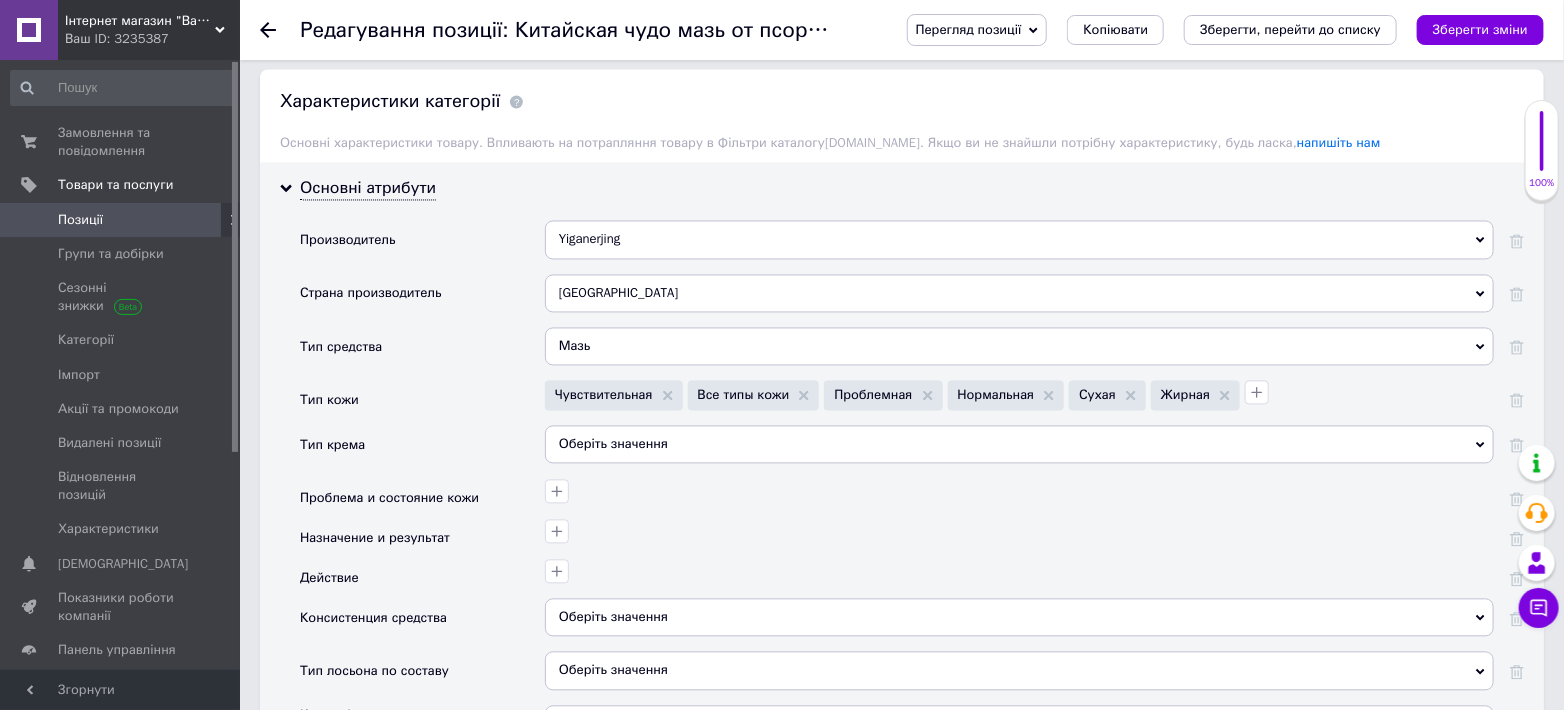 click on "Оберіть значення" at bounding box center (1019, 445) 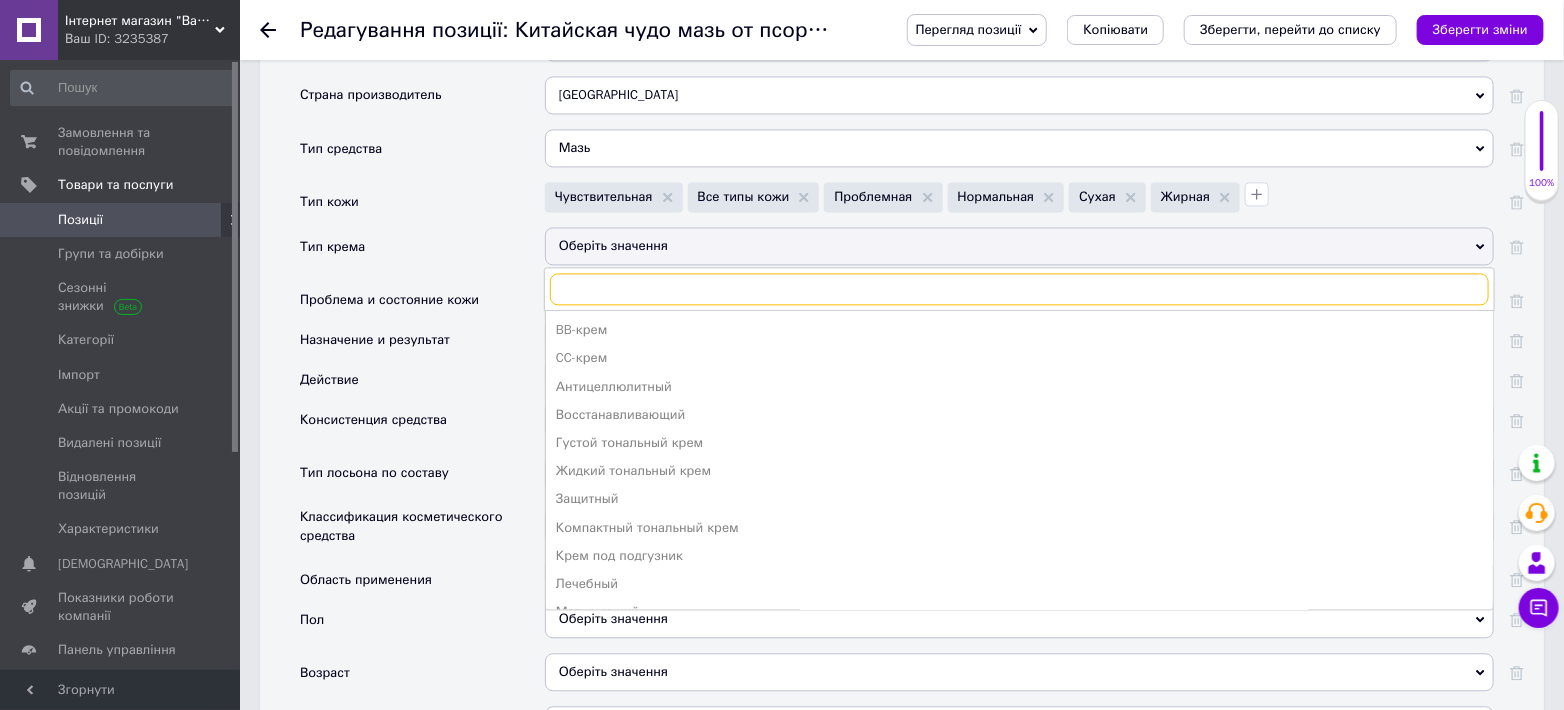 scroll, scrollTop: 1925, scrollLeft: 0, axis: vertical 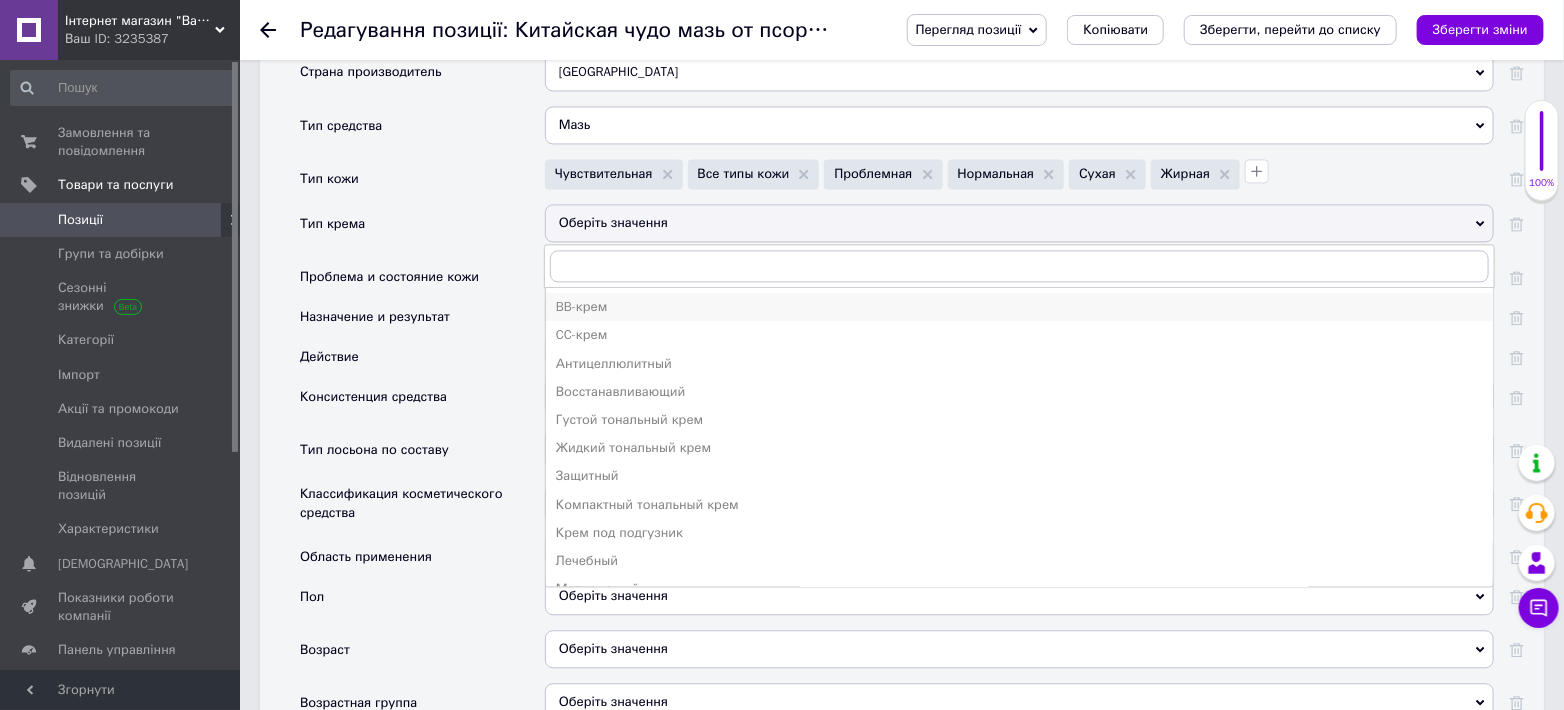 click on "BB-крем" at bounding box center [1019, 307] 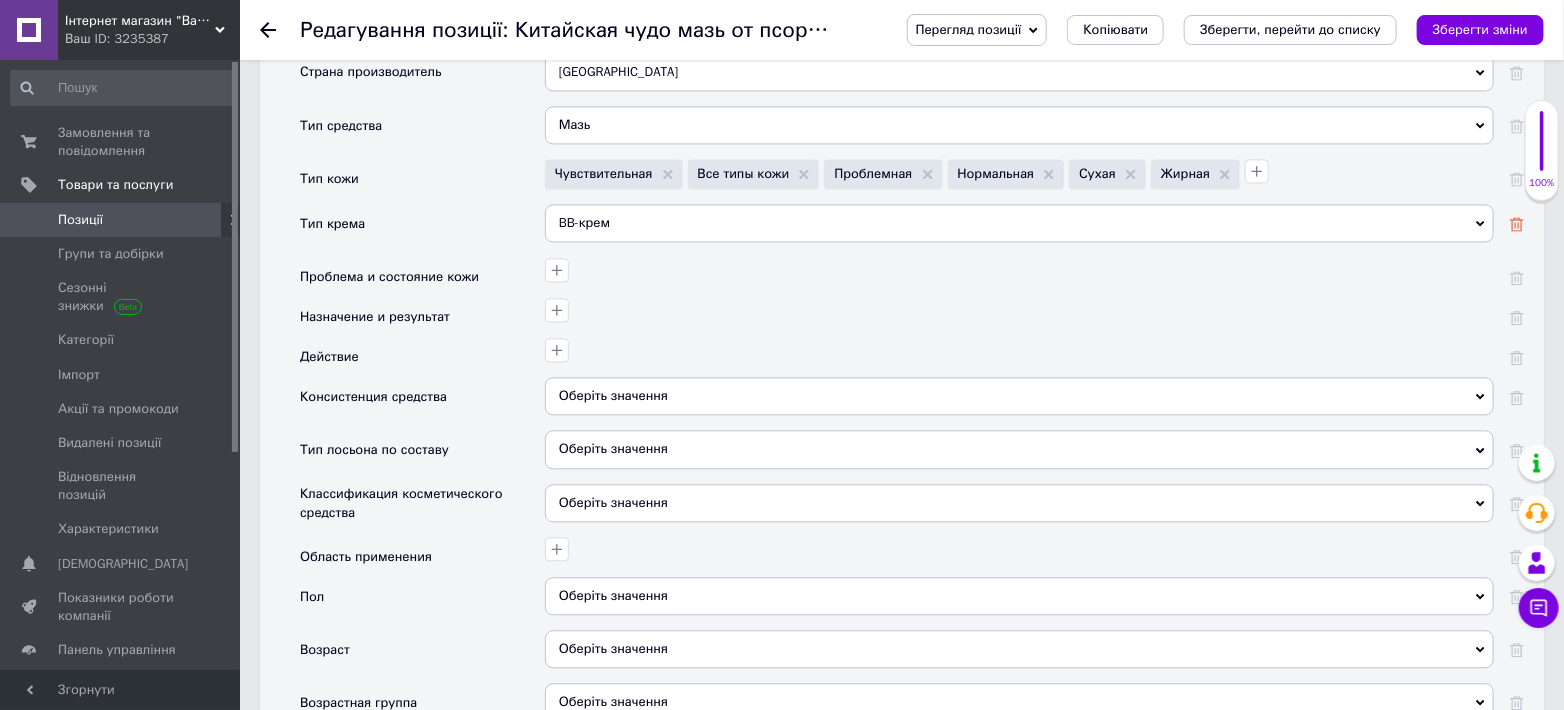click 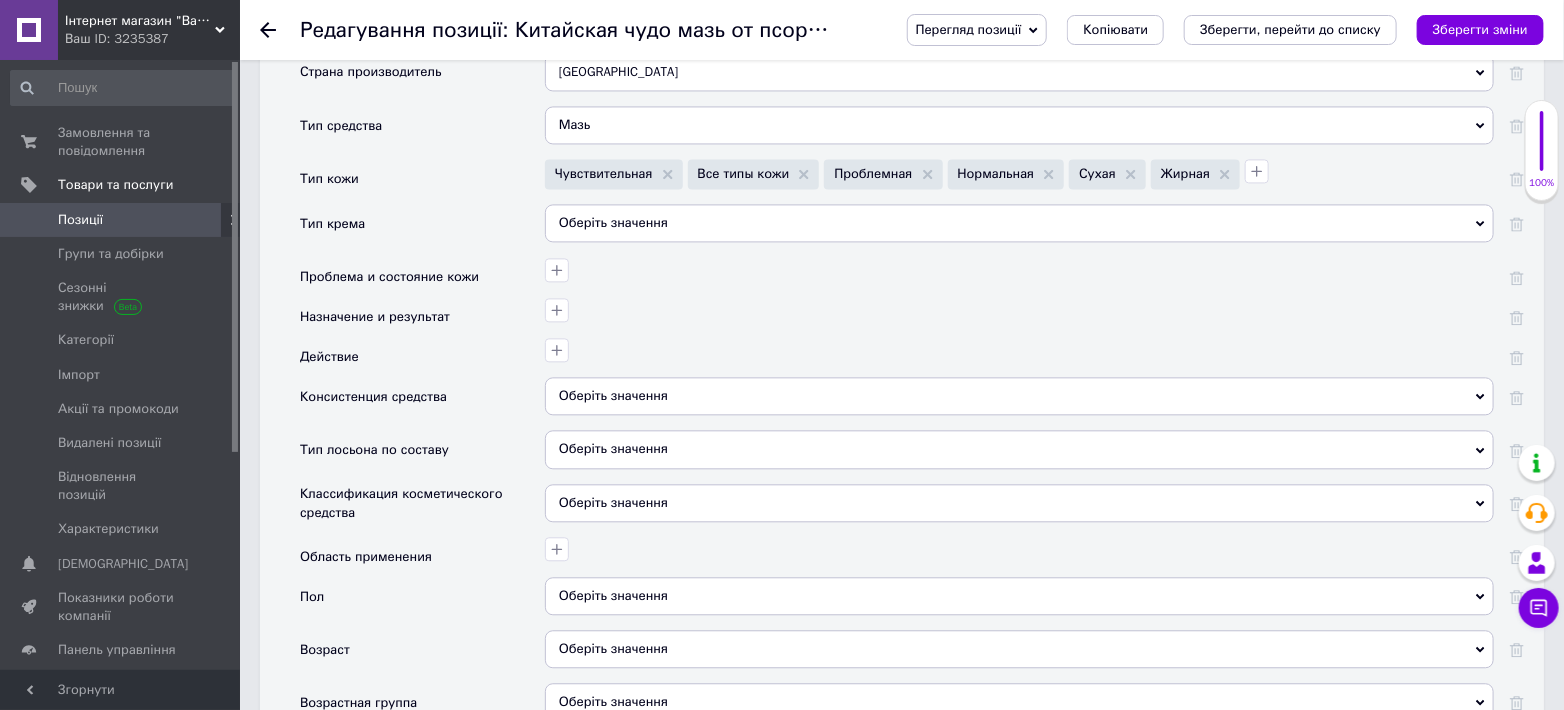 click on "Оберіть значення" at bounding box center [1019, 223] 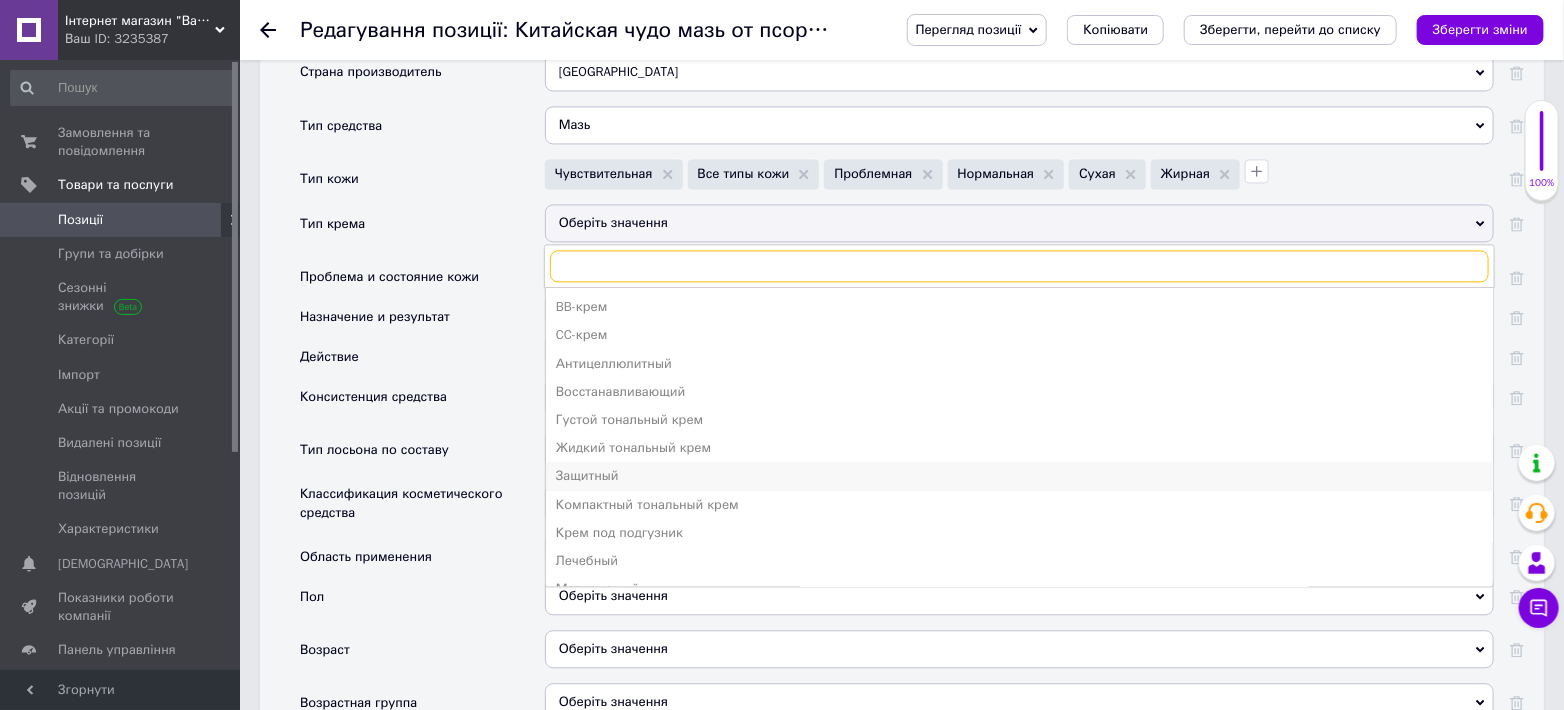 scroll, scrollTop: 74, scrollLeft: 0, axis: vertical 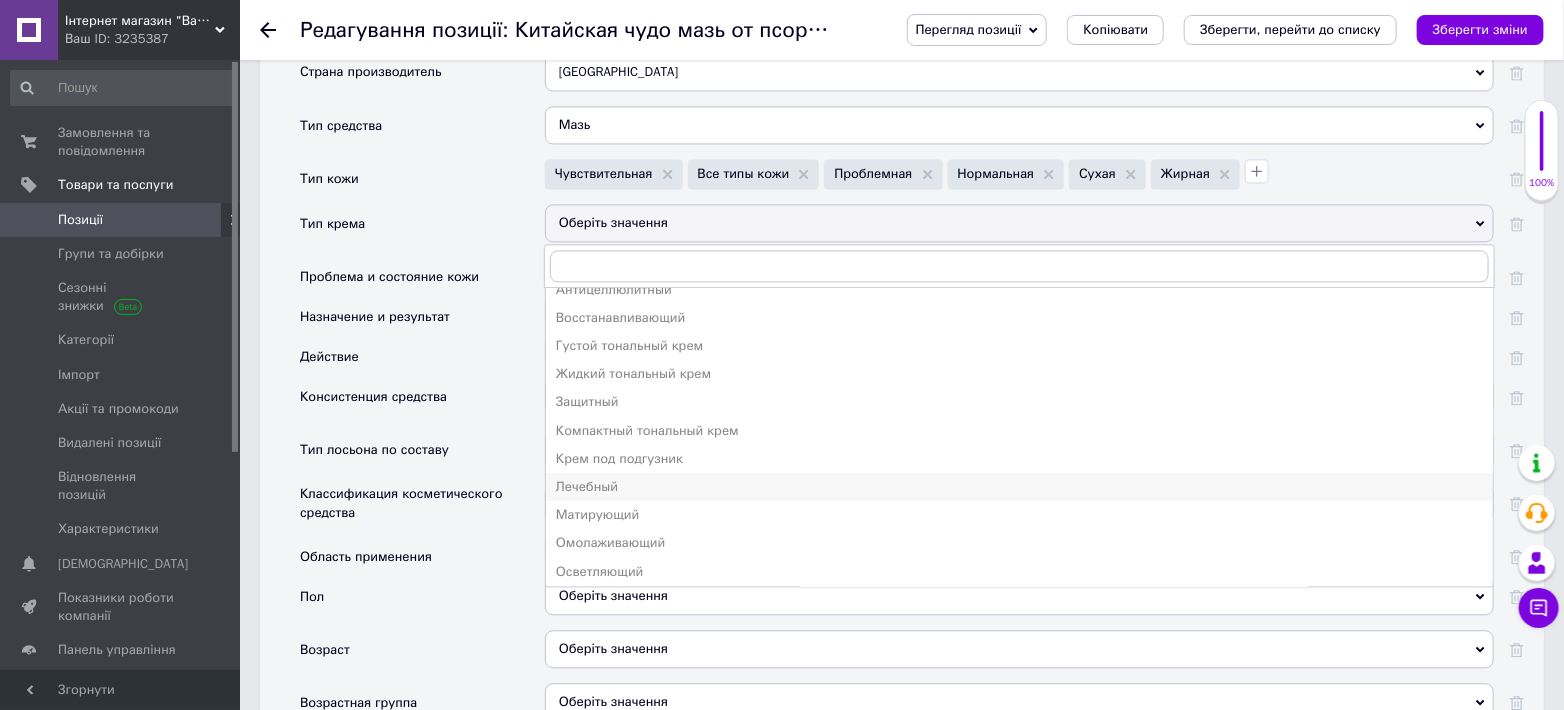 click on "Лечебный" at bounding box center (1019, 487) 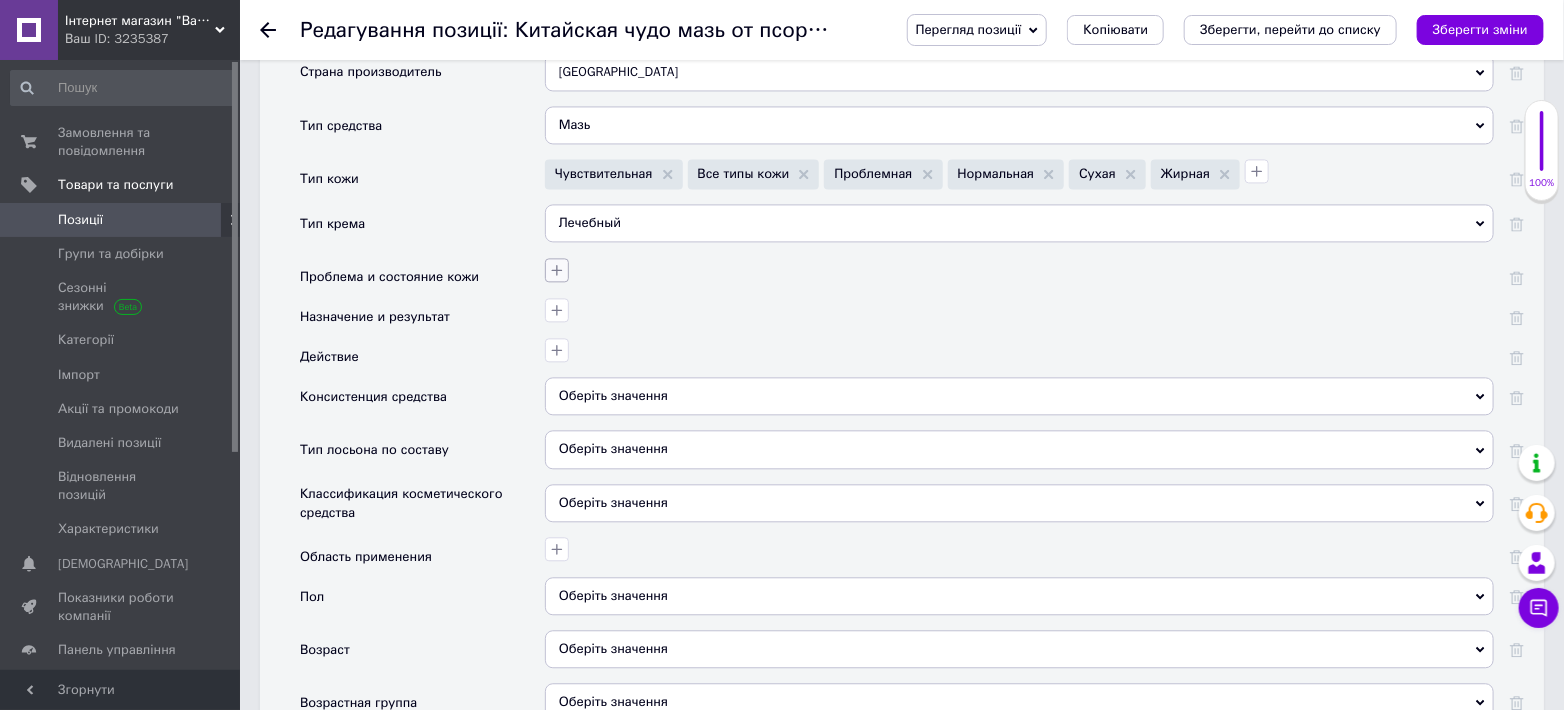 click 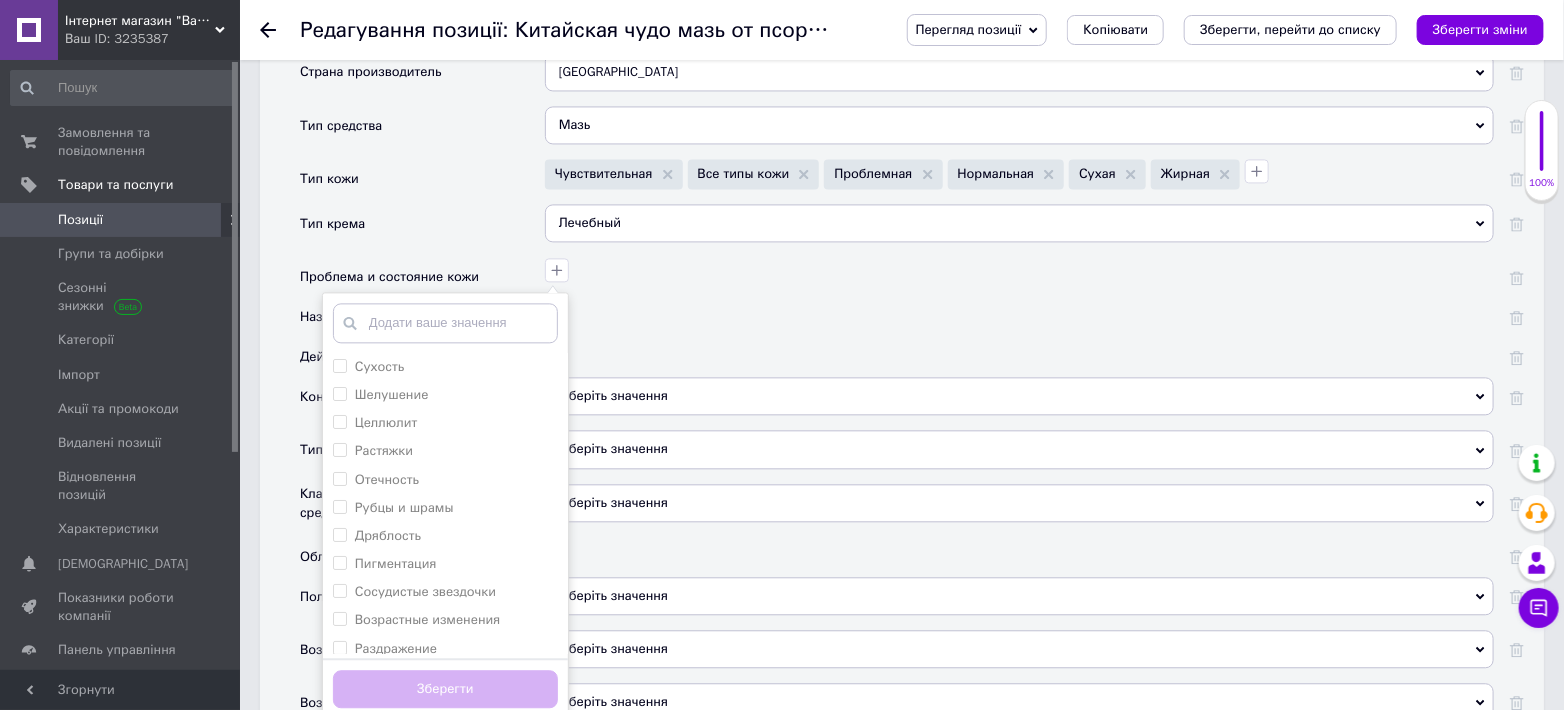 scroll, scrollTop: 2000, scrollLeft: 0, axis: vertical 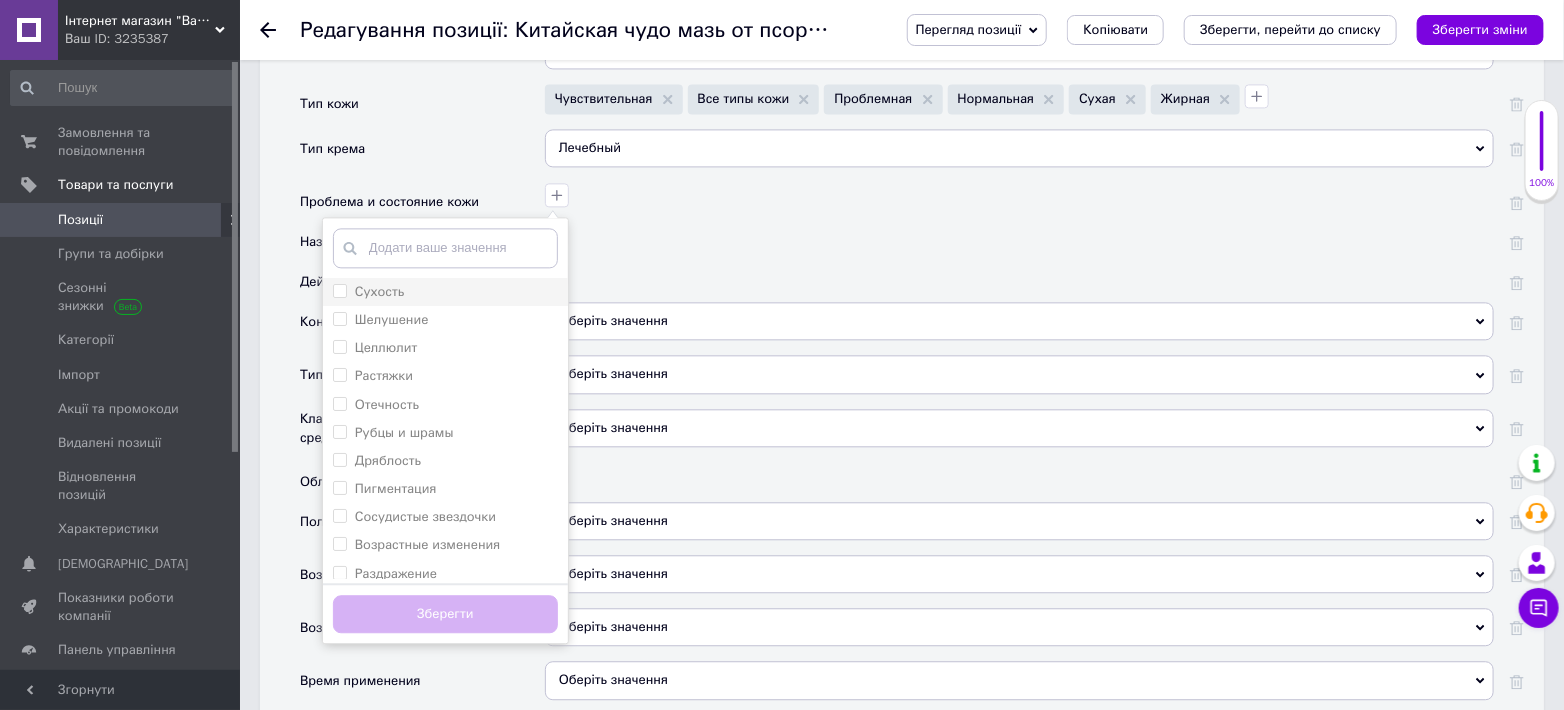 click on "Сухость" at bounding box center (339, 290) 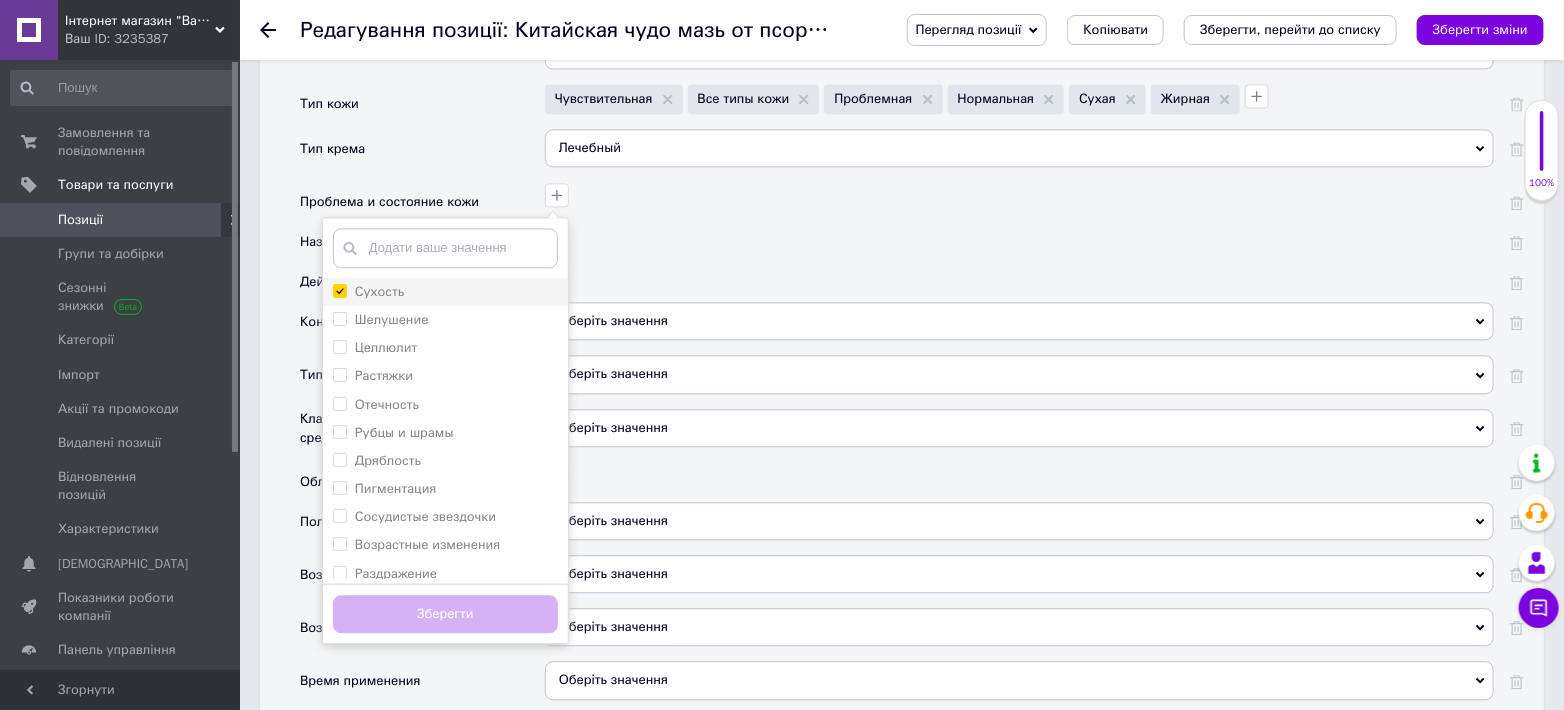 checkbox on "true" 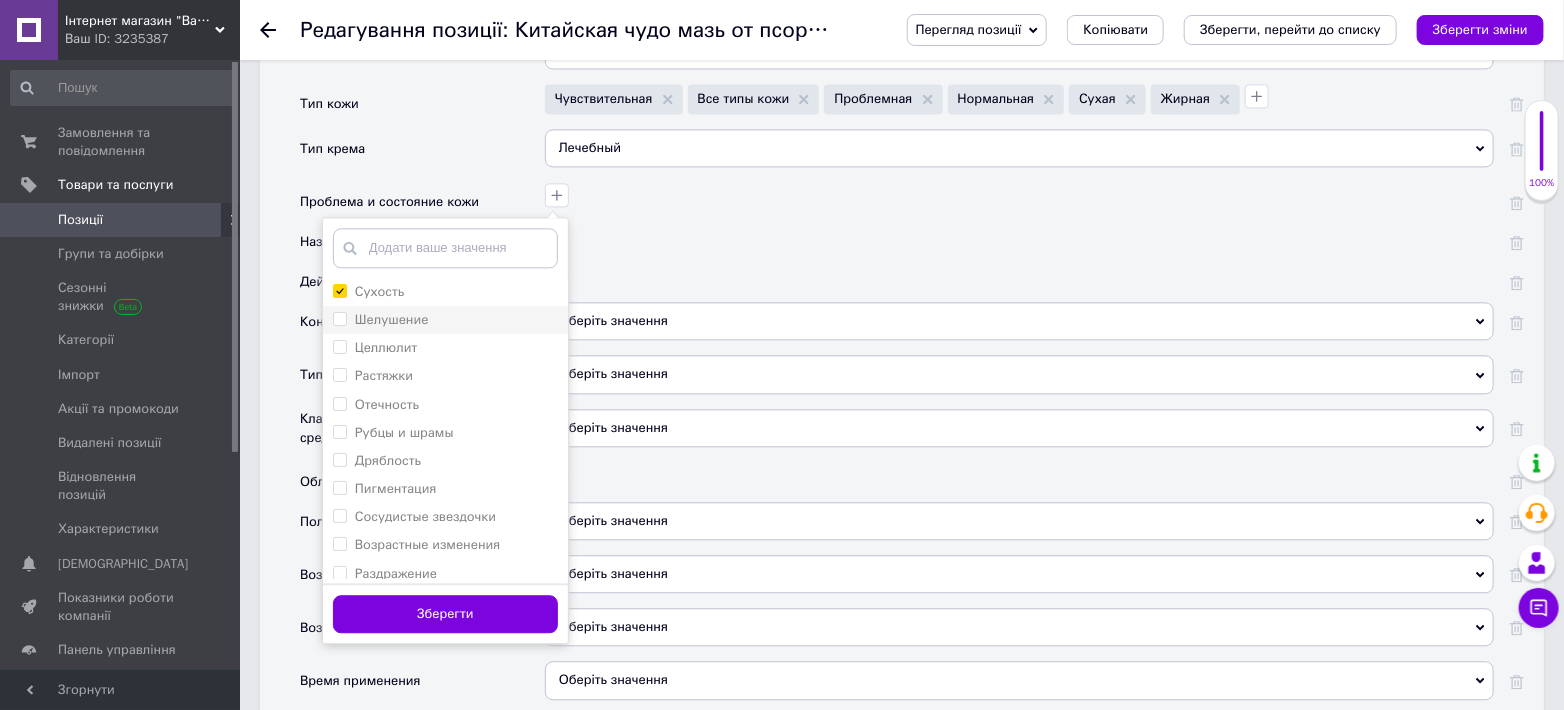 click on "Шелушение" at bounding box center (339, 318) 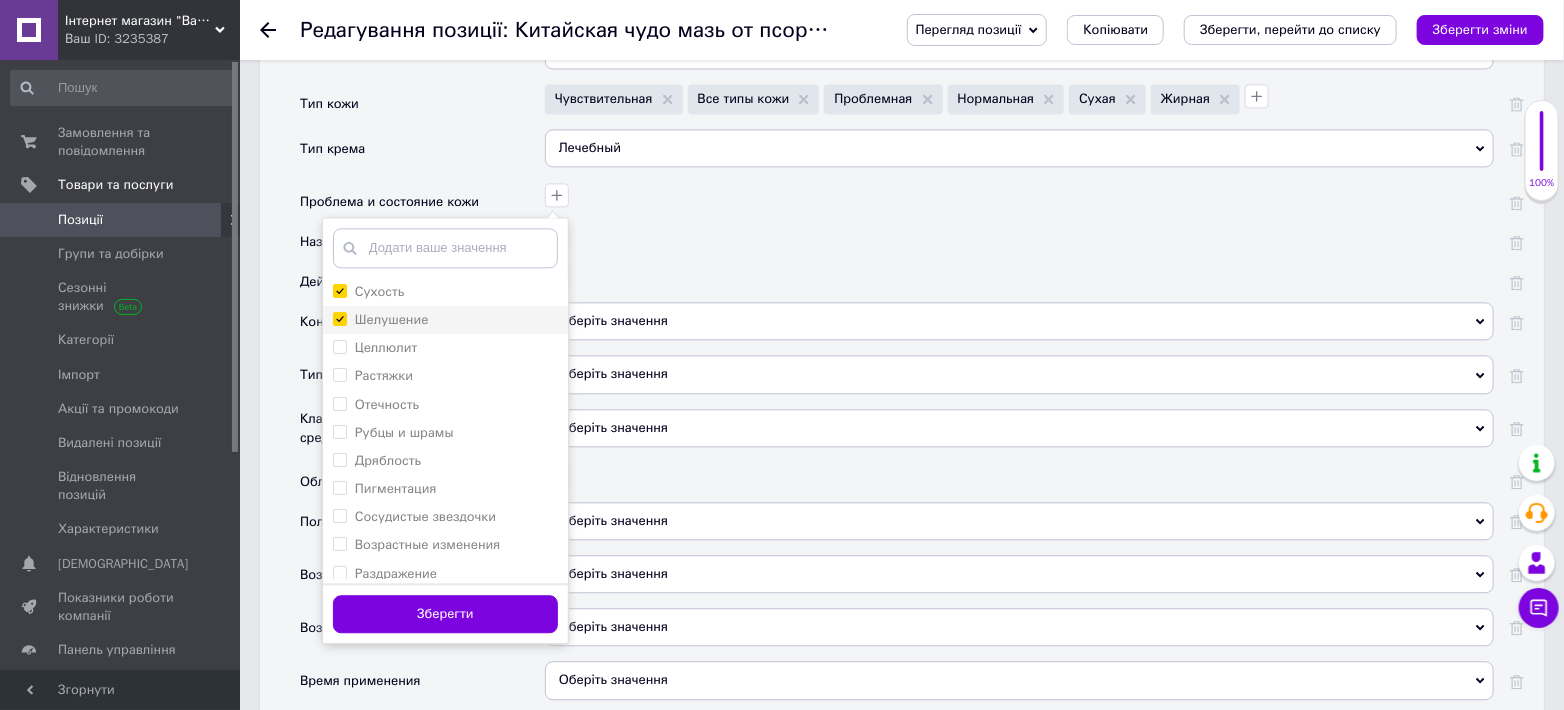 checkbox on "true" 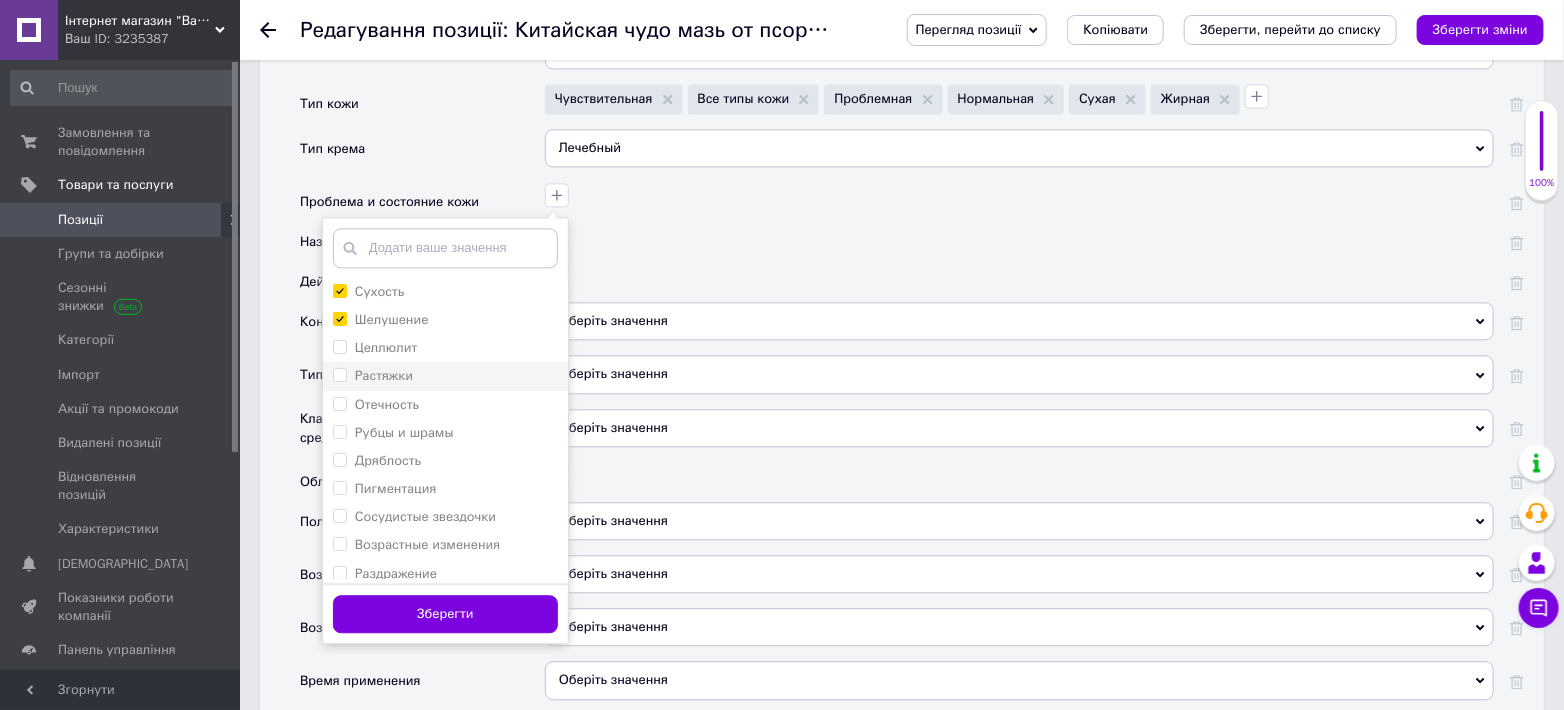 click on "Растяжки" at bounding box center (339, 374) 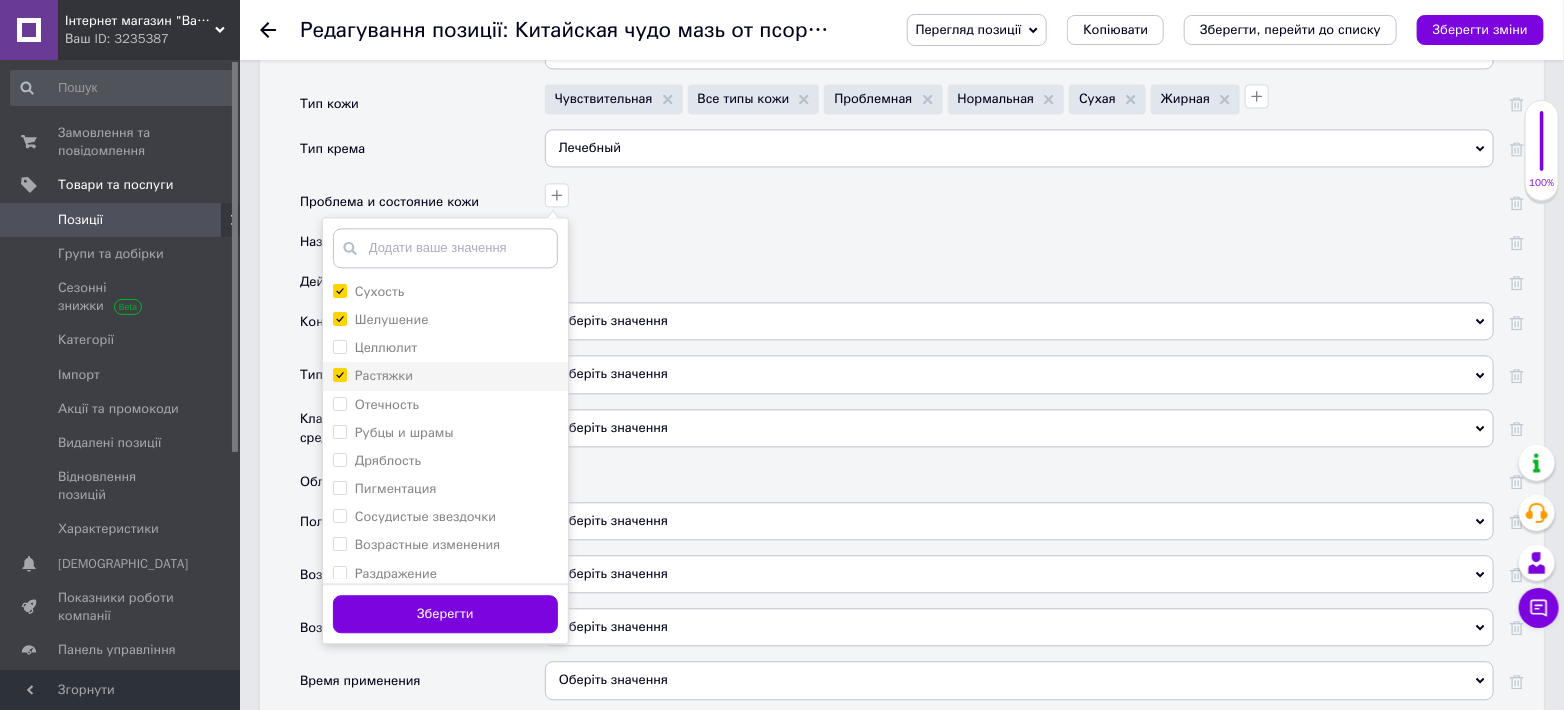 click on "Растяжки" at bounding box center (339, 374) 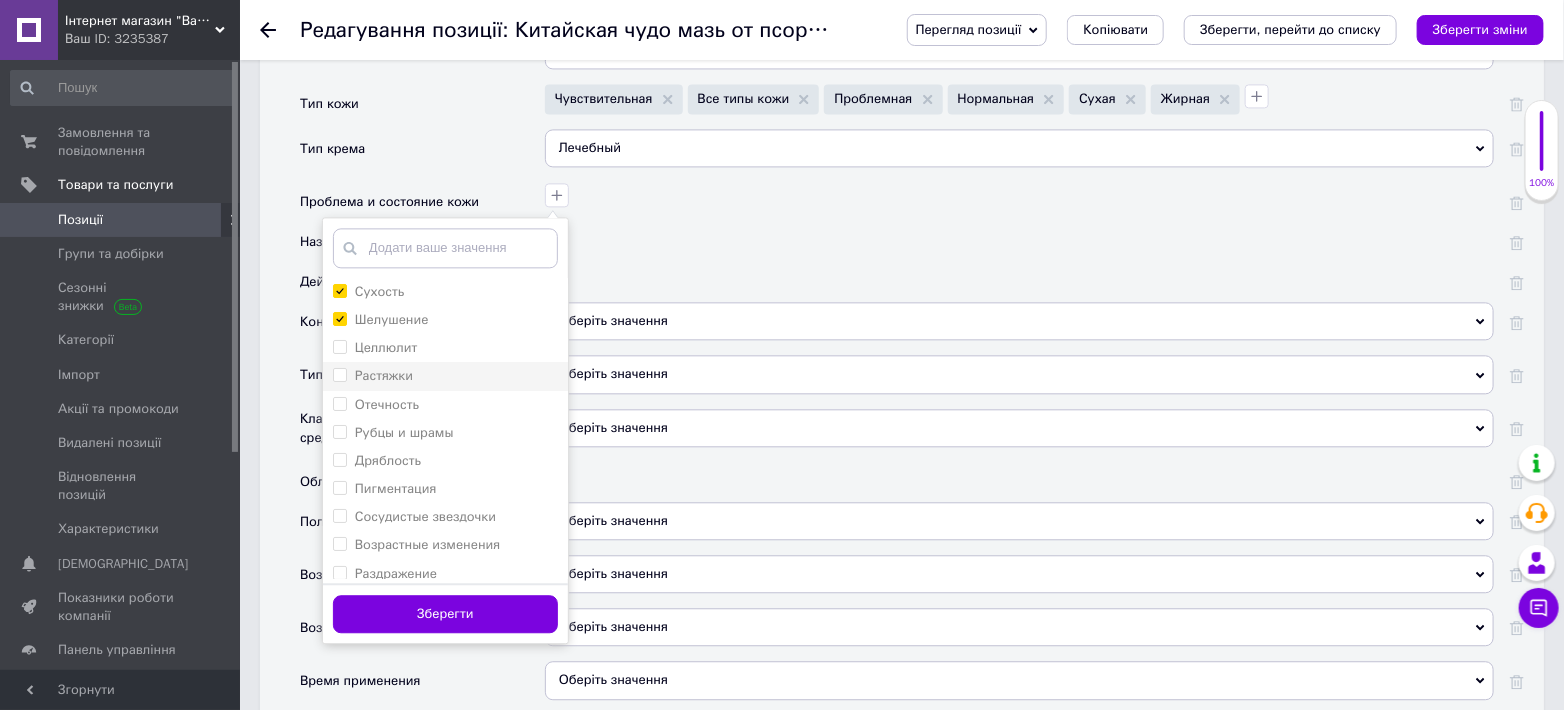 checkbox on "false" 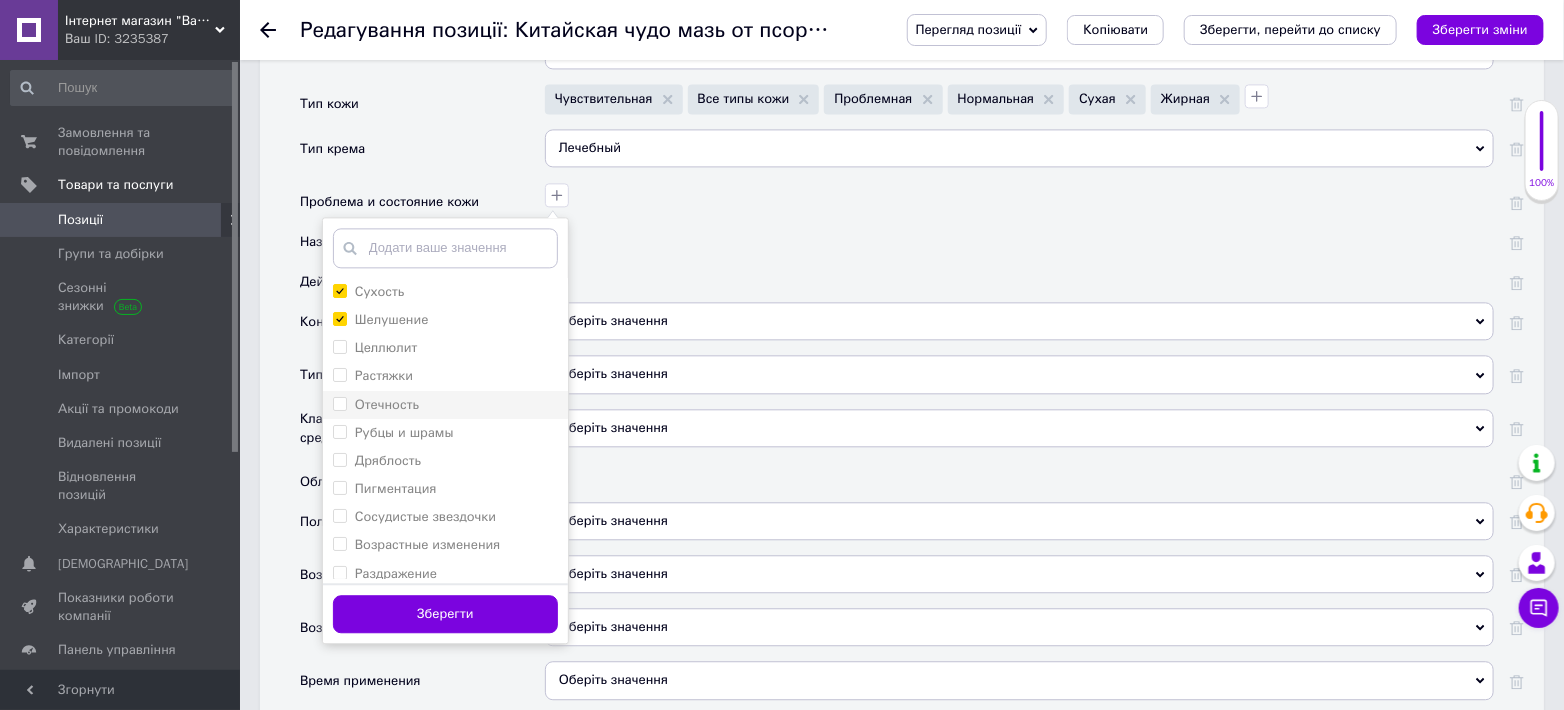click on "Отечность" at bounding box center (339, 403) 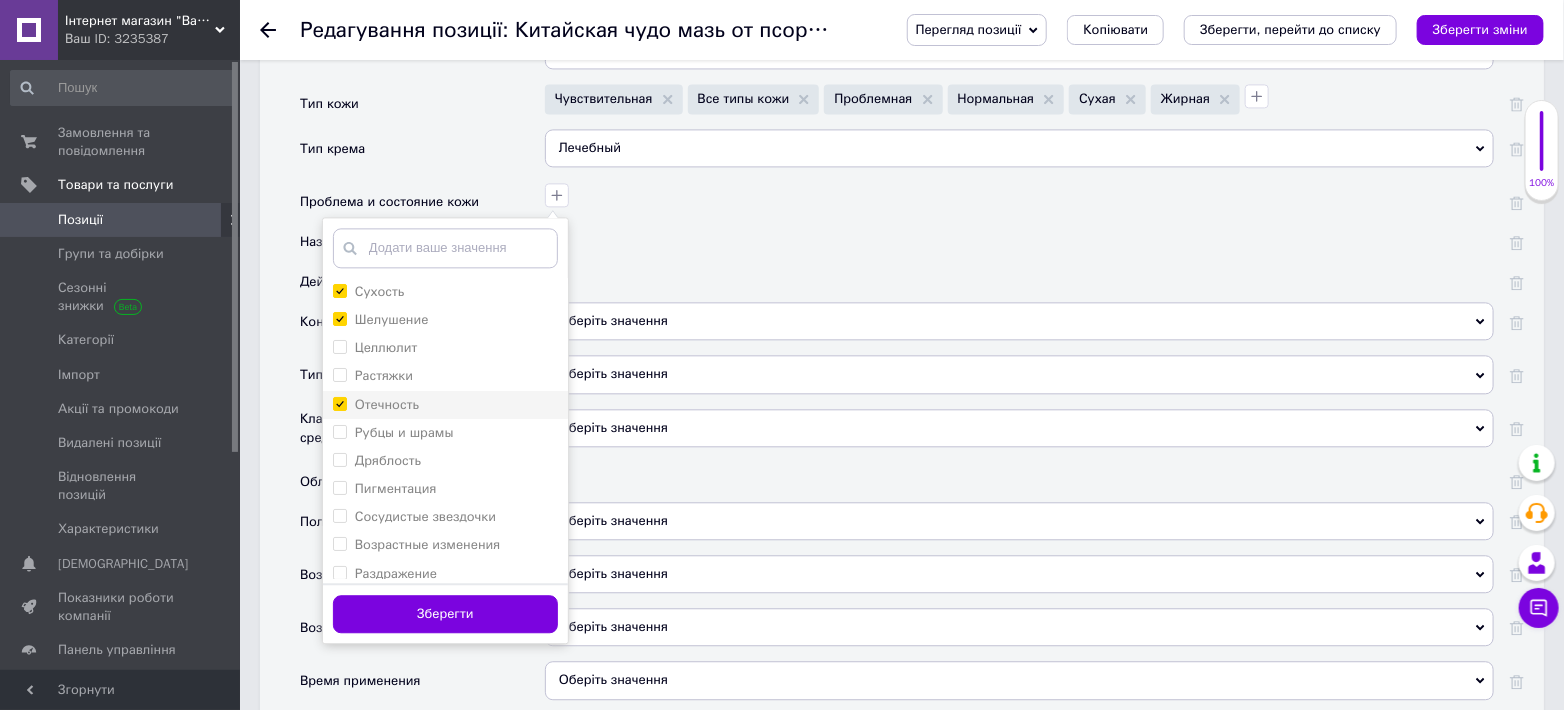 checkbox on "true" 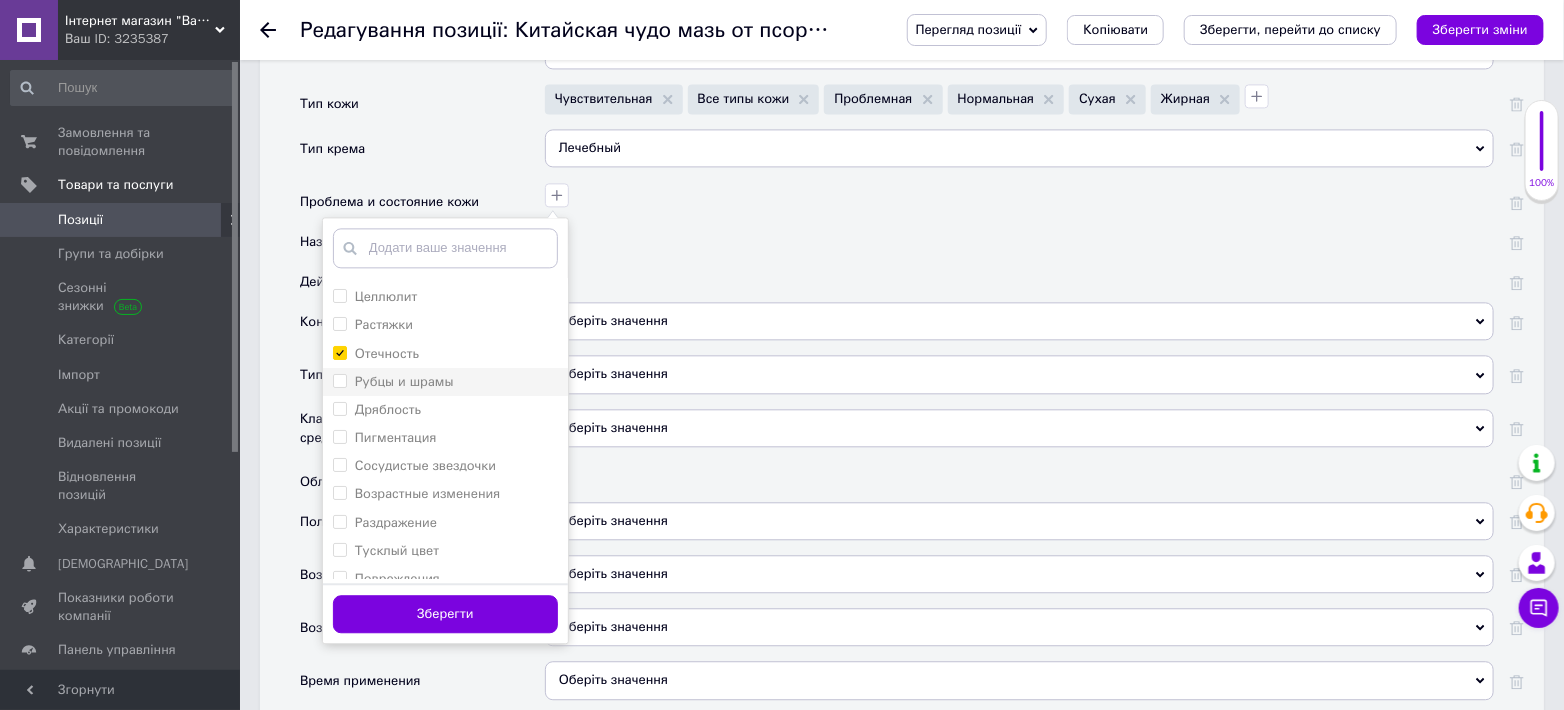 scroll, scrollTop: 74, scrollLeft: 0, axis: vertical 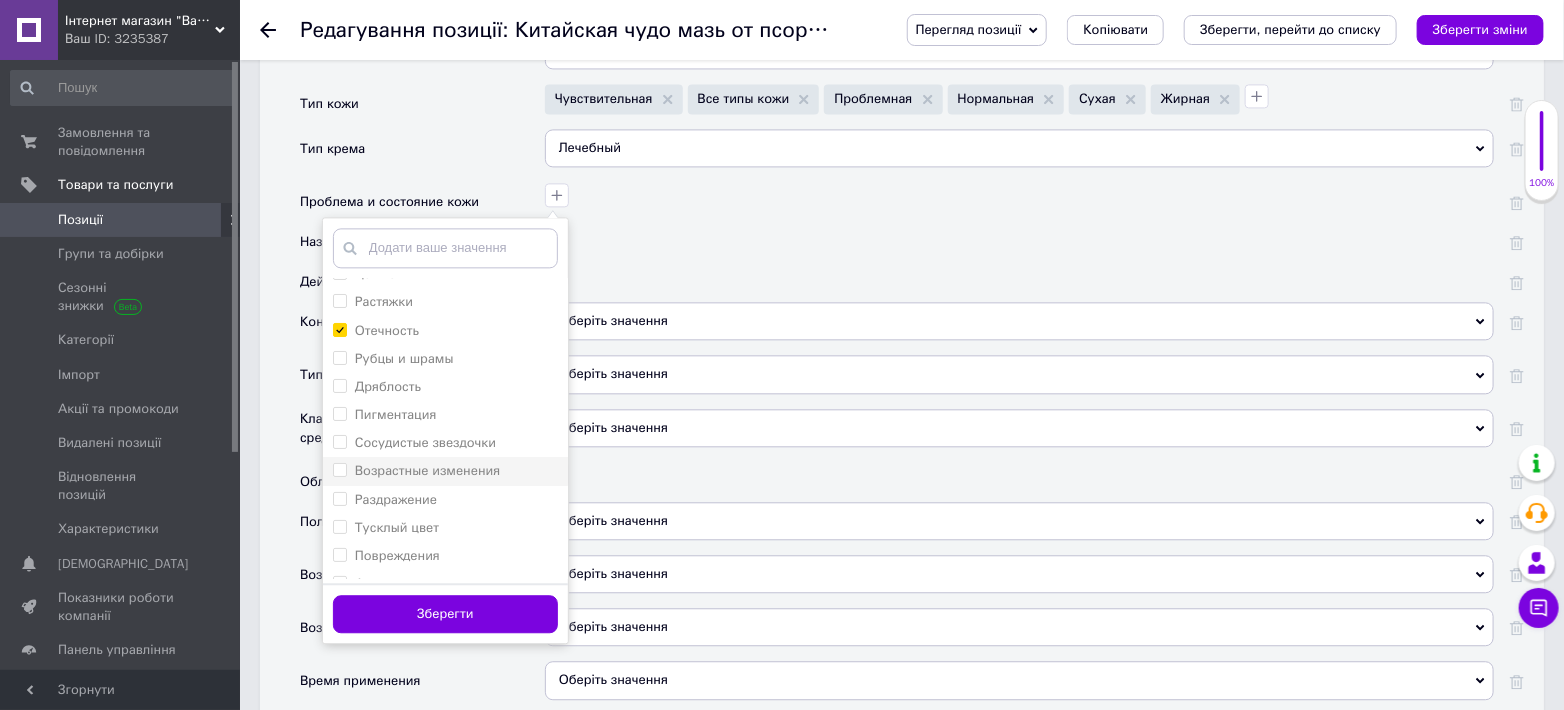 click on "Возрастные изменения" at bounding box center [339, 469] 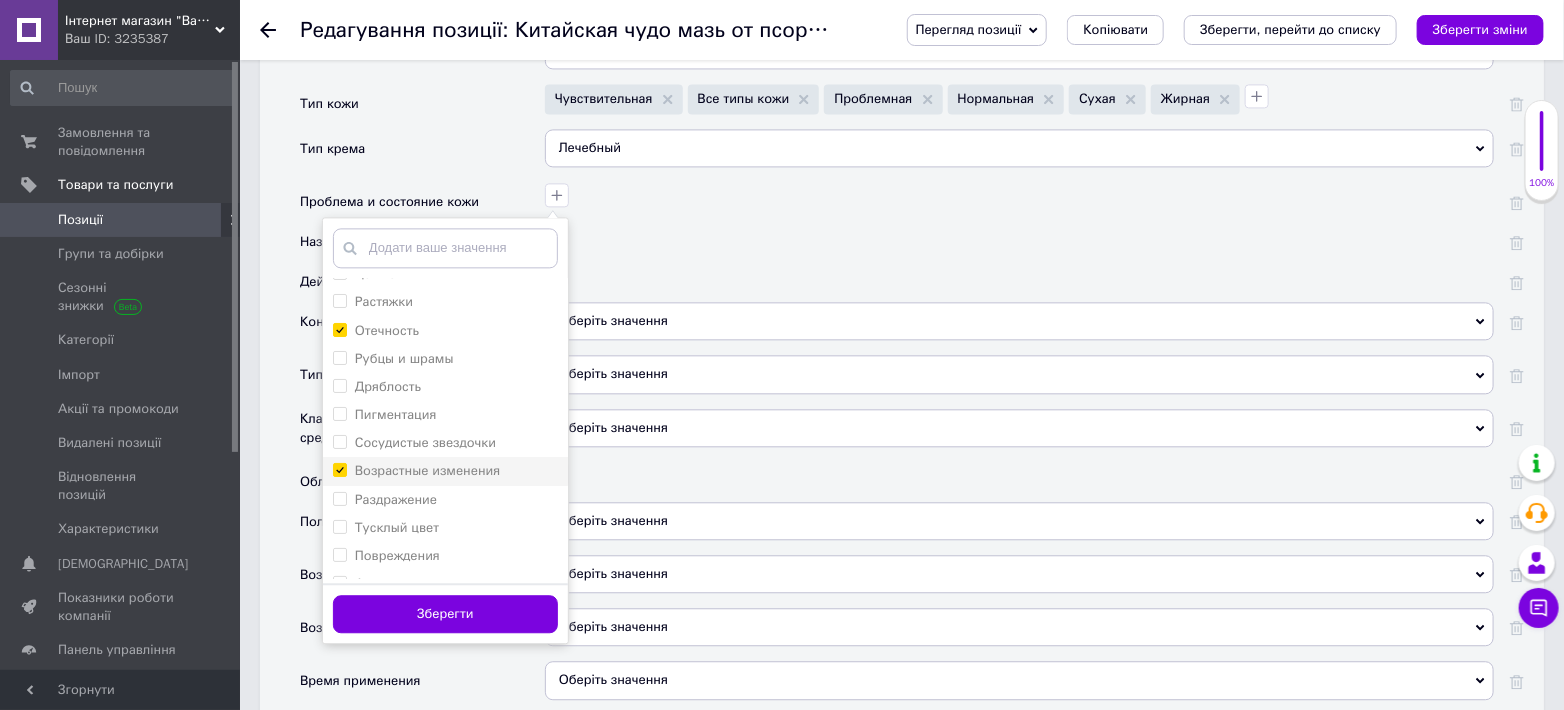 checkbox on "true" 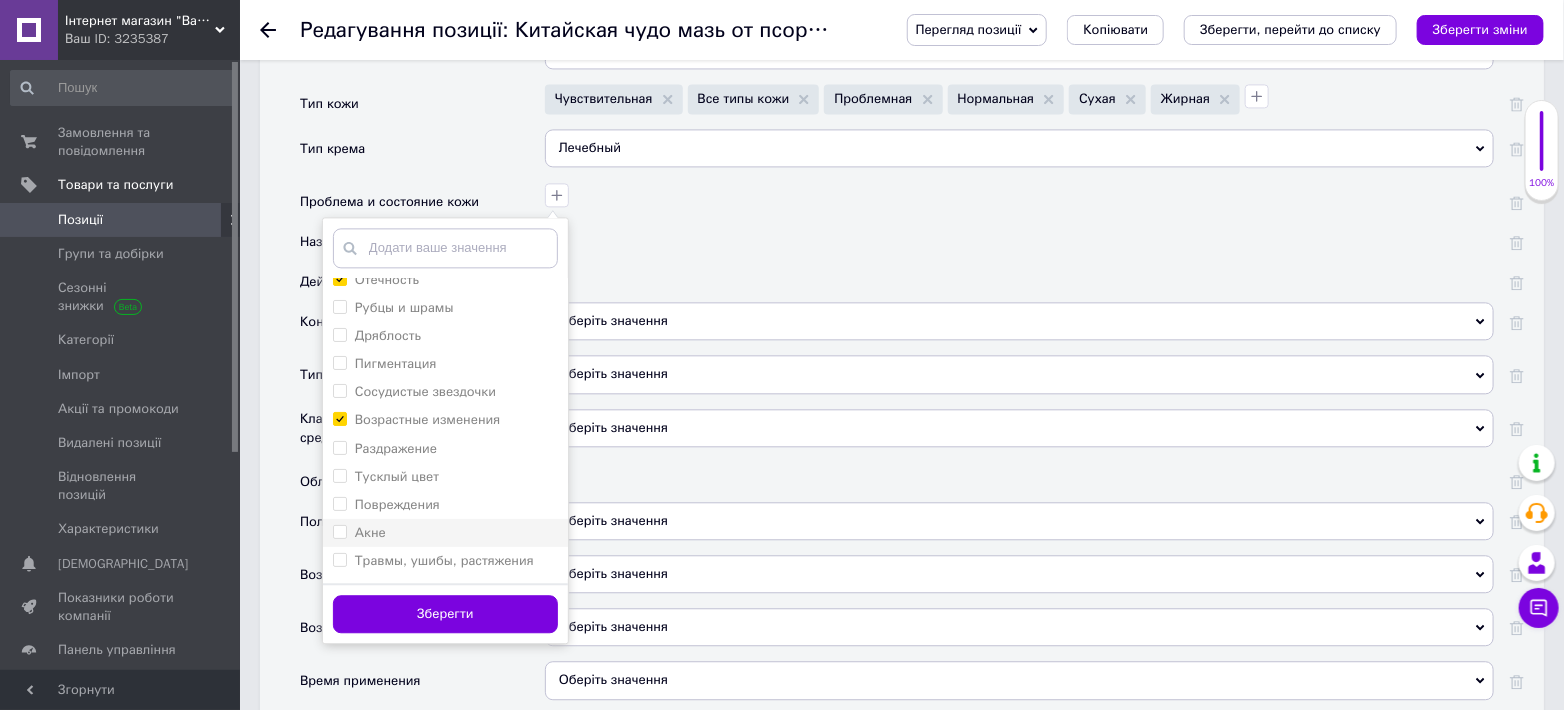 scroll, scrollTop: 148, scrollLeft: 0, axis: vertical 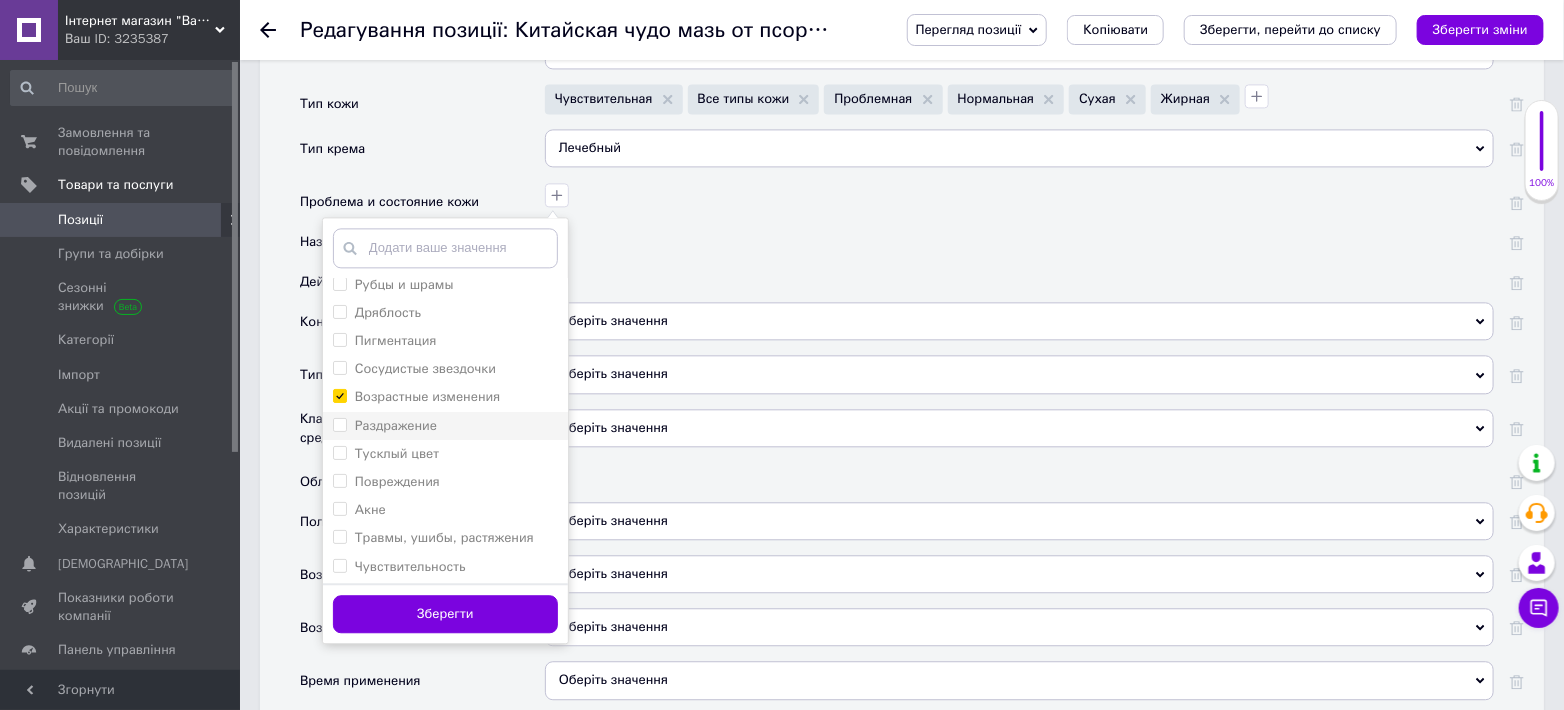 click on "Раздражение" at bounding box center (339, 424) 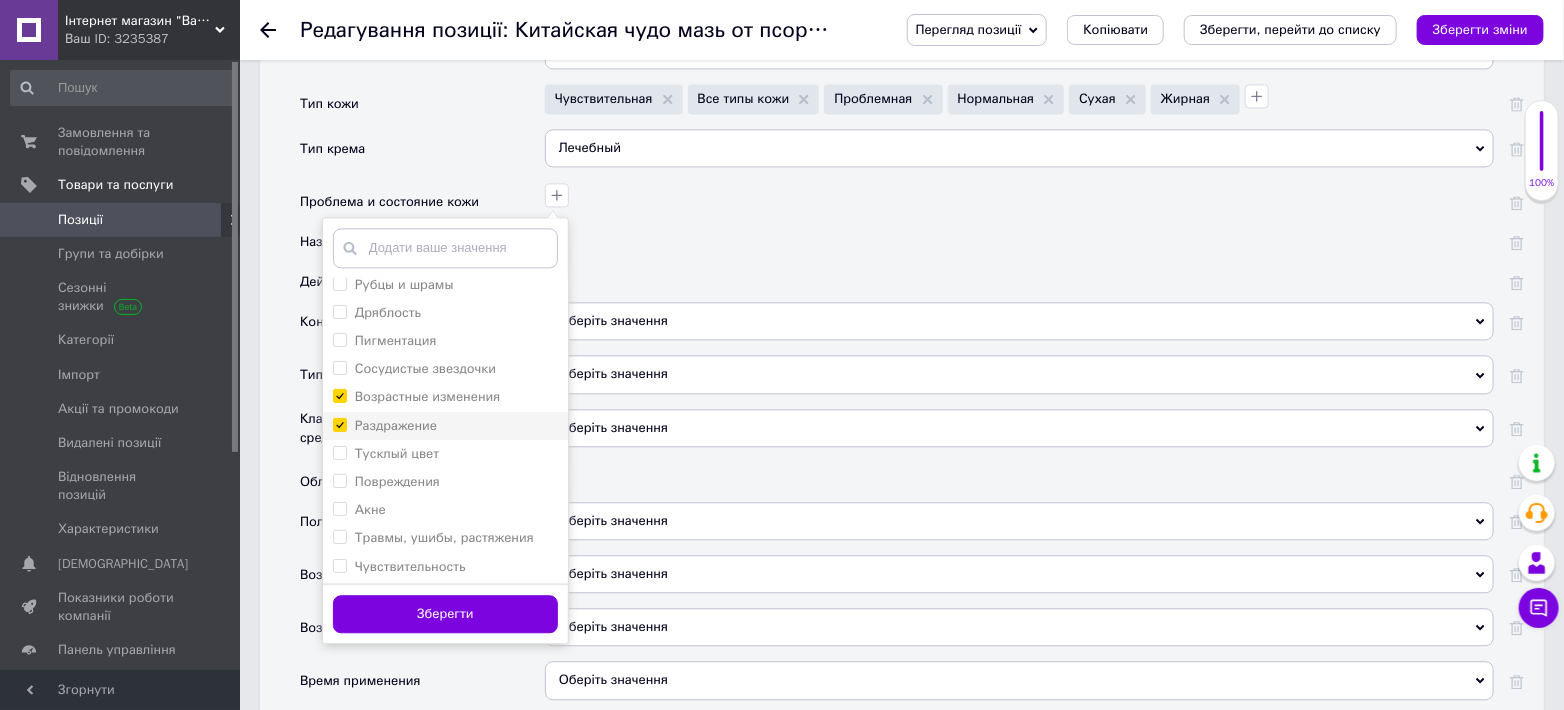 checkbox on "true" 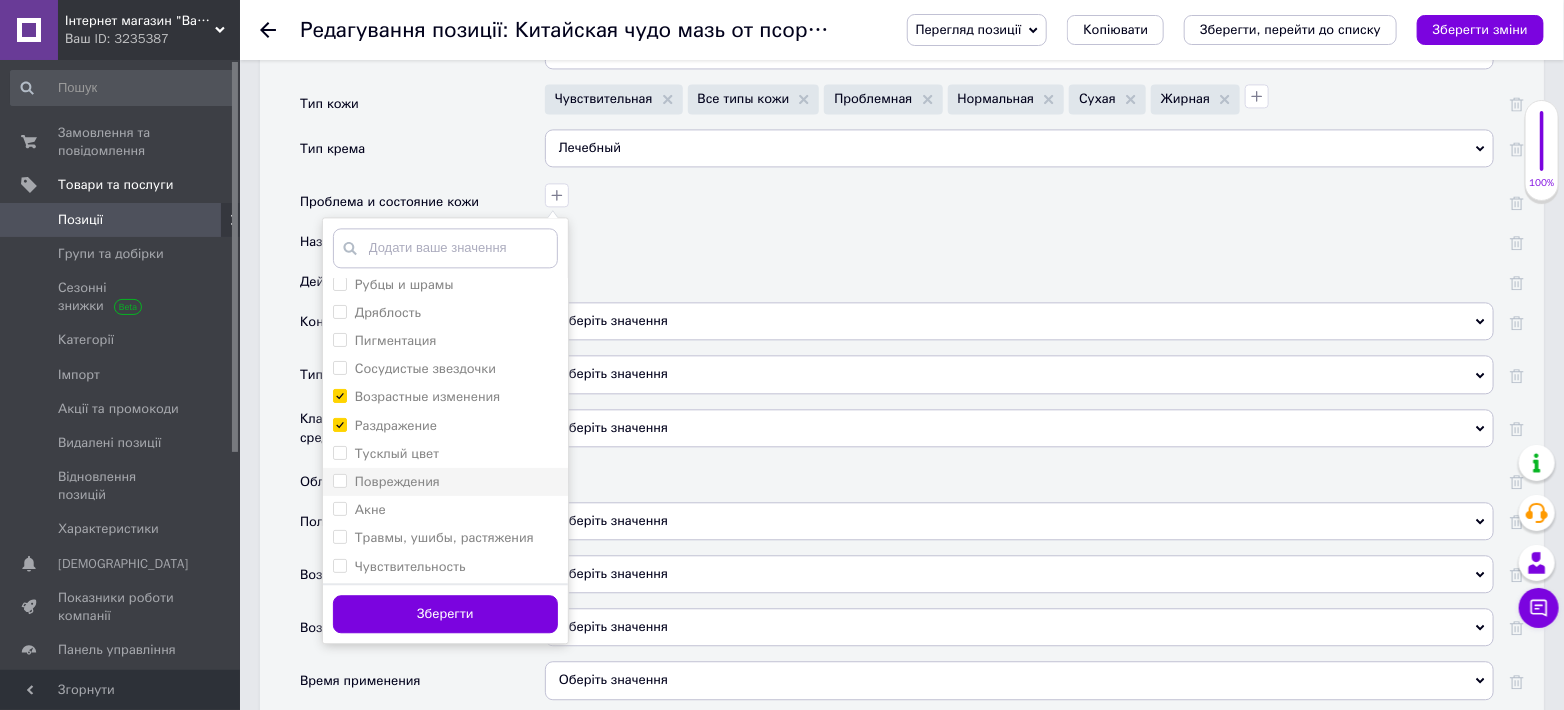 click on "Повреждения" at bounding box center (339, 480) 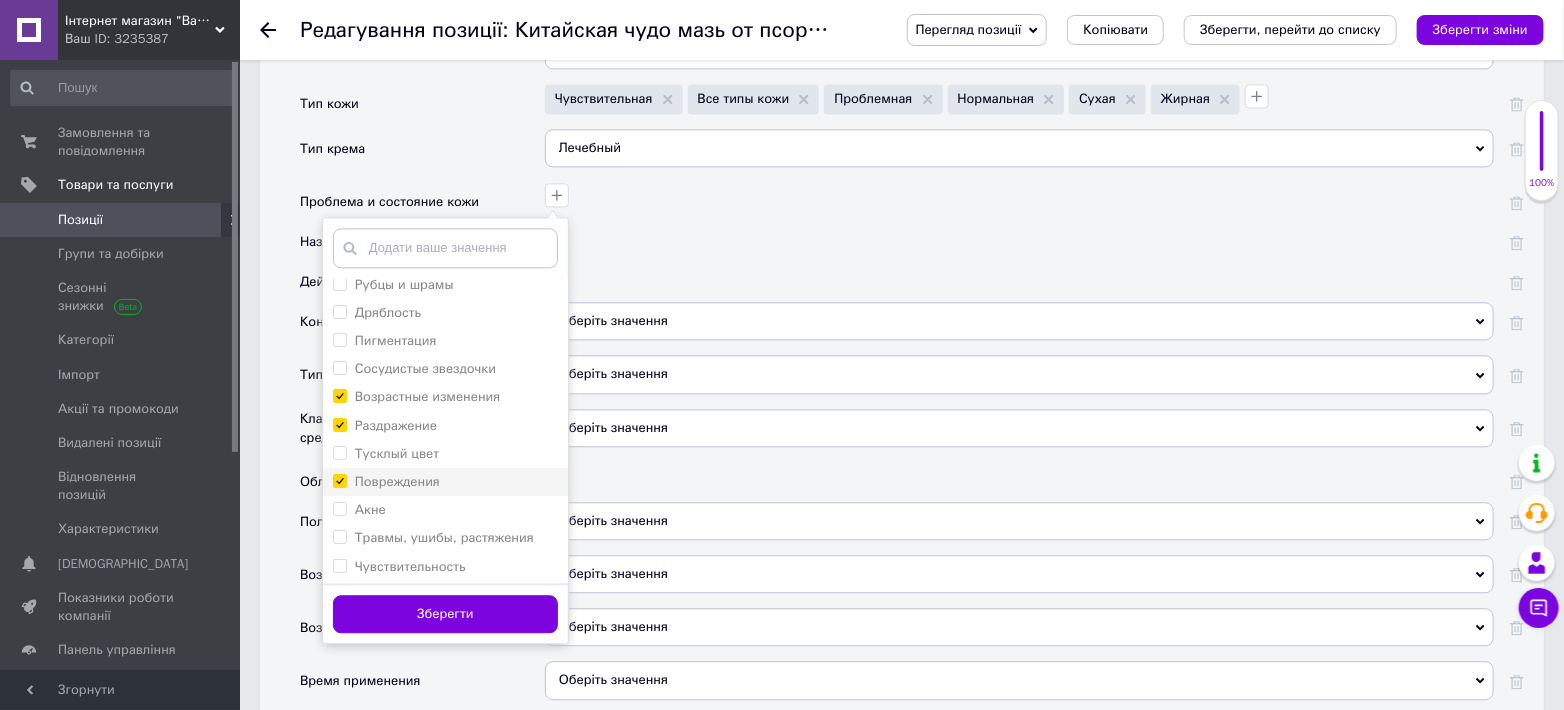 checkbox on "true" 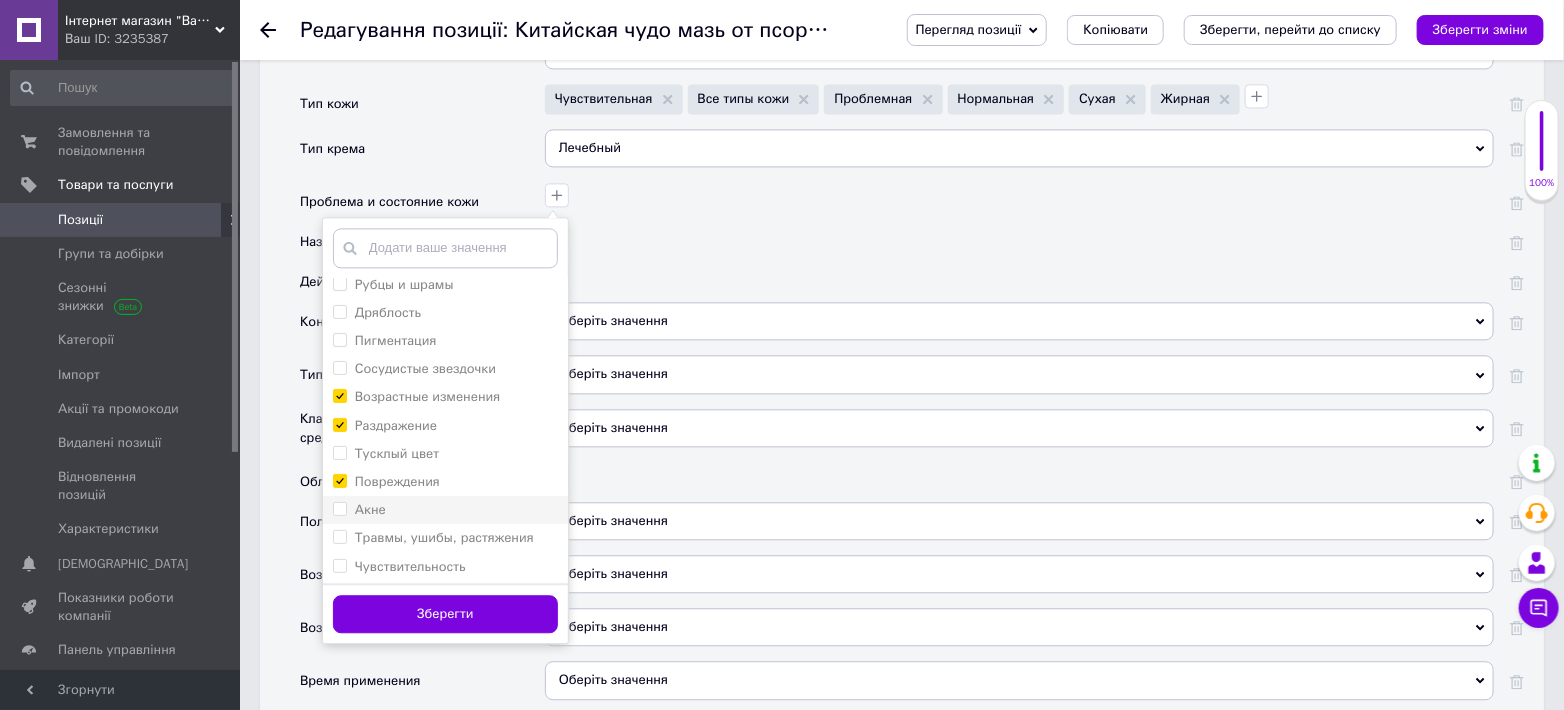 click on "Акне" at bounding box center (339, 508) 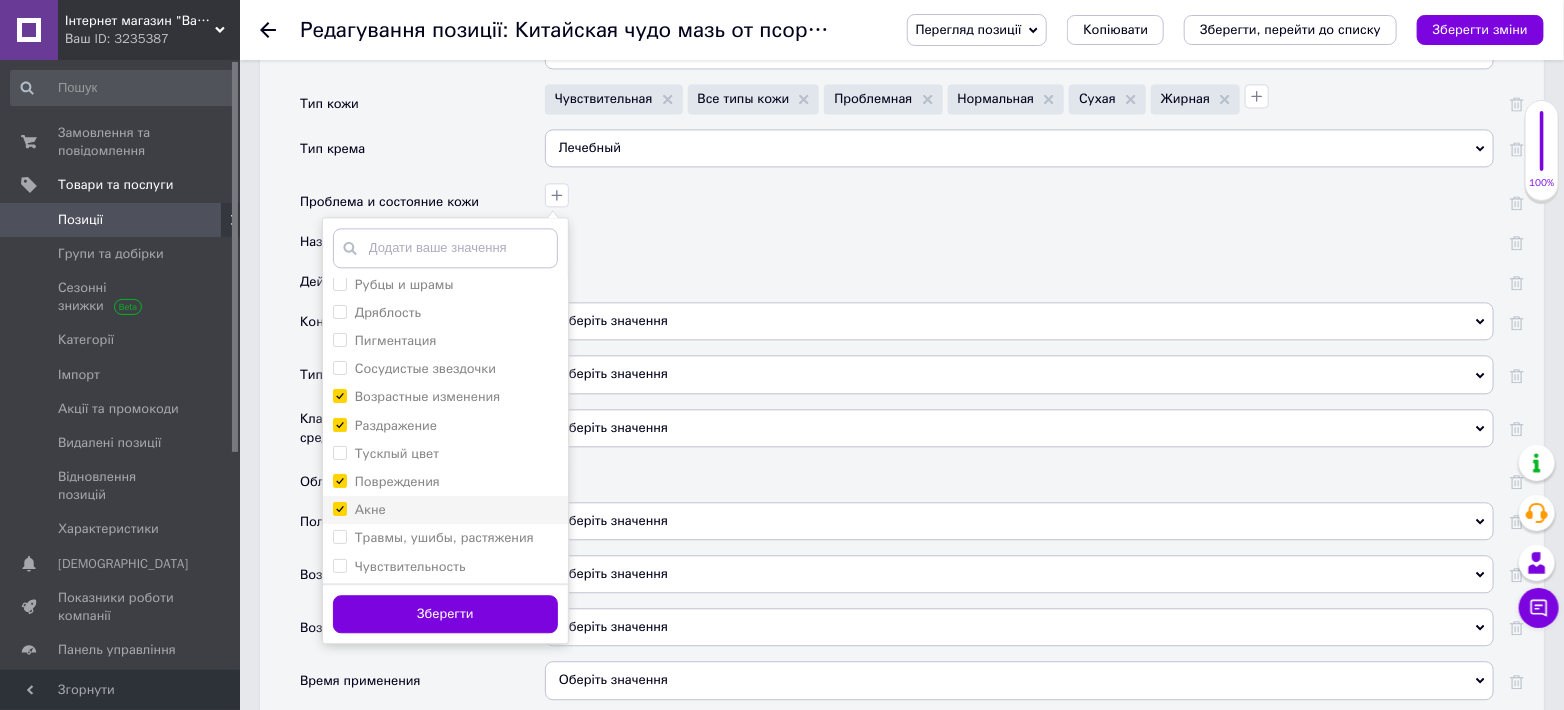 checkbox on "true" 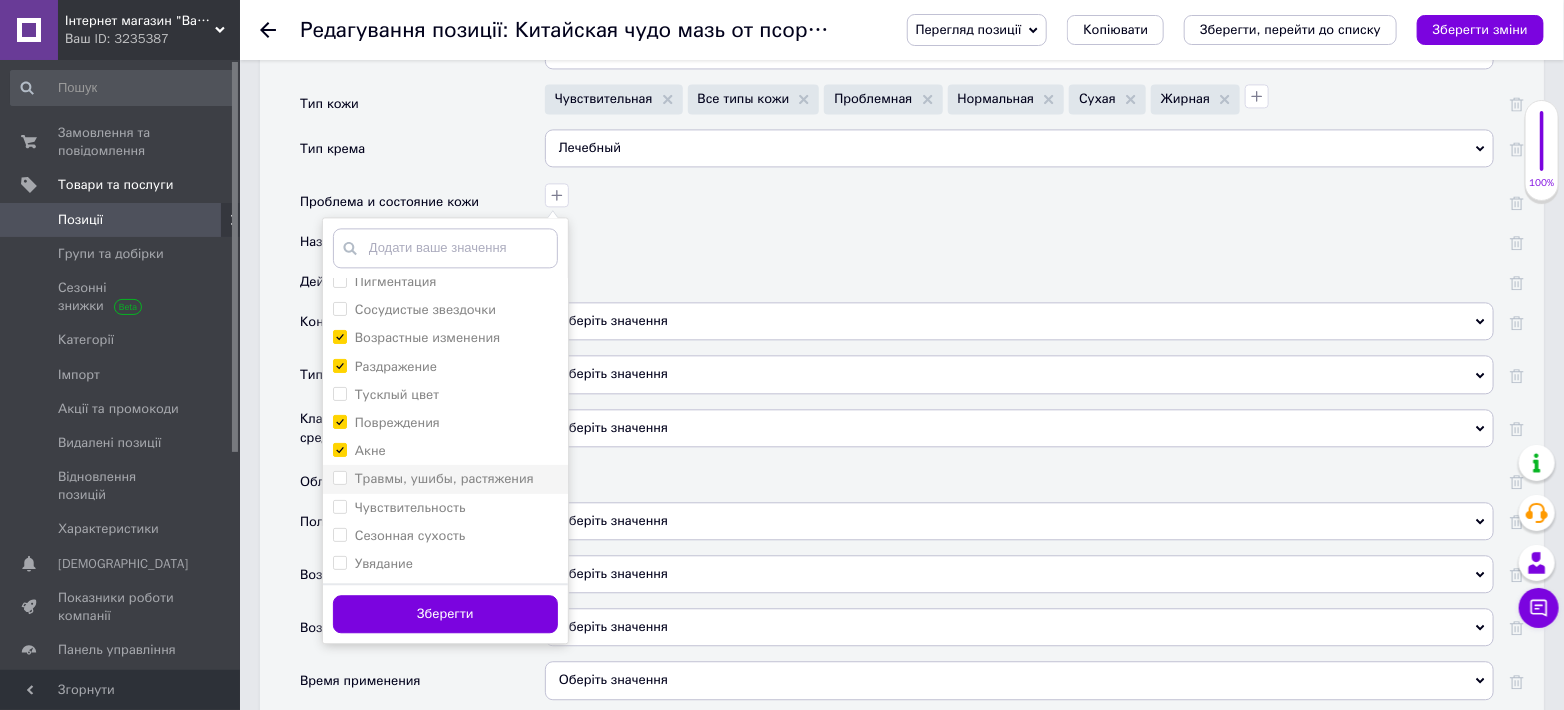 click on "Травмы, ушибы, растяжения" at bounding box center (339, 477) 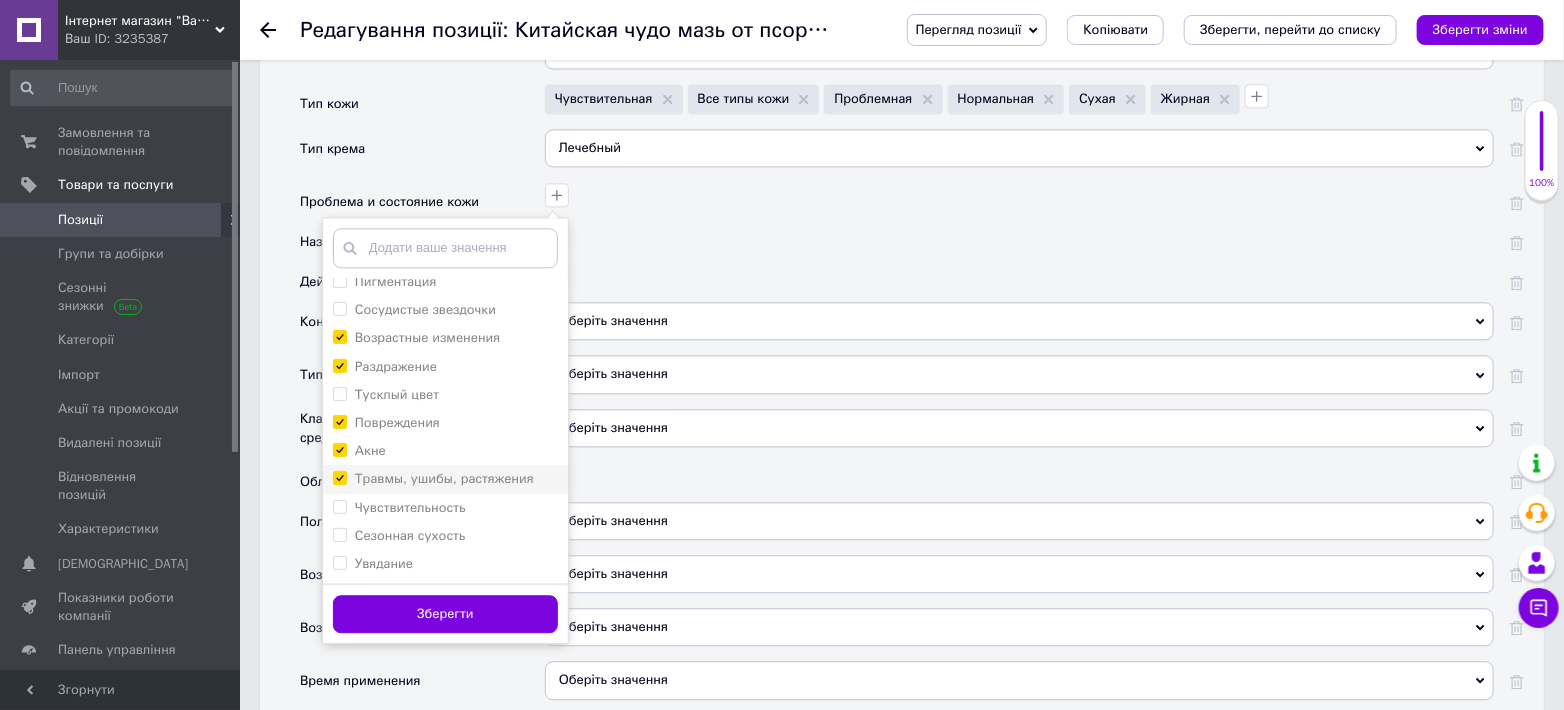 checkbox on "true" 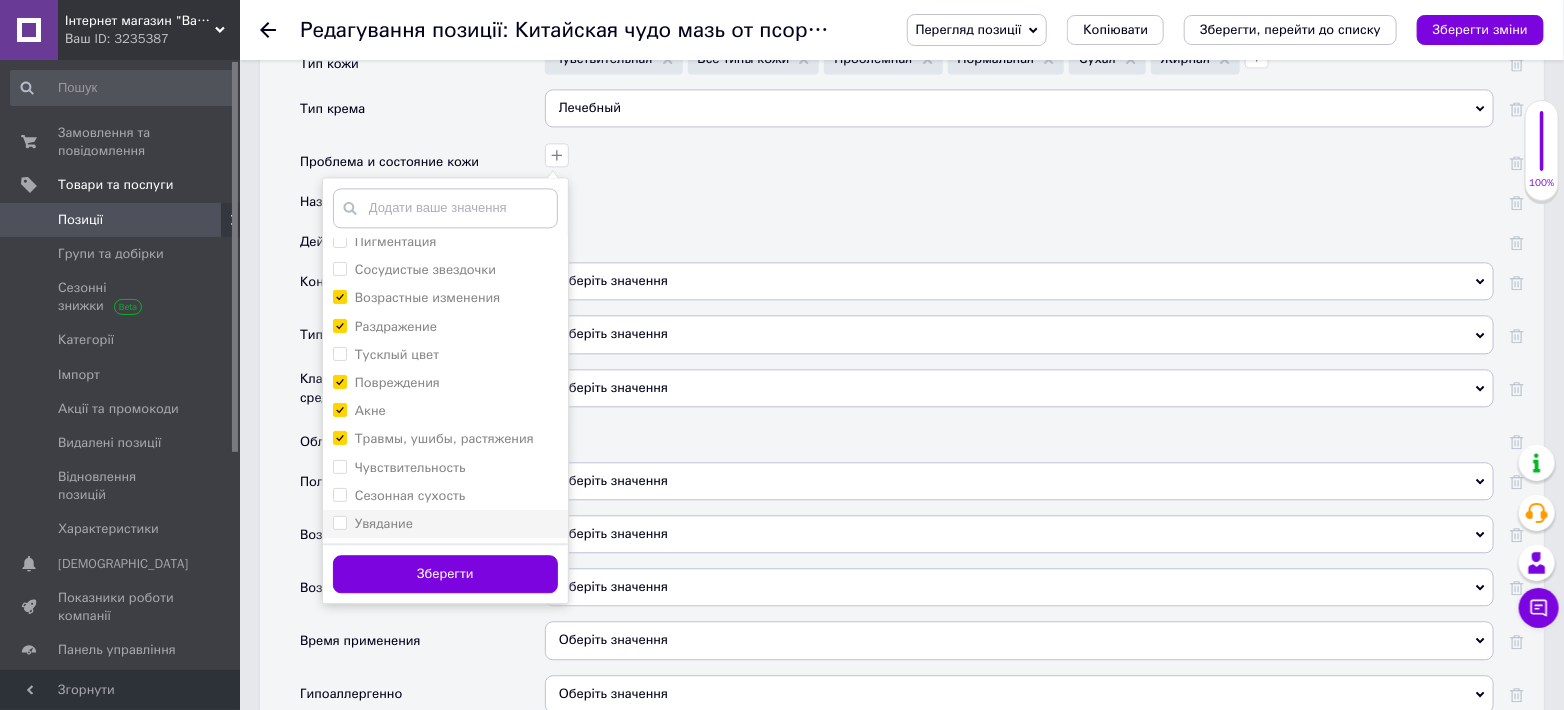 scroll, scrollTop: 2074, scrollLeft: 0, axis: vertical 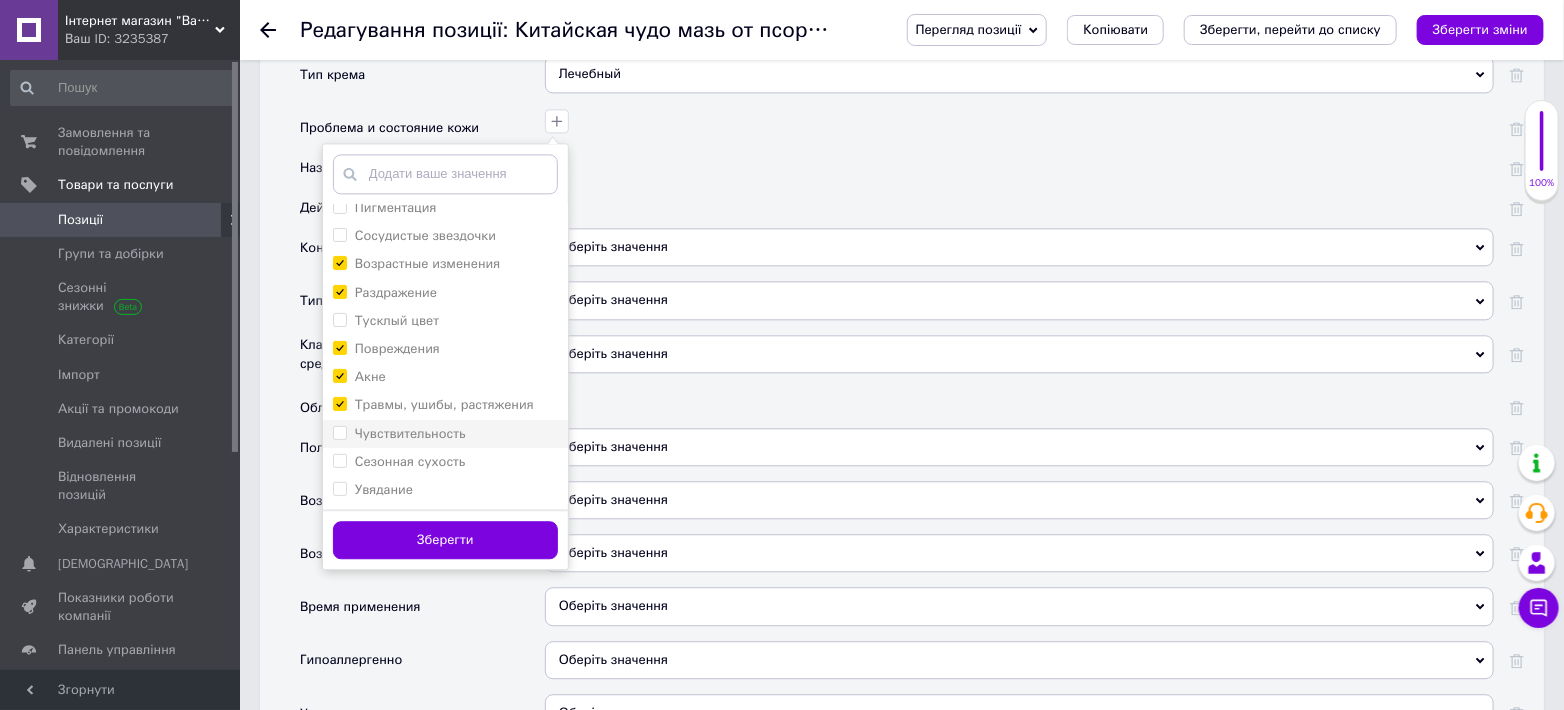 click on "Чувствительность" at bounding box center [339, 432] 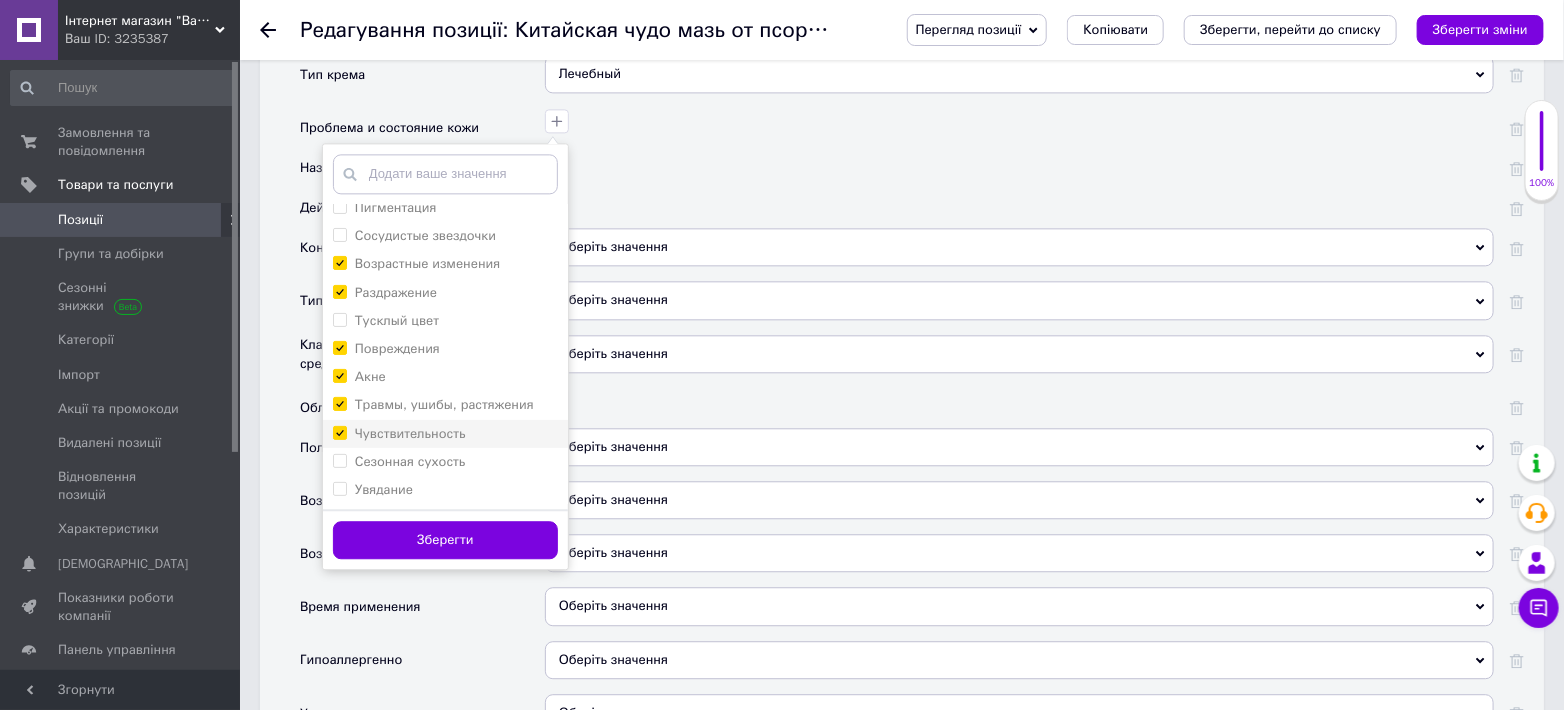 checkbox on "true" 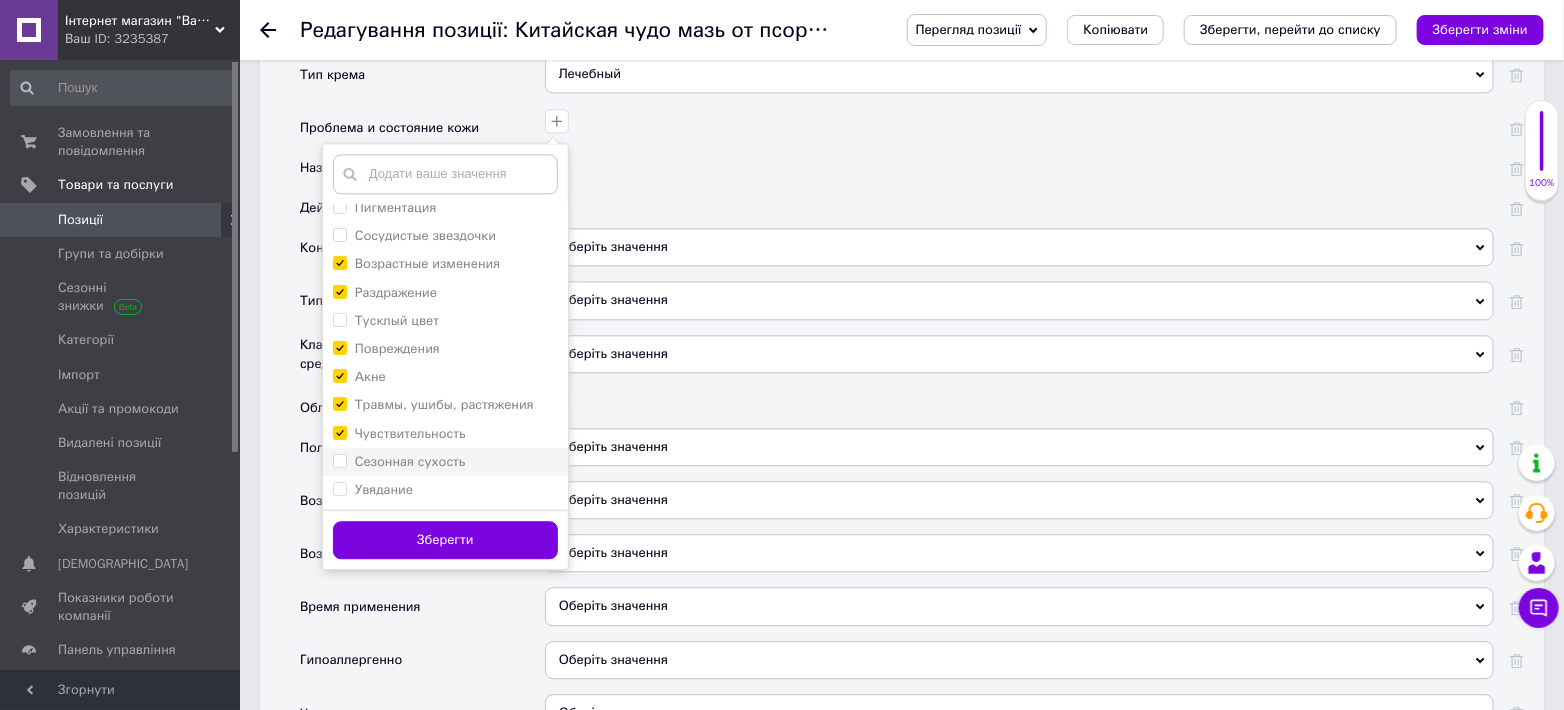 click on "Сезонная сухость" at bounding box center [339, 460] 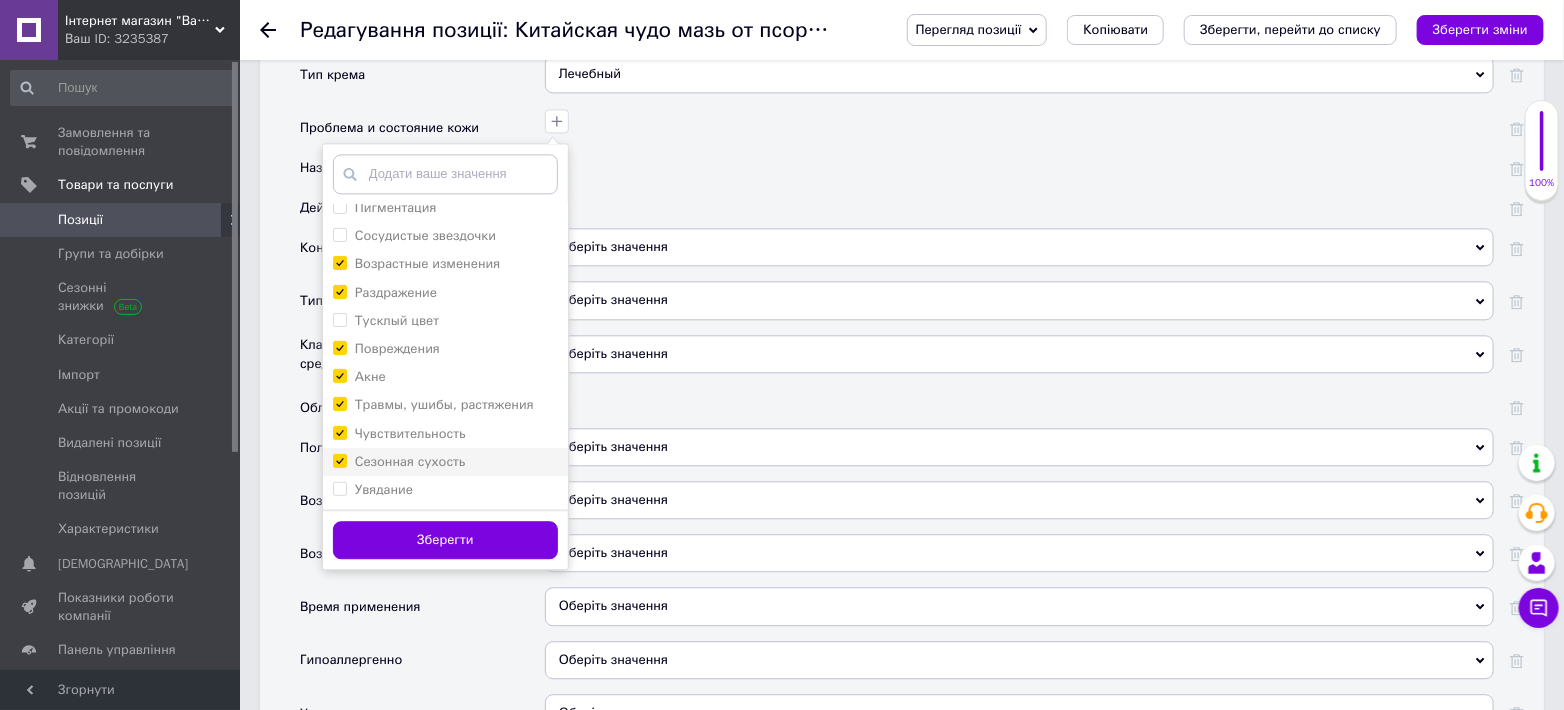 checkbox on "true" 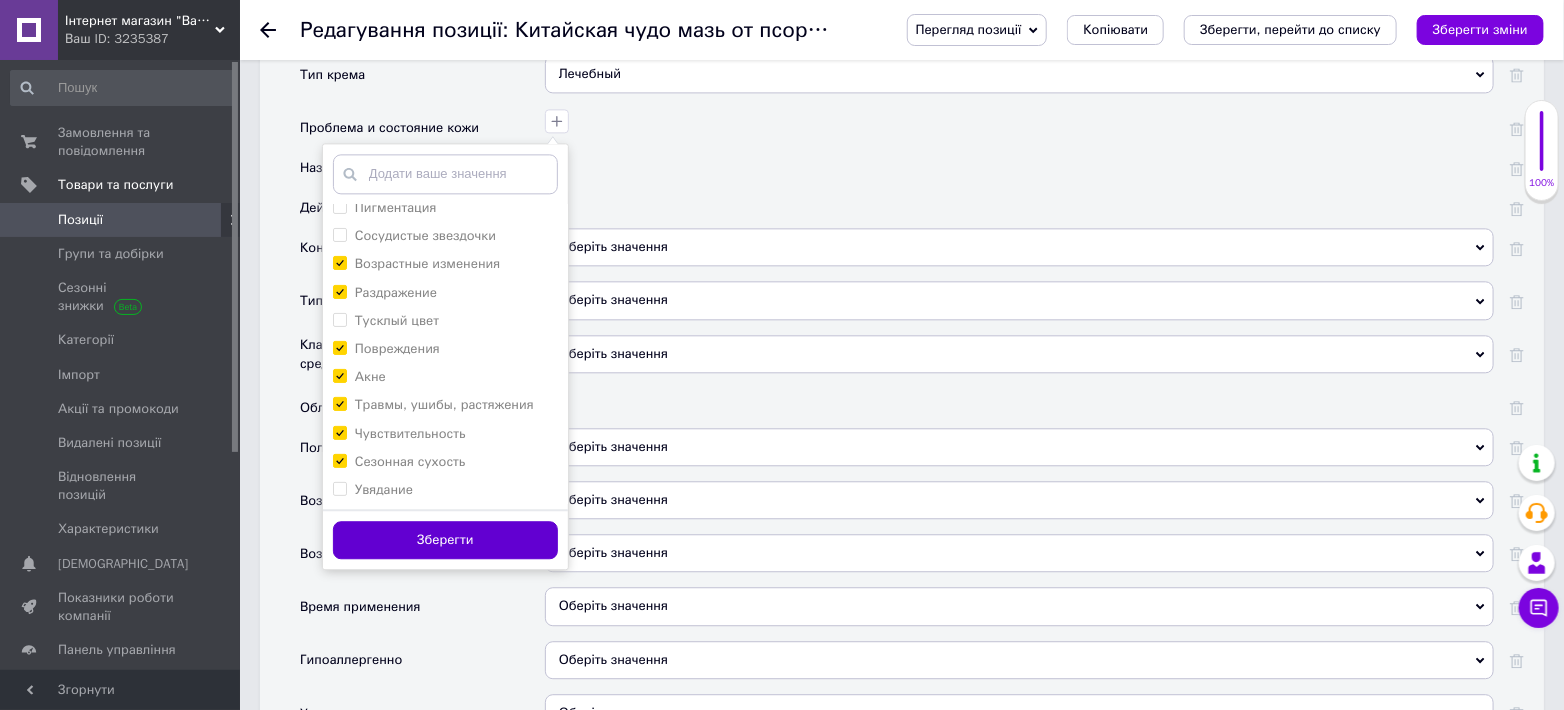 click on "Зберегти" at bounding box center (445, 540) 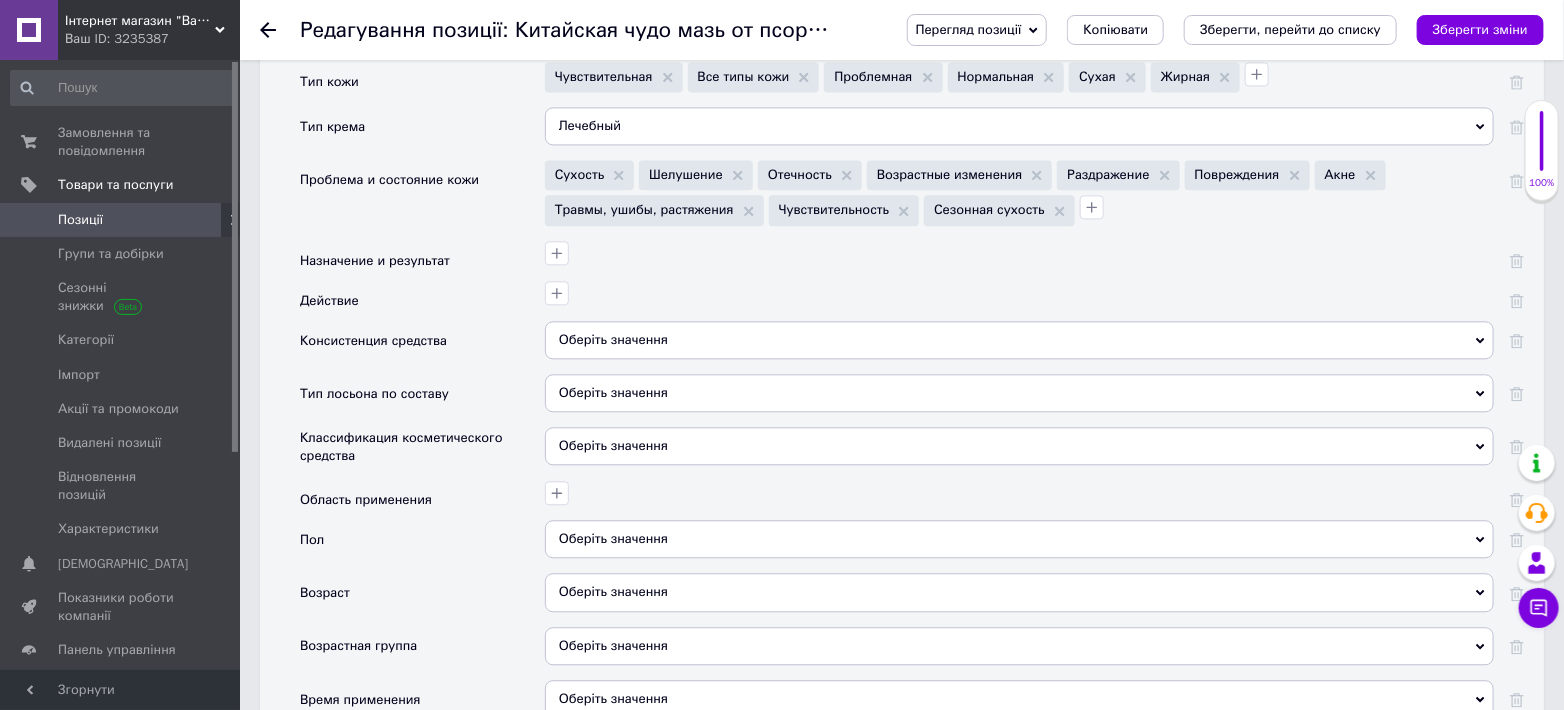 scroll, scrollTop: 2000, scrollLeft: 0, axis: vertical 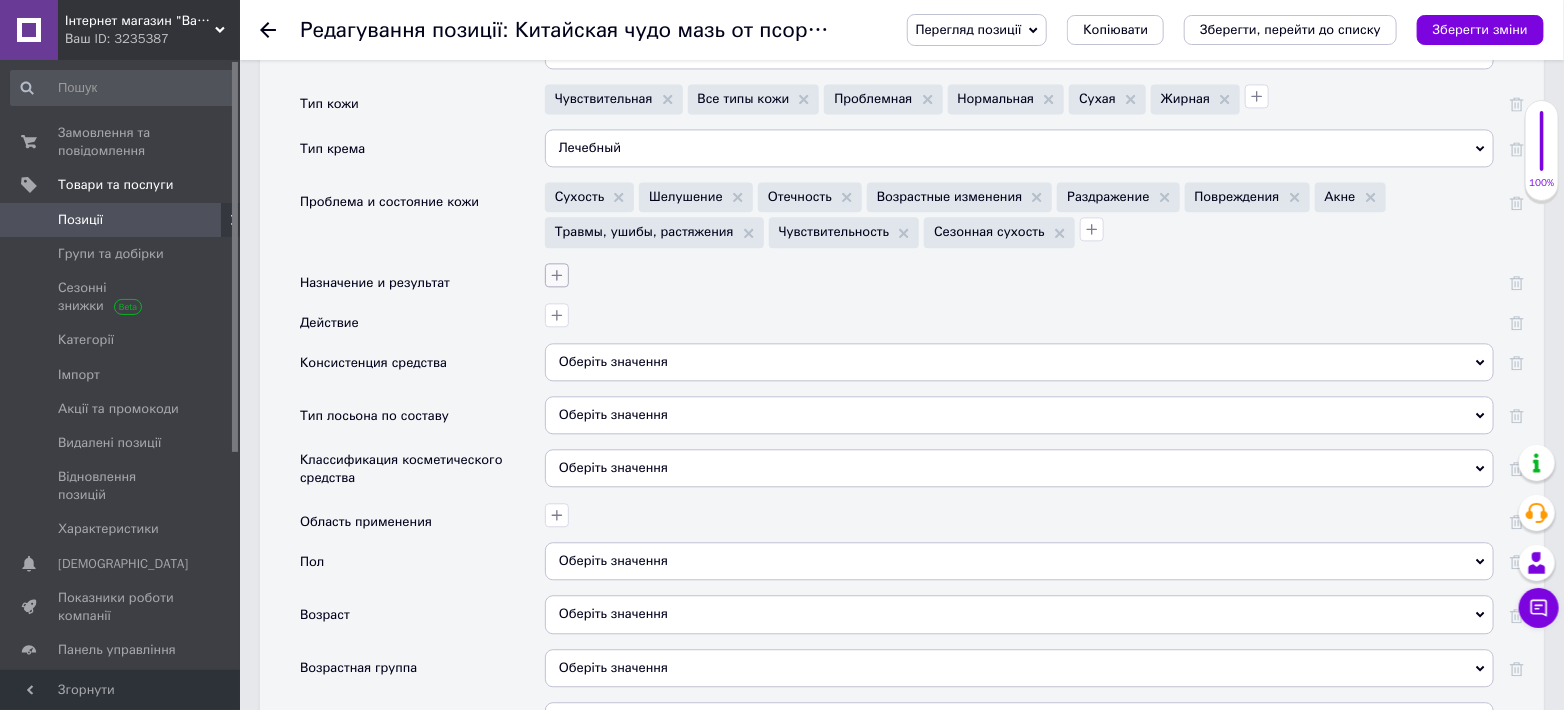 click 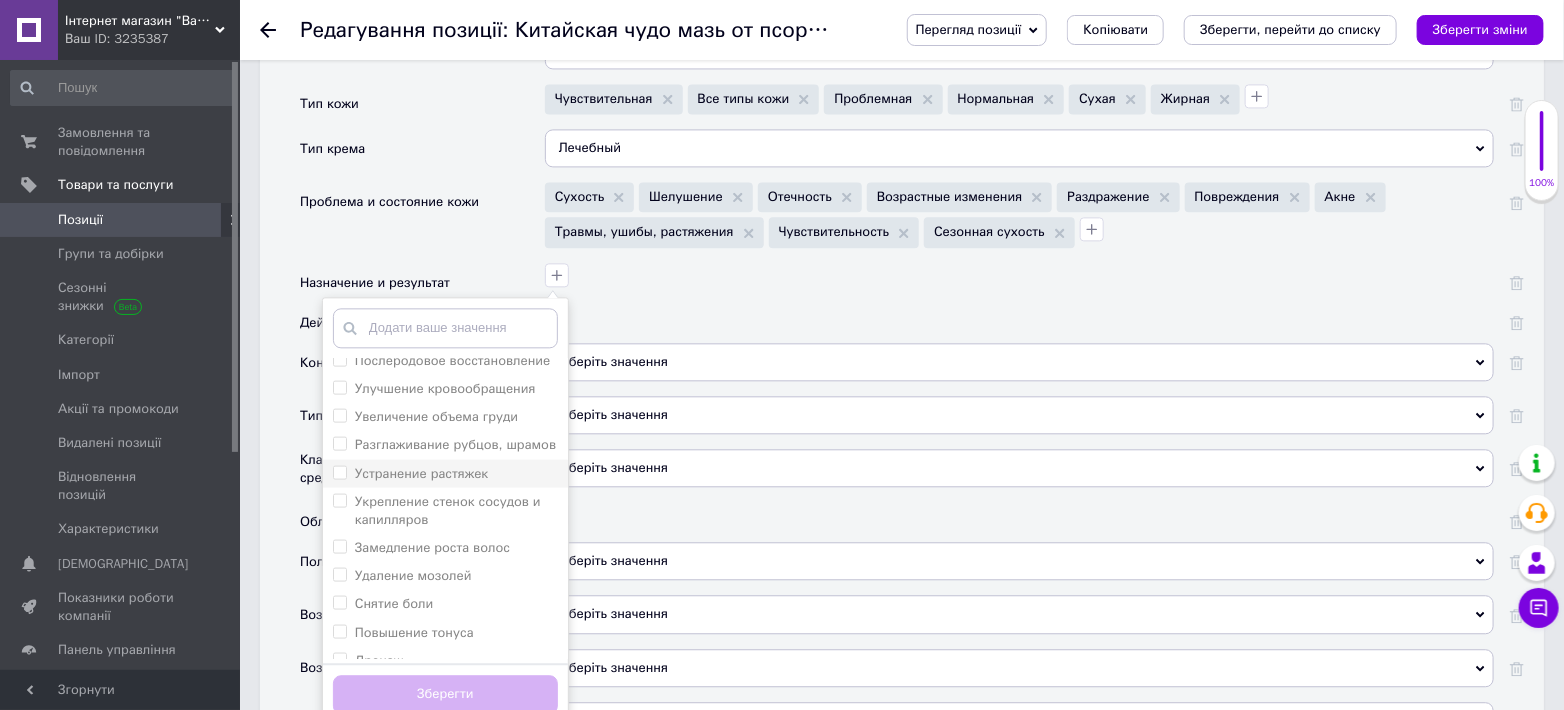 scroll, scrollTop: 1303, scrollLeft: 0, axis: vertical 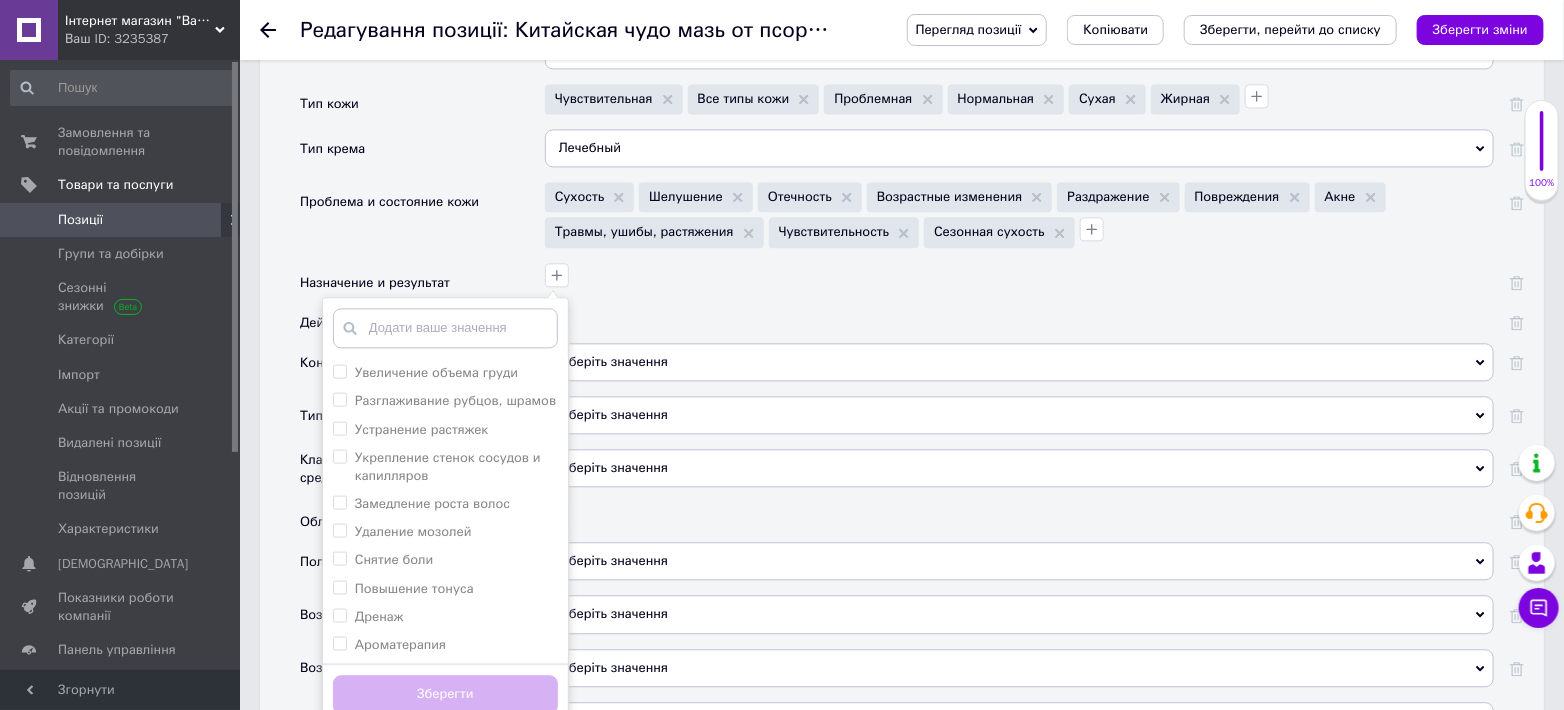 click at bounding box center [1017, 312] 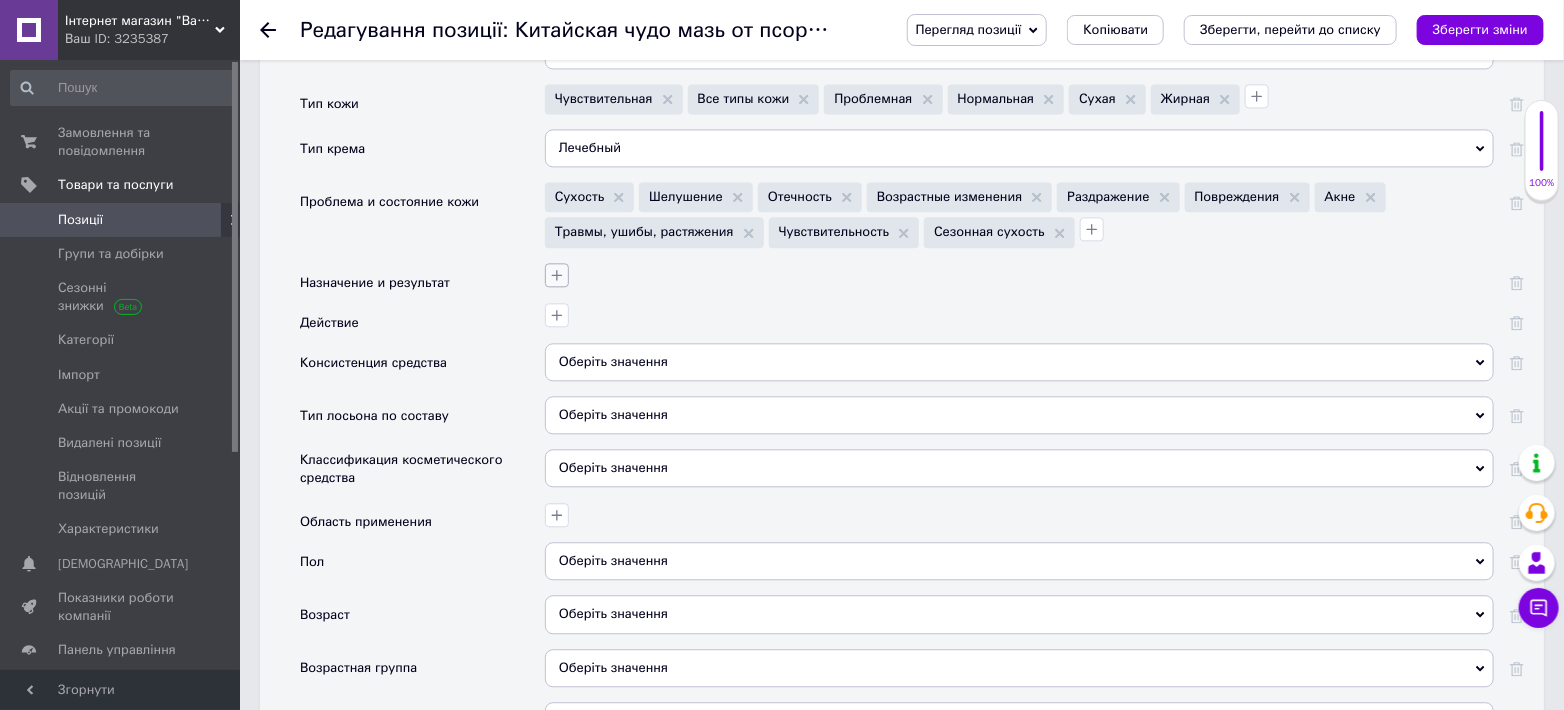 click 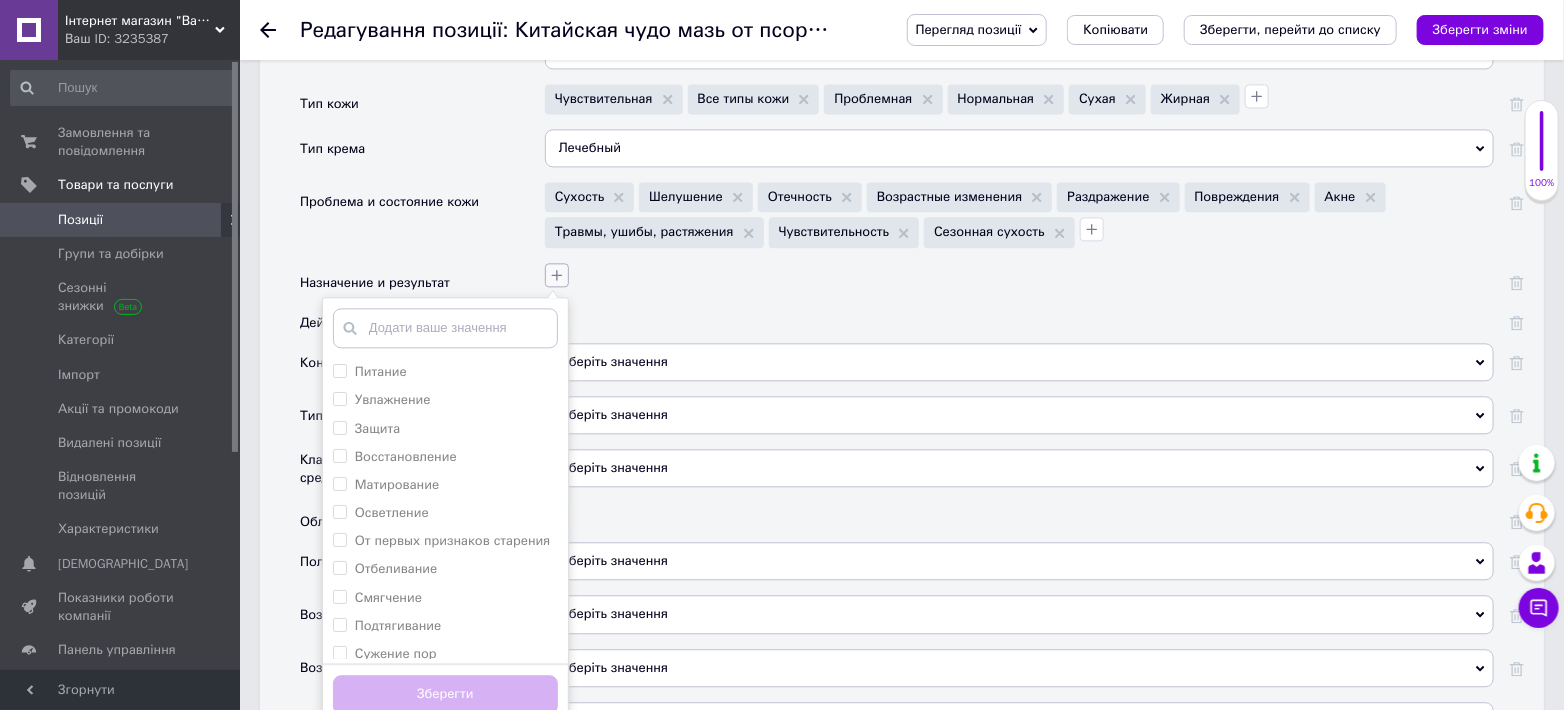 click 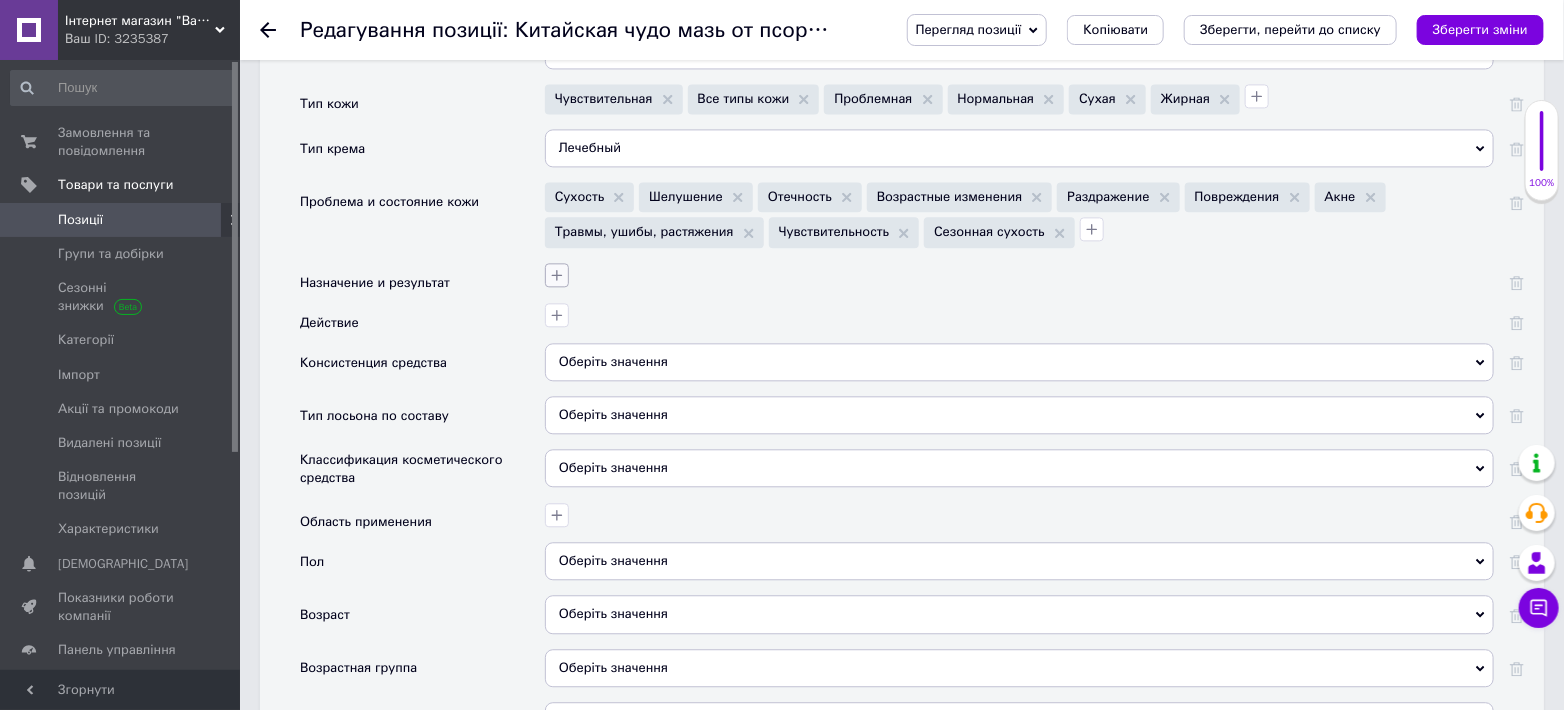 click 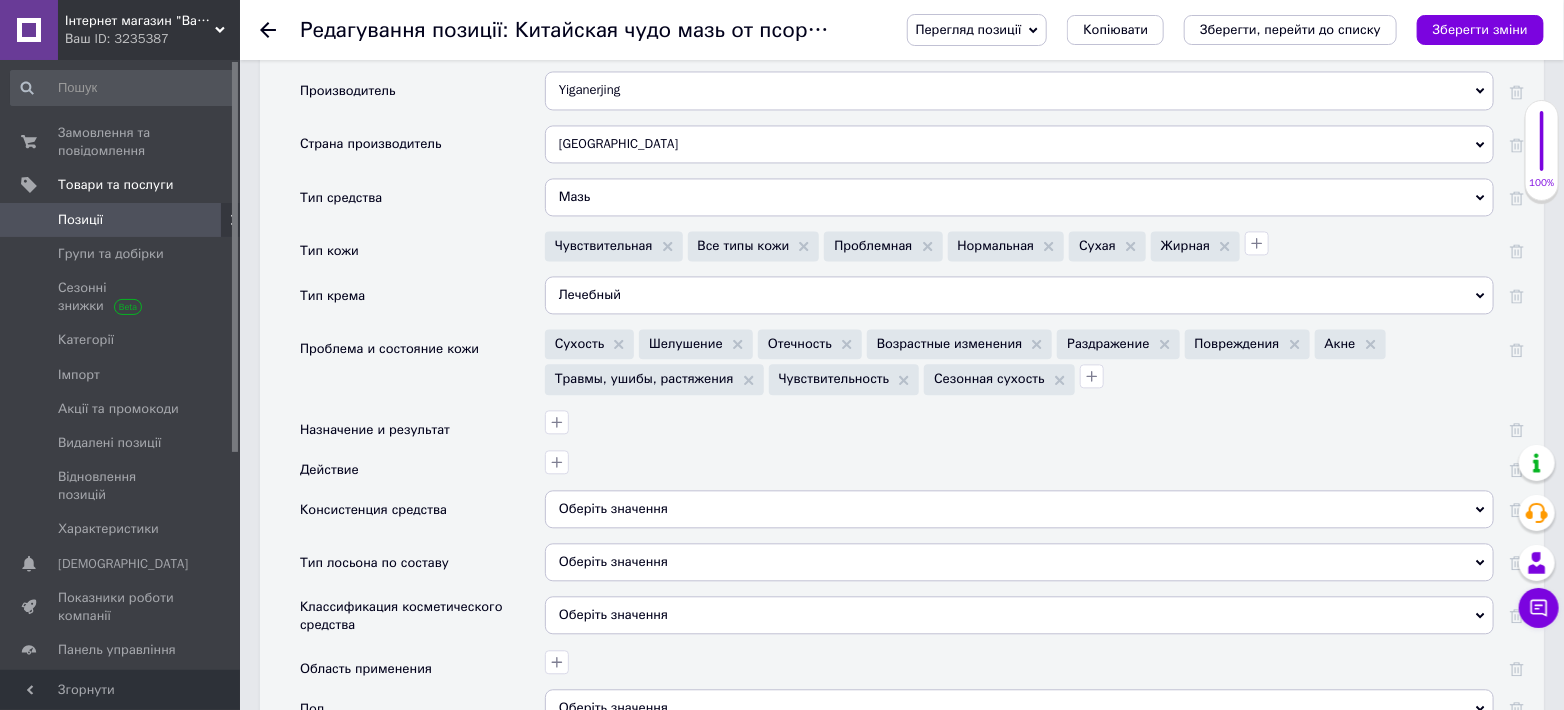scroll, scrollTop: 1925, scrollLeft: 0, axis: vertical 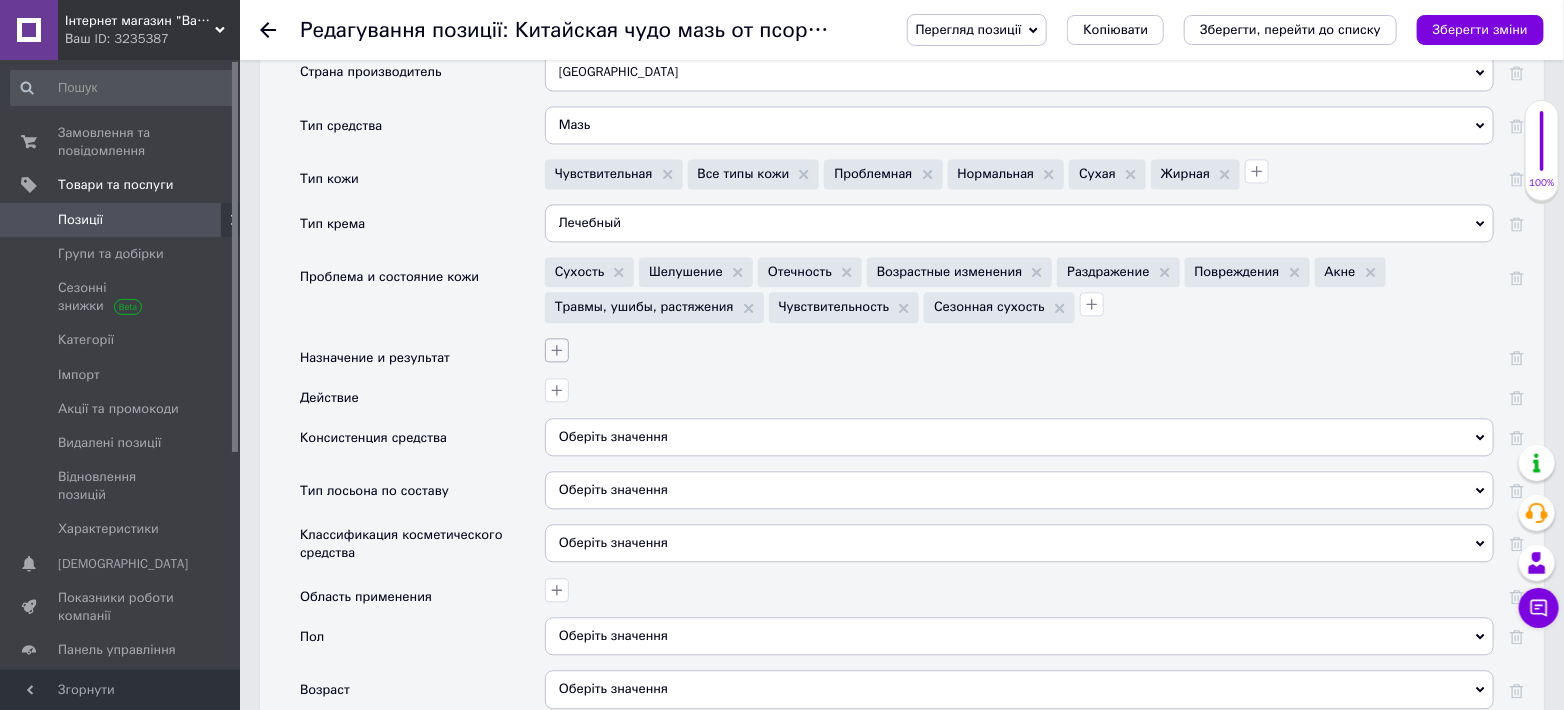 click at bounding box center (1017, 347) 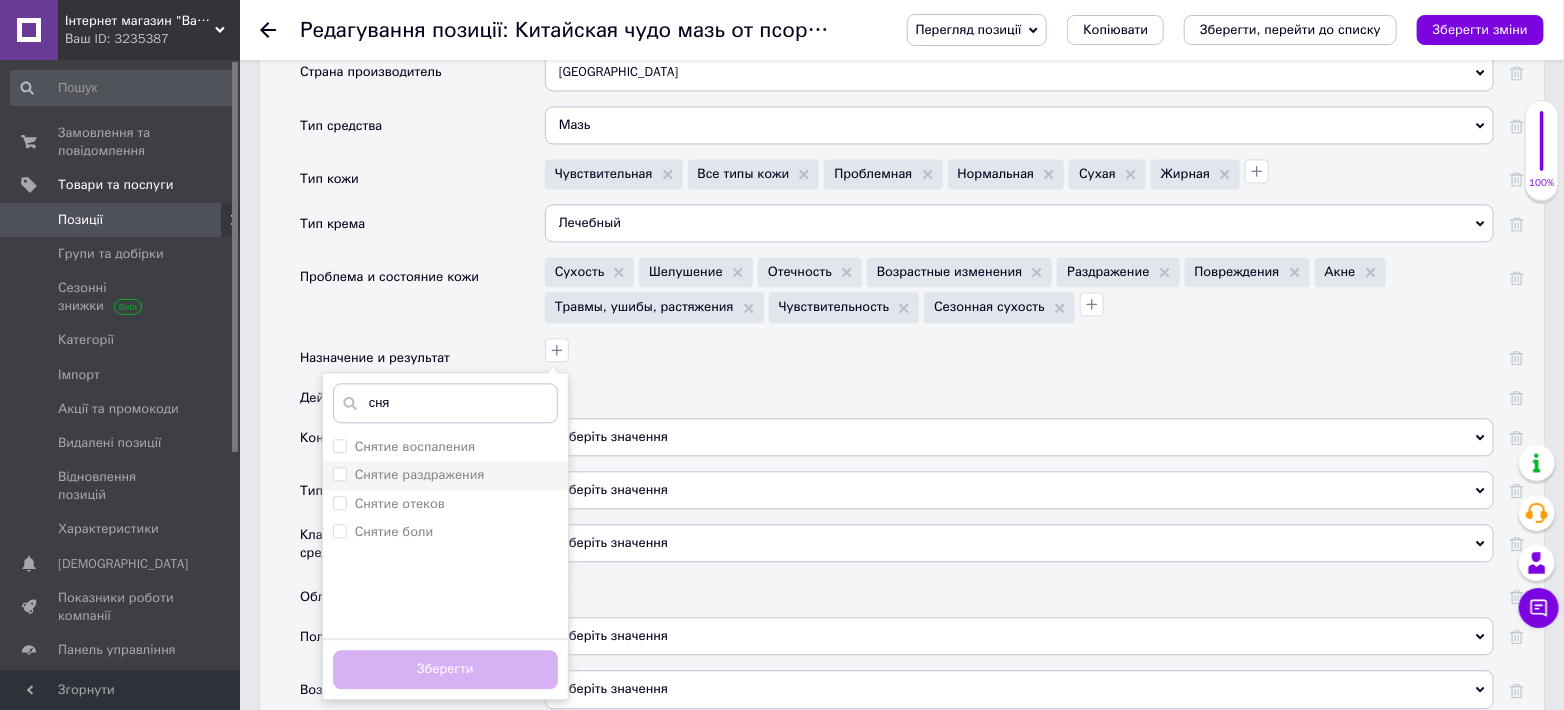 type on "сня" 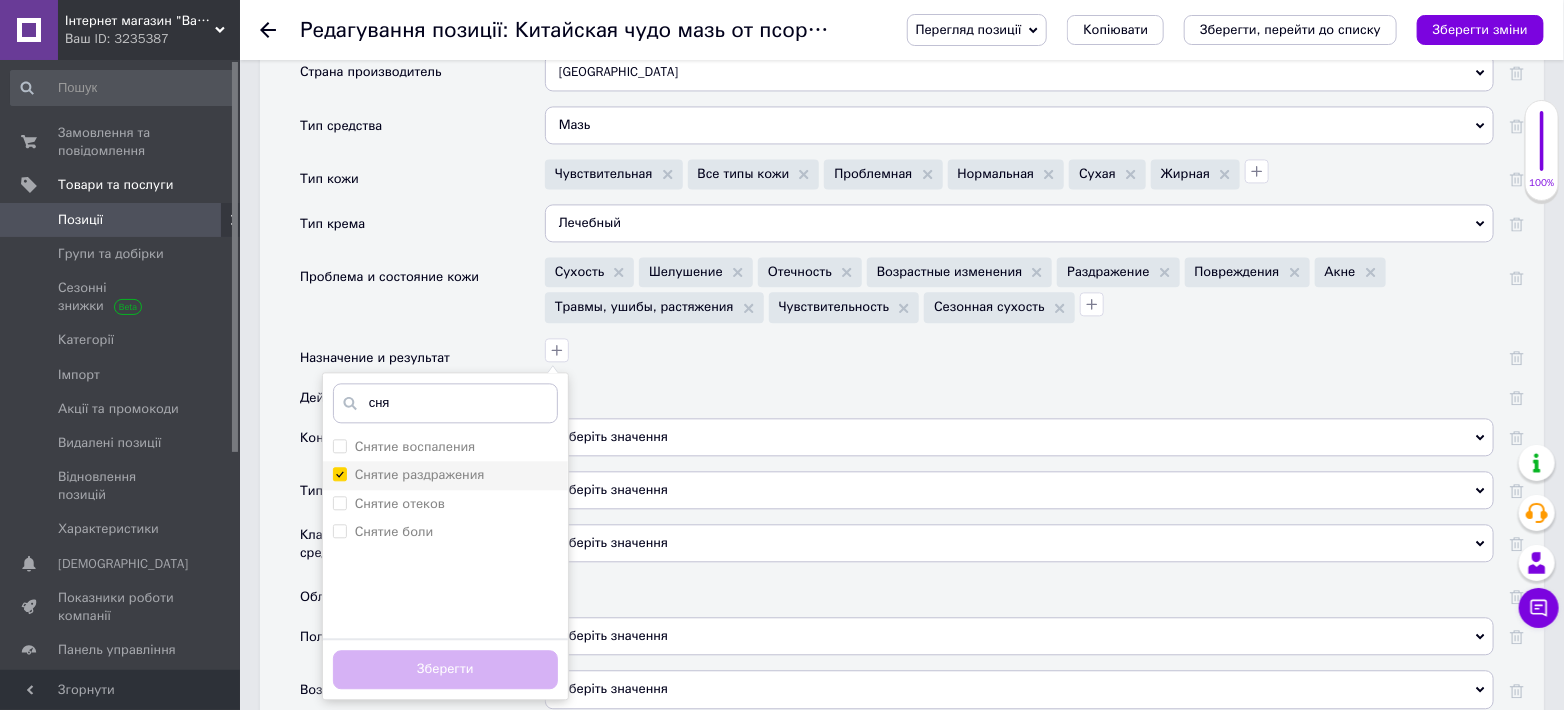 checkbox on "true" 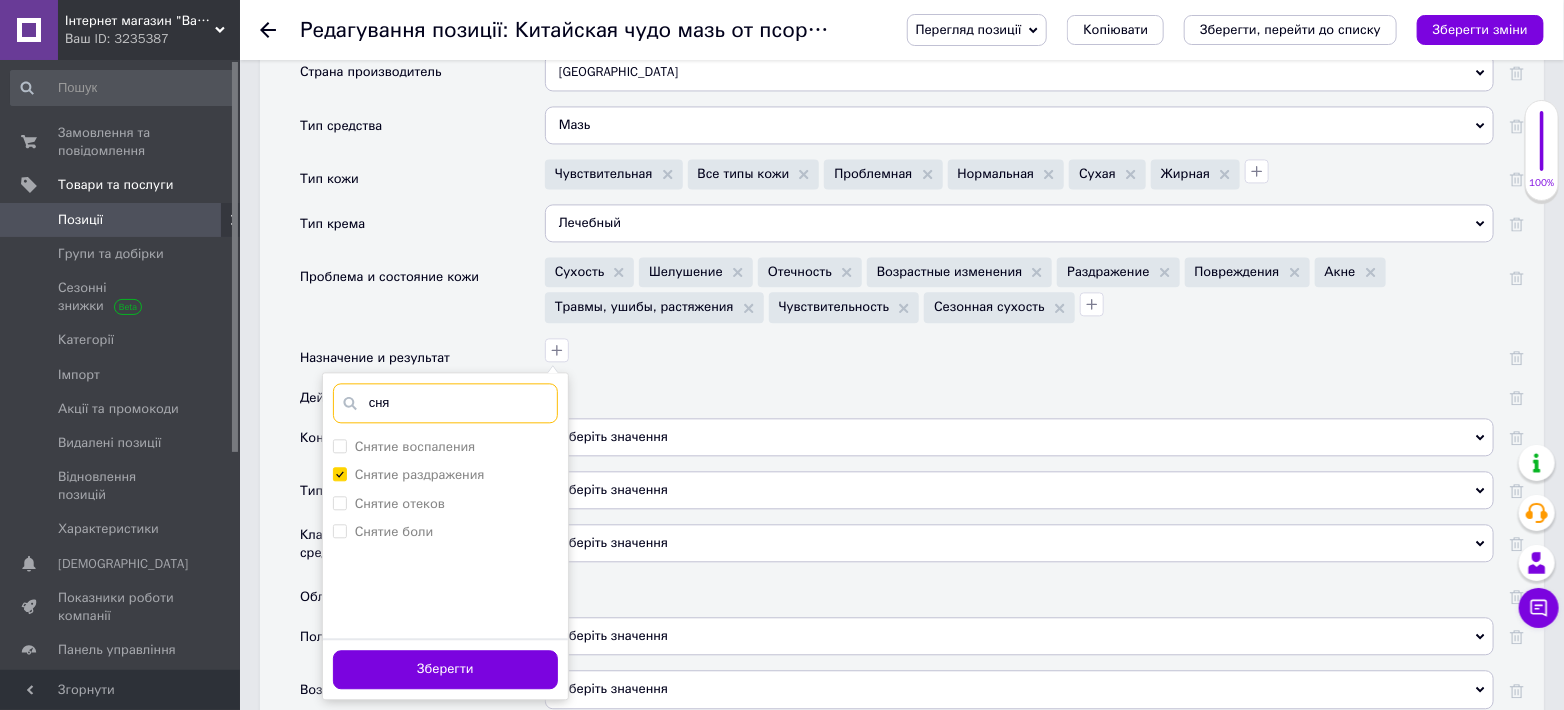 drag, startPoint x: 409, startPoint y: 396, endPoint x: 353, endPoint y: 398, distance: 56.0357 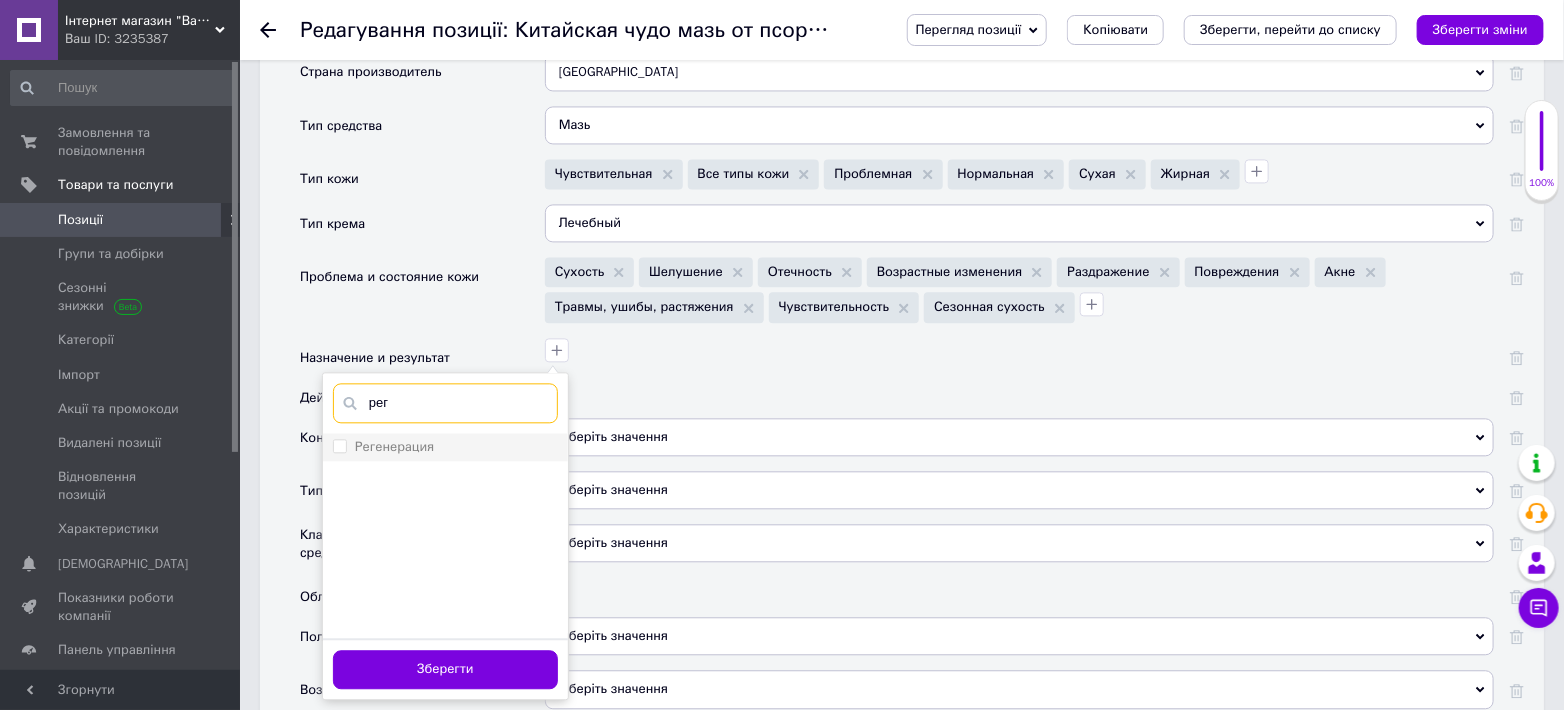type on "рег" 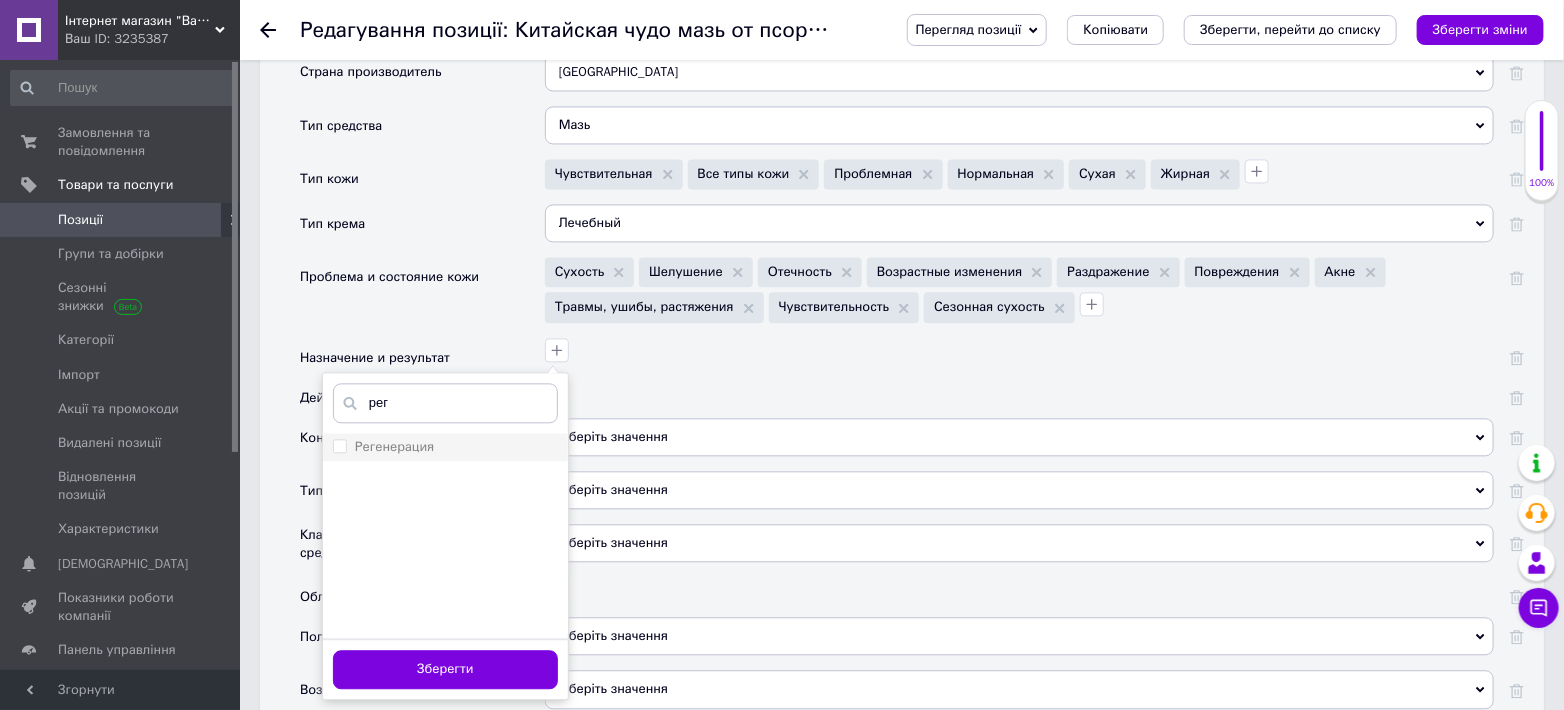 click on "Регенерация" at bounding box center [339, 445] 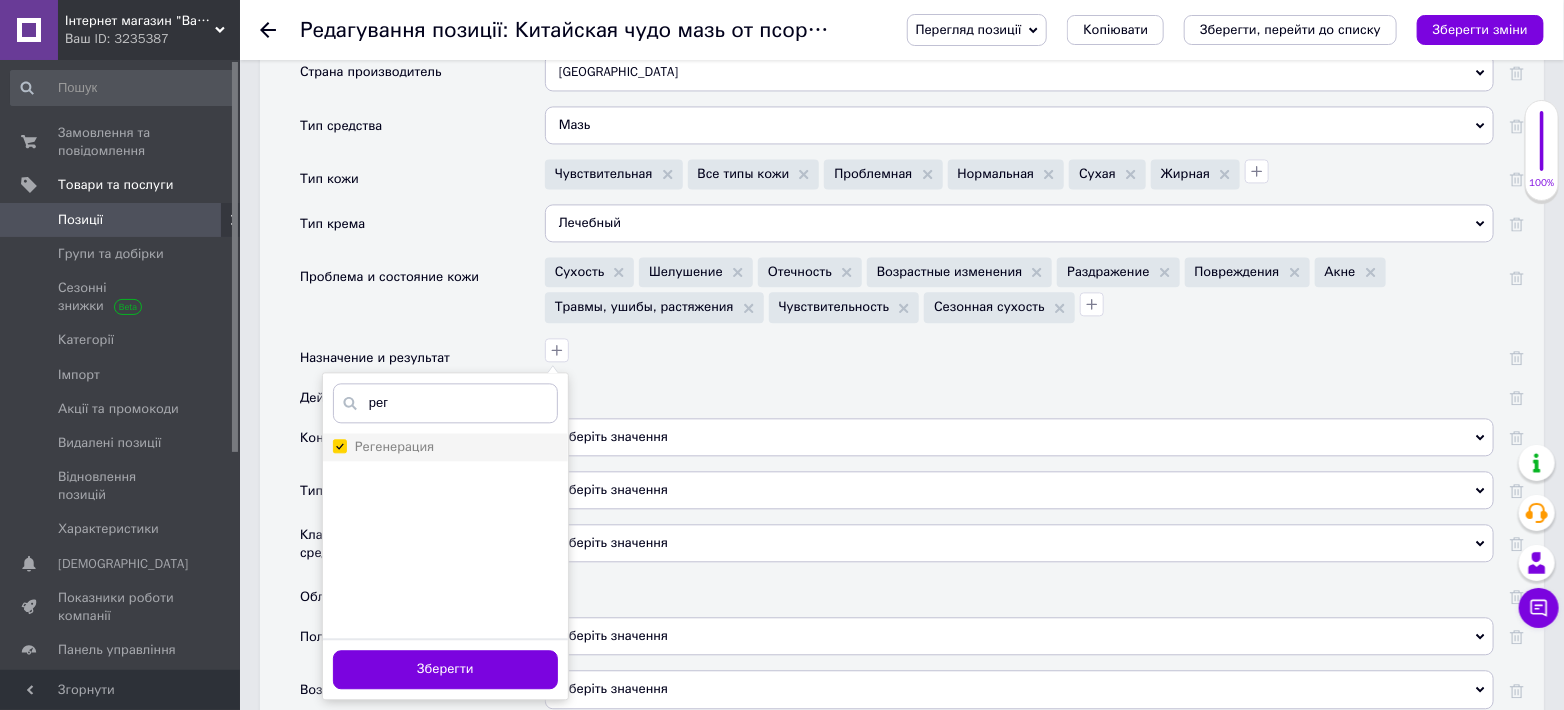 checkbox on "true" 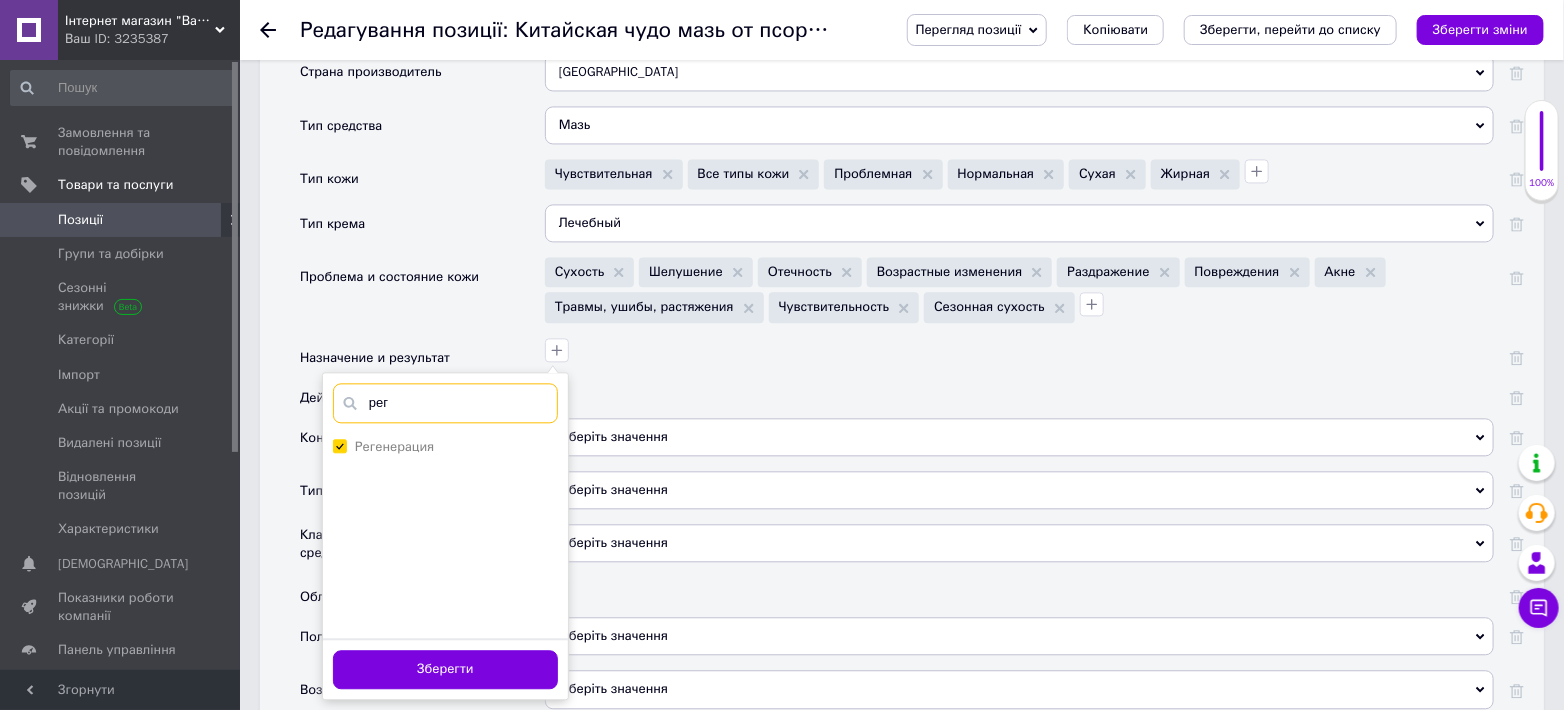 drag, startPoint x: 400, startPoint y: 400, endPoint x: 361, endPoint y: 401, distance: 39.012817 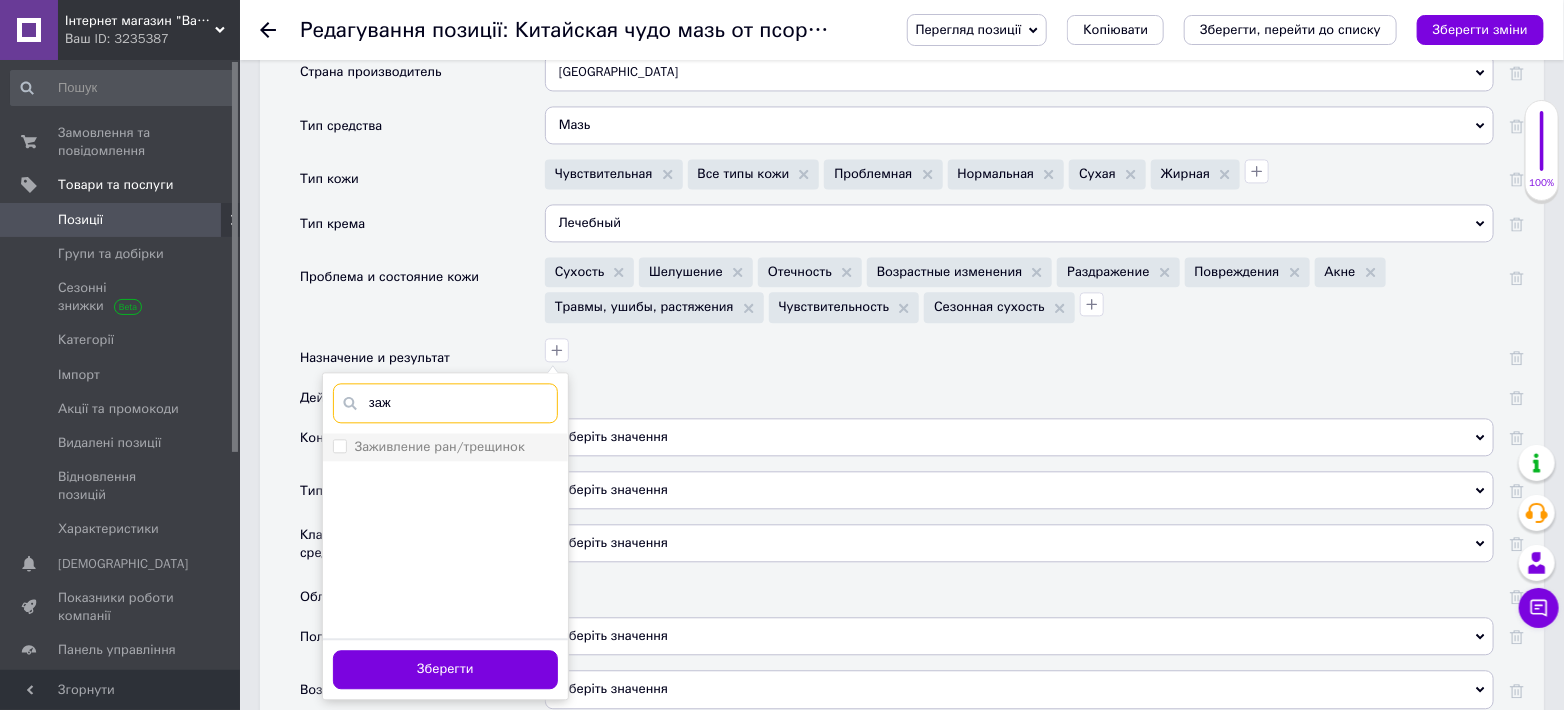 type on "заж" 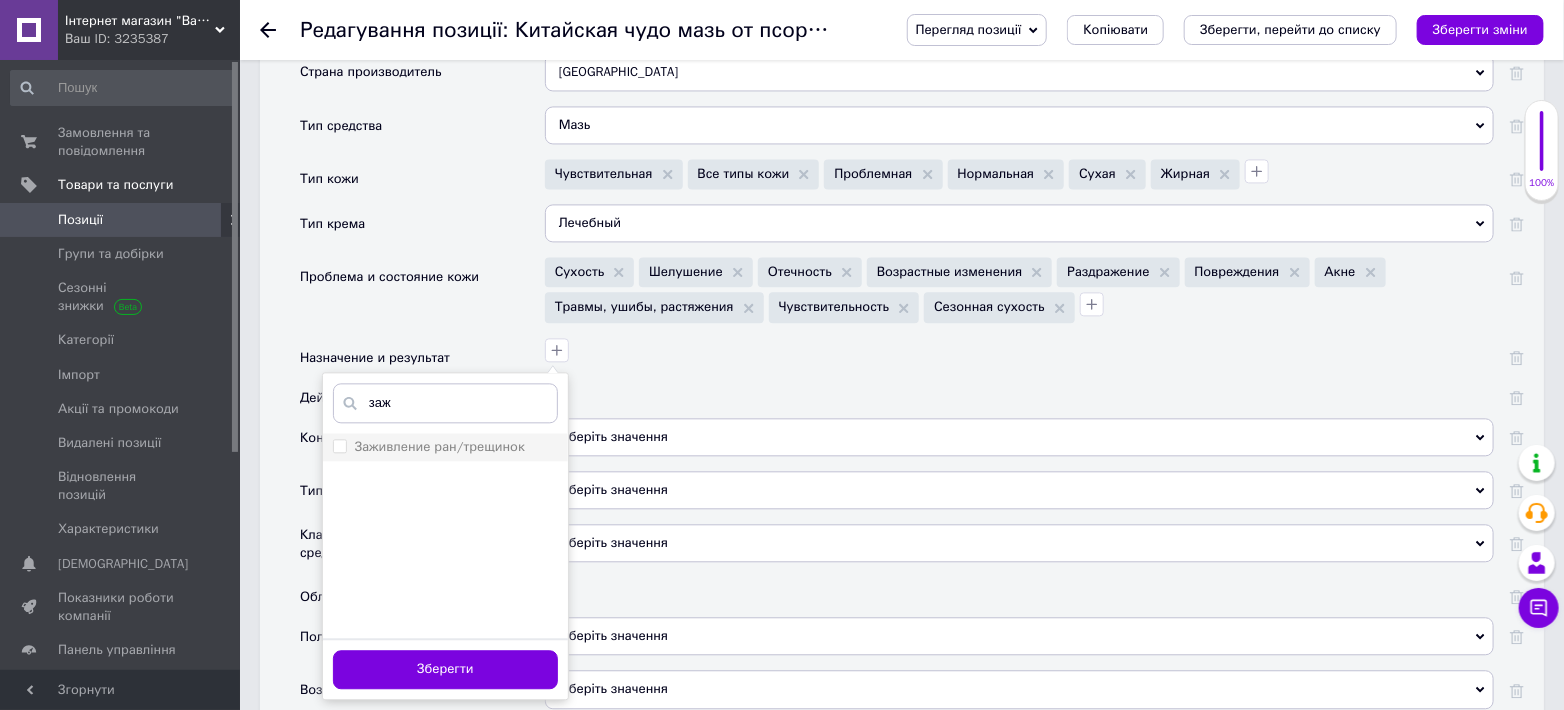 click on "Заживление ран/трещинок" at bounding box center (339, 445) 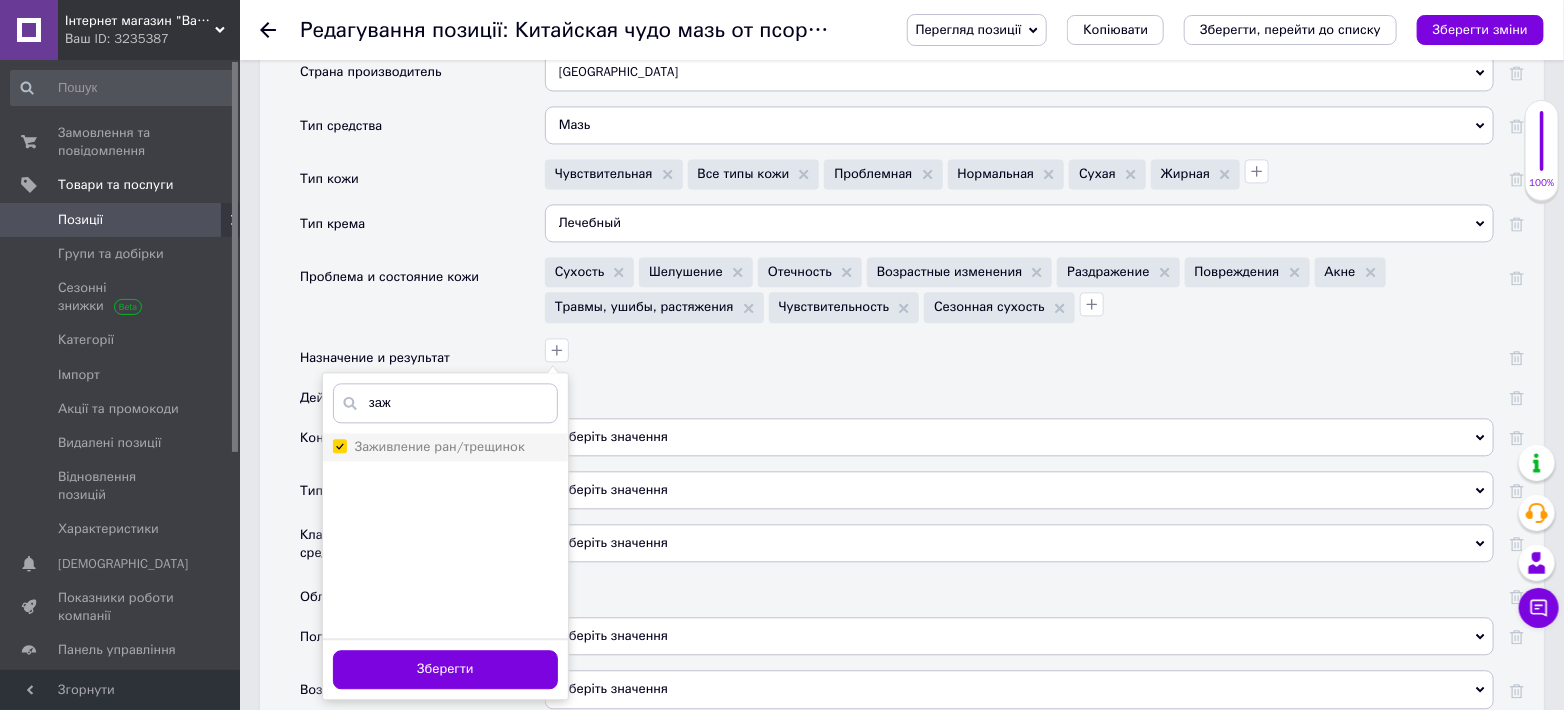 checkbox on "true" 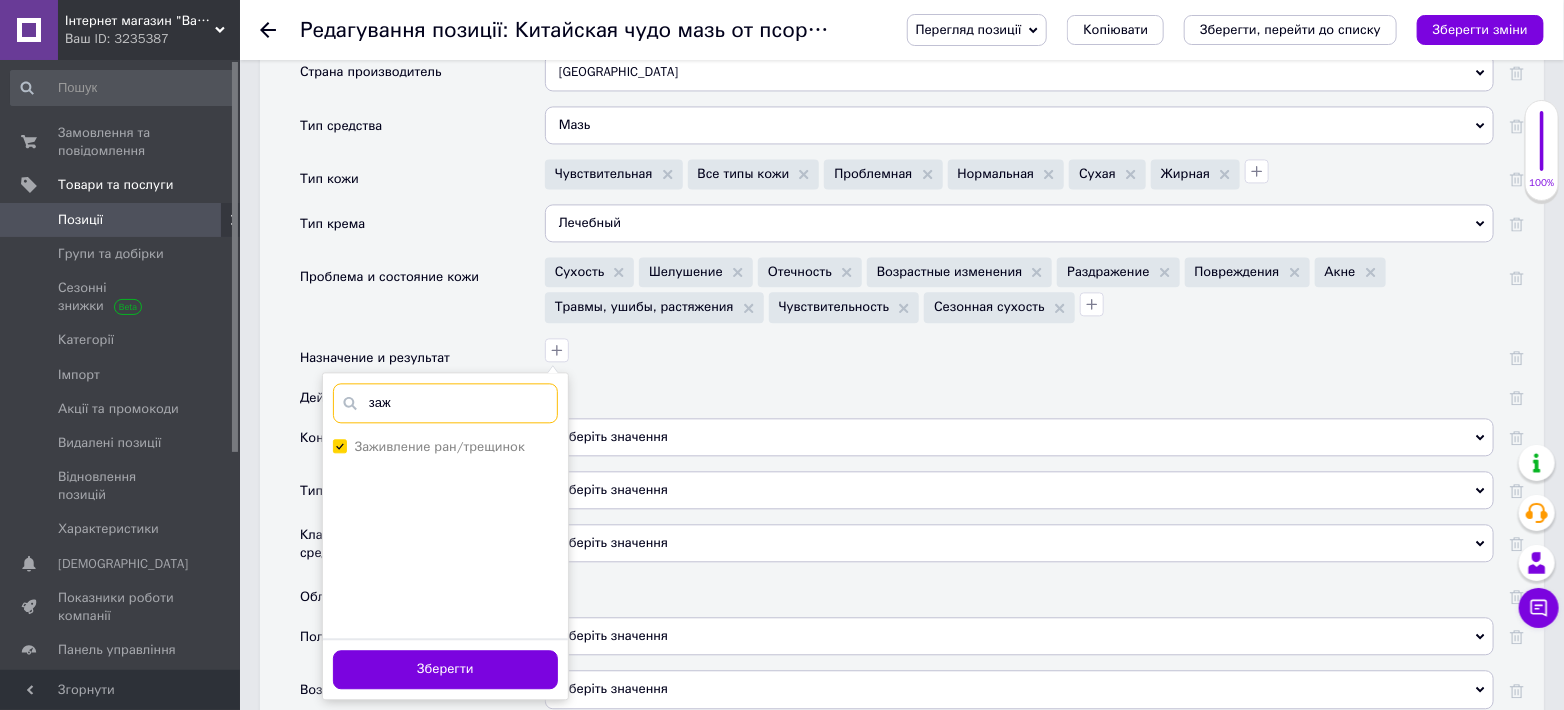 drag, startPoint x: 395, startPoint y: 401, endPoint x: 363, endPoint y: 401, distance: 32 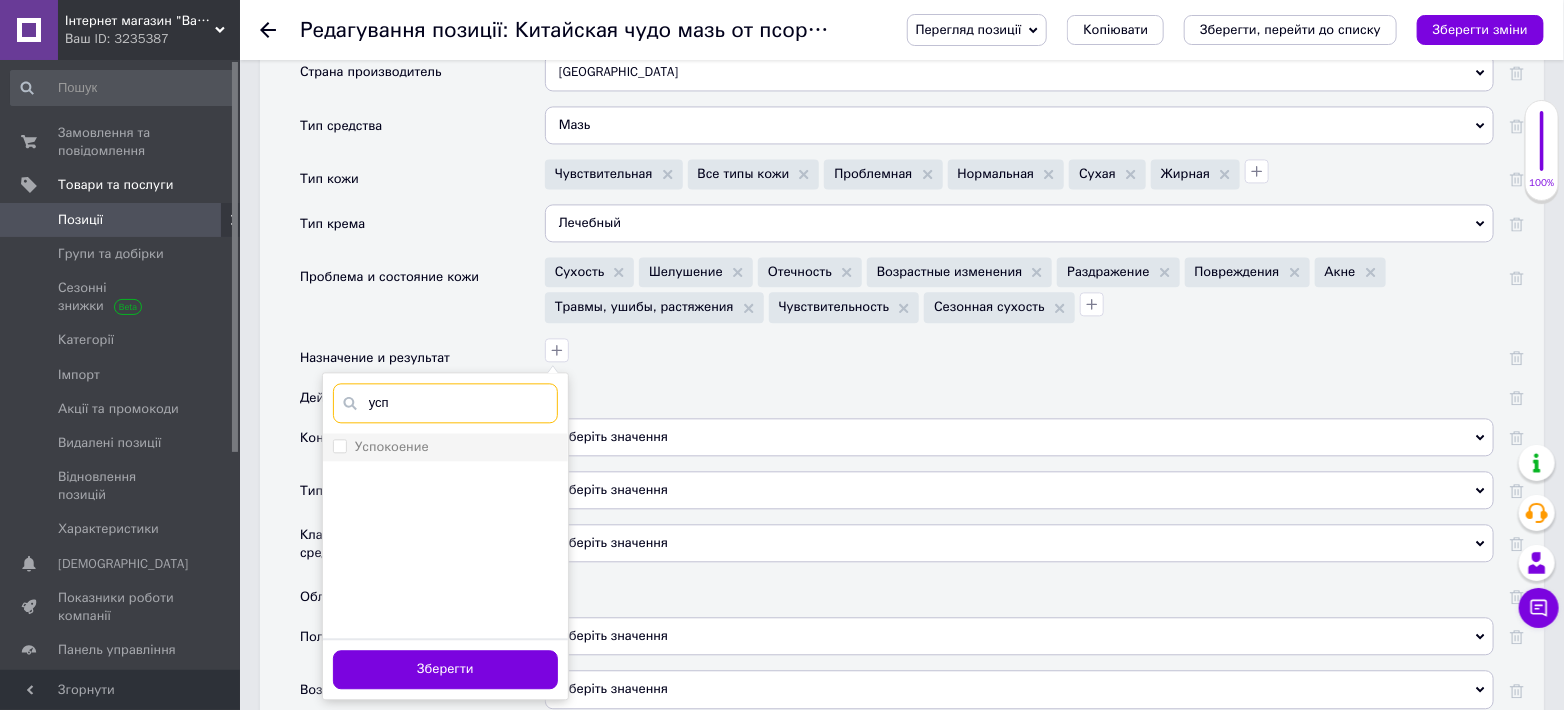 type on "усп" 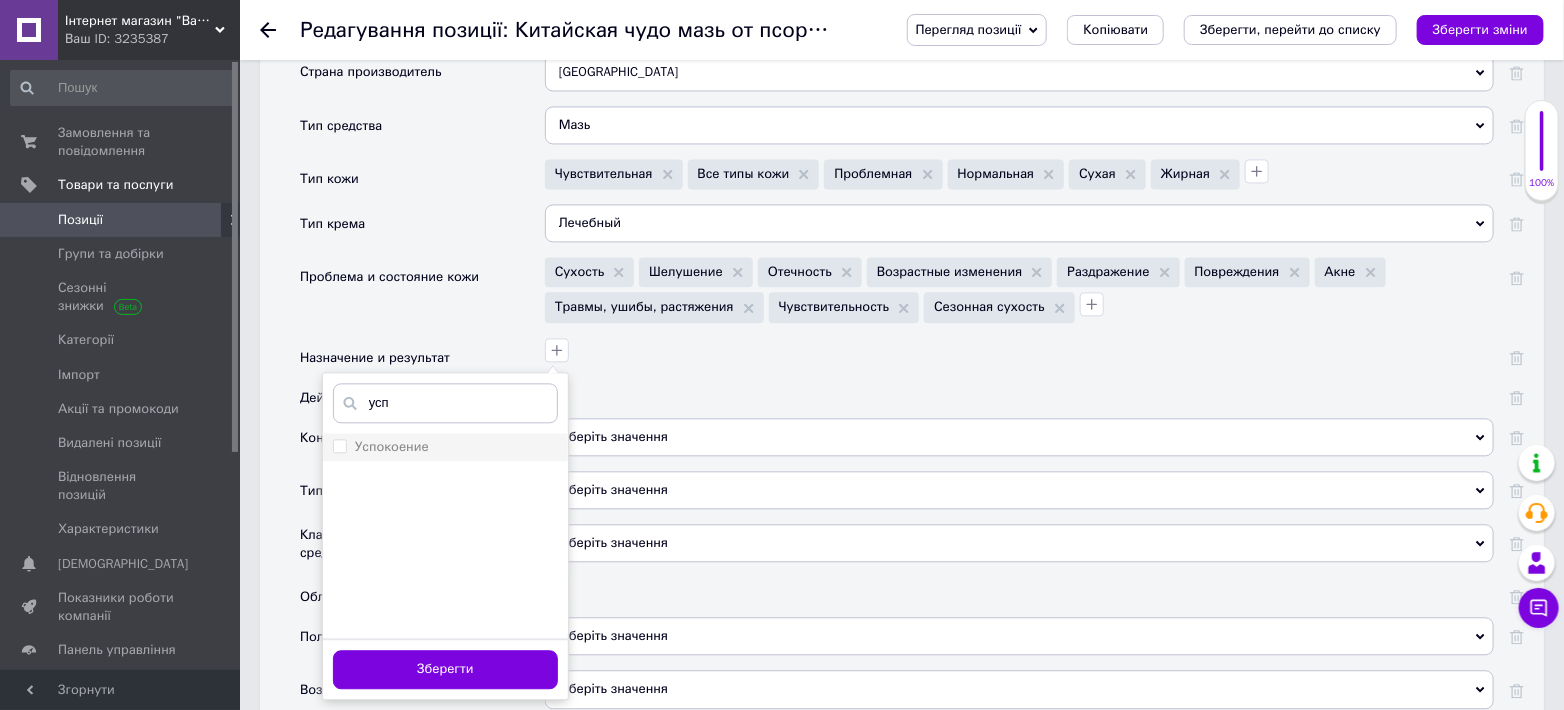 click on "Успокоение" at bounding box center (339, 445) 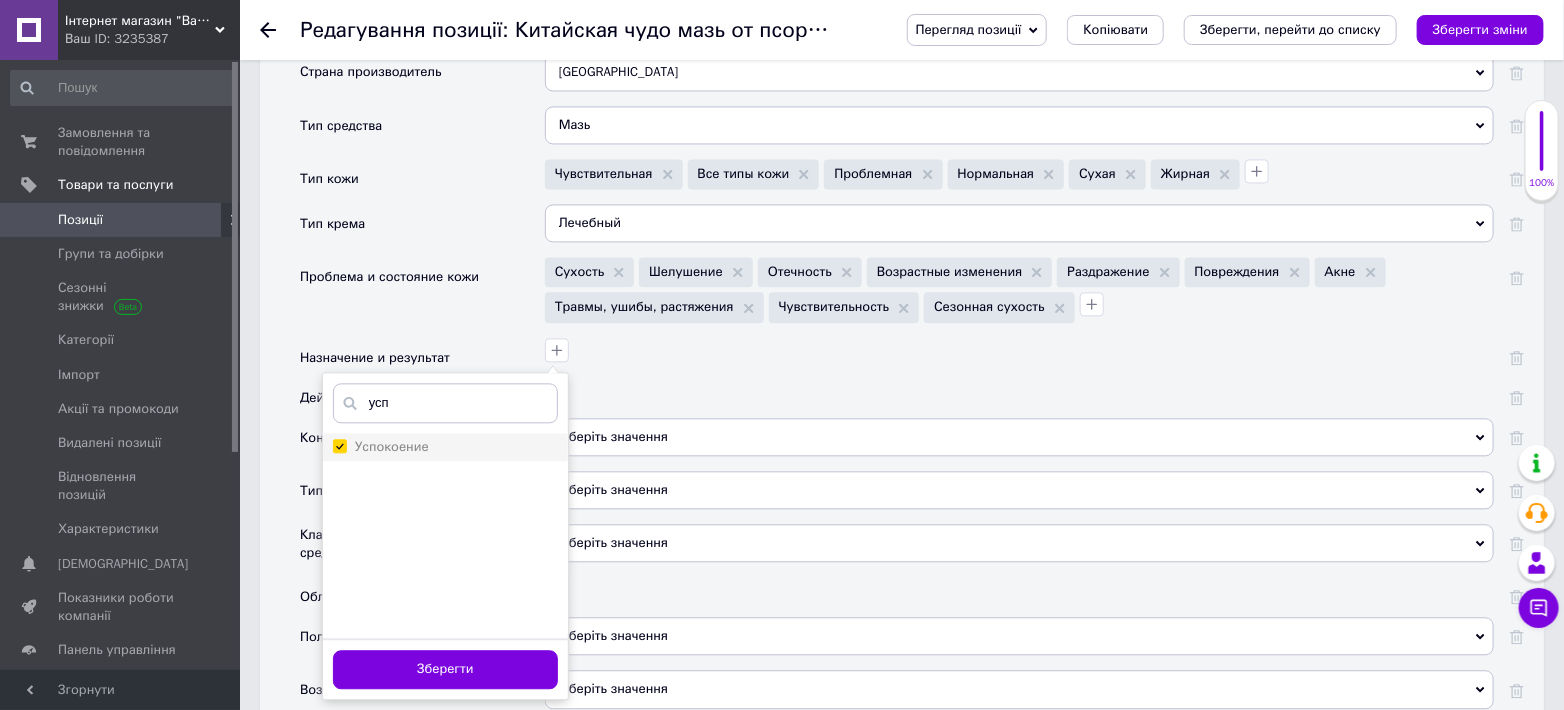 checkbox on "true" 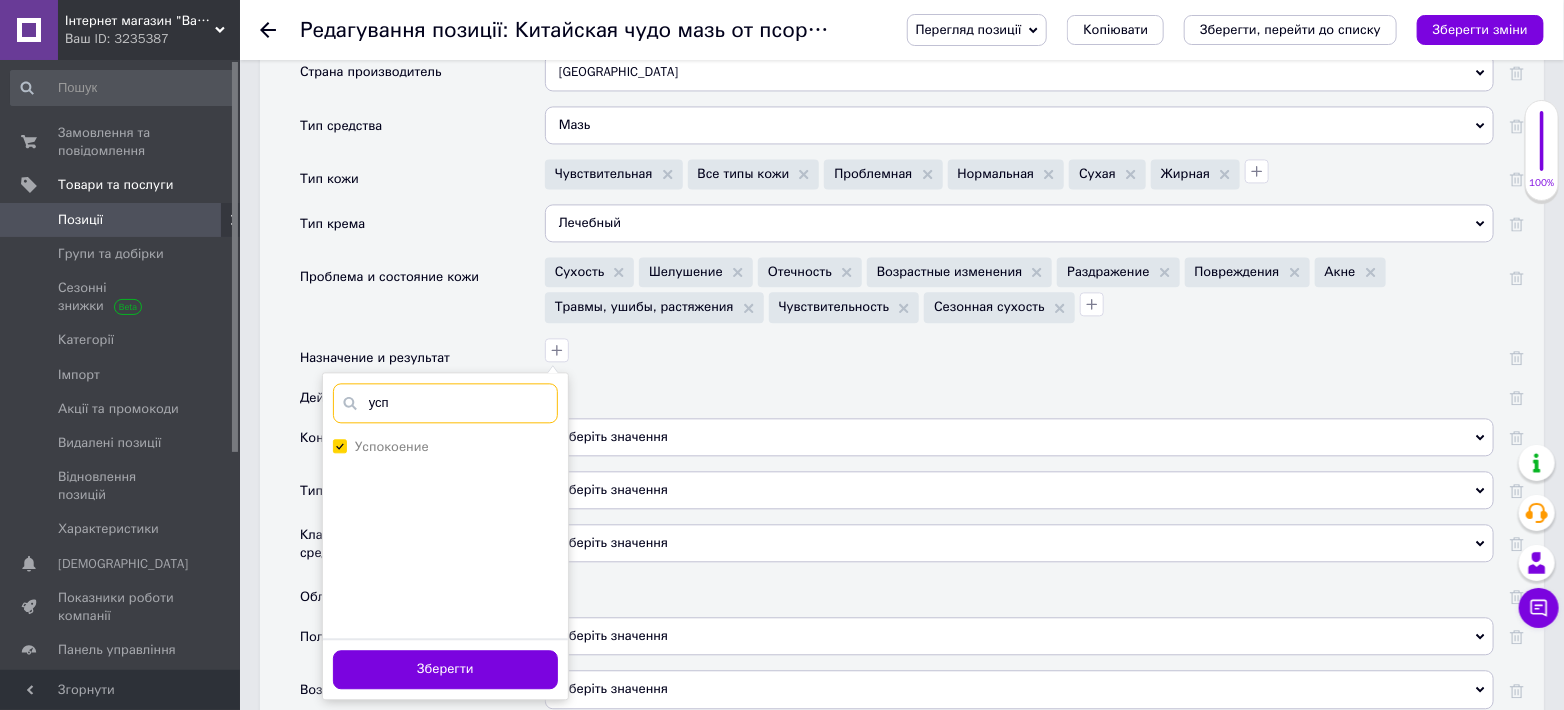 drag, startPoint x: 388, startPoint y: 405, endPoint x: 353, endPoint y: 407, distance: 35.057095 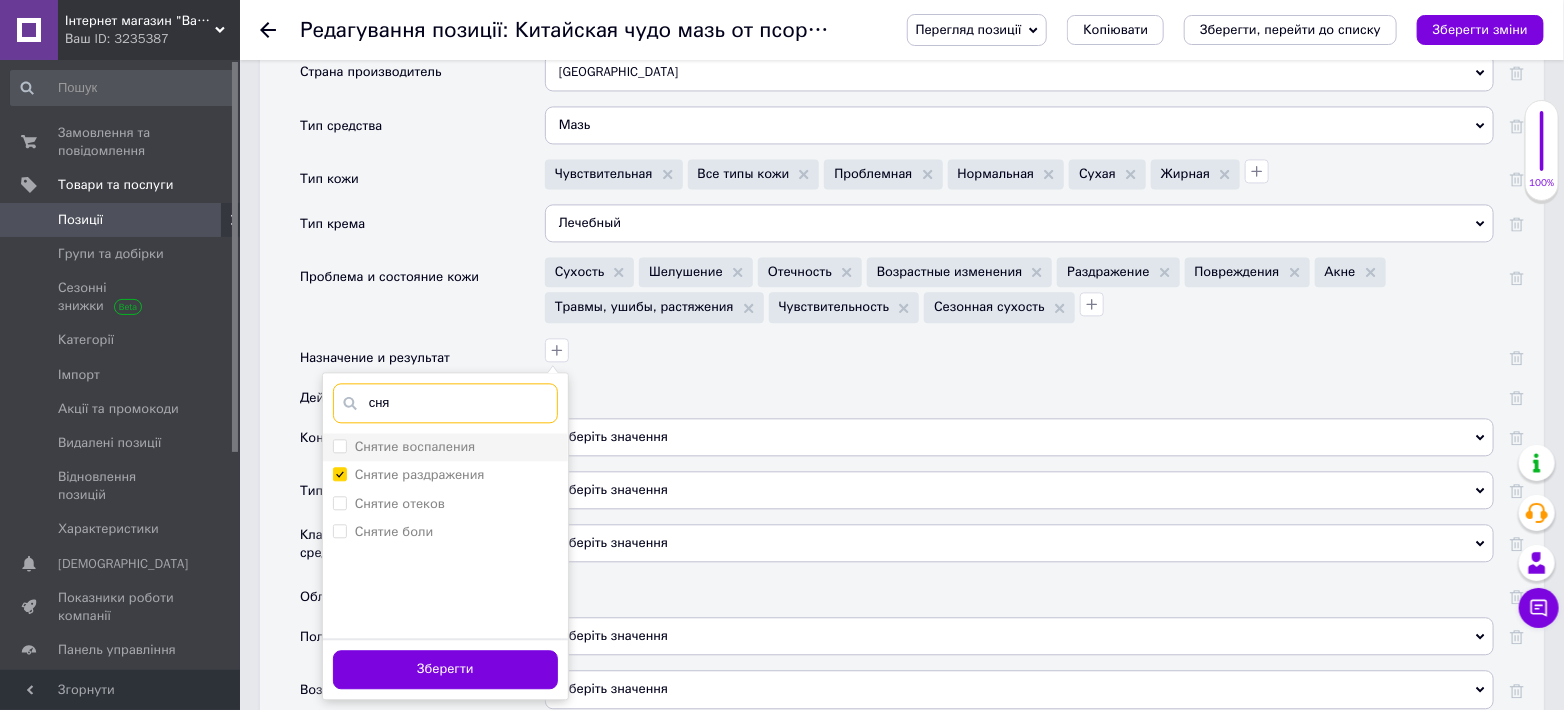 type on "сня" 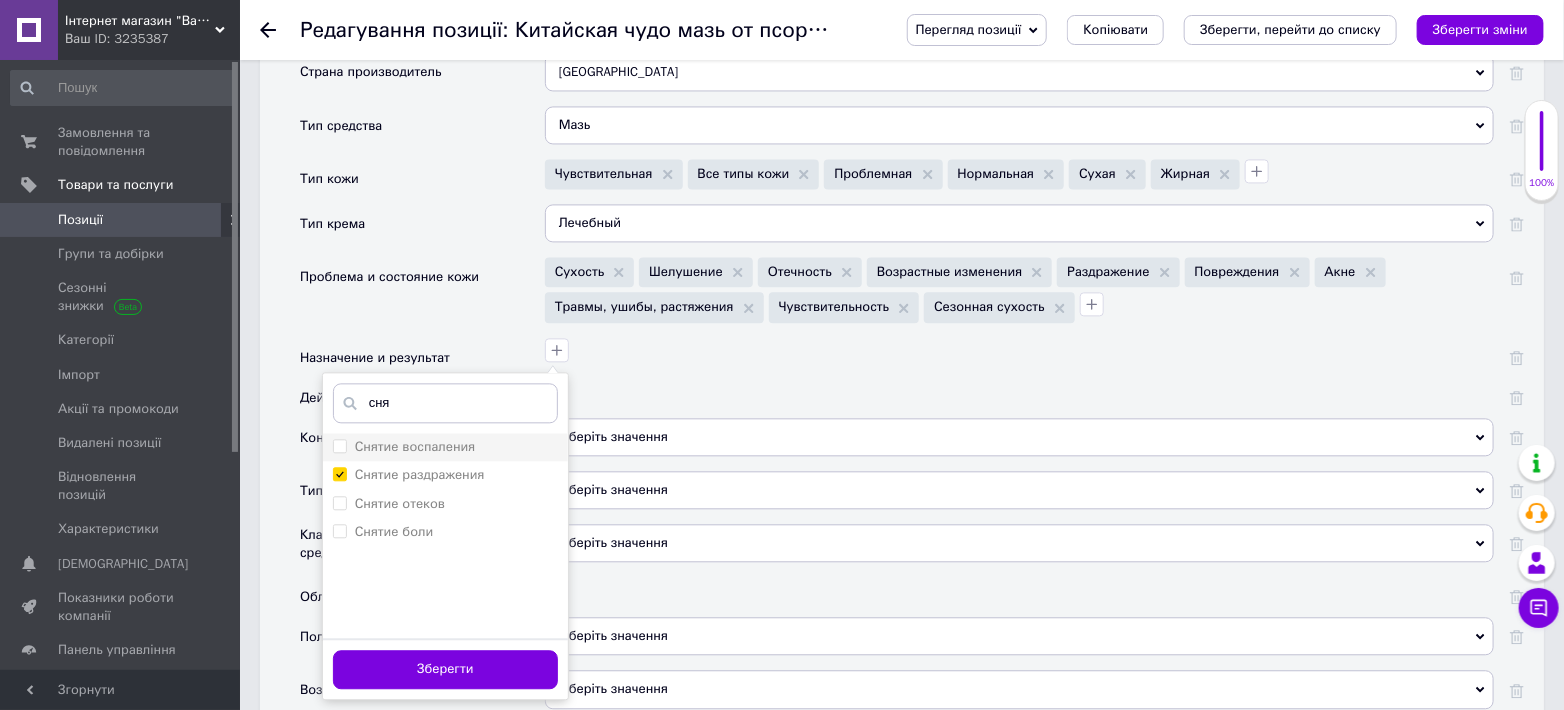 click on "Снятие воспаления" at bounding box center [339, 445] 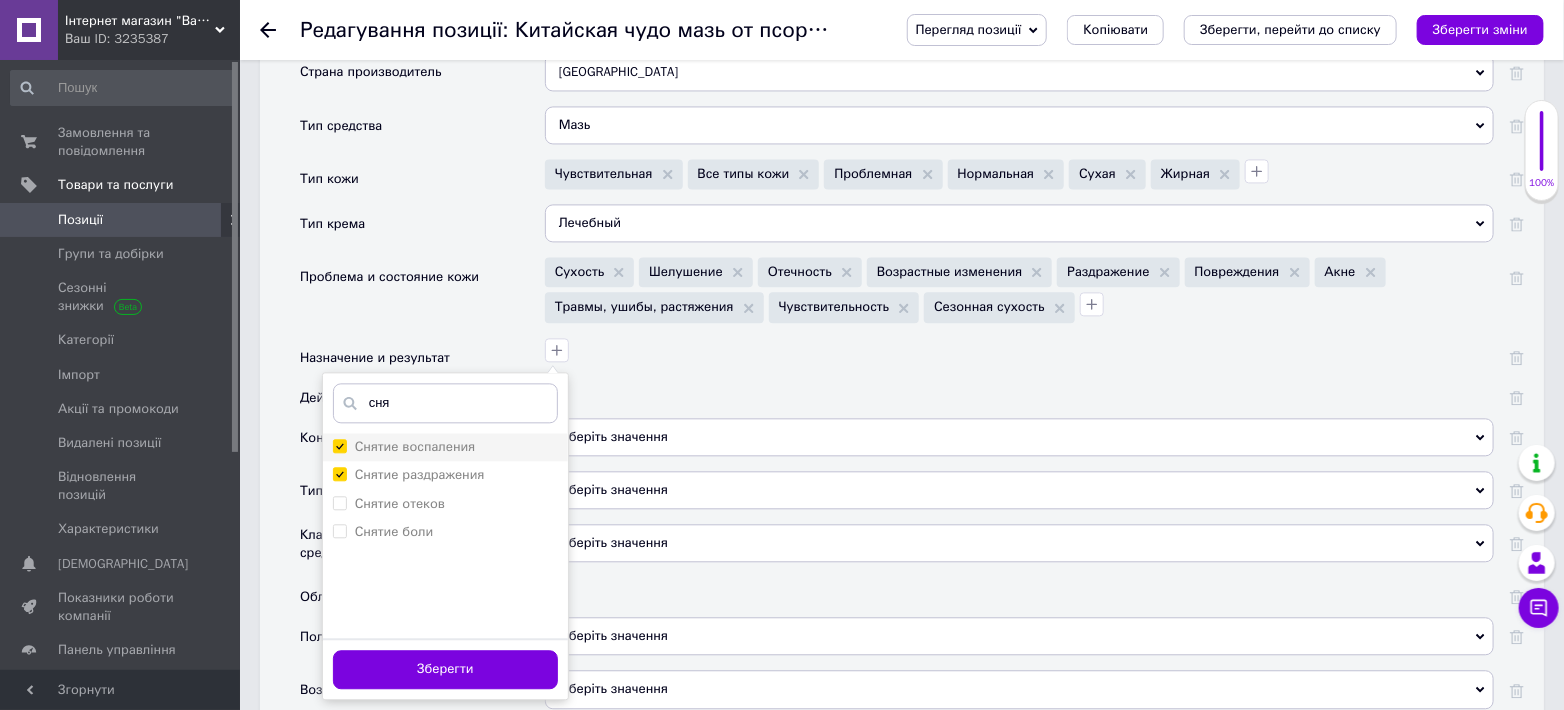 checkbox on "true" 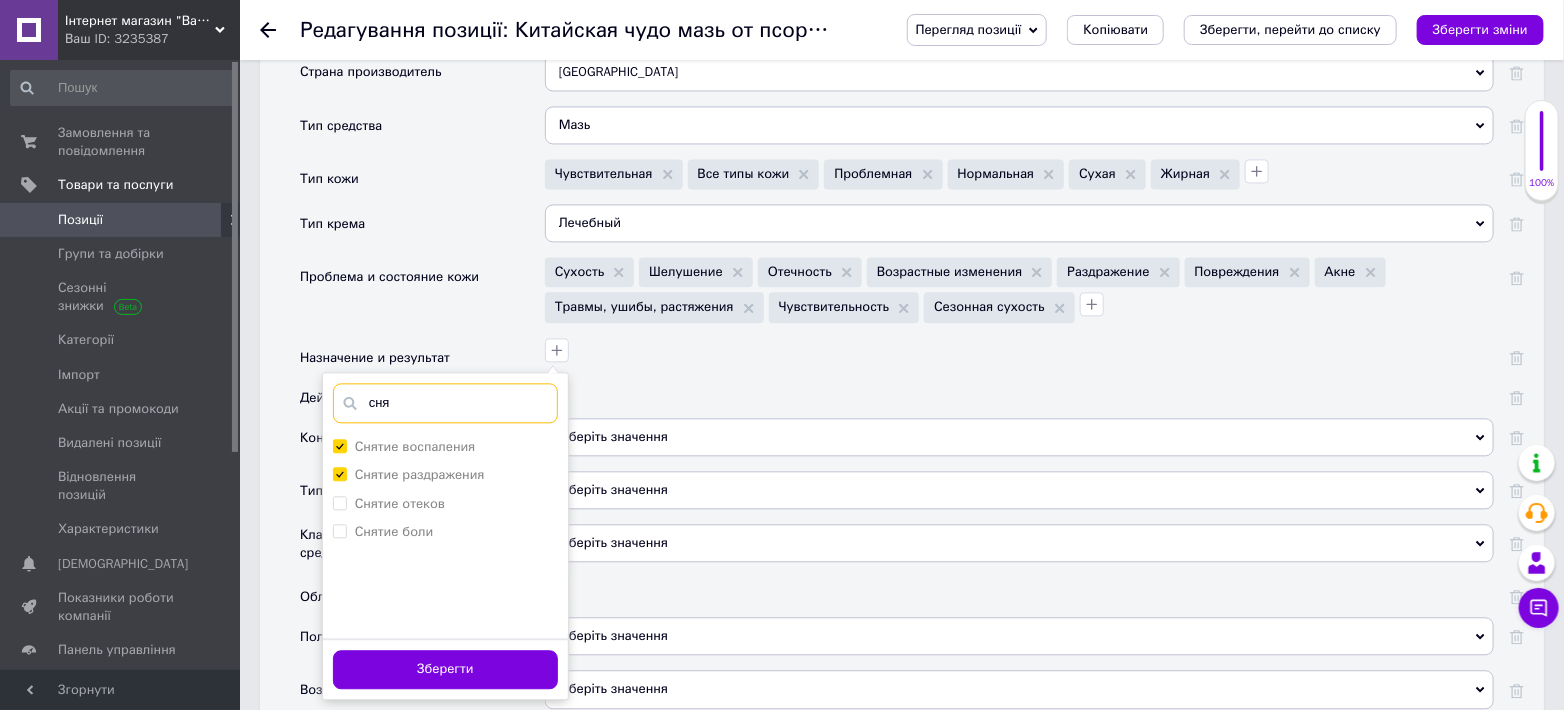 drag, startPoint x: 380, startPoint y: 396, endPoint x: 367, endPoint y: 397, distance: 13.038404 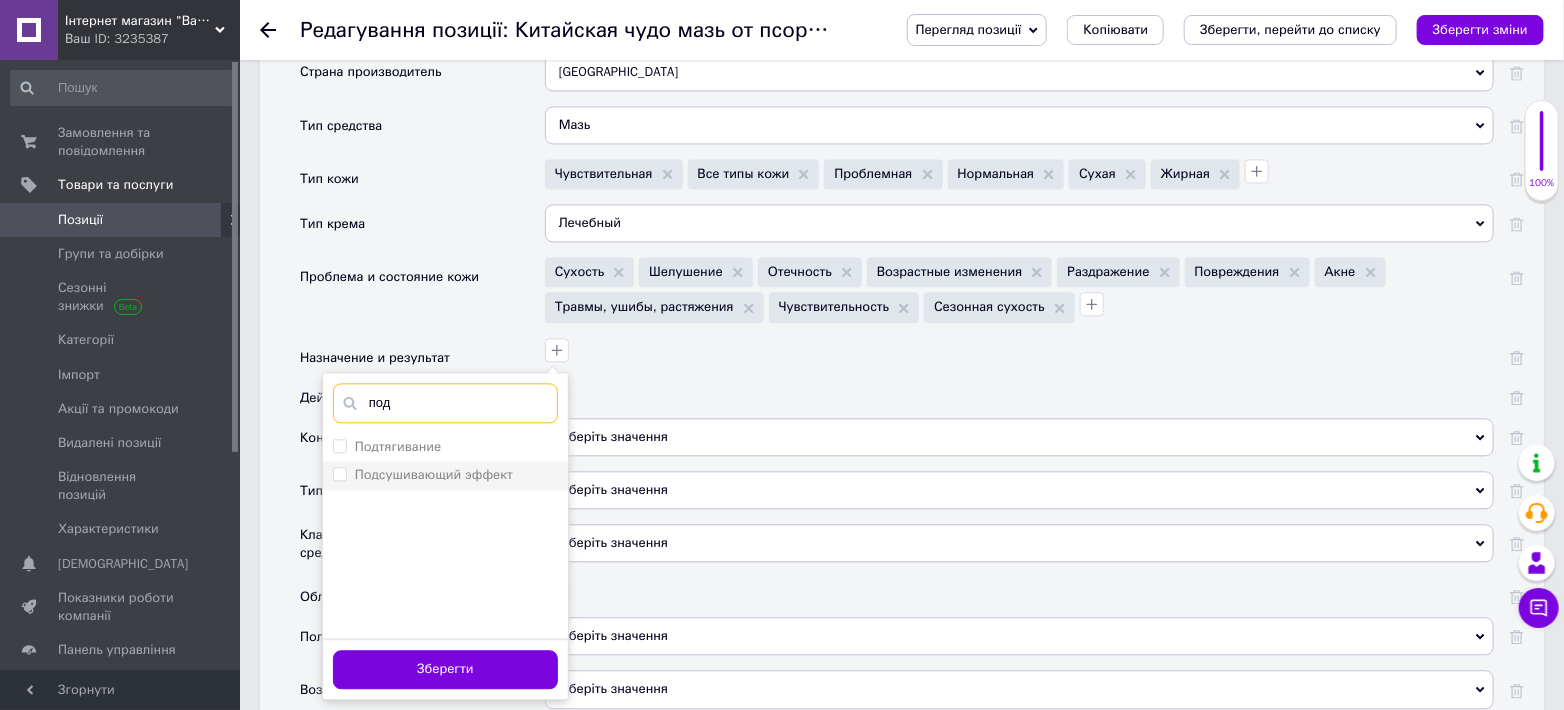 type on "под" 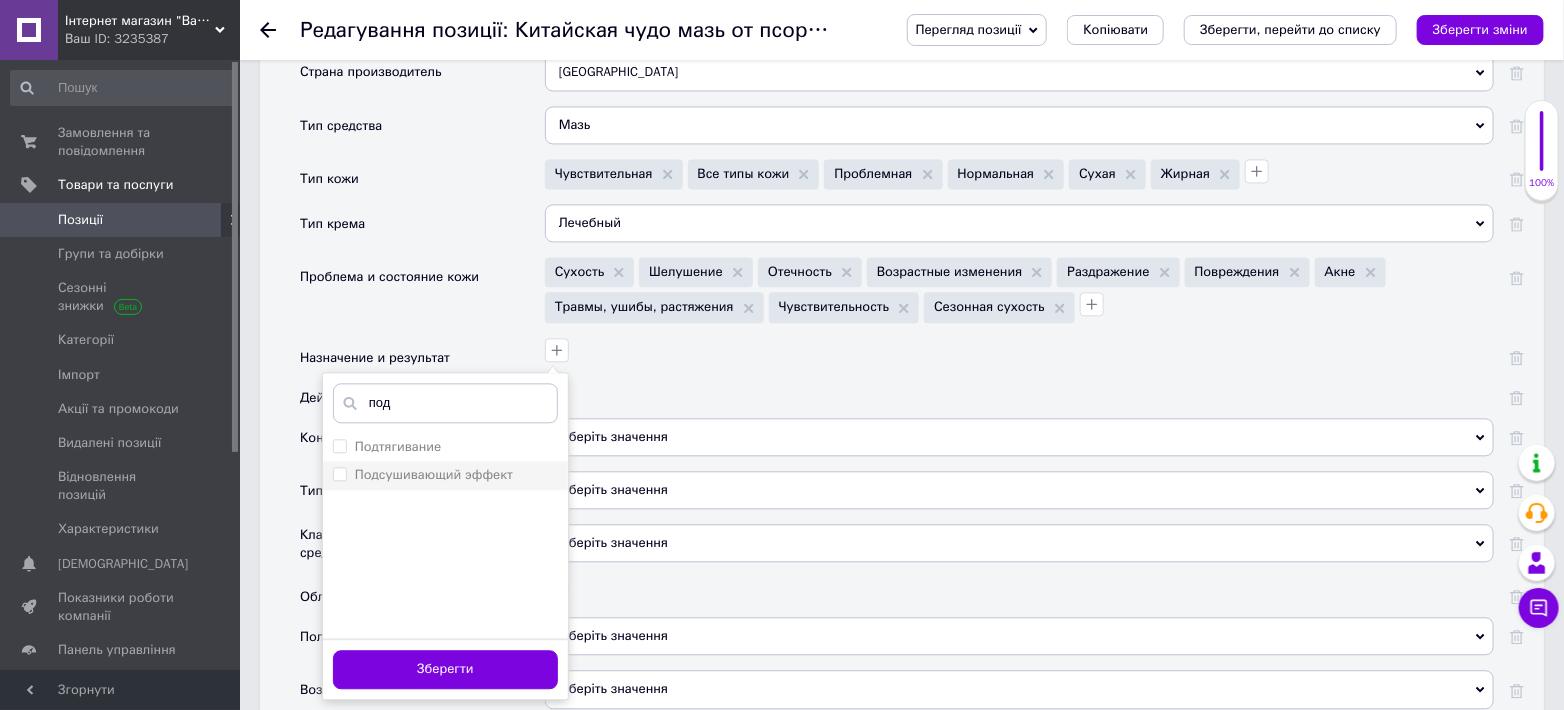 click on "Подсушивающий эффект" at bounding box center [339, 473] 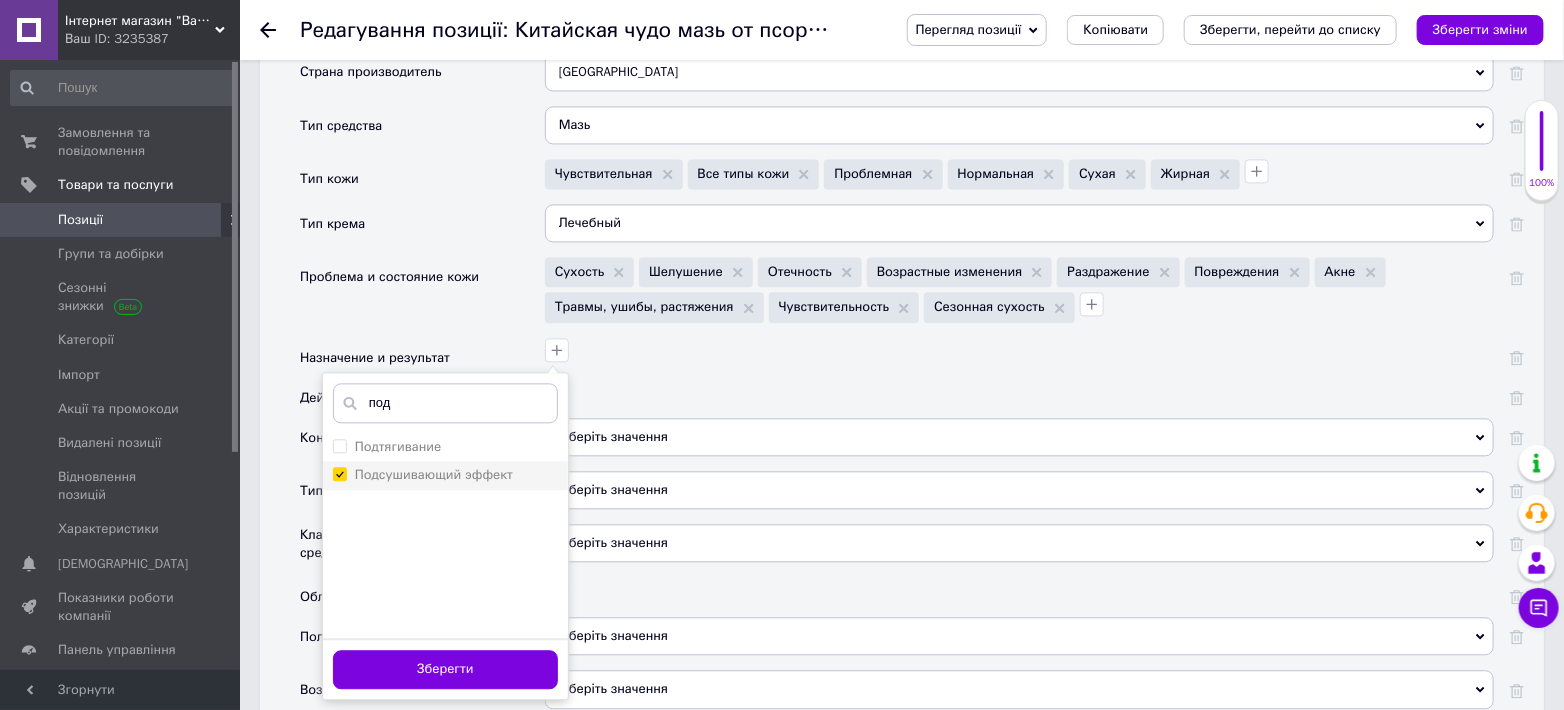 checkbox on "true" 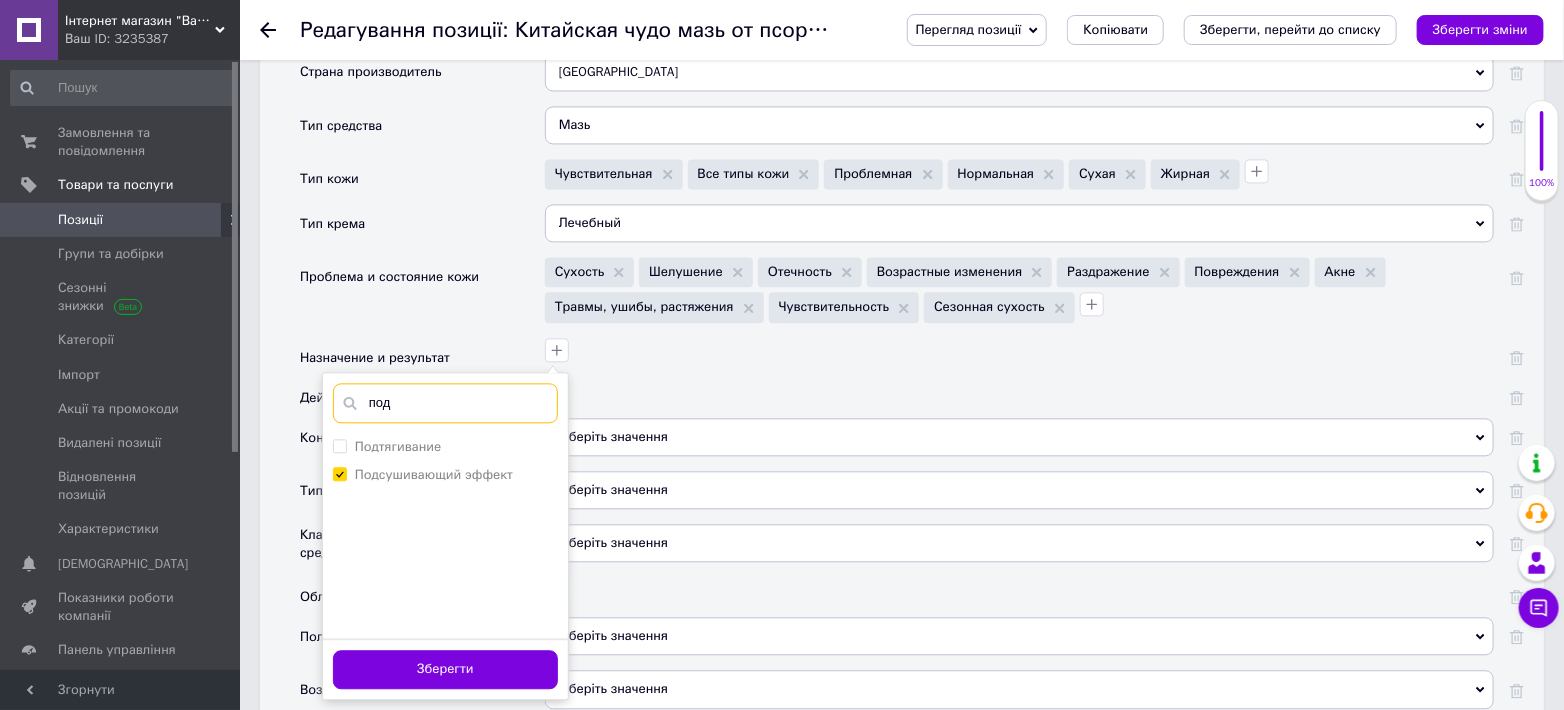 drag, startPoint x: 392, startPoint y: 405, endPoint x: 362, endPoint y: 403, distance: 30.066593 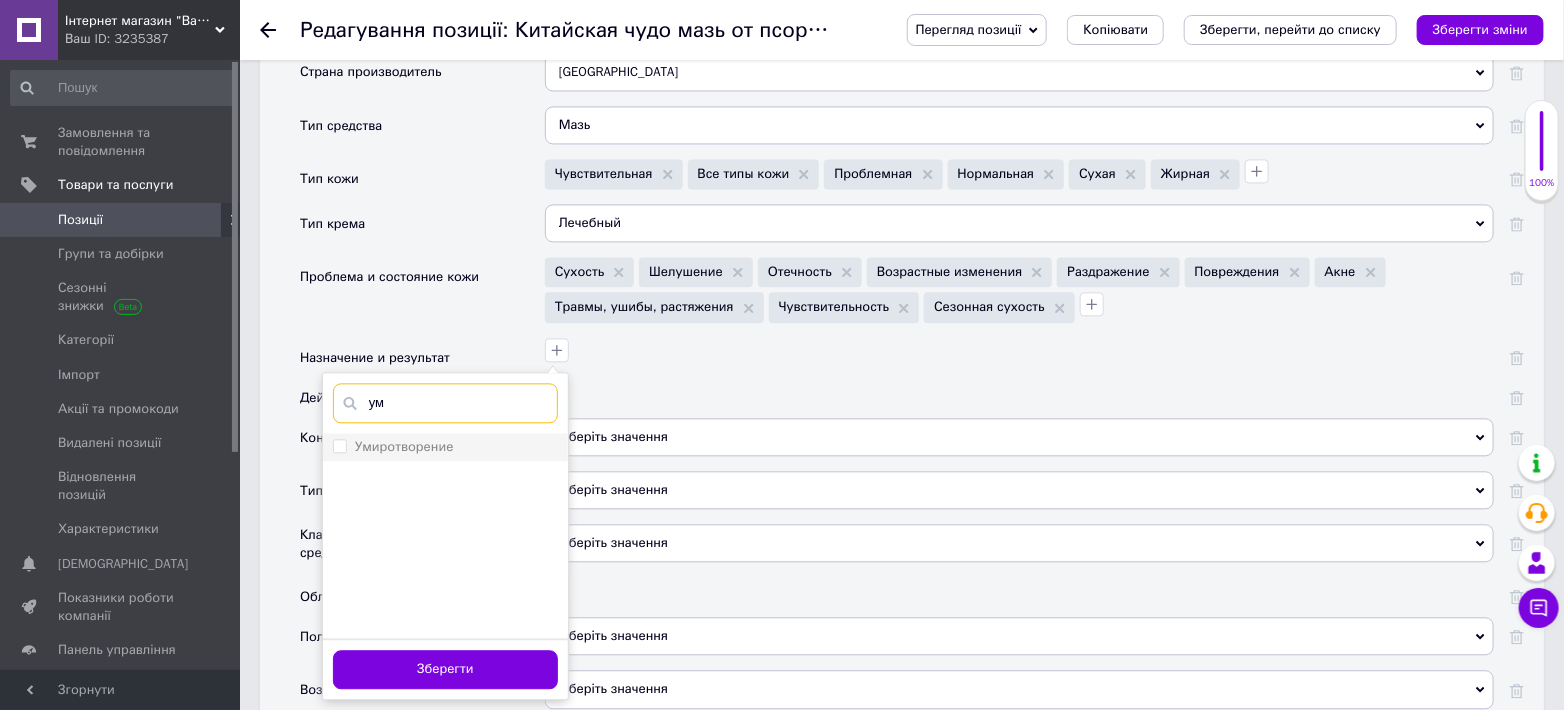 type on "ум" 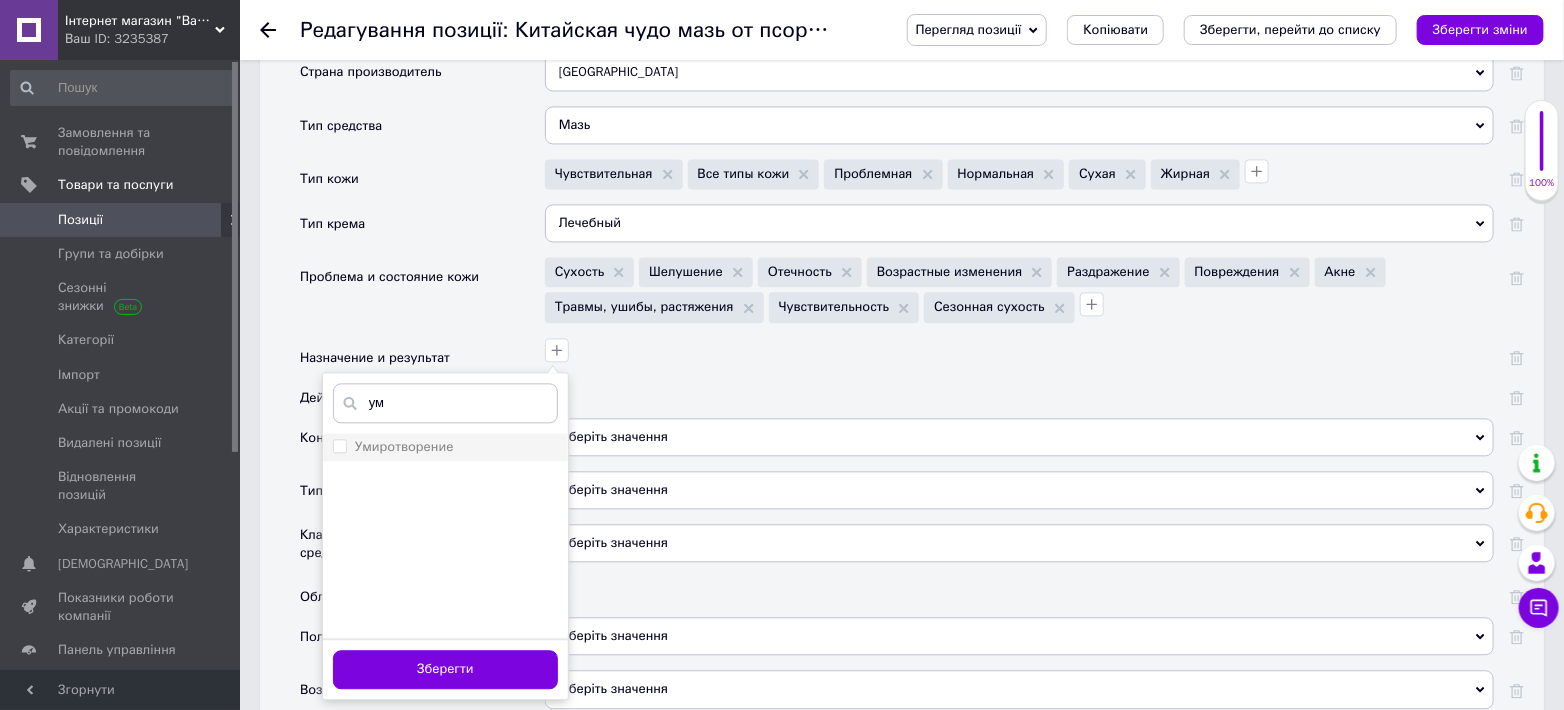 click on "Умиротворение" at bounding box center [339, 445] 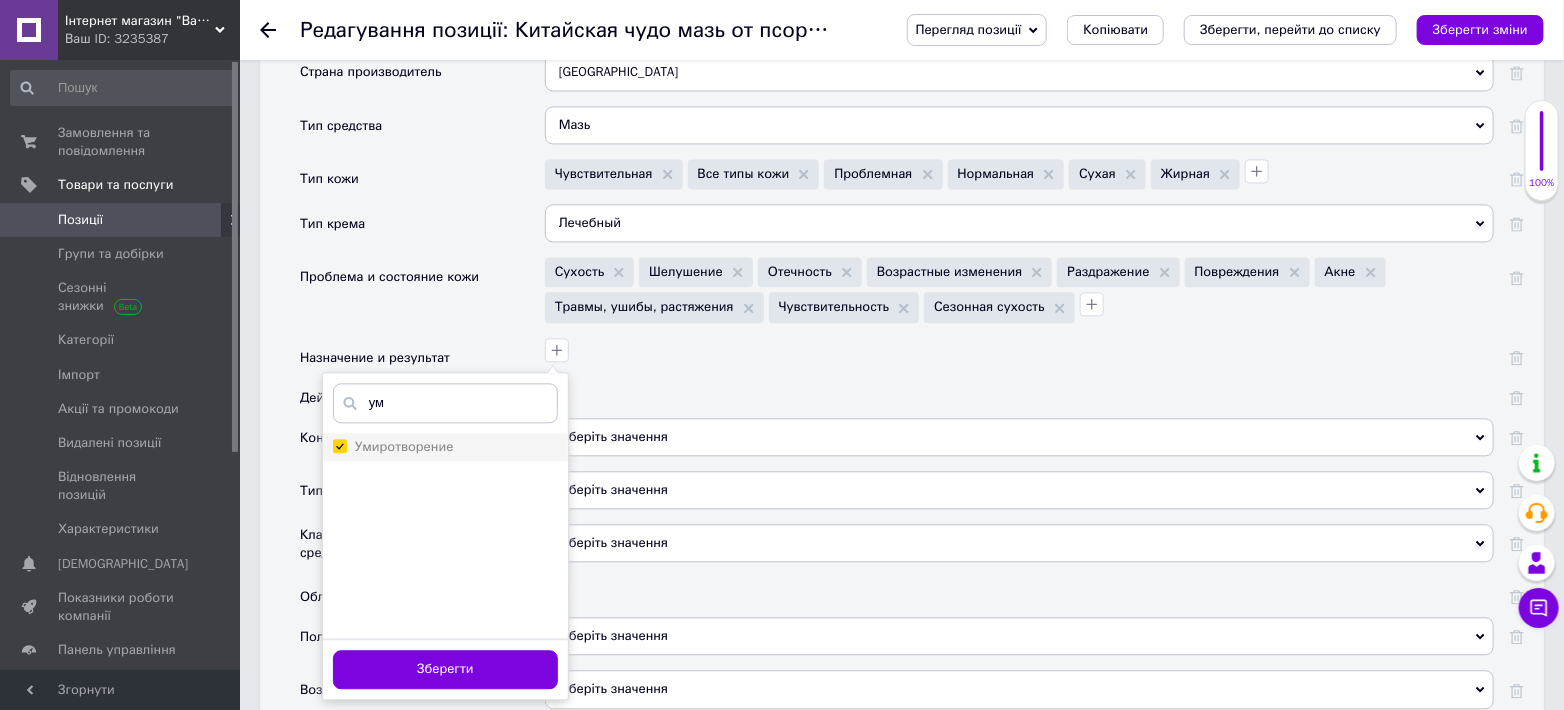 checkbox on "true" 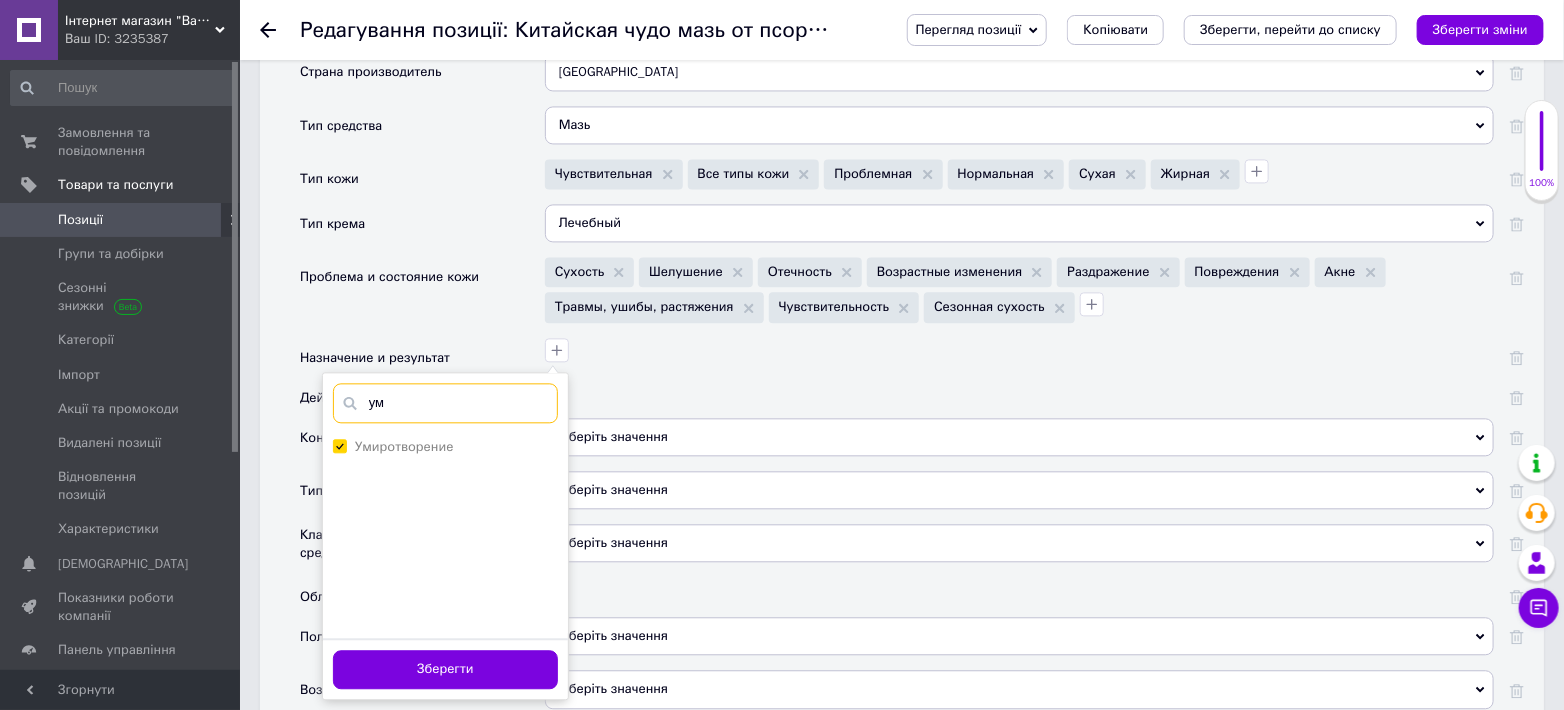 drag, startPoint x: 387, startPoint y: 402, endPoint x: 354, endPoint y: 400, distance: 33.06055 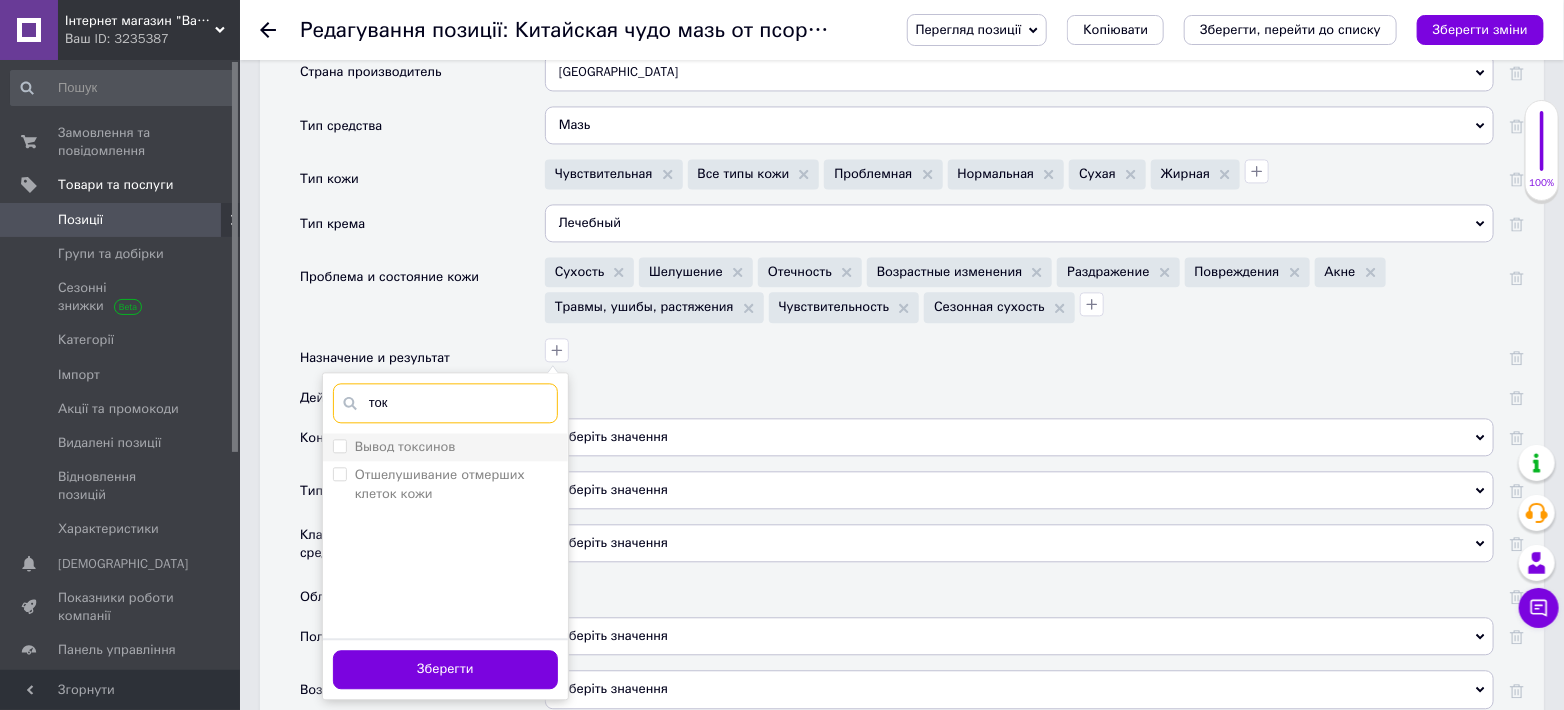 type on "ток" 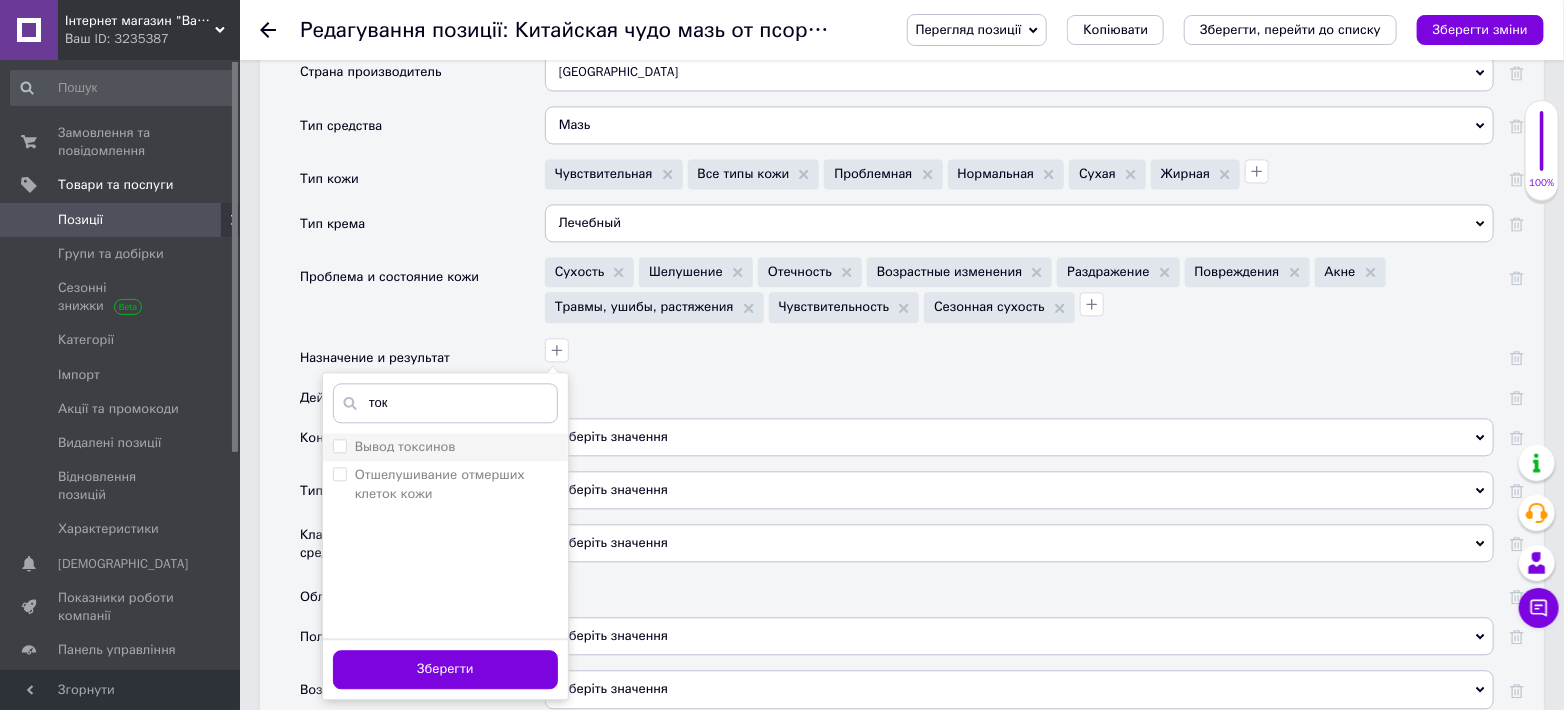 click on "Вывод токсинов" at bounding box center [339, 445] 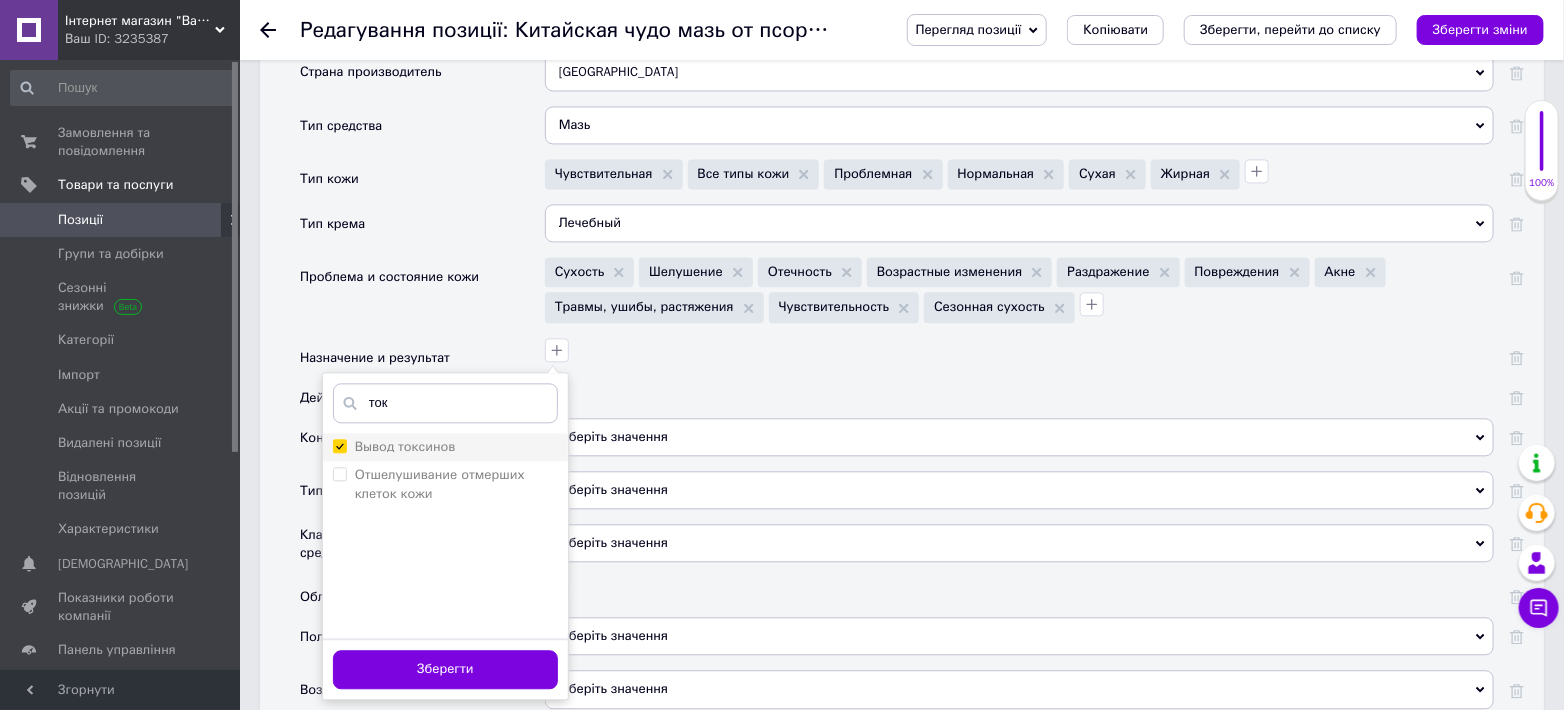 checkbox on "true" 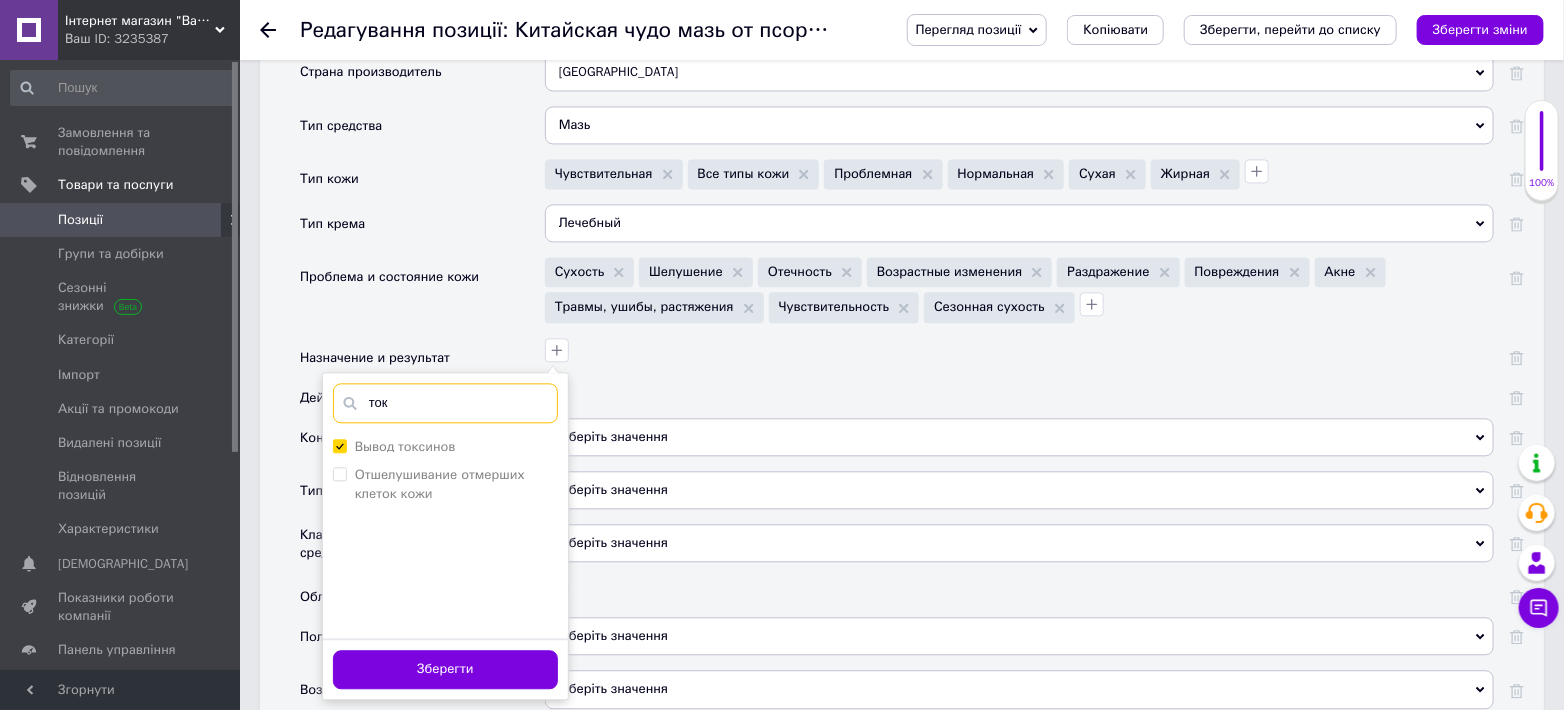 drag, startPoint x: 397, startPoint y: 404, endPoint x: 349, endPoint y: 405, distance: 48.010414 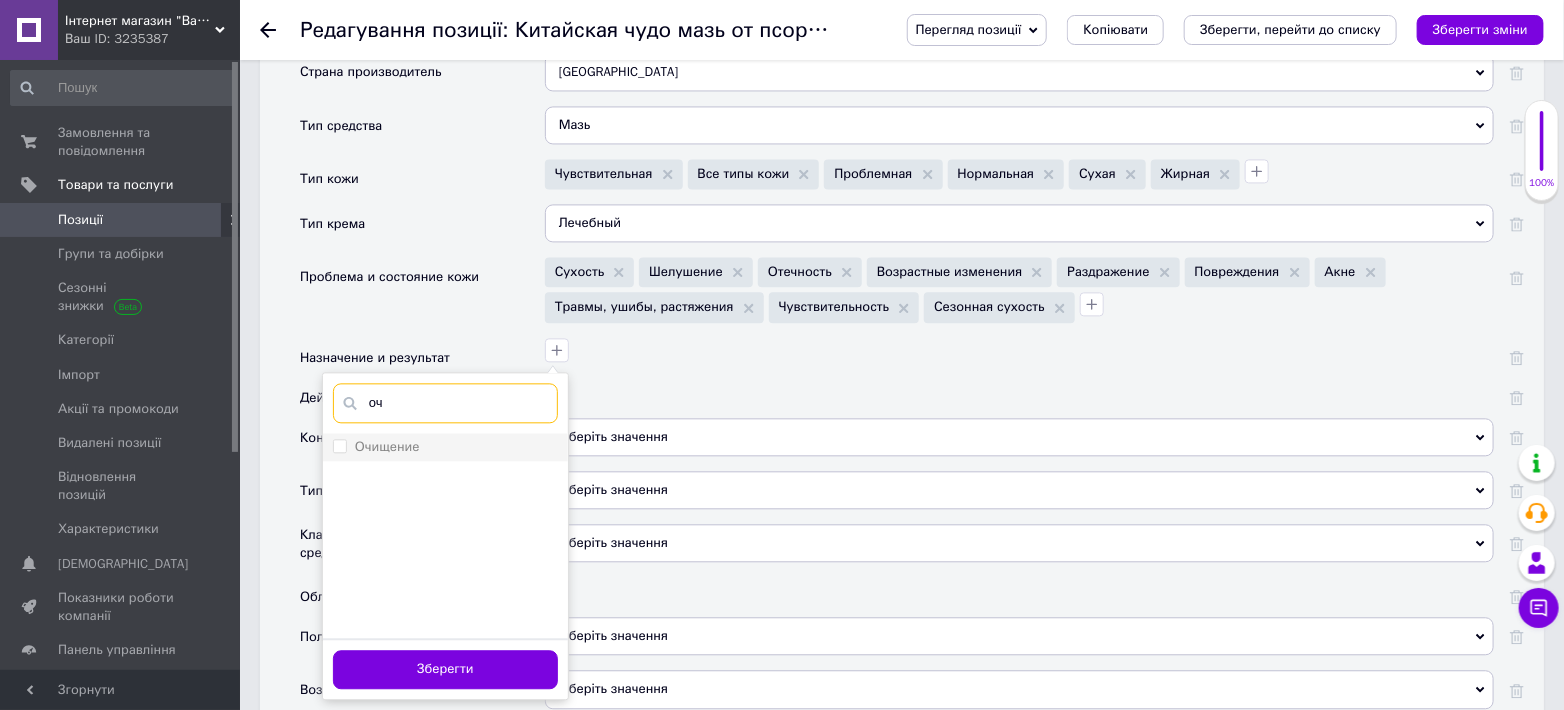 type on "оч" 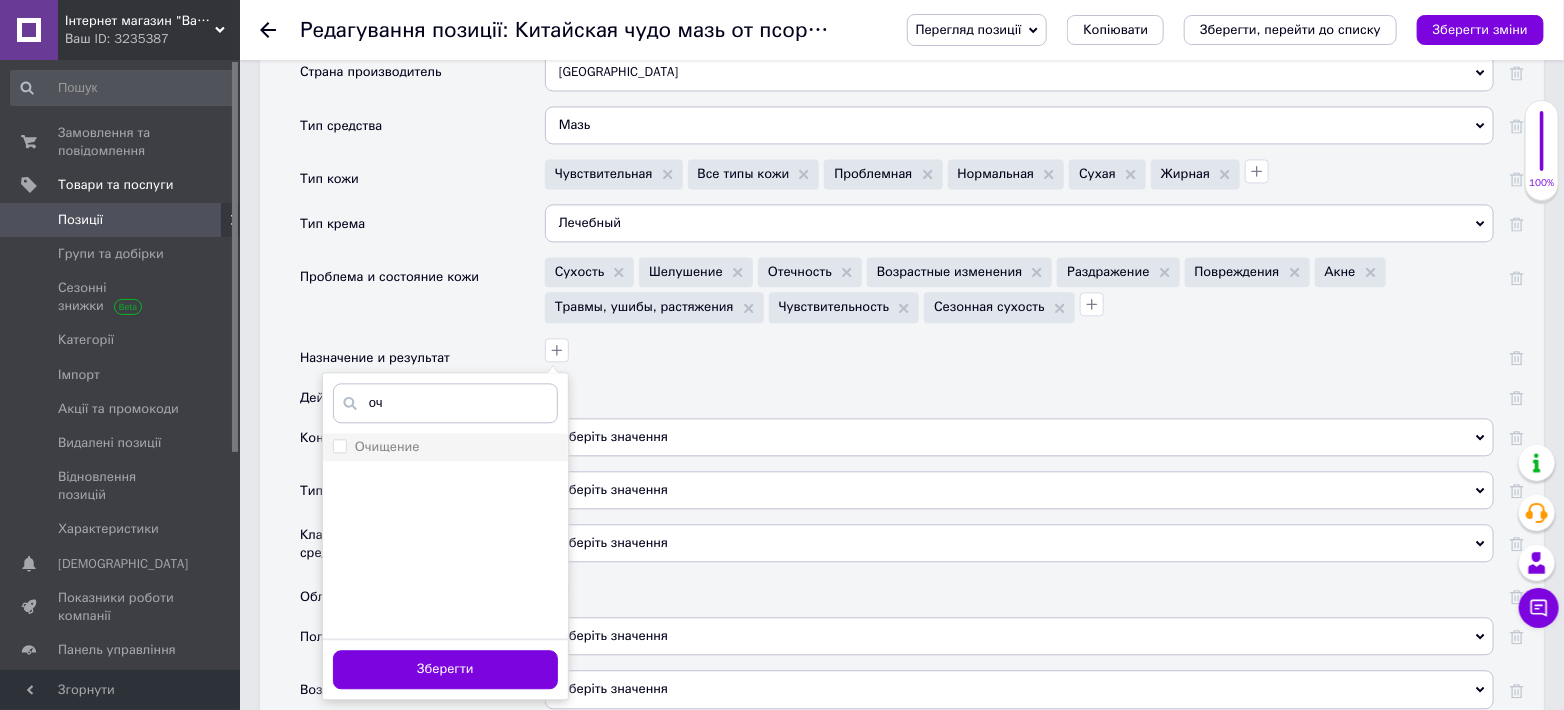 click on "Очищение" at bounding box center (339, 445) 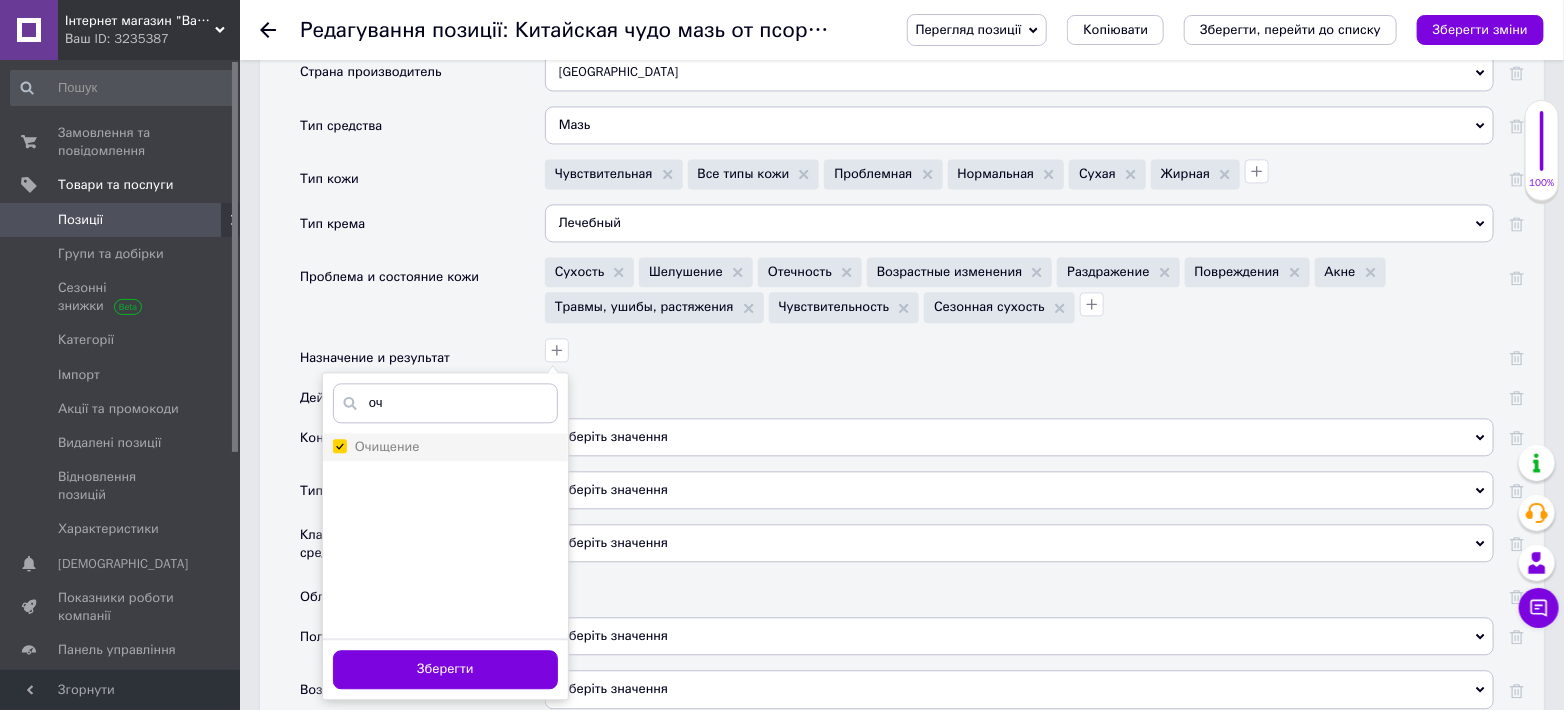 checkbox on "true" 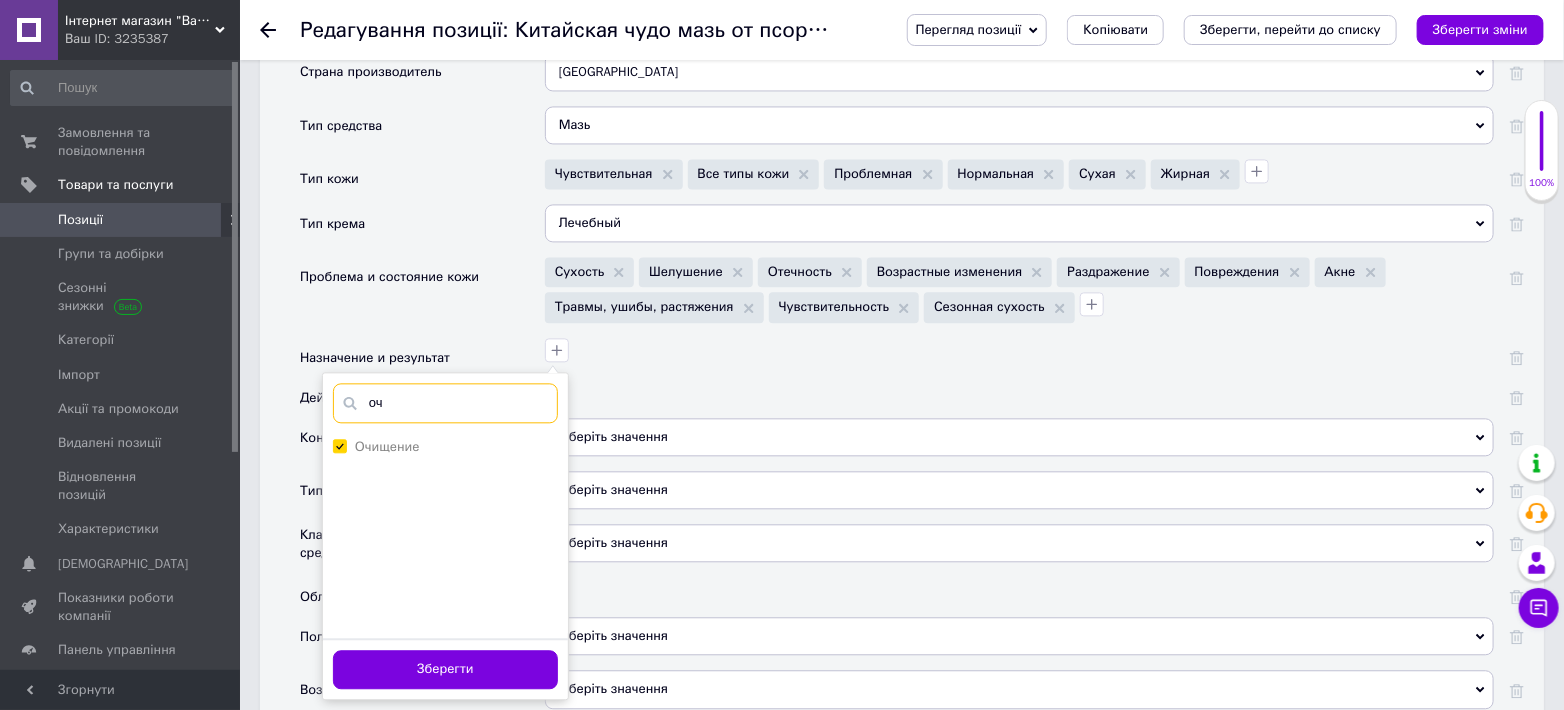 drag, startPoint x: 372, startPoint y: 402, endPoint x: 361, endPoint y: 402, distance: 11 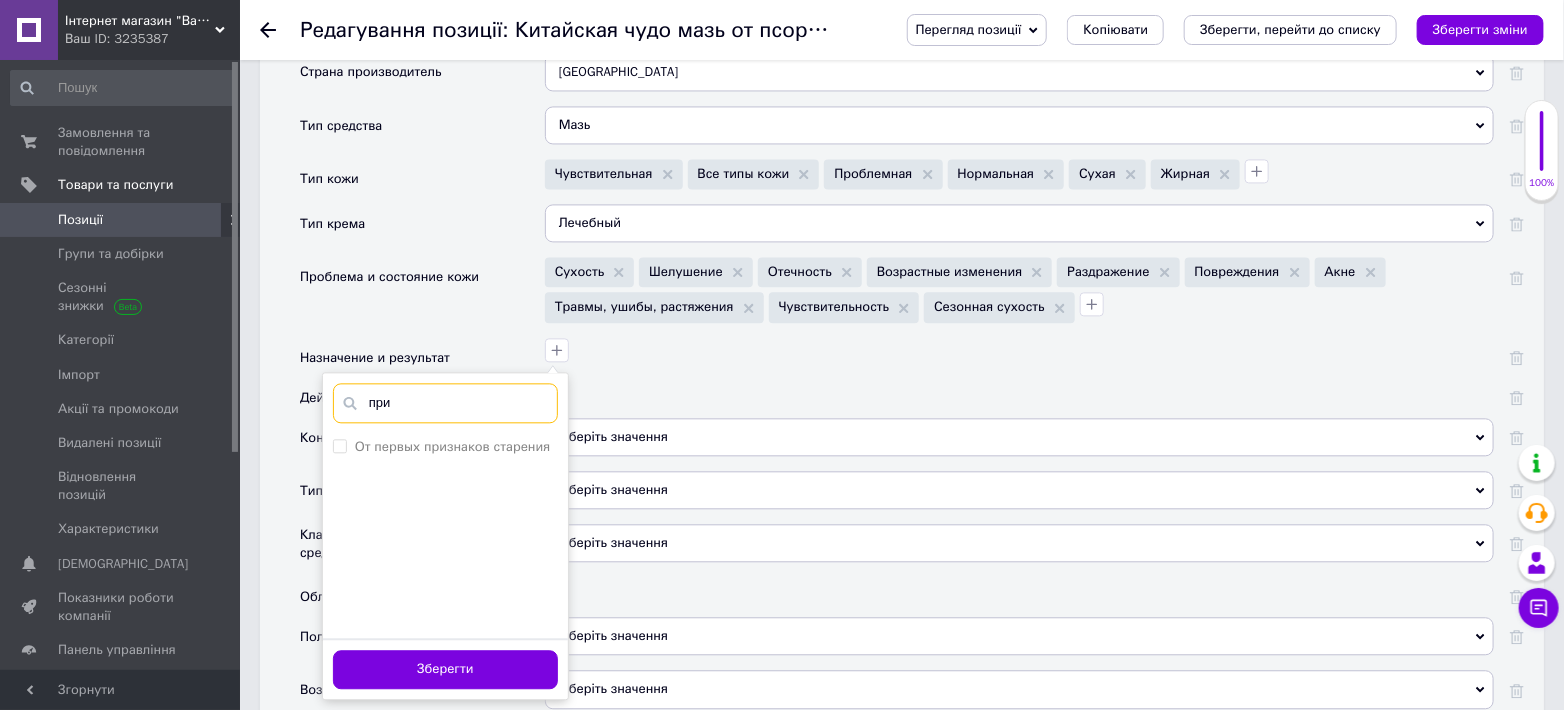 drag, startPoint x: 402, startPoint y: 399, endPoint x: 384, endPoint y: 401, distance: 18.110771 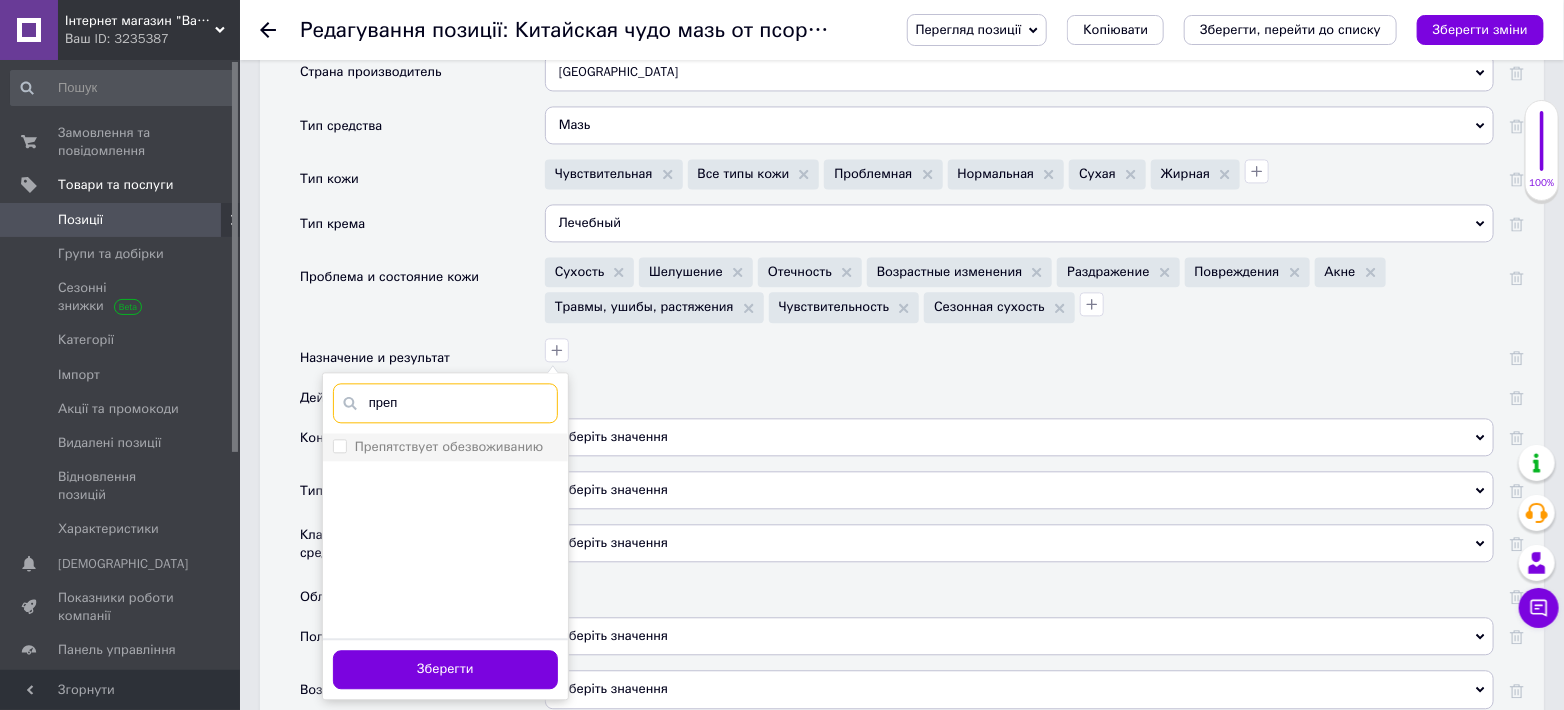 type on "преп" 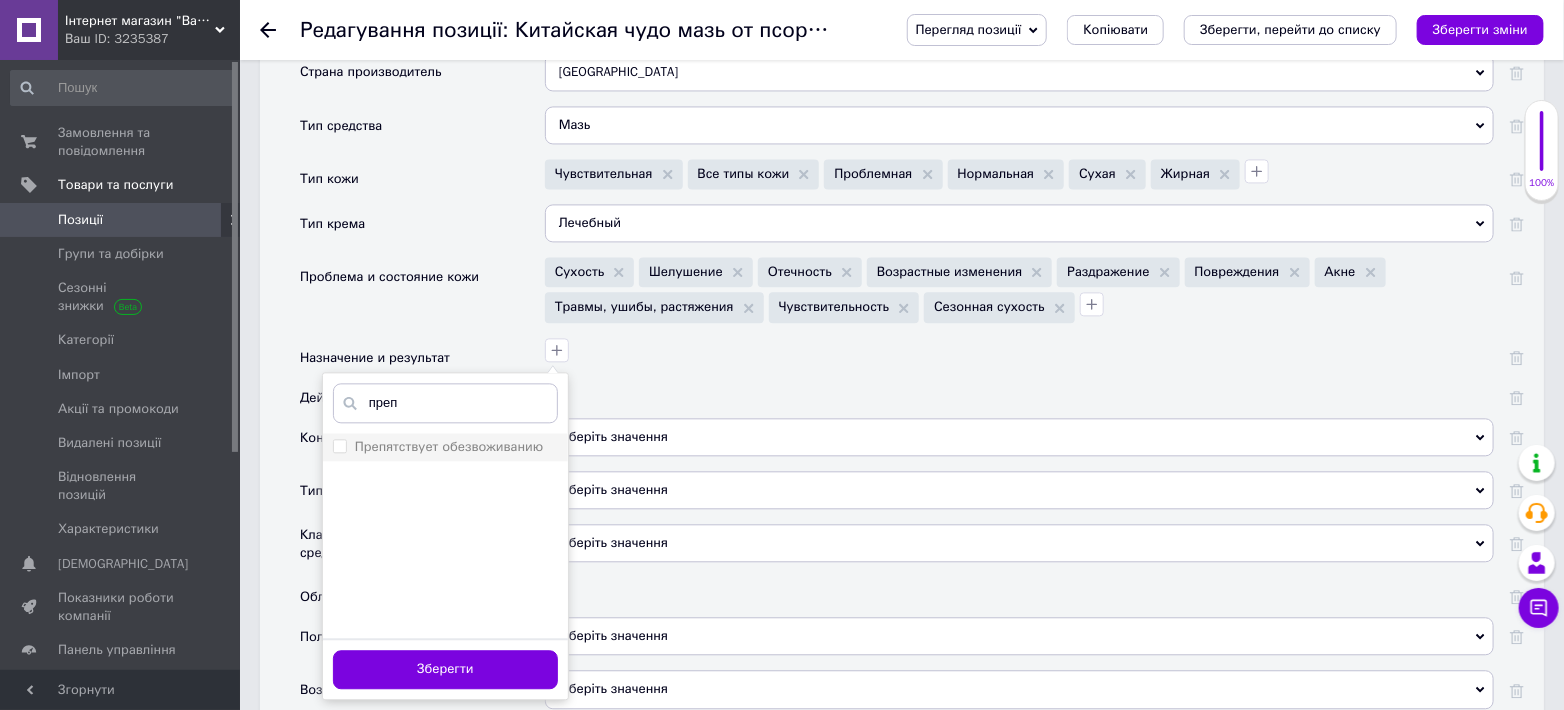 click on "Препятствует обезвоживанию" at bounding box center (339, 445) 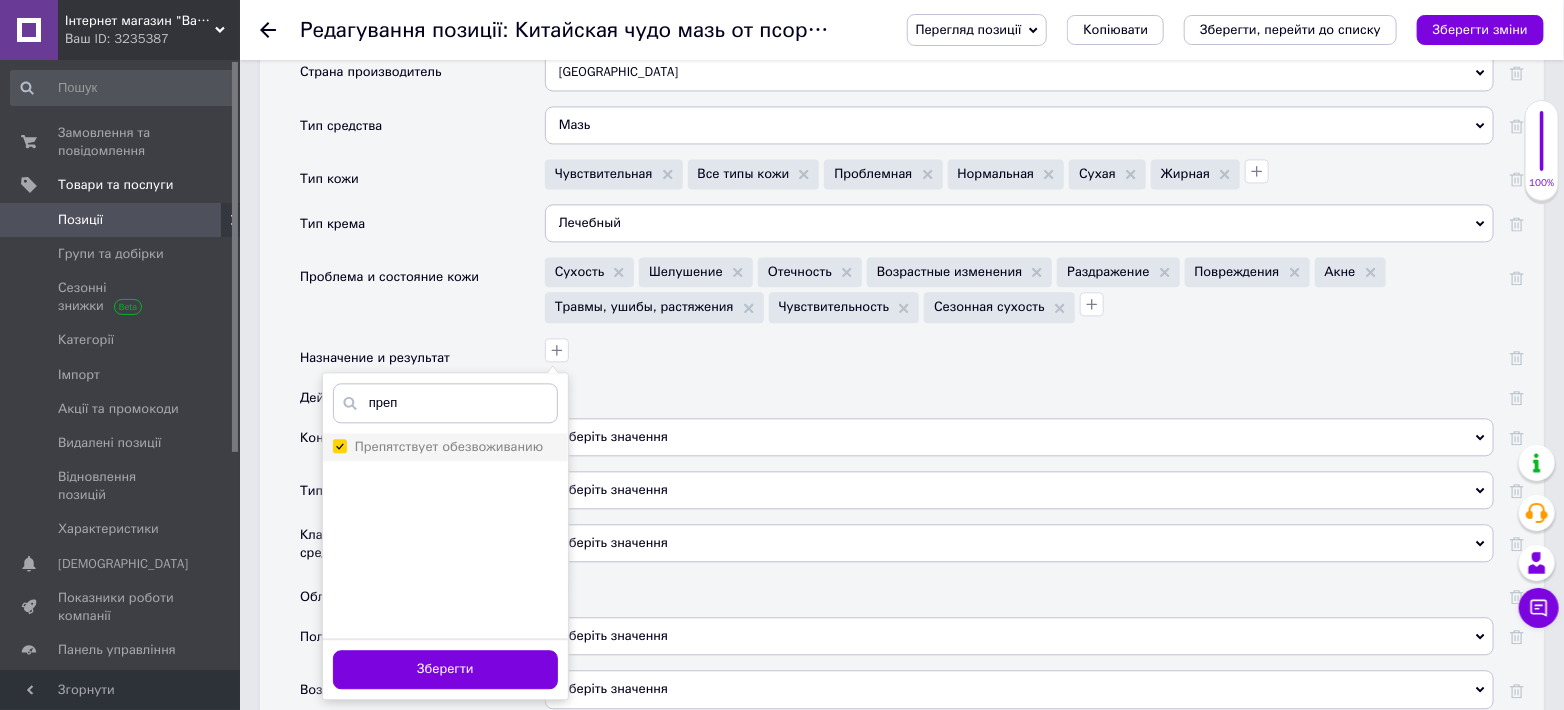 checkbox on "true" 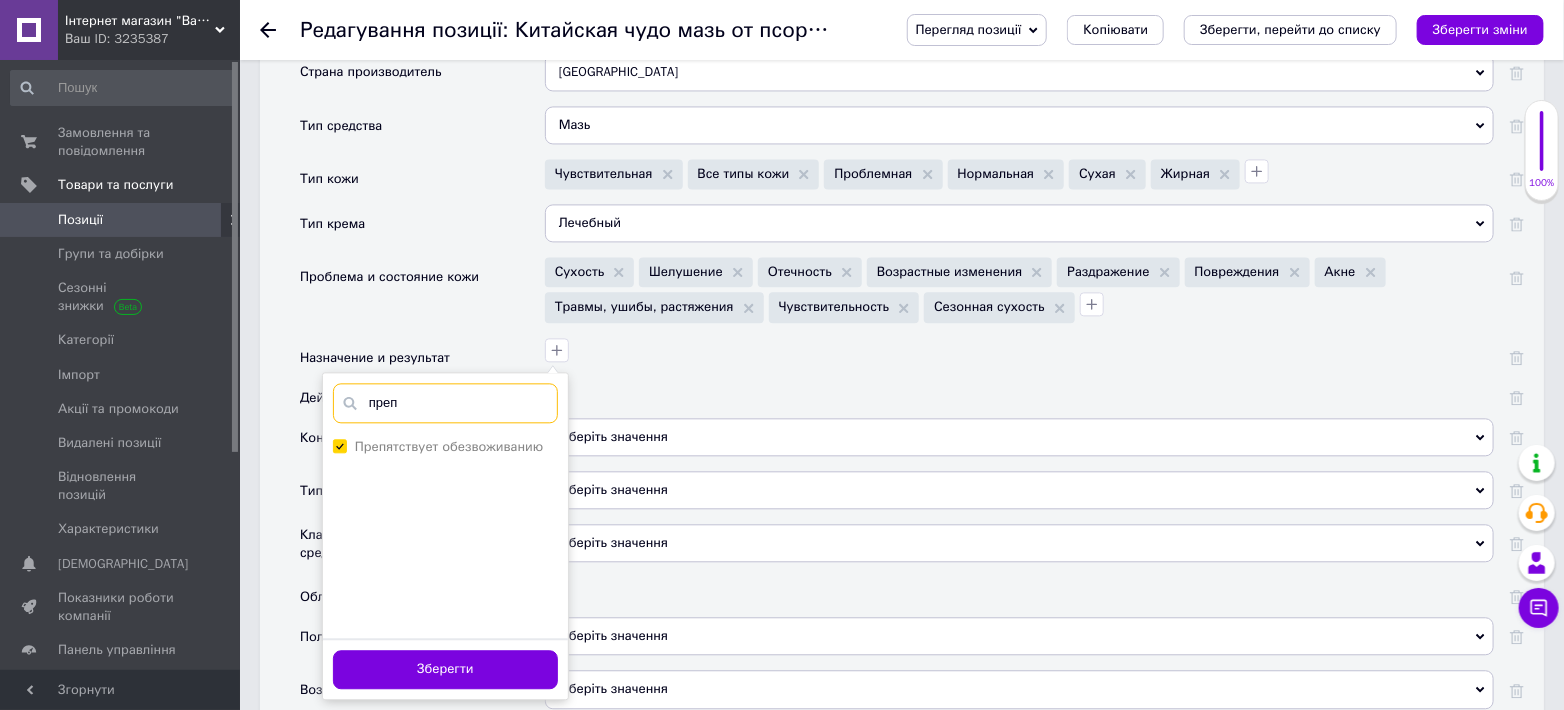 drag, startPoint x: 418, startPoint y: 399, endPoint x: 359, endPoint y: 400, distance: 59.008472 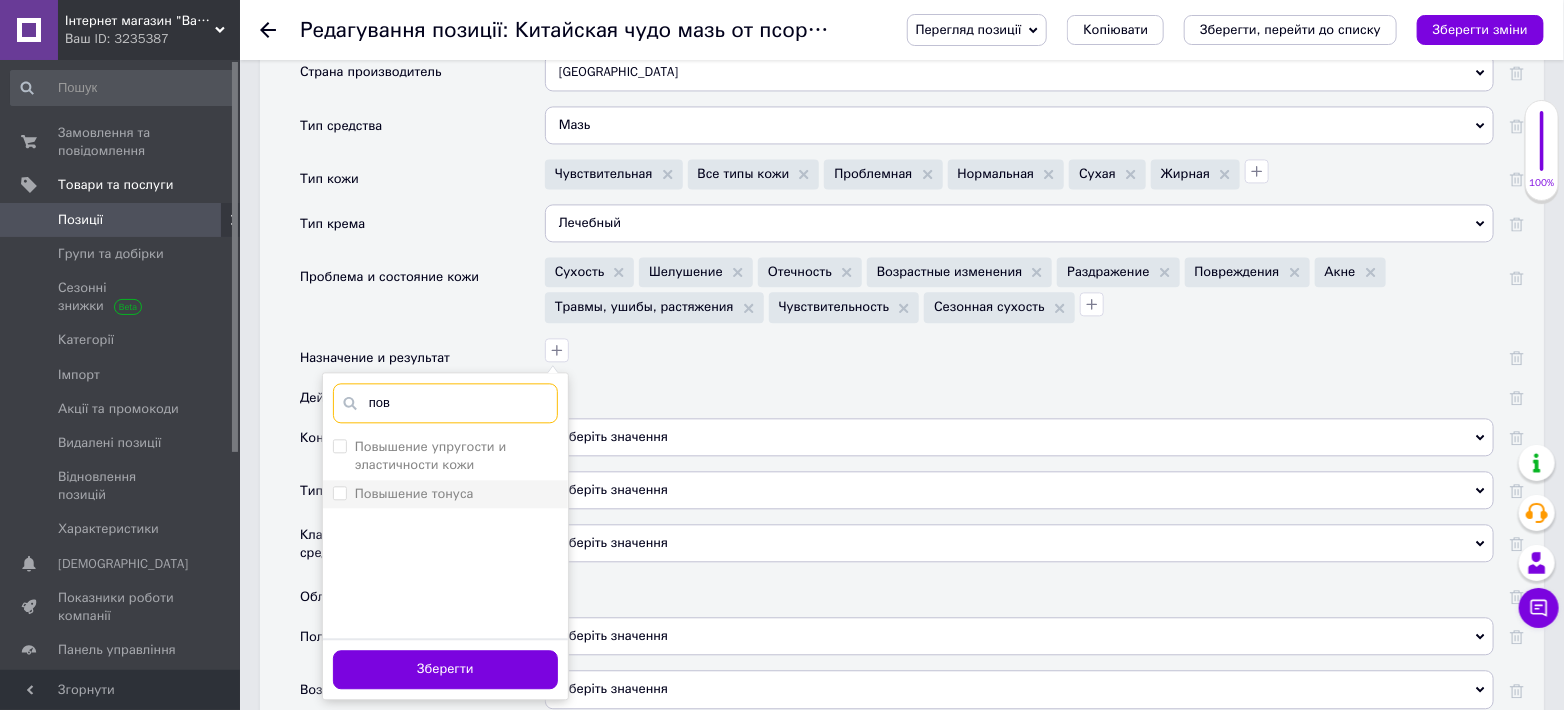 type on "пов" 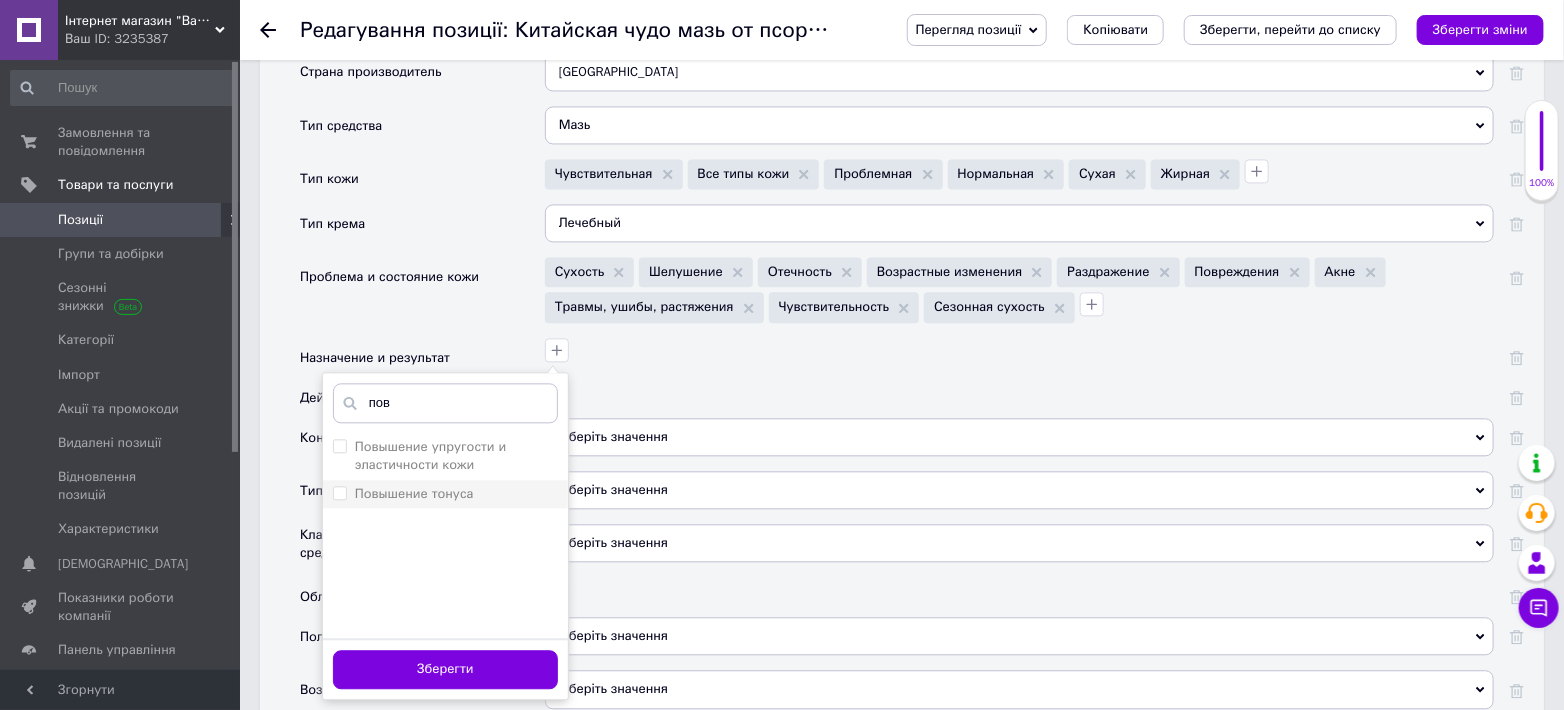 click on "Повышение тонуса" at bounding box center (339, 492) 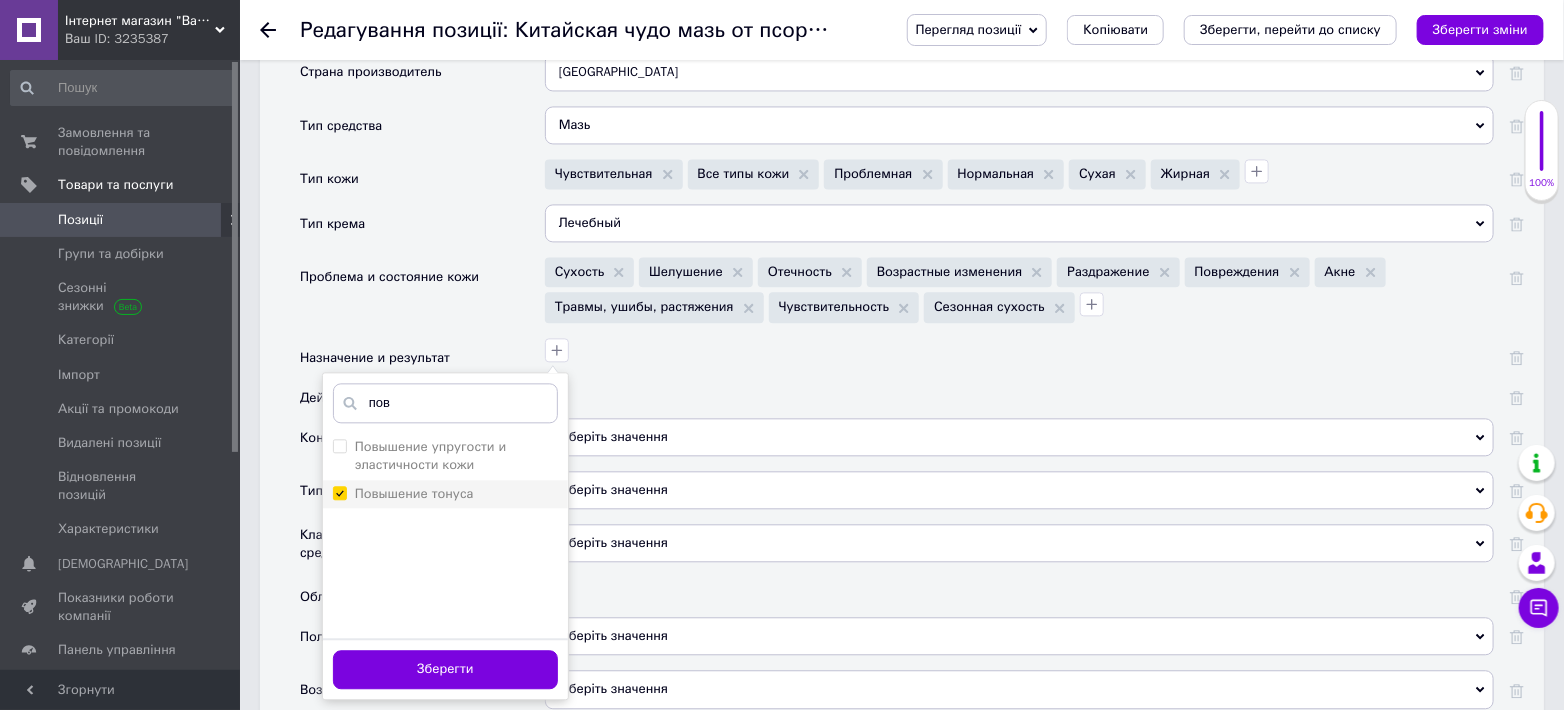 checkbox on "true" 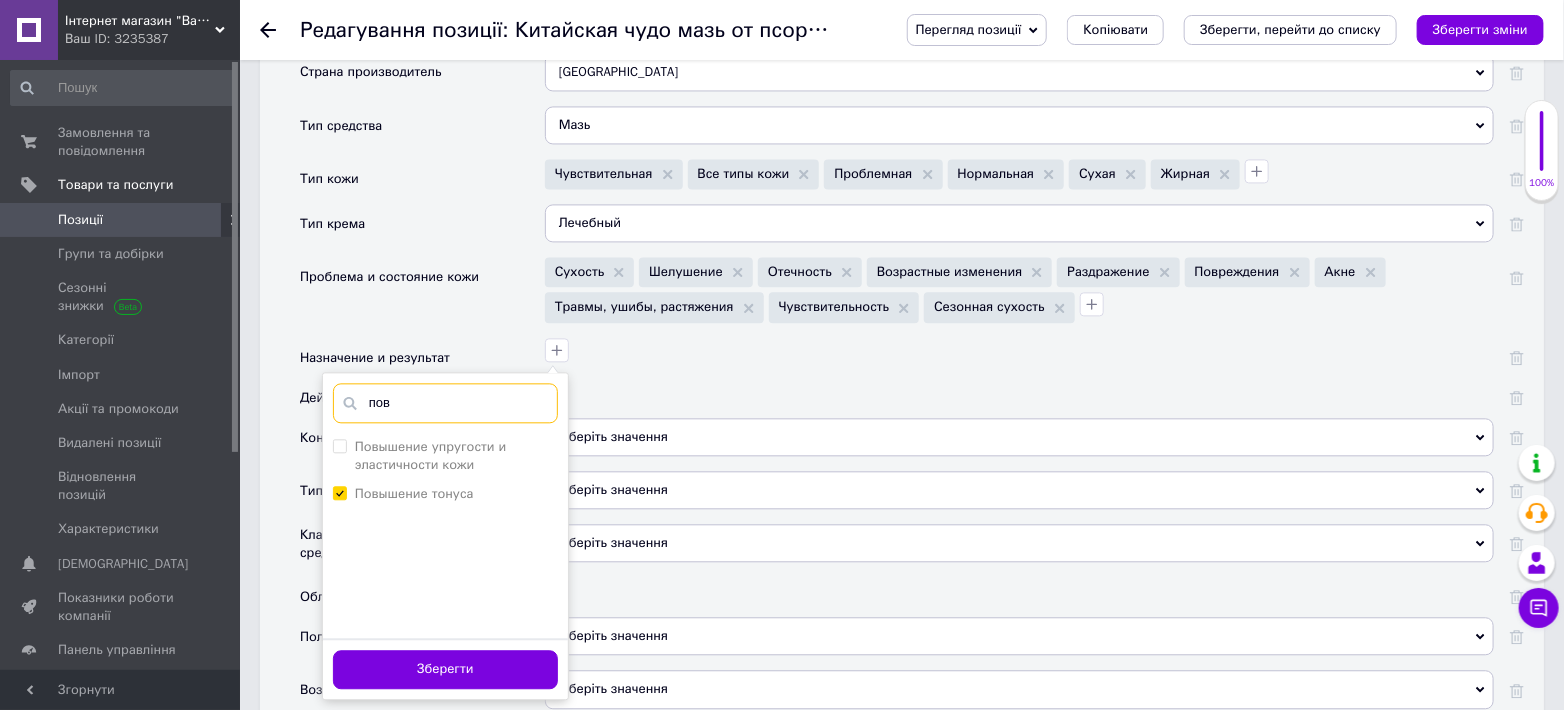 drag, startPoint x: 416, startPoint y: 402, endPoint x: 352, endPoint y: 402, distance: 64 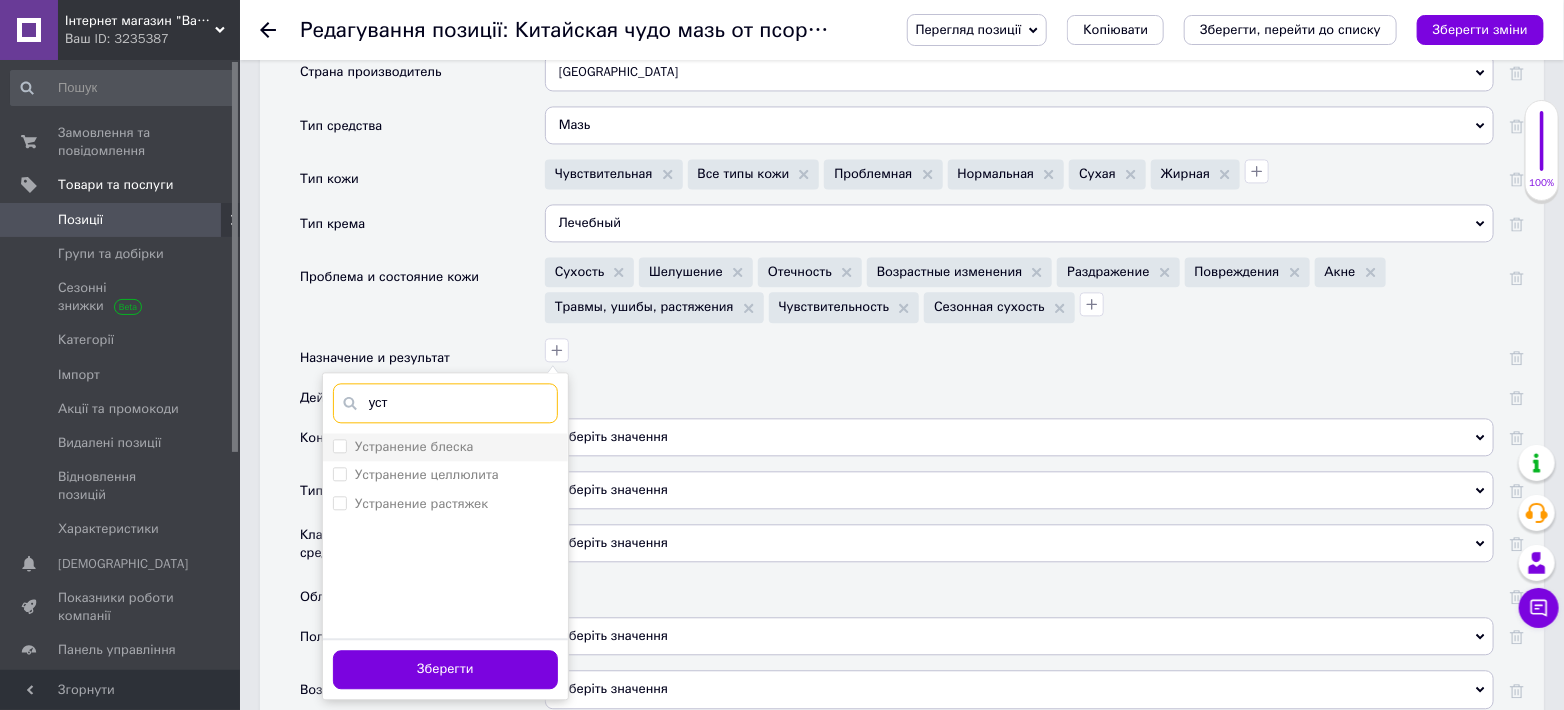 type on "уст" 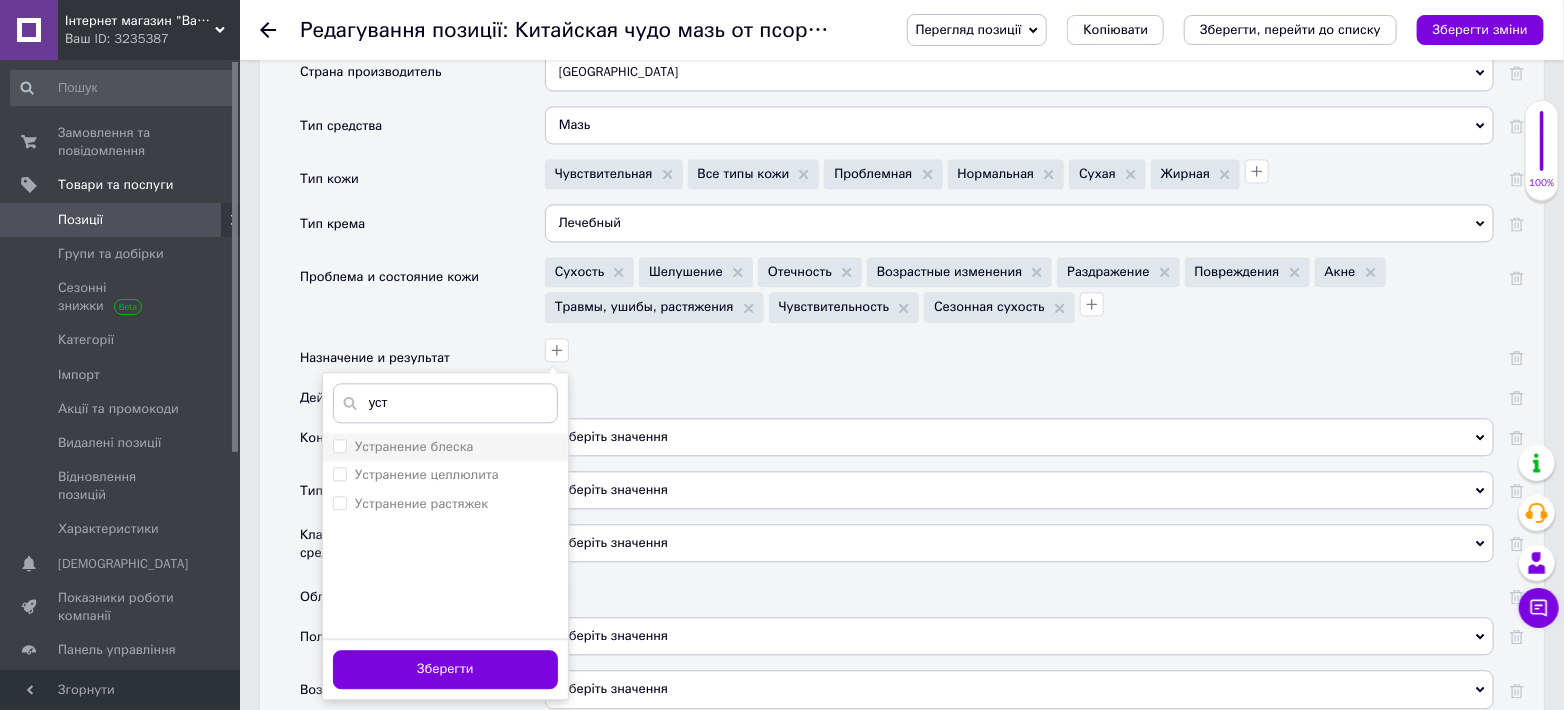 click on "Устранение блеска" at bounding box center (339, 445) 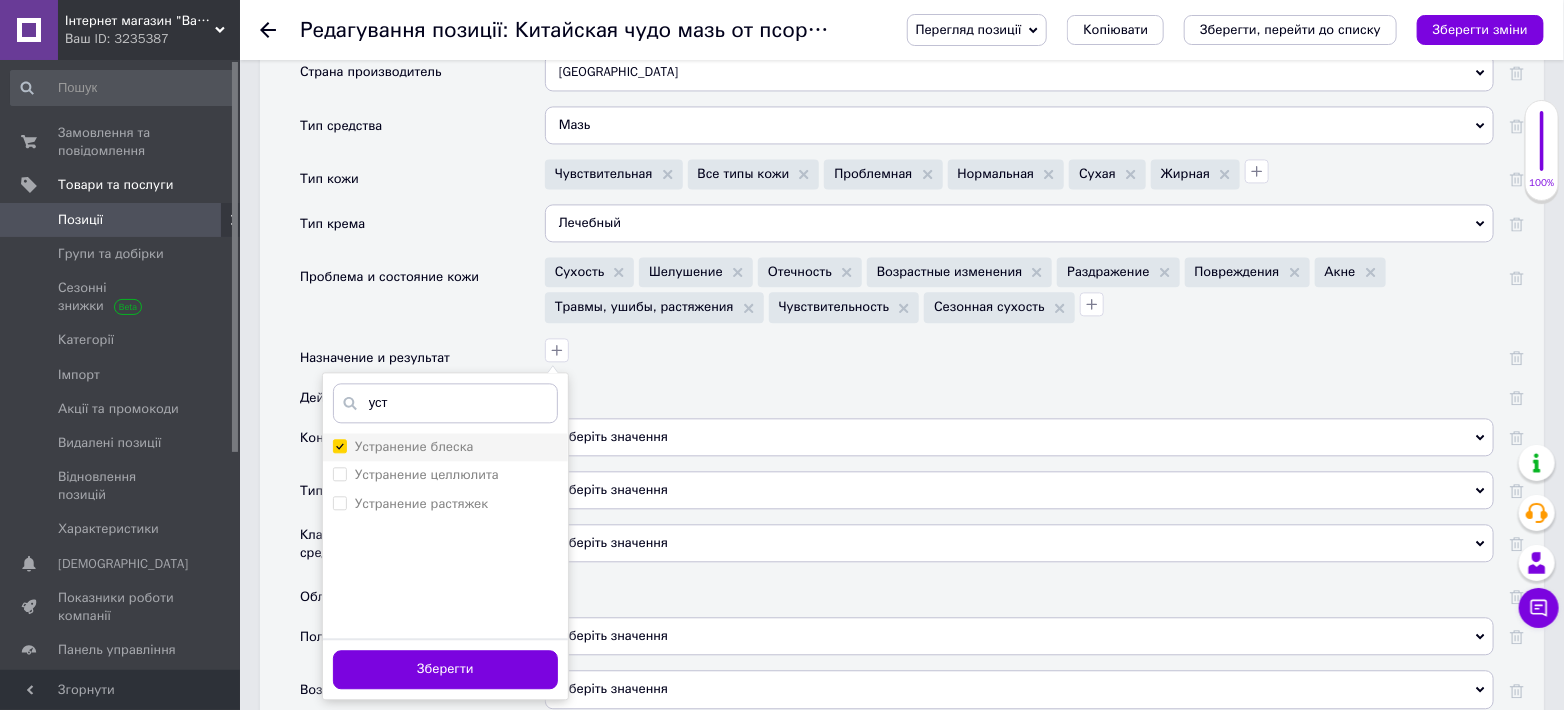 checkbox on "true" 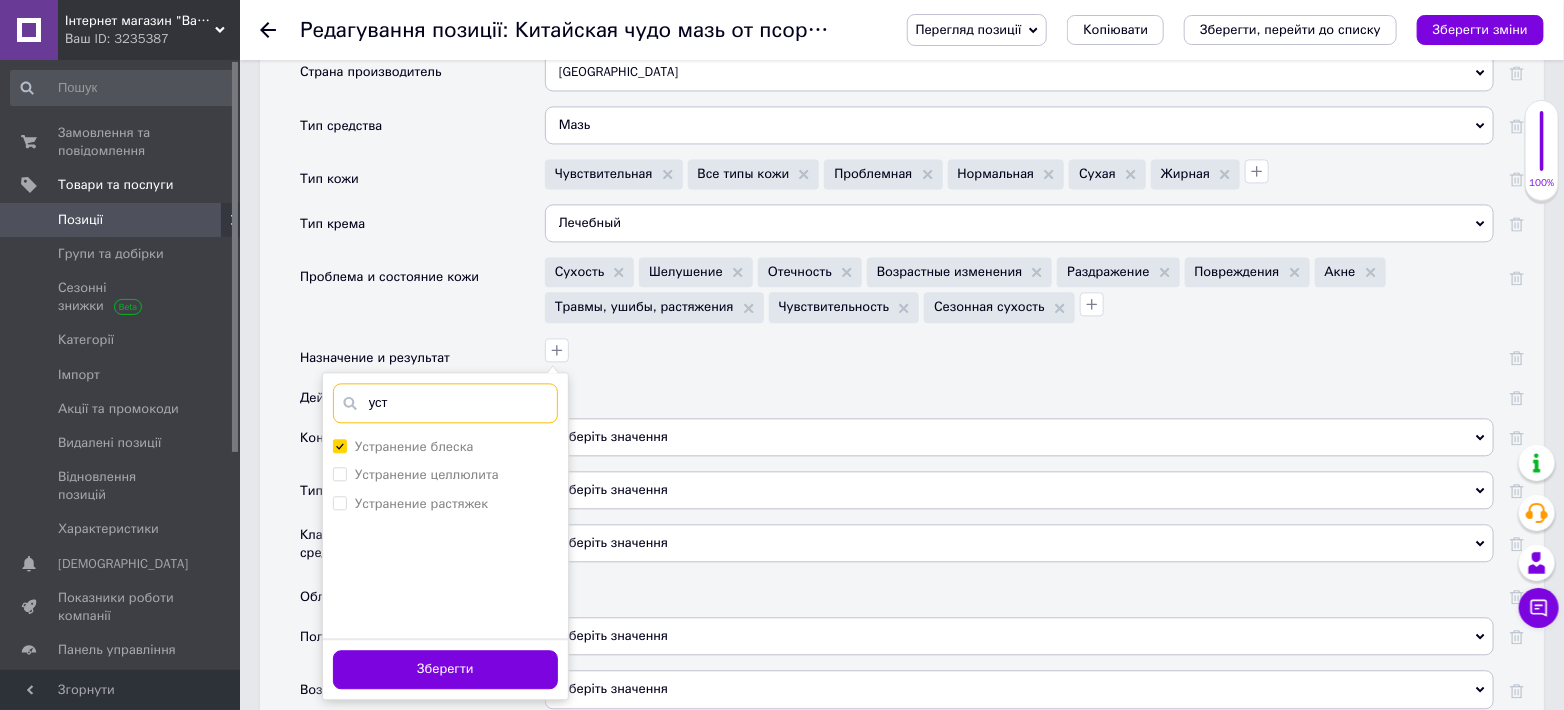 click on "уст" at bounding box center (445, 403) 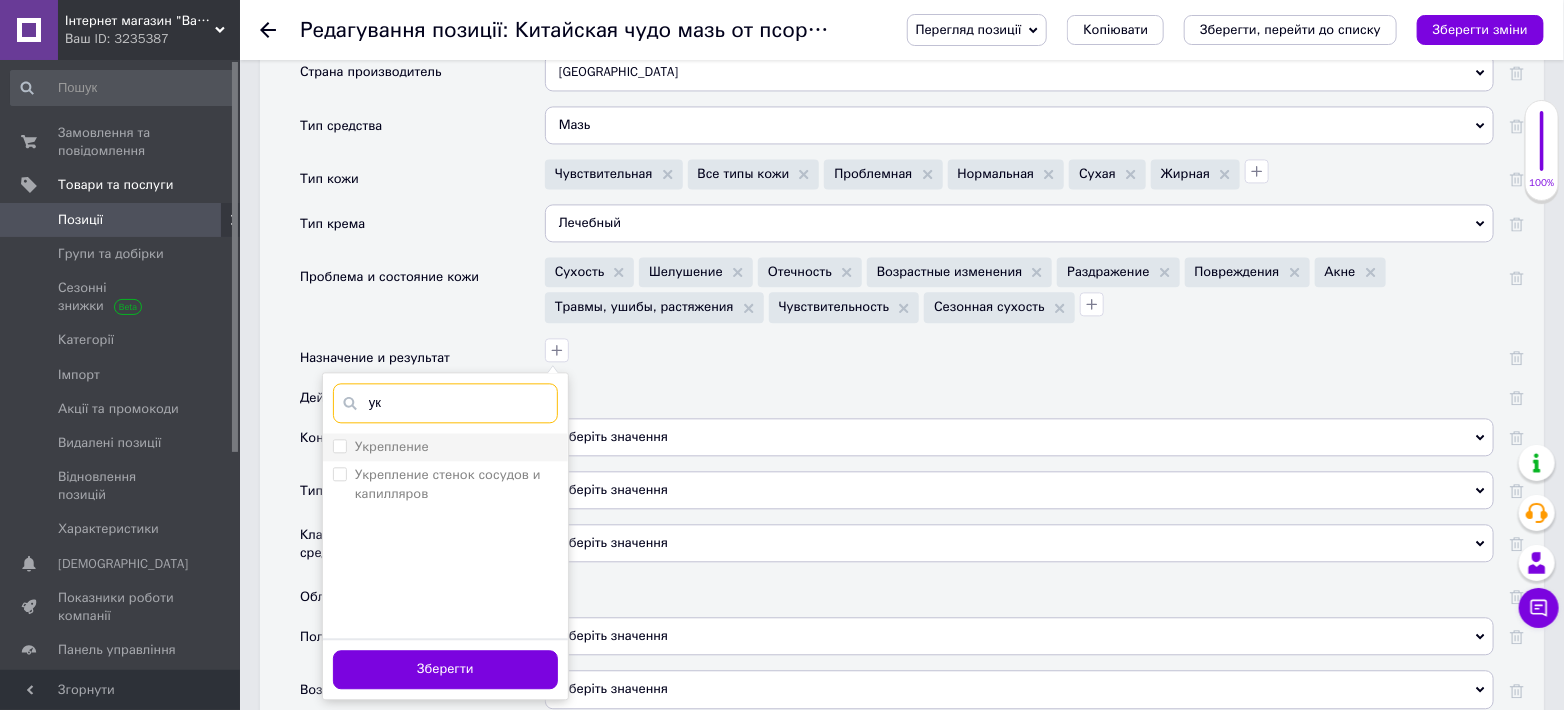 type on "ук" 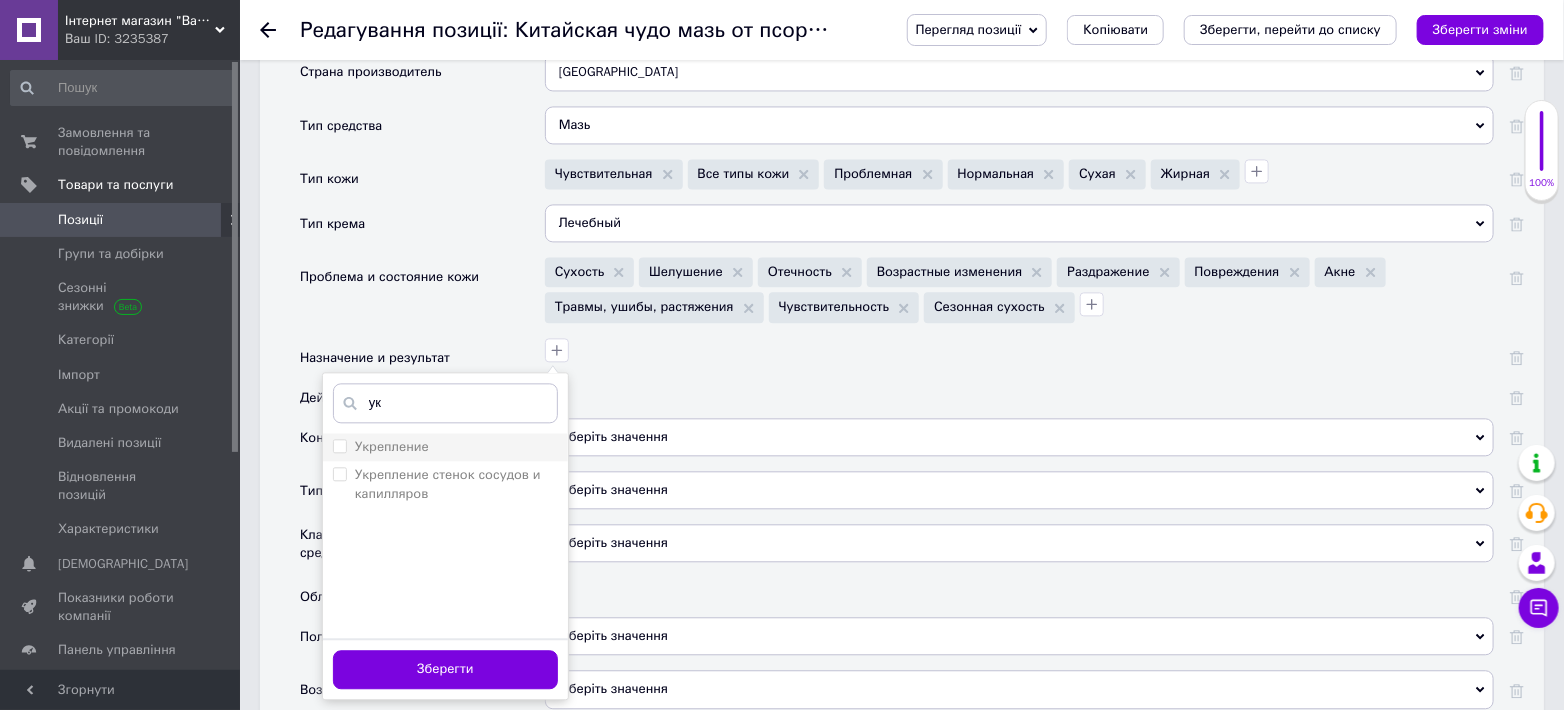 click on "Укрепление" at bounding box center [339, 445] 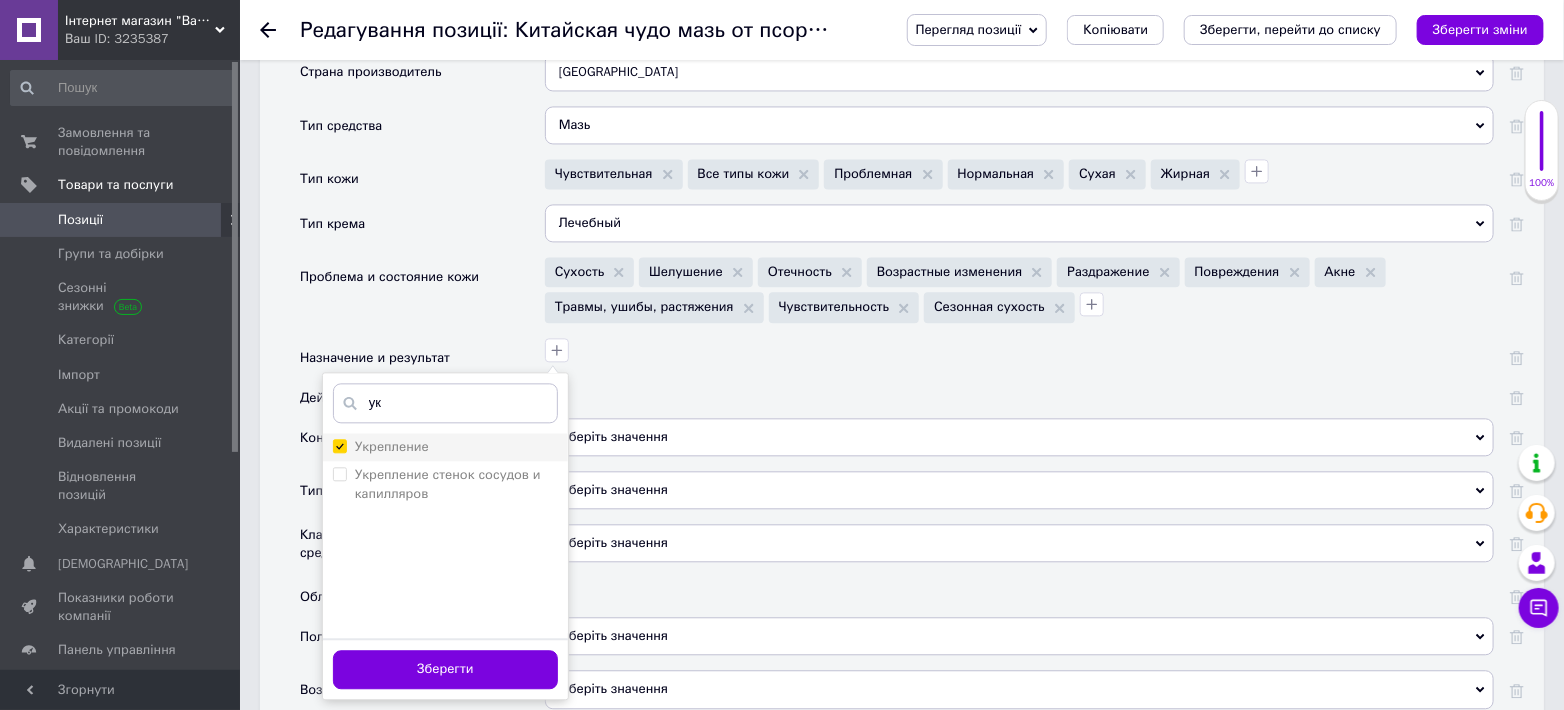 checkbox on "true" 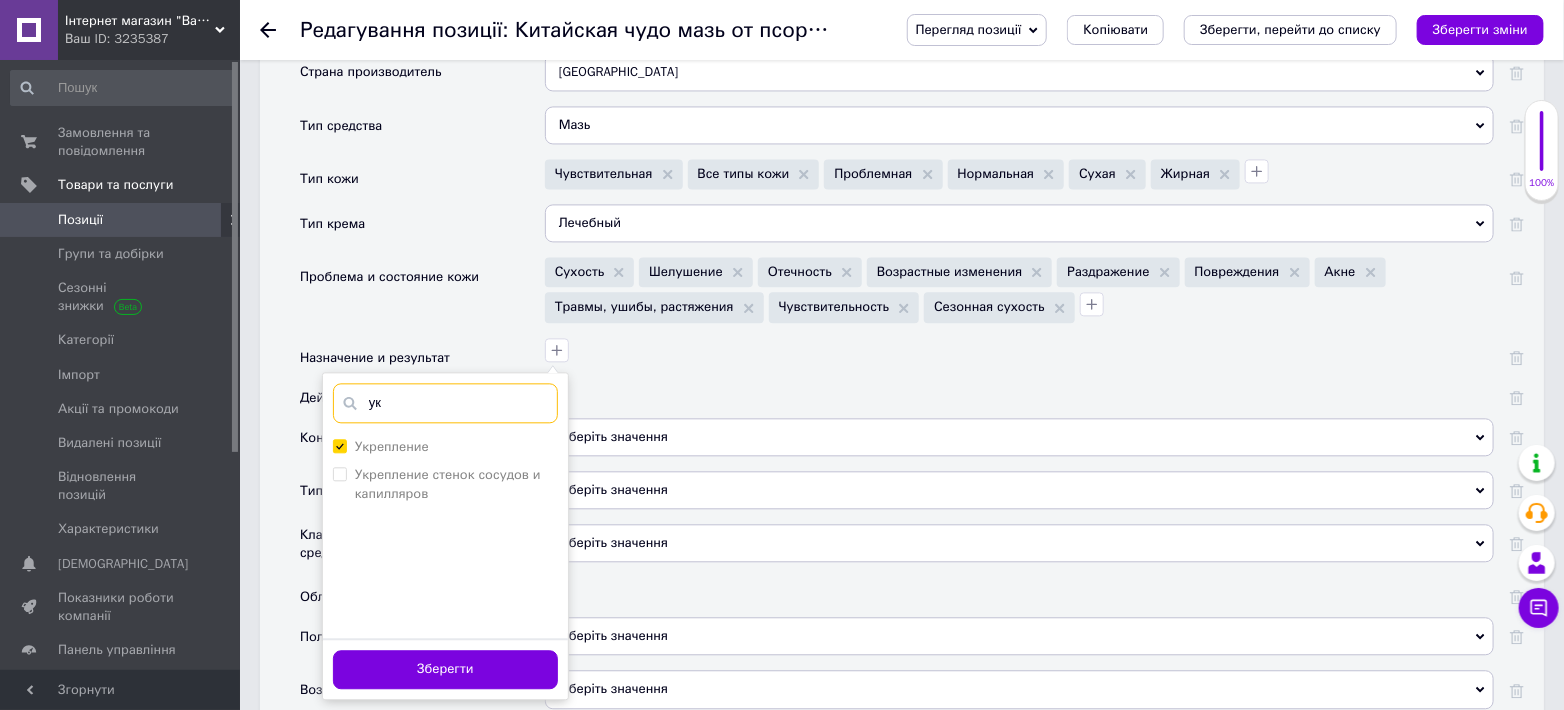 drag, startPoint x: 377, startPoint y: 399, endPoint x: 358, endPoint y: 399, distance: 19 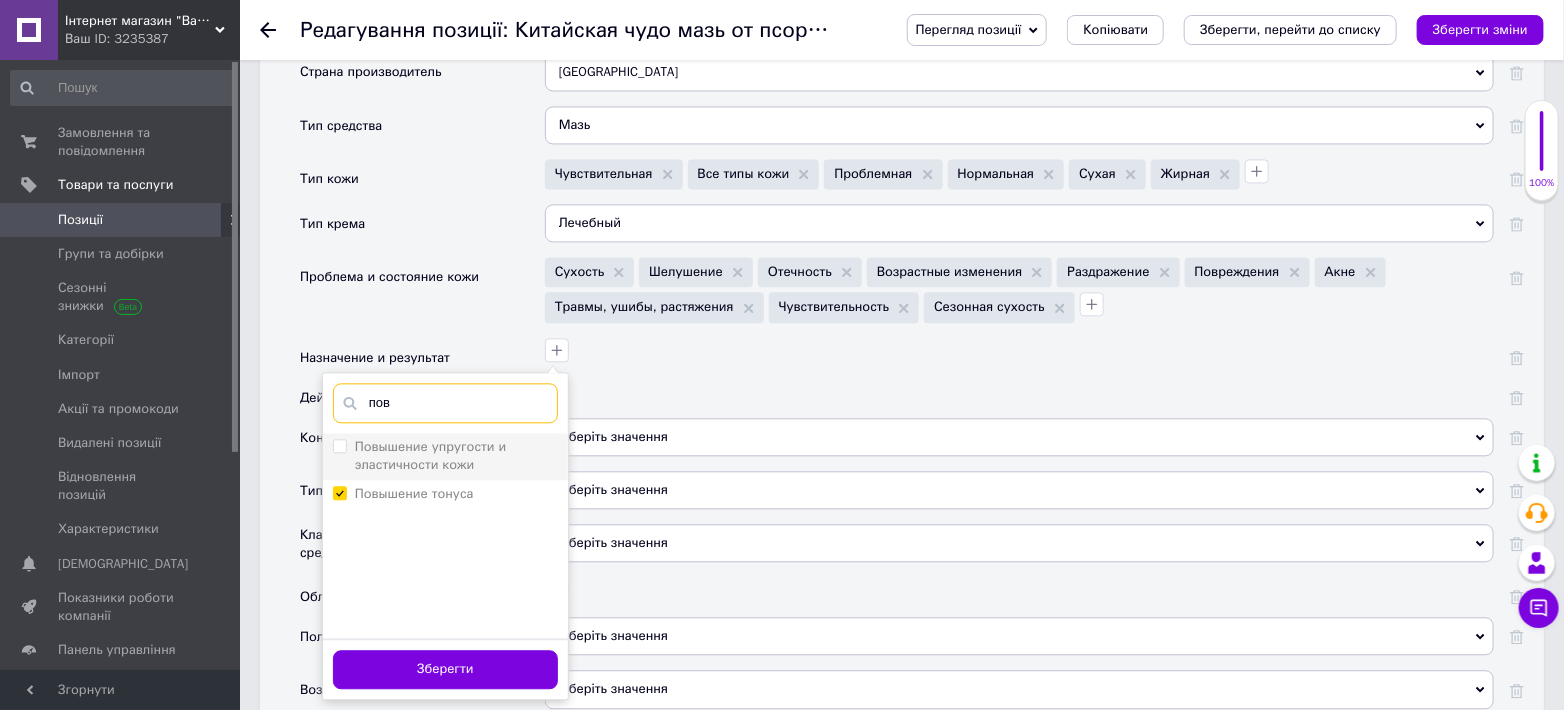 type on "пов" 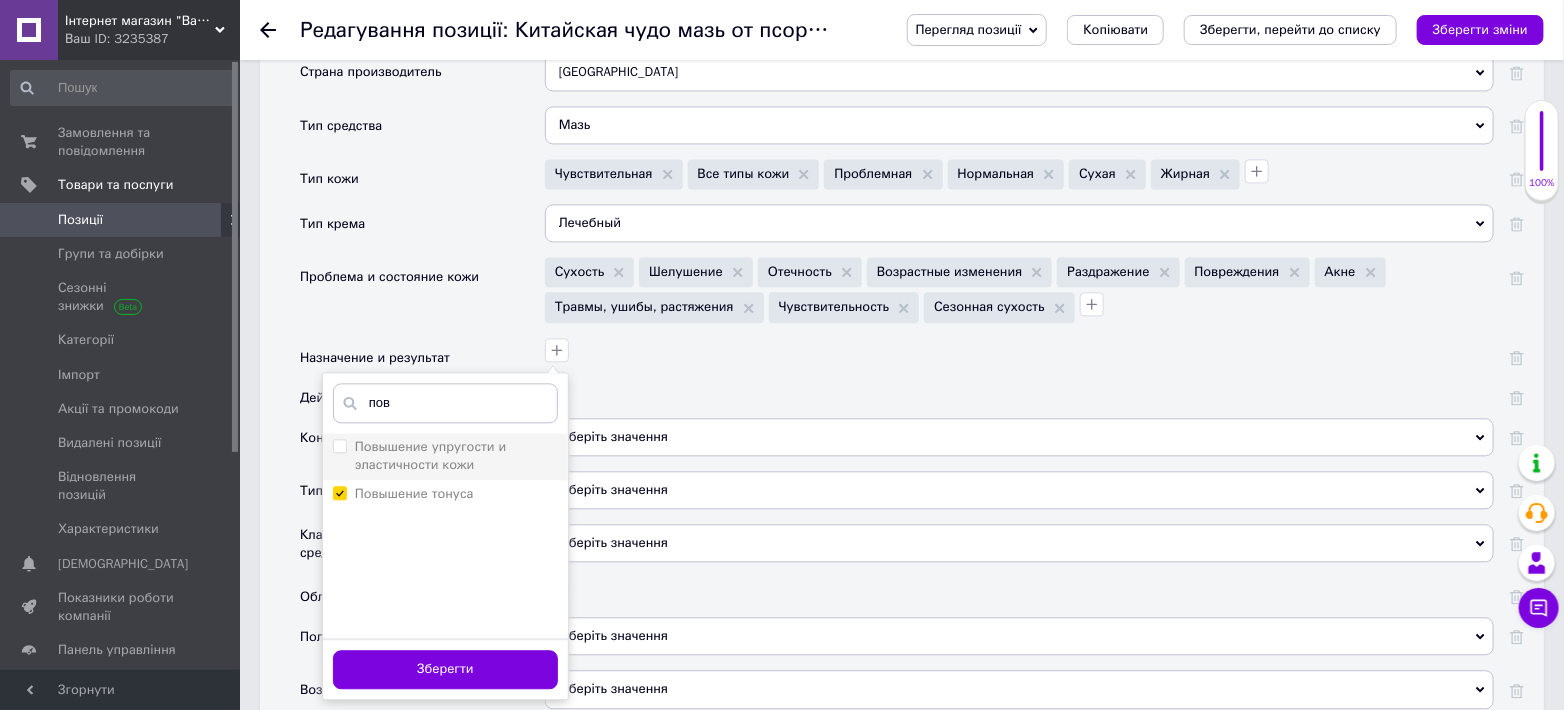 click on "Повышение упругости и эластичности кожи" at bounding box center [339, 445] 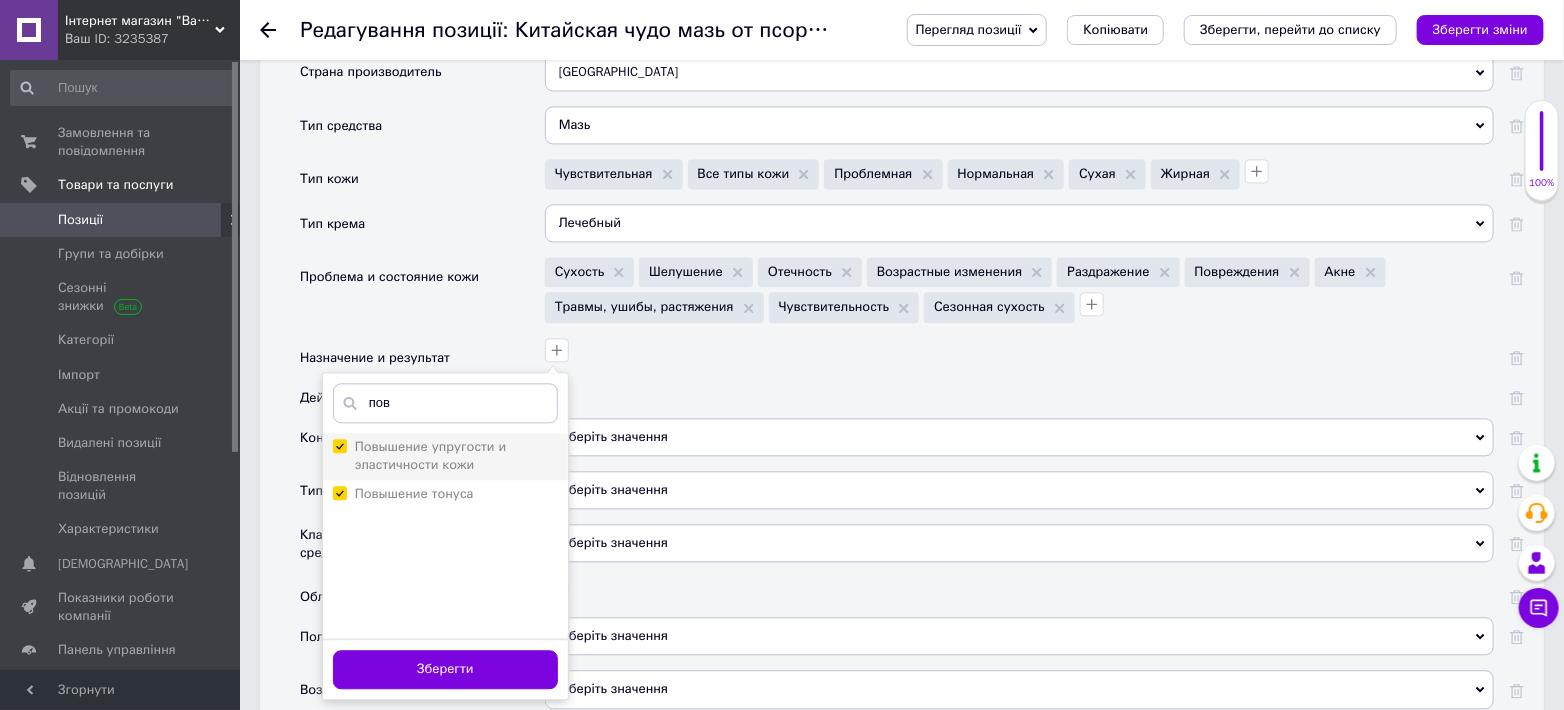 checkbox on "true" 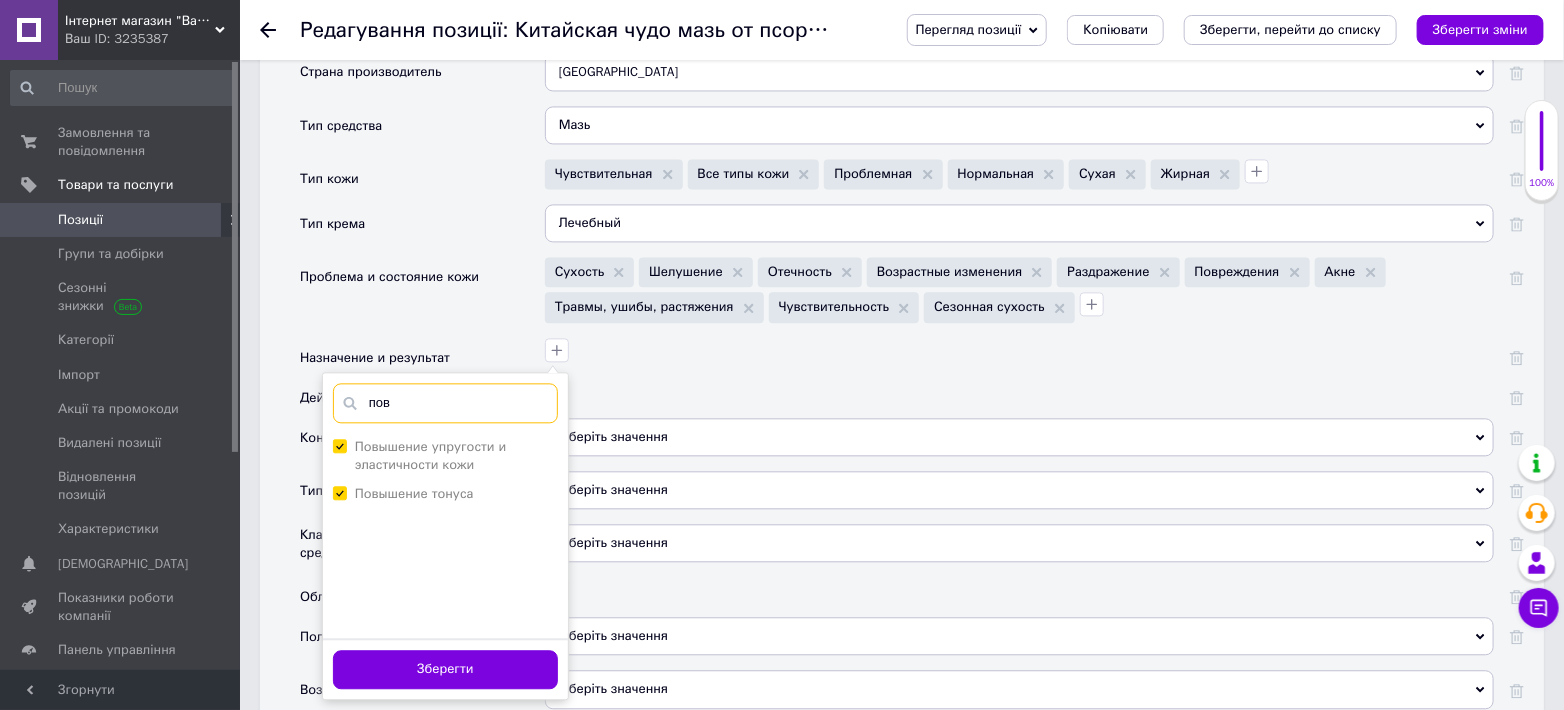 drag, startPoint x: 379, startPoint y: 398, endPoint x: 347, endPoint y: 398, distance: 32 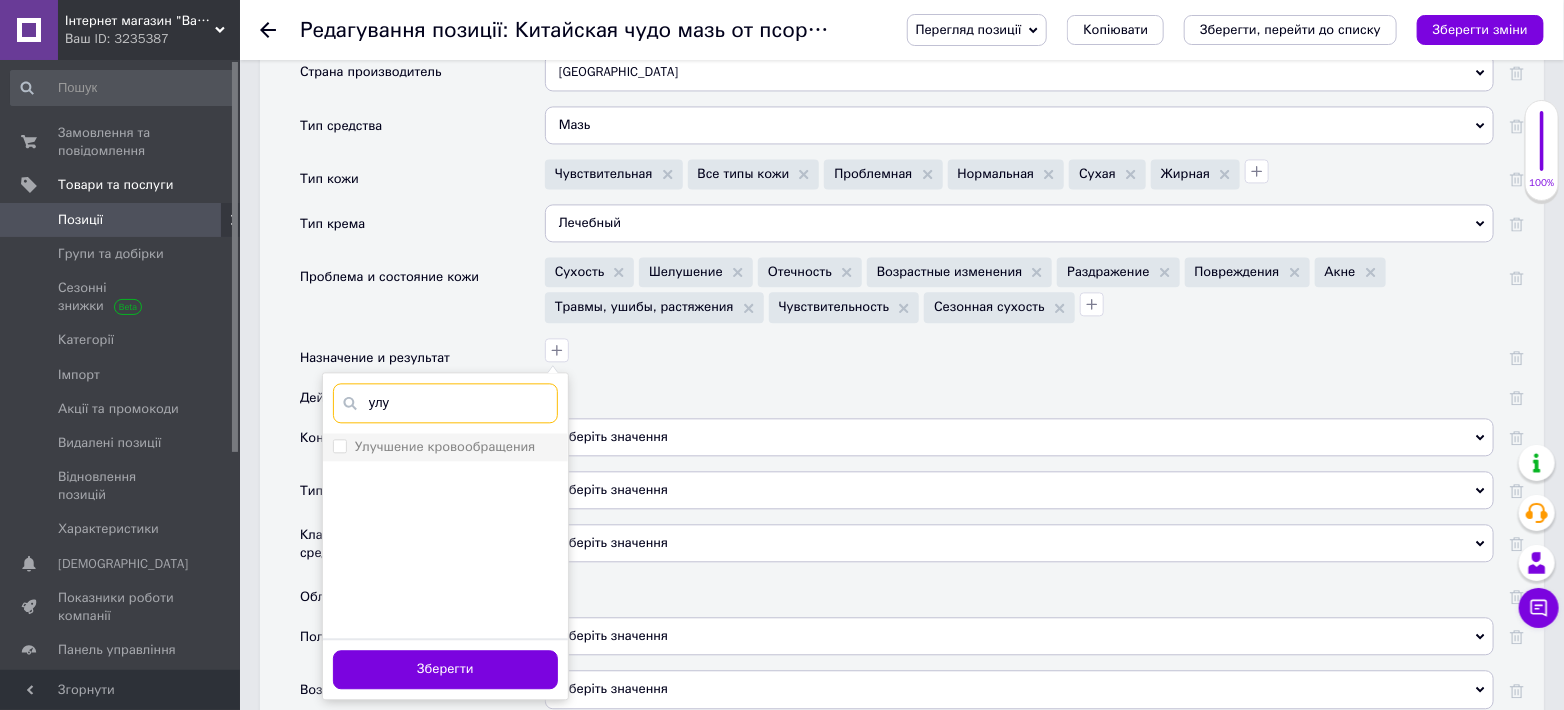type on "улу" 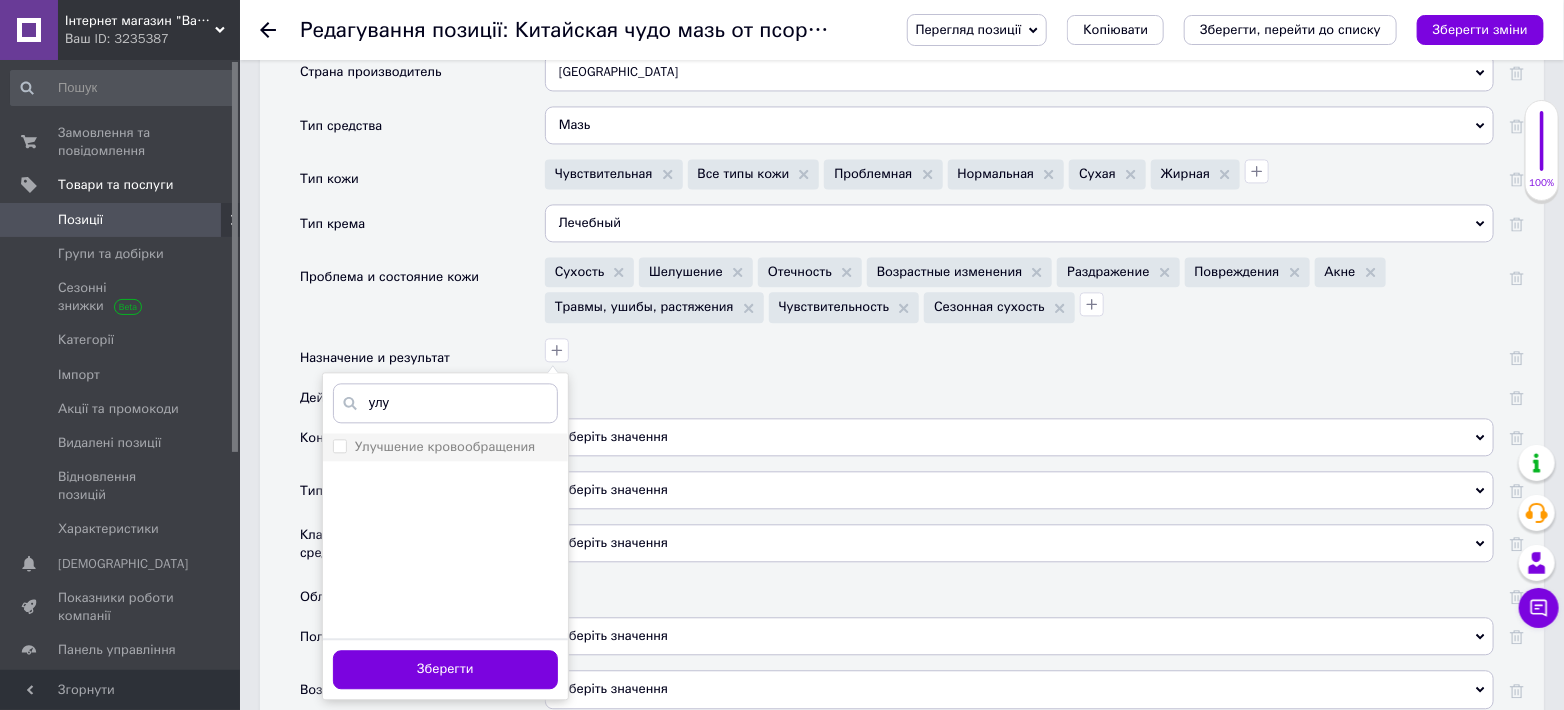 click on "Улучшение кровообращения" at bounding box center (339, 445) 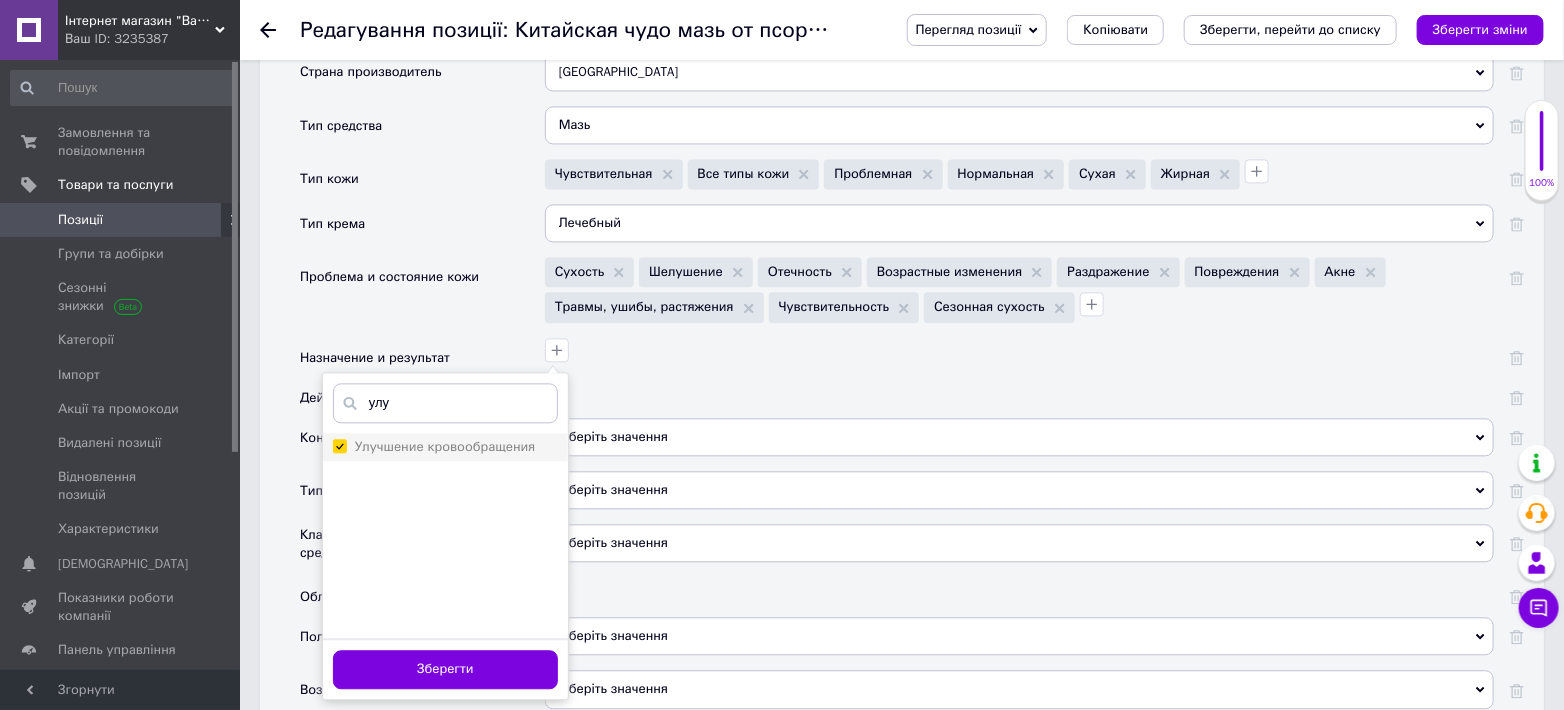 checkbox on "true" 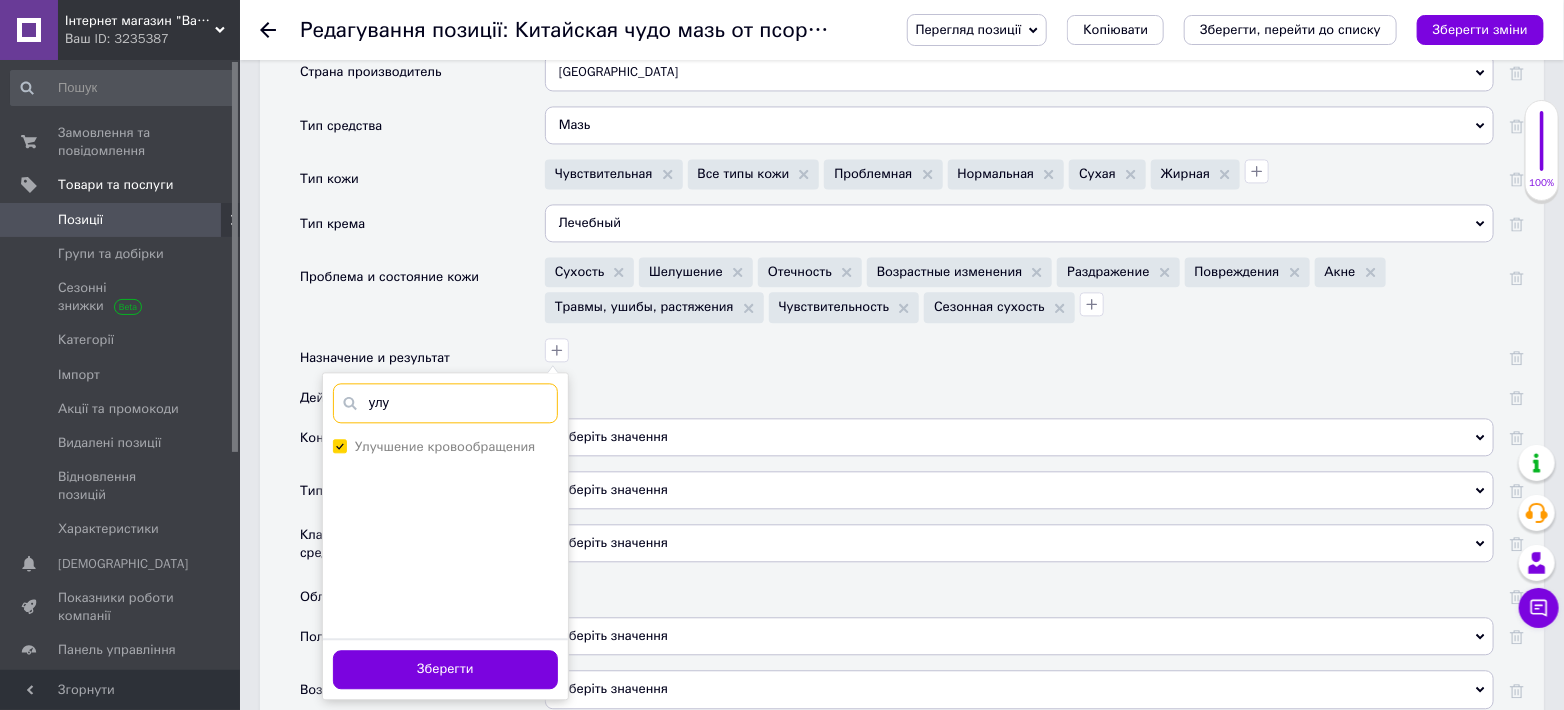 drag, startPoint x: 405, startPoint y: 404, endPoint x: 355, endPoint y: 400, distance: 50.159744 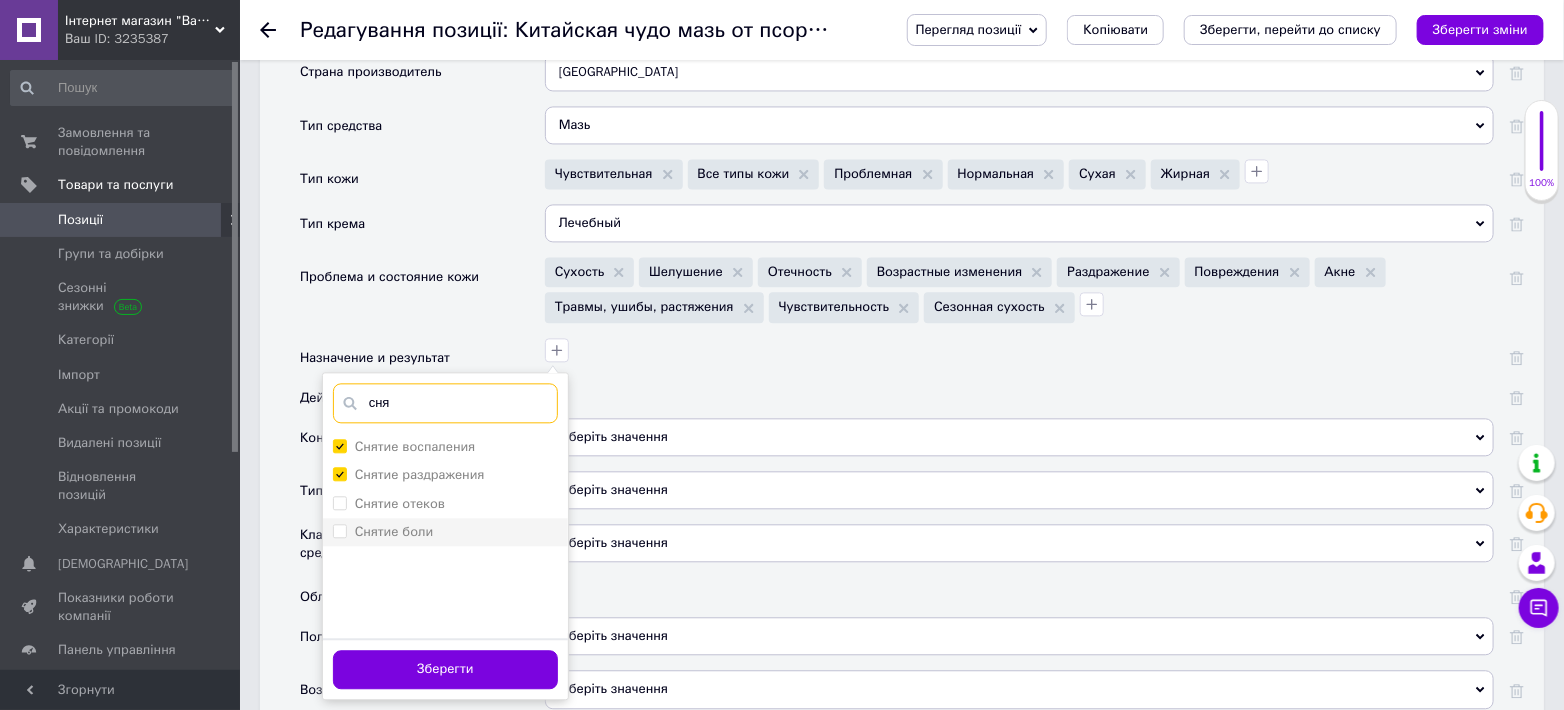 type on "сня" 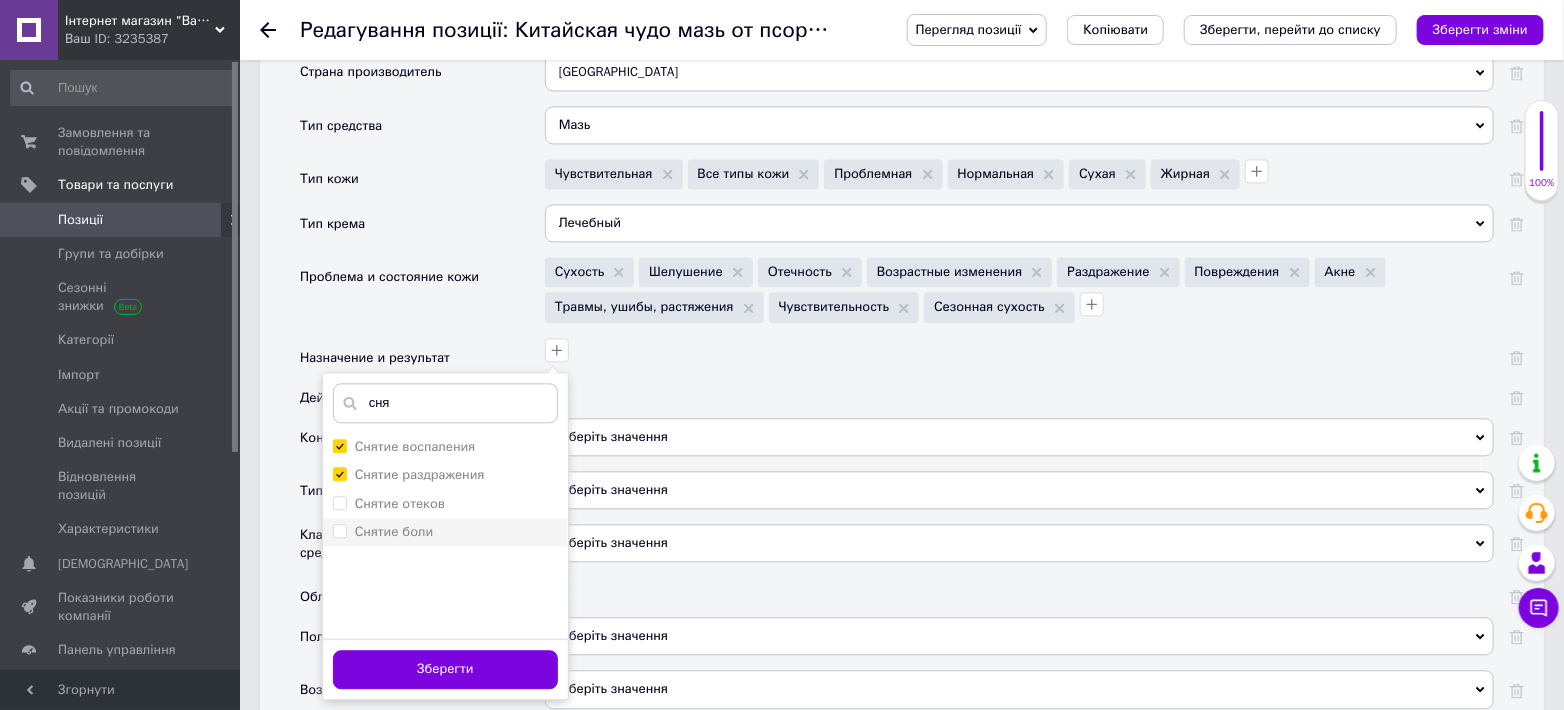 click on "Снятие боли" at bounding box center (339, 530) 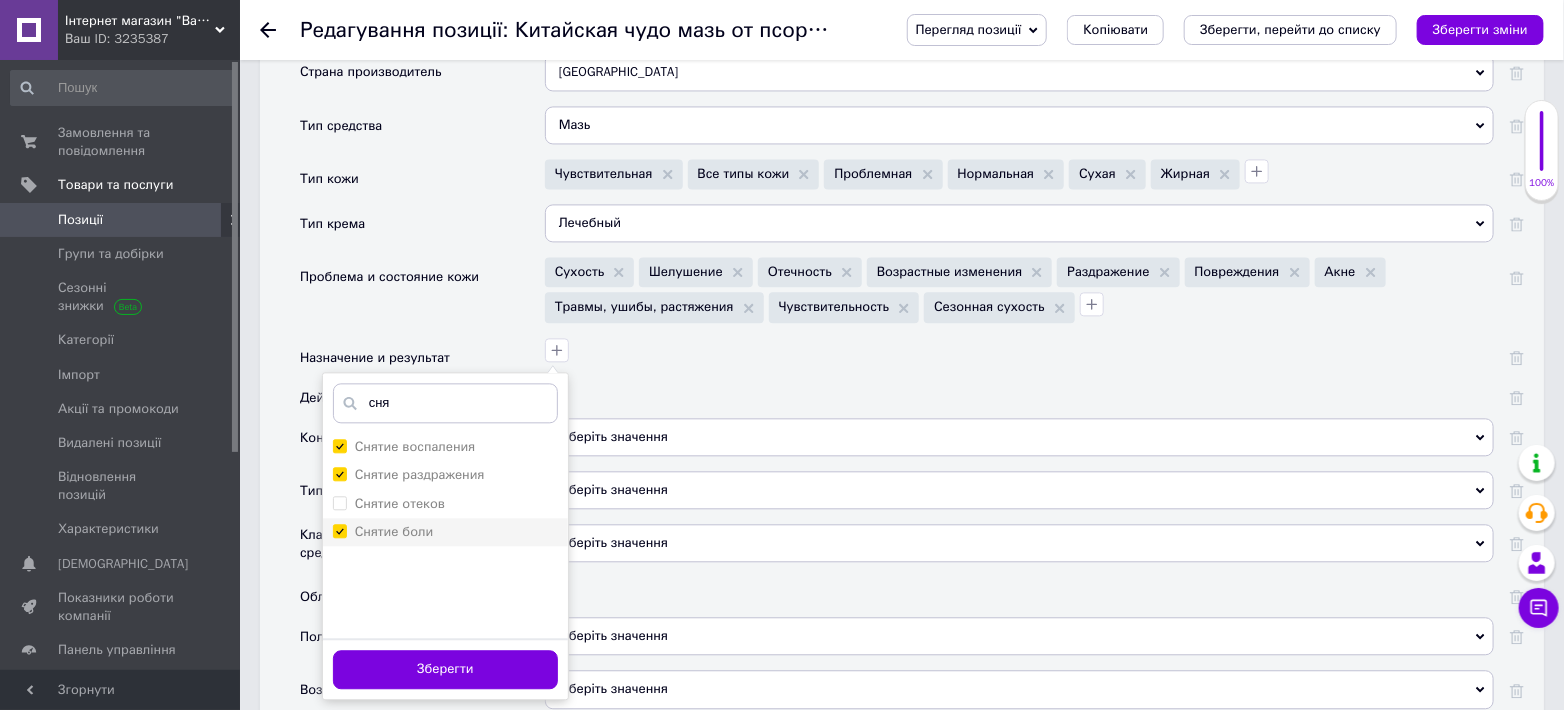 checkbox on "true" 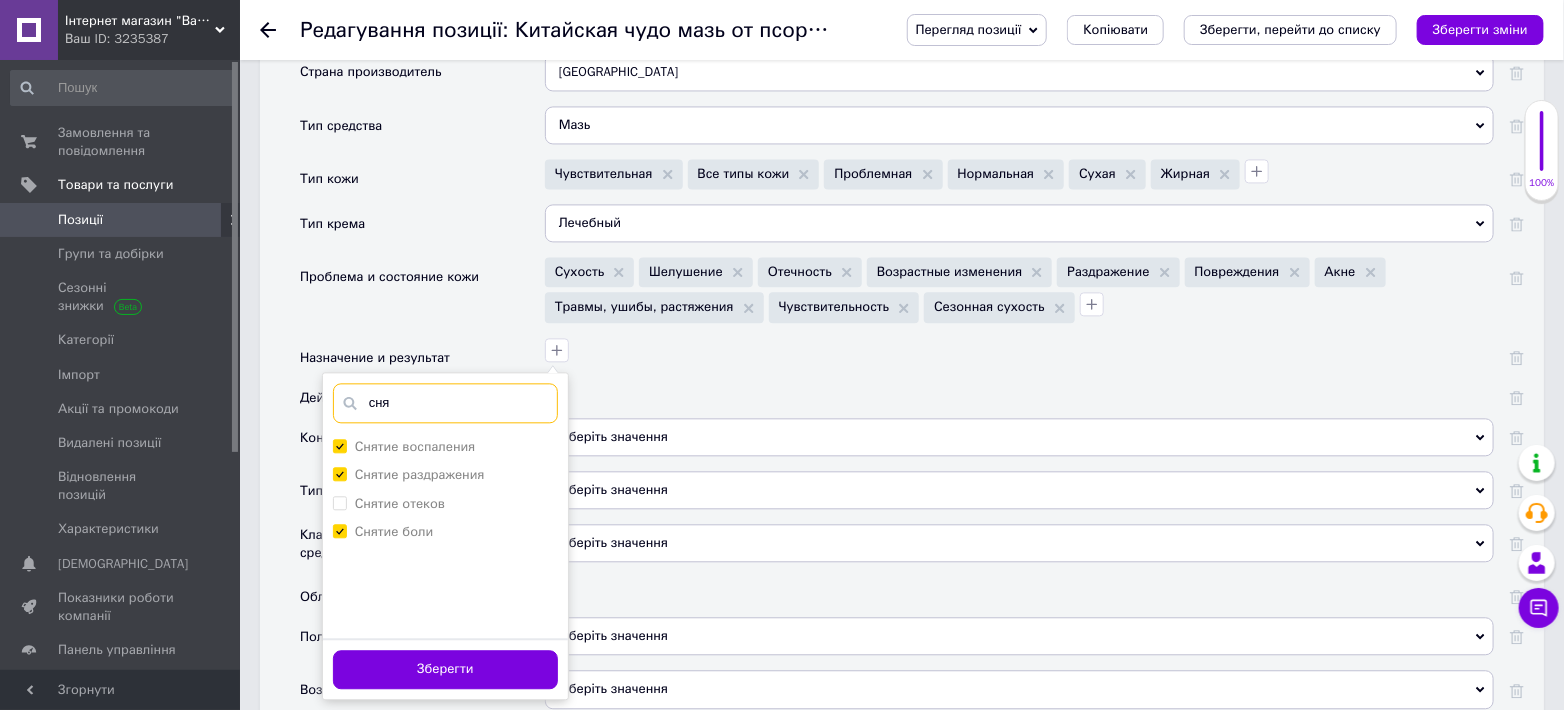 drag, startPoint x: 396, startPoint y: 400, endPoint x: 358, endPoint y: 400, distance: 38 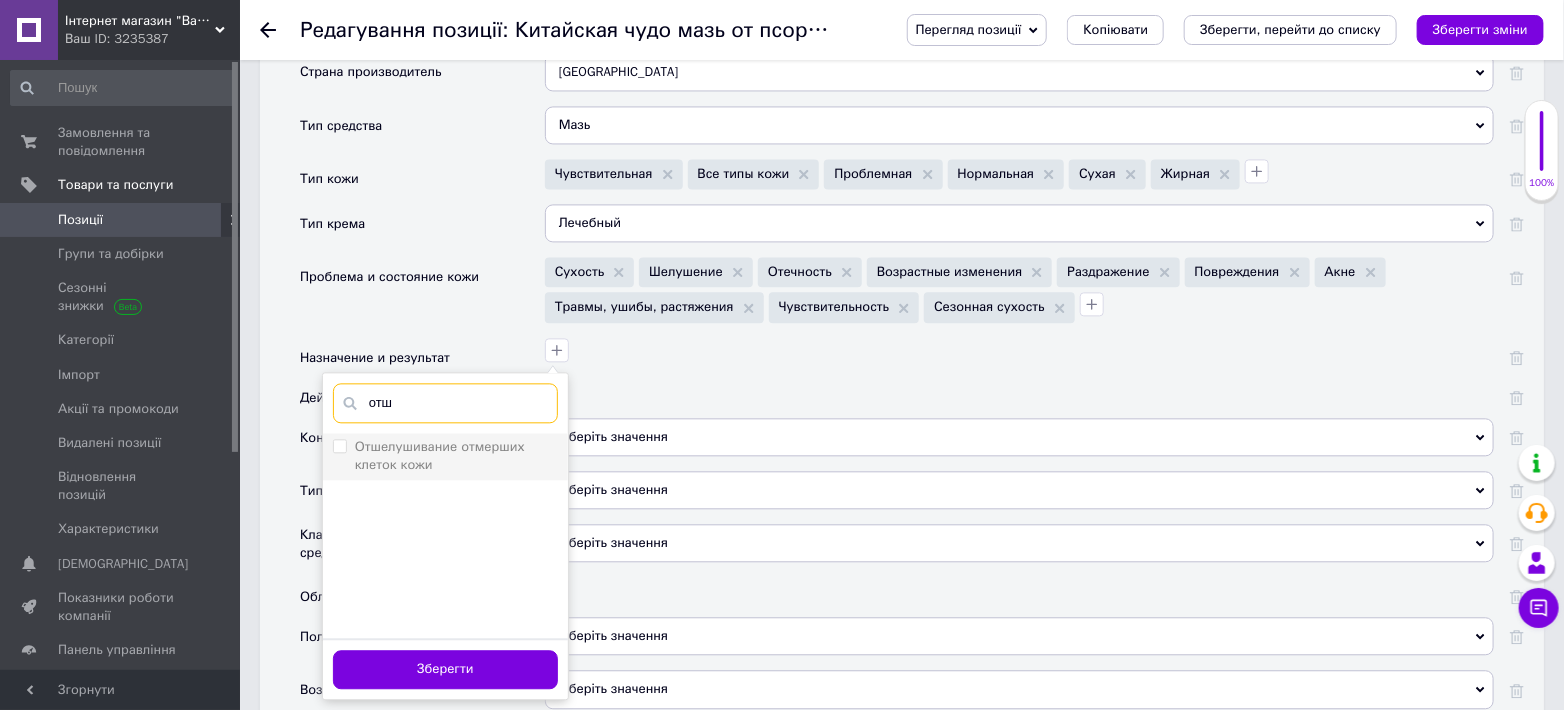 type on "отш" 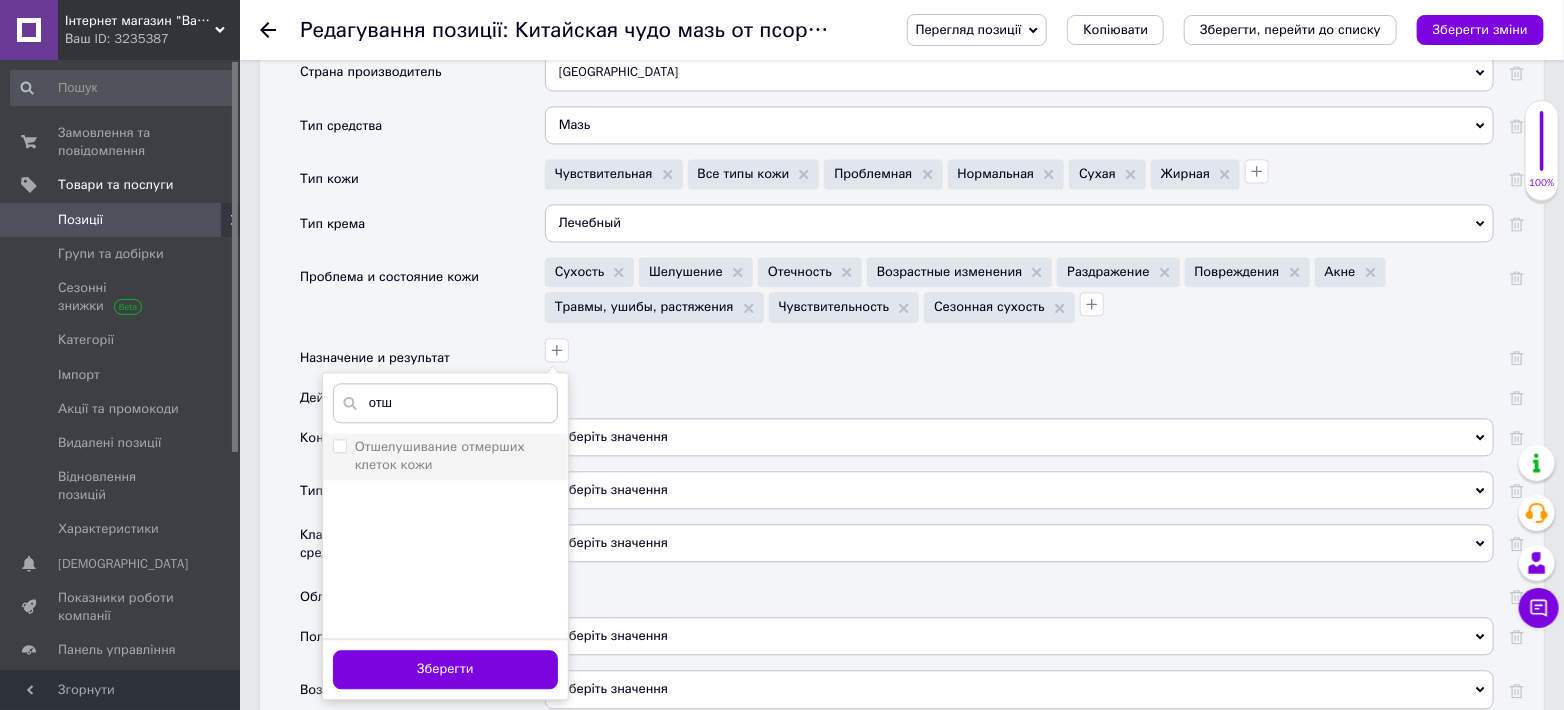 click on "Отшелушивание отмерших клеток кожи" at bounding box center [339, 445] 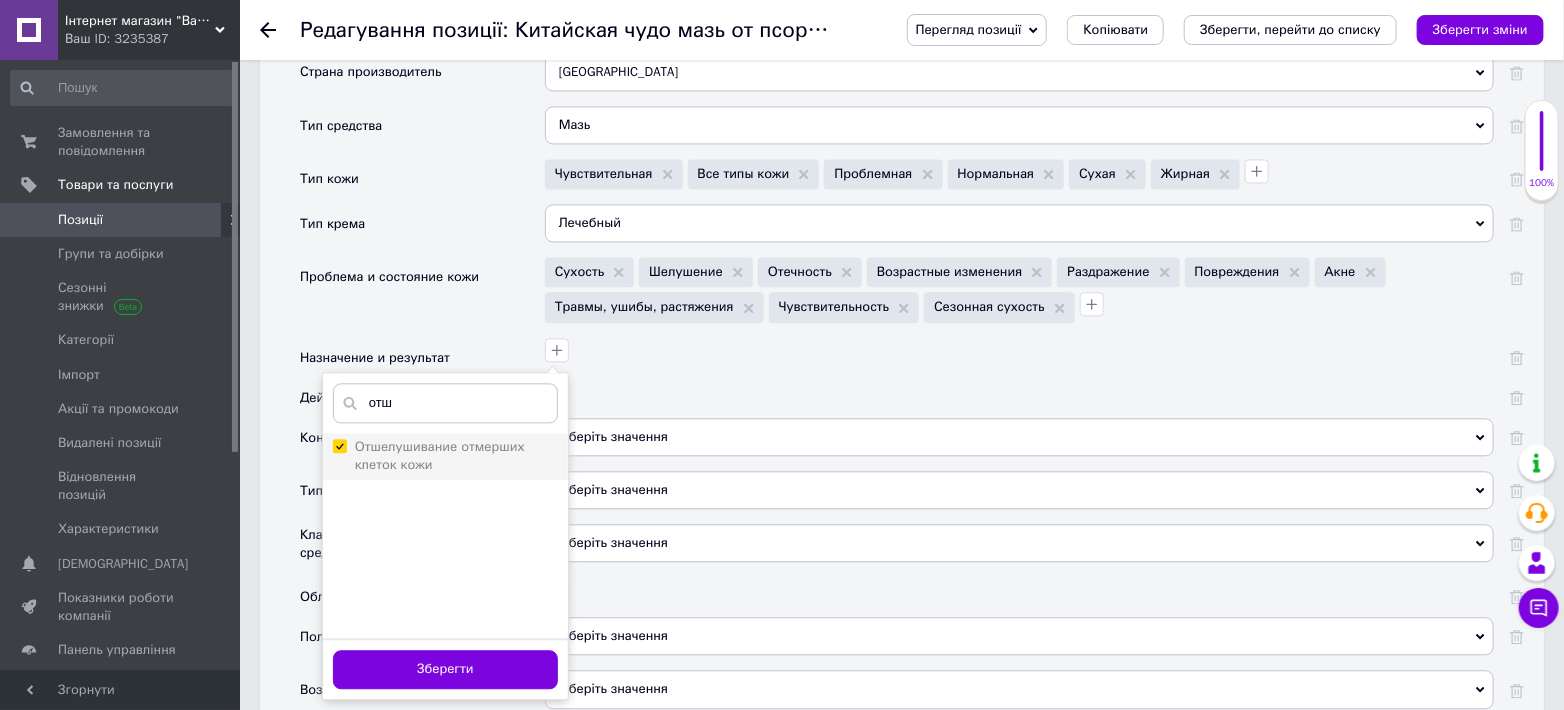 checkbox on "true" 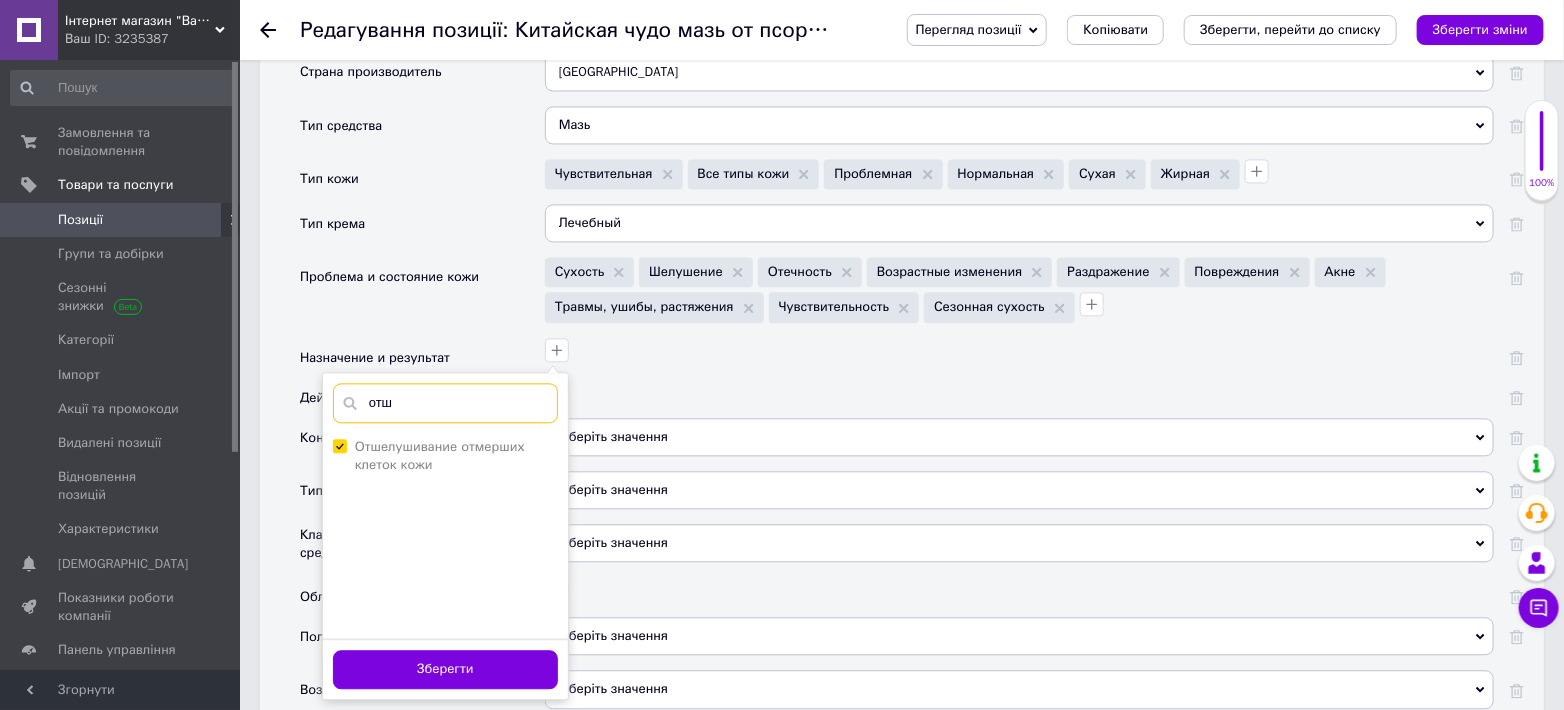 drag, startPoint x: 388, startPoint y: 396, endPoint x: 354, endPoint y: 397, distance: 34.0147 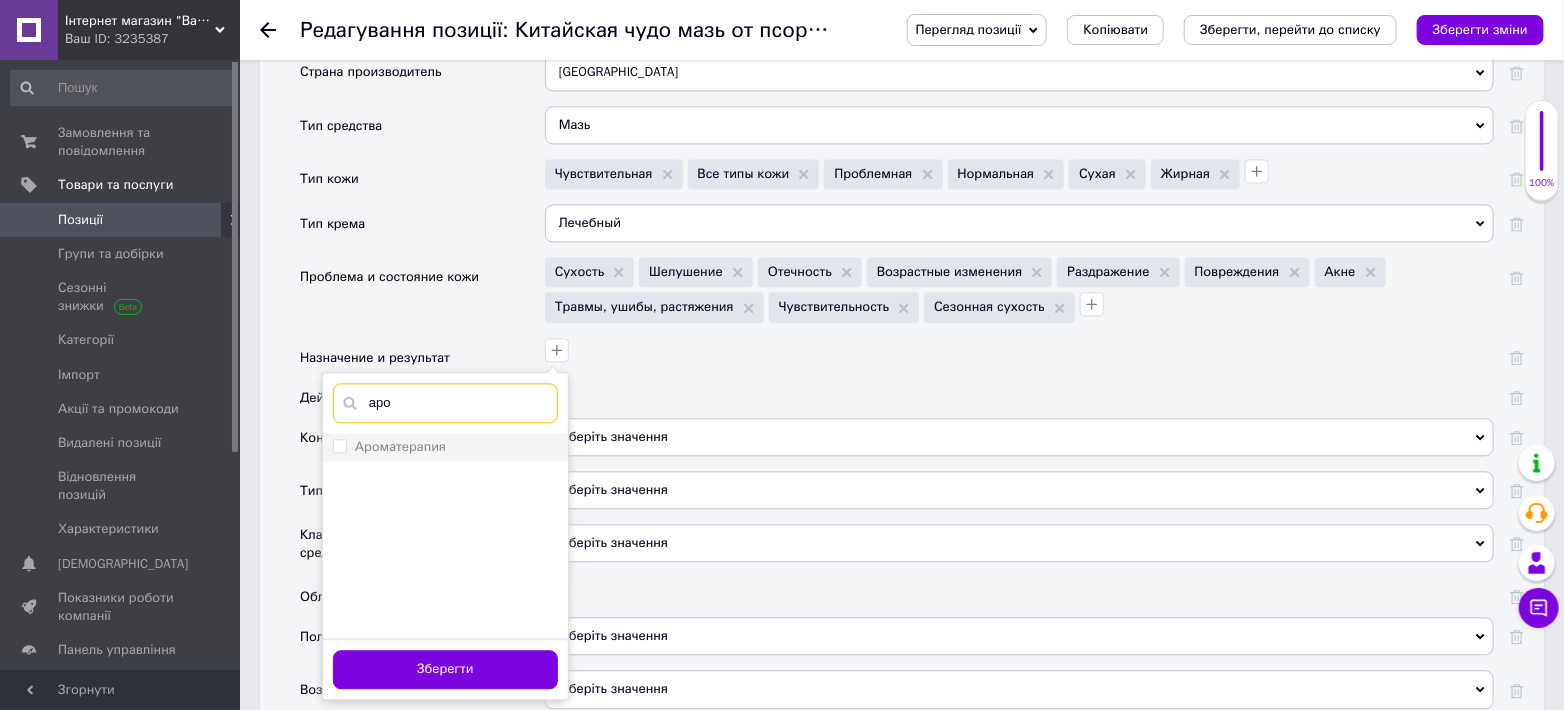 type on "аро" 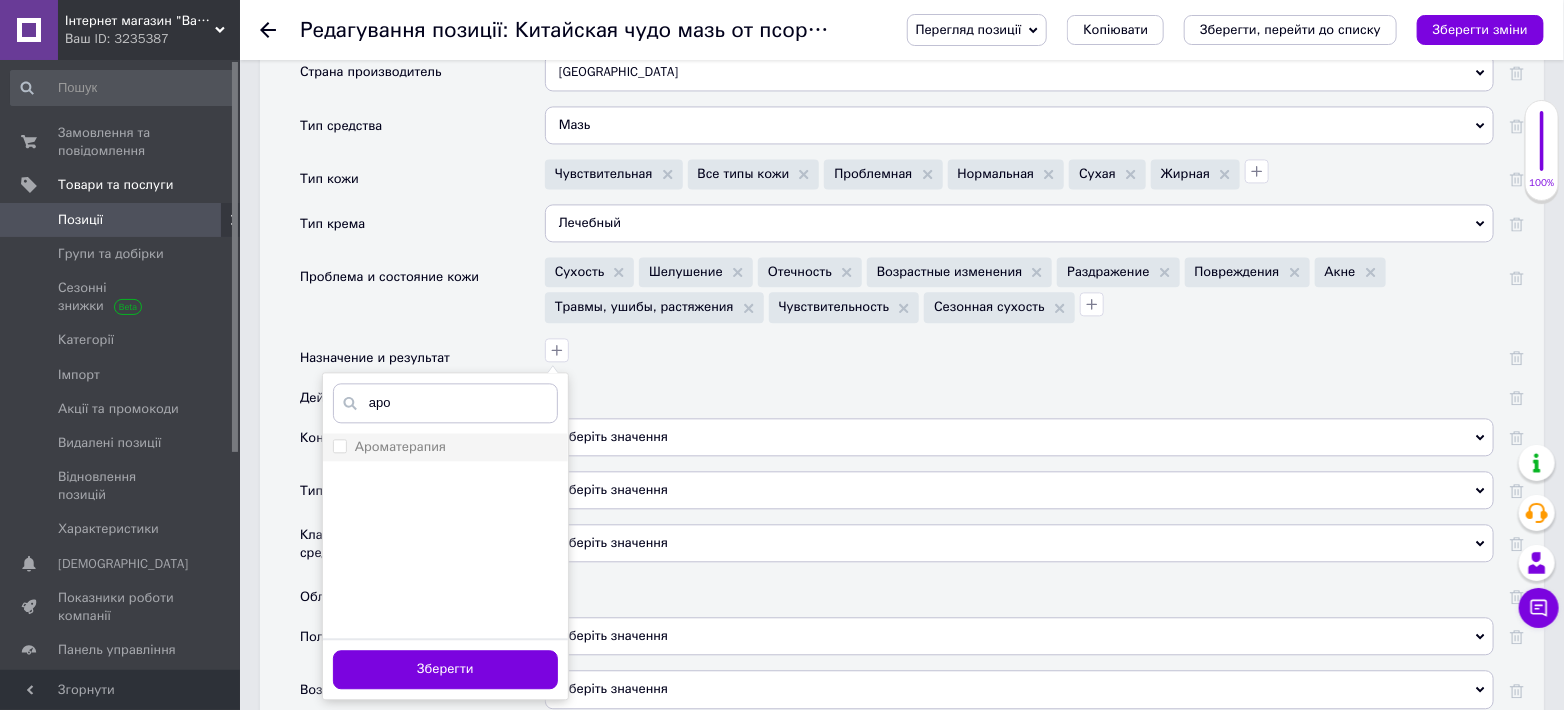 click on "Ароматерапия" at bounding box center (339, 445) 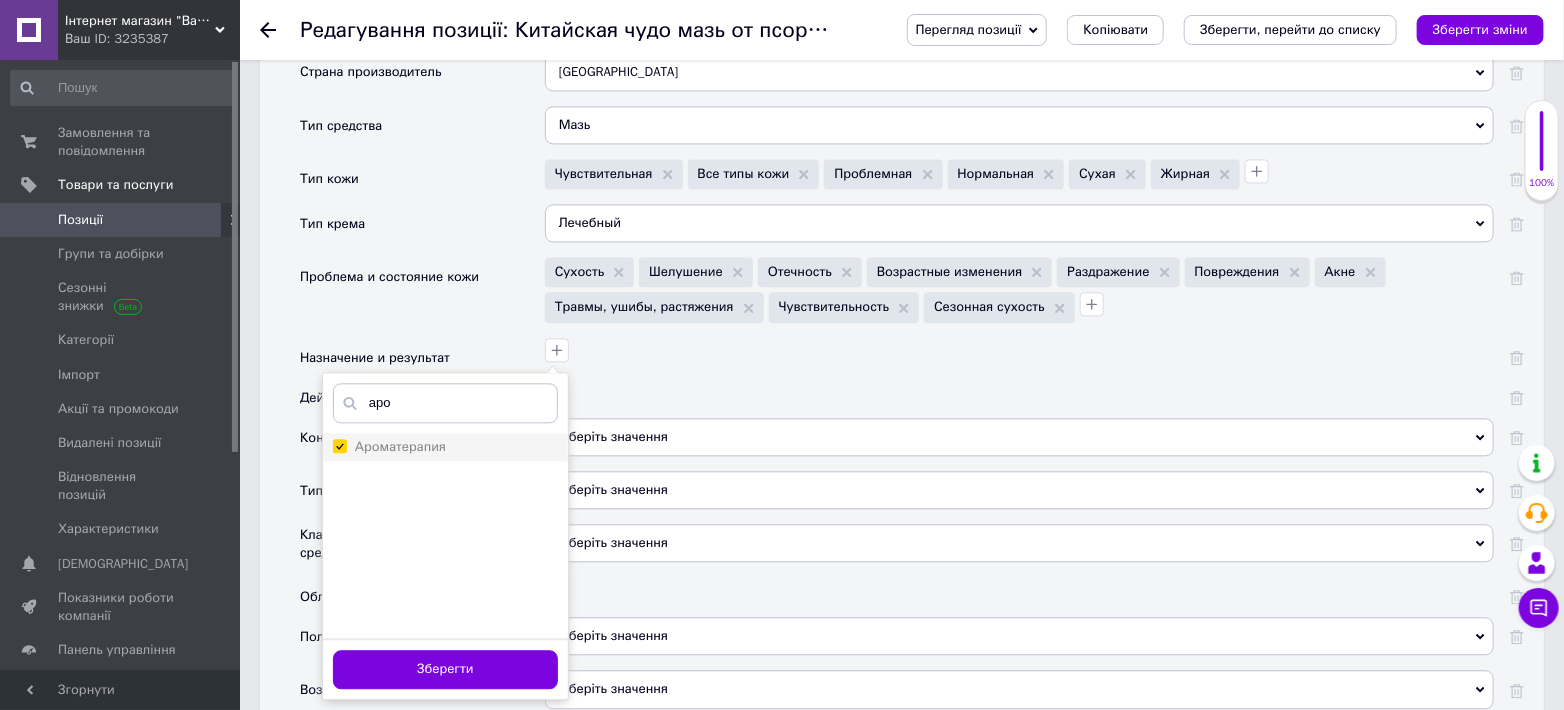 checkbox on "true" 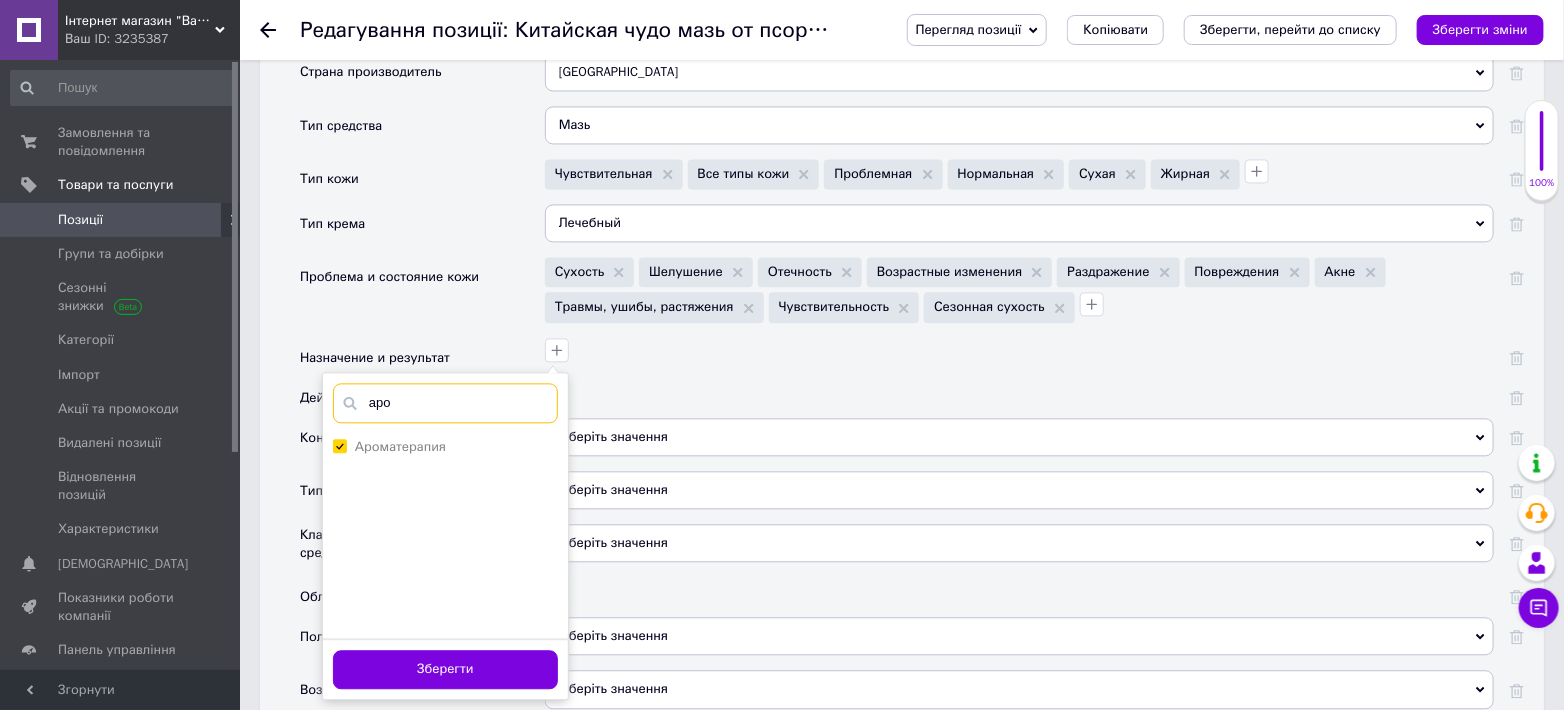 drag, startPoint x: 379, startPoint y: 407, endPoint x: 359, endPoint y: 405, distance: 20.09975 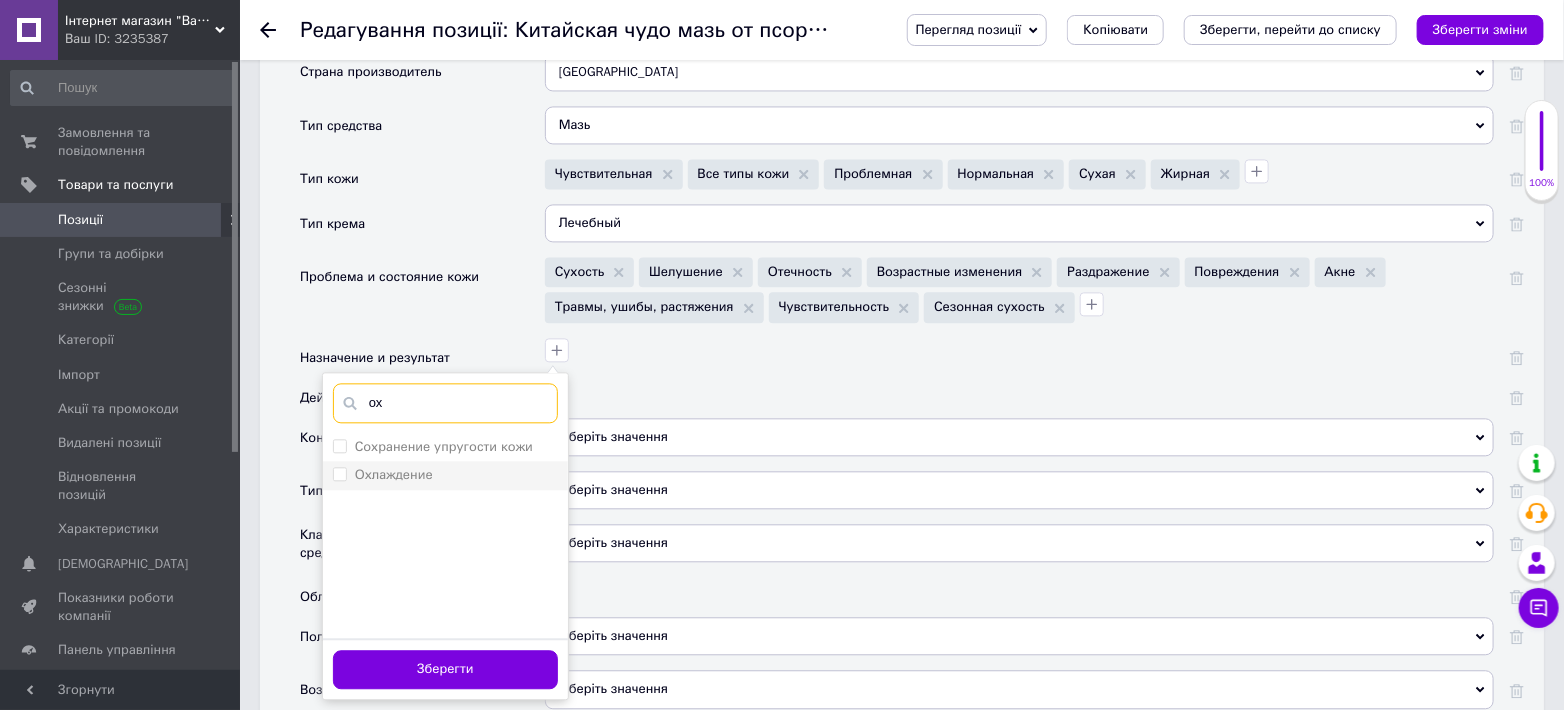 type on "ох" 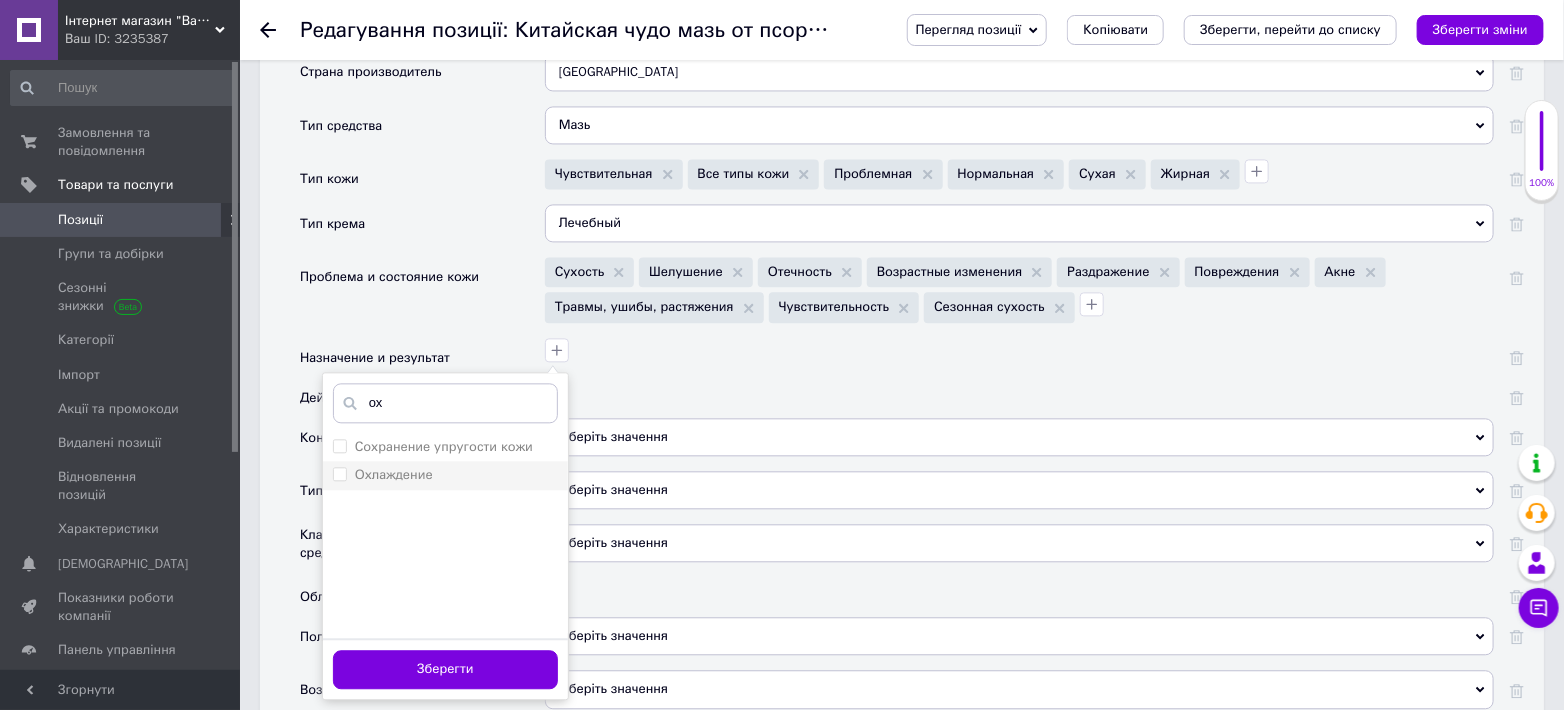 click on "Охлаждение" at bounding box center (339, 473) 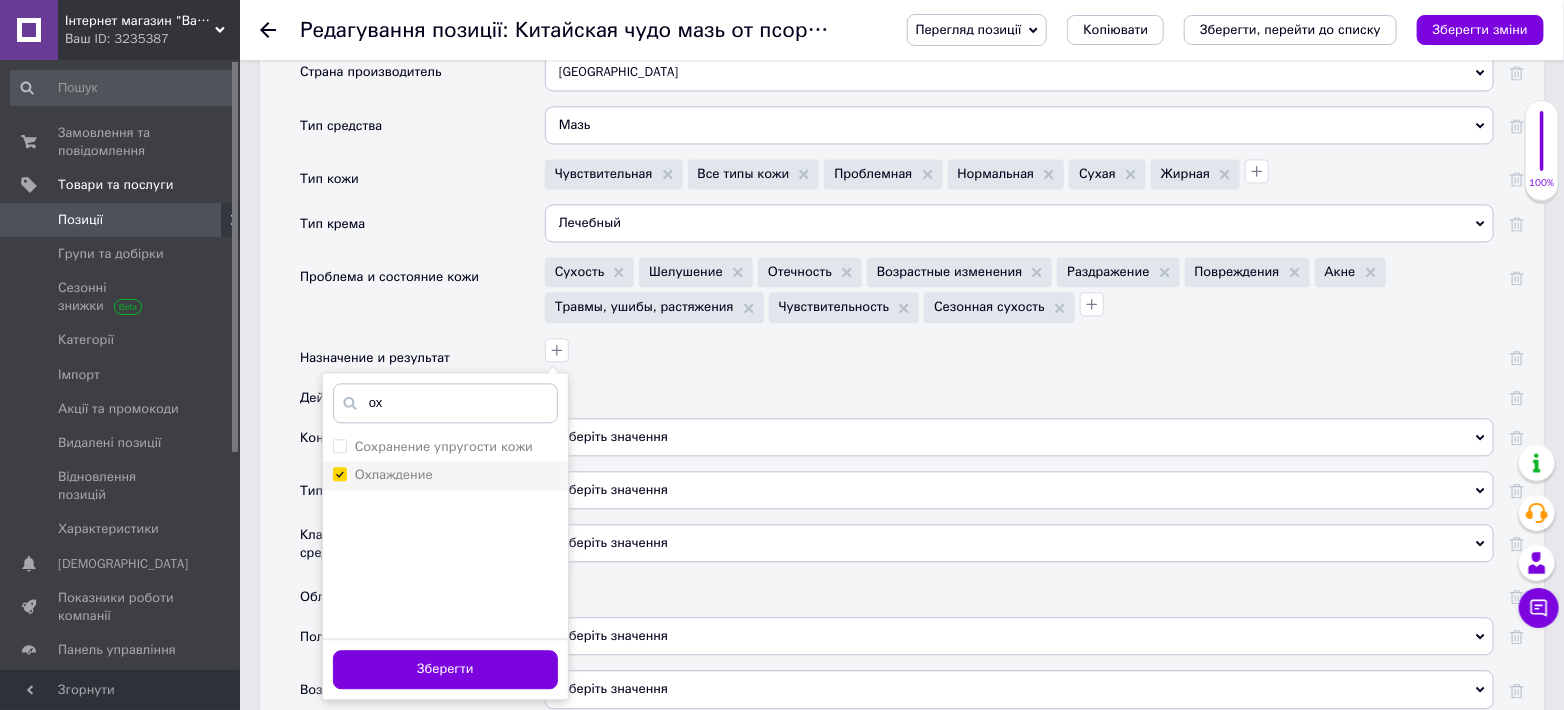 checkbox on "true" 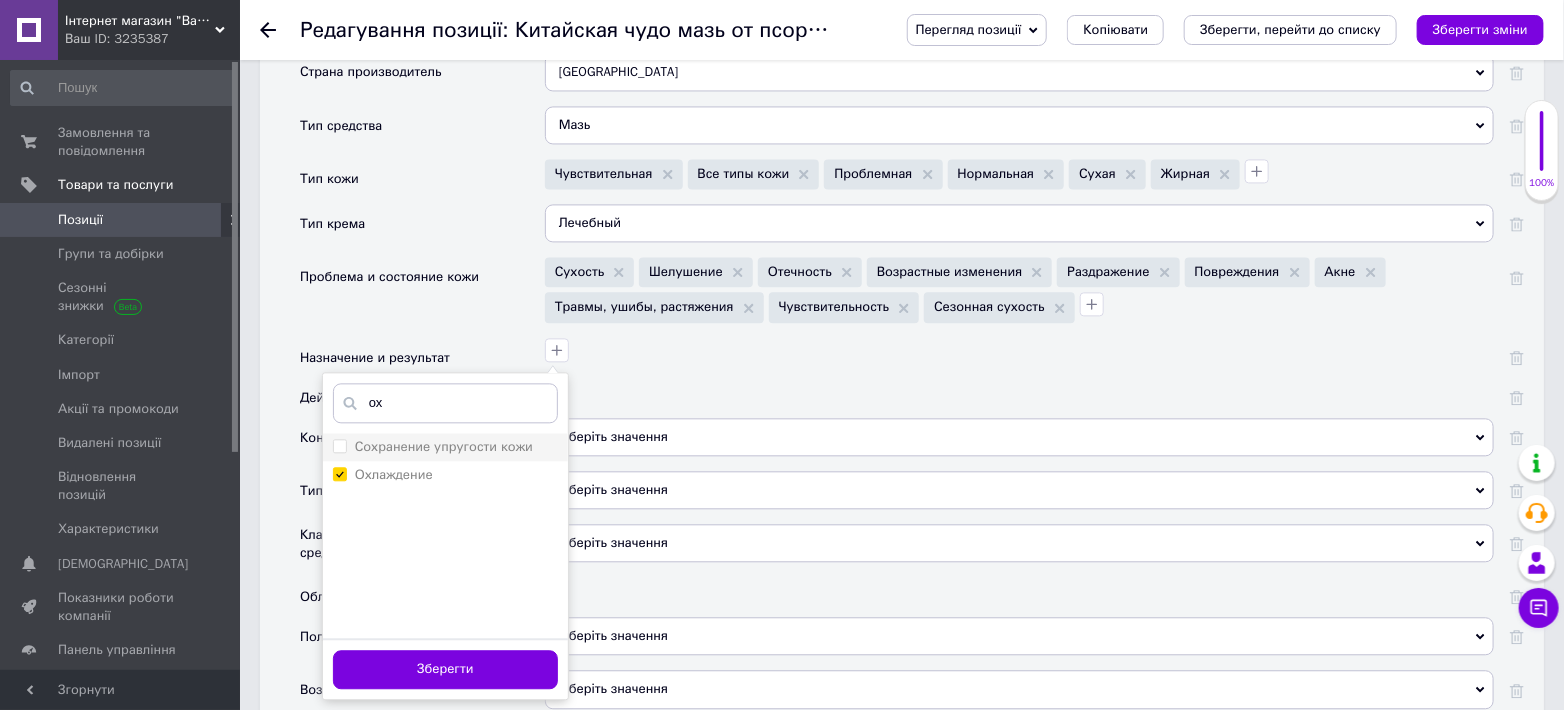 click on "Сохранение упругости кожи" at bounding box center [339, 445] 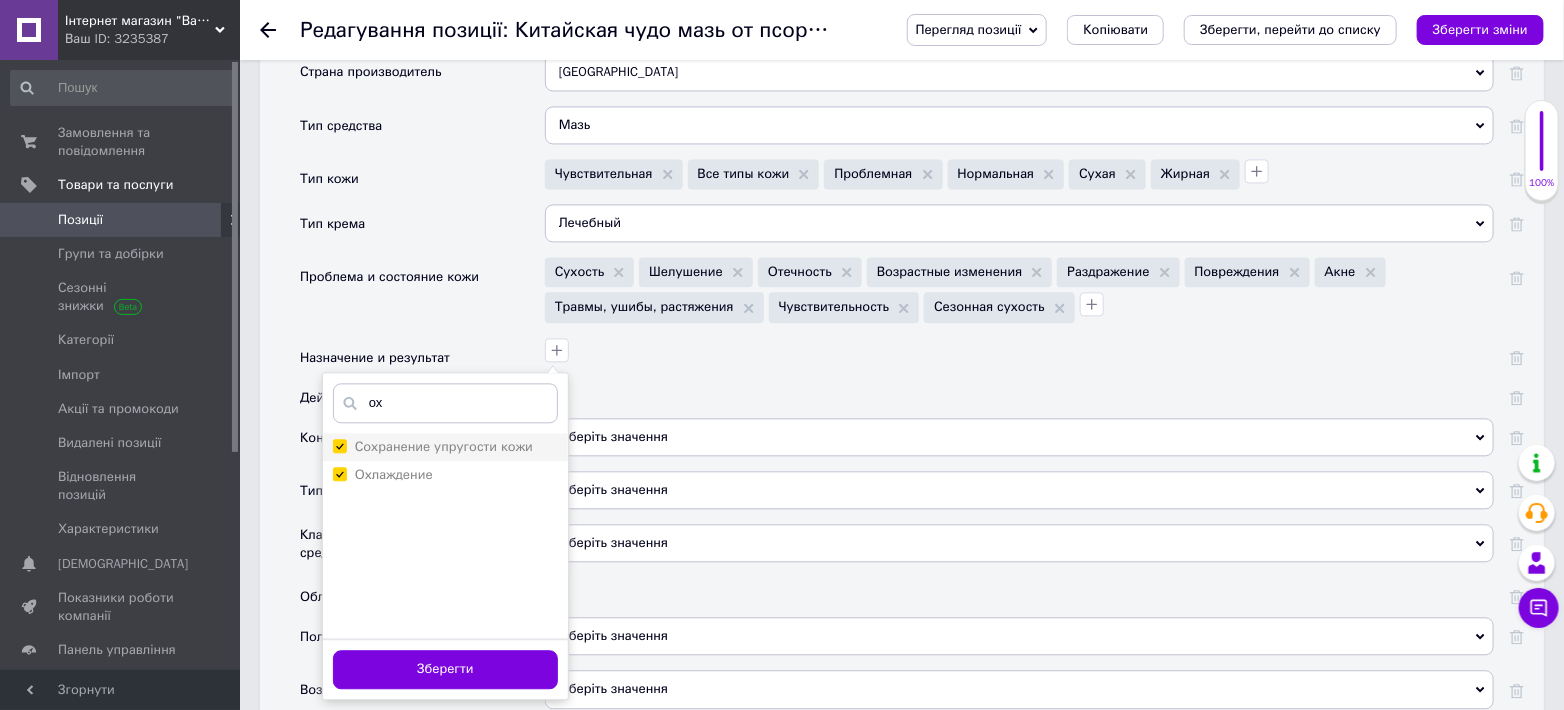 checkbox on "true" 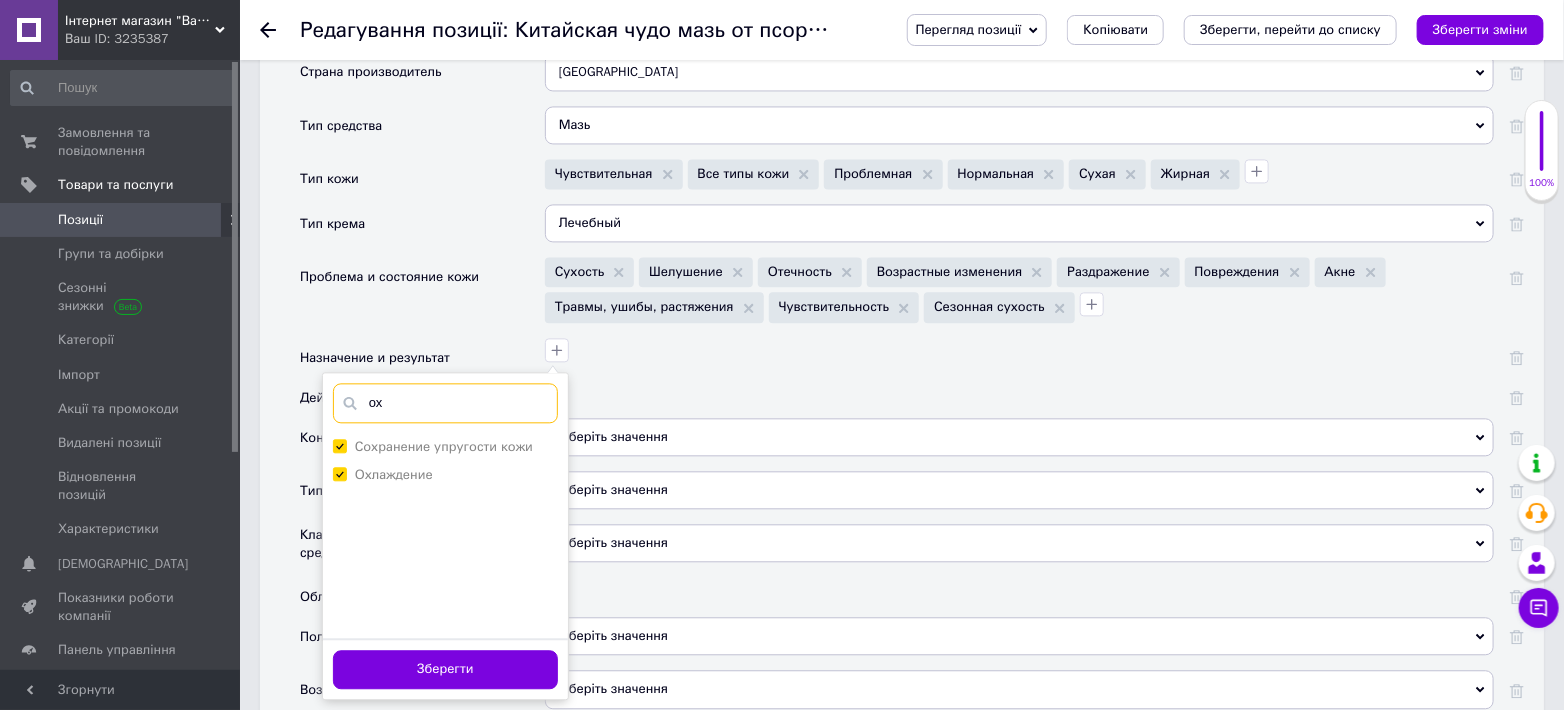 click on "ох" at bounding box center (445, 403) 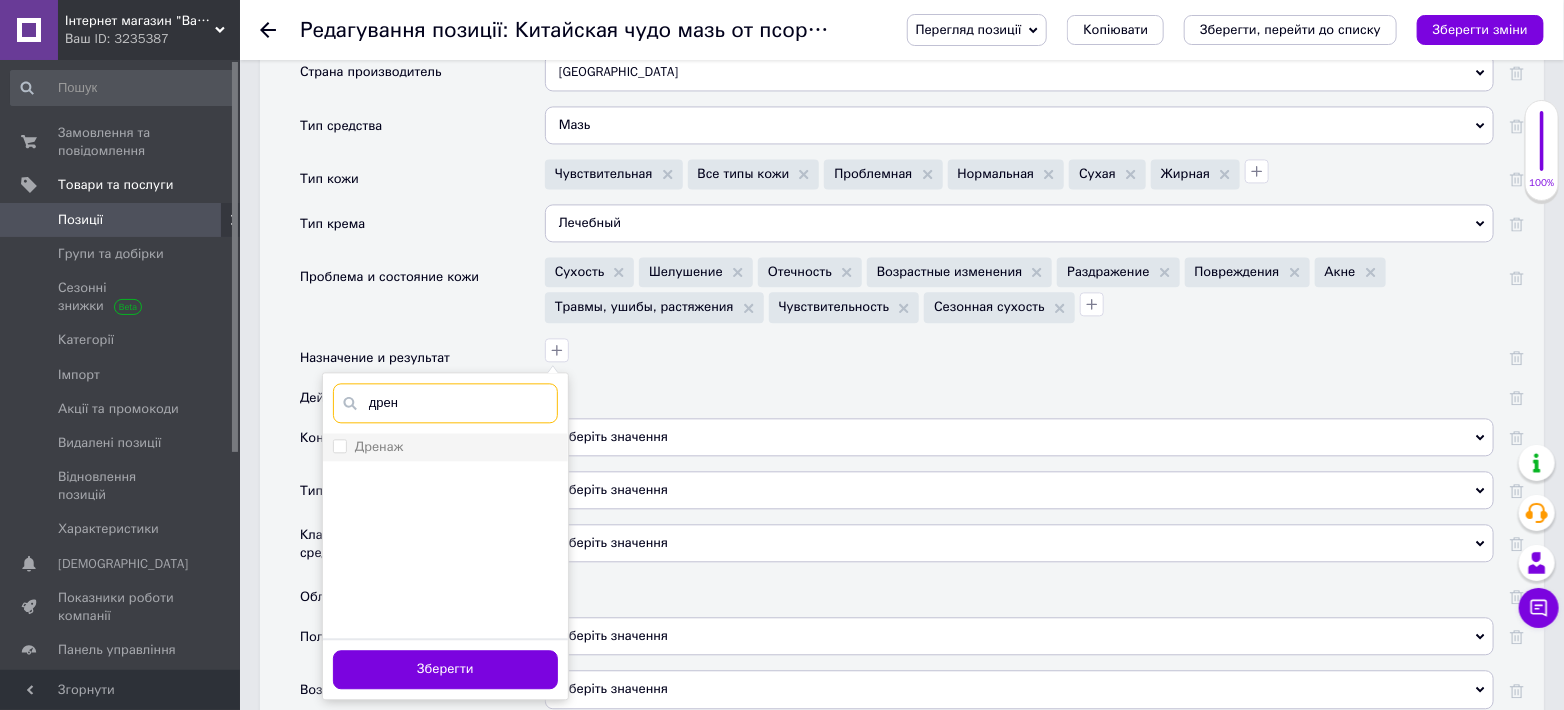 type on "дрен" 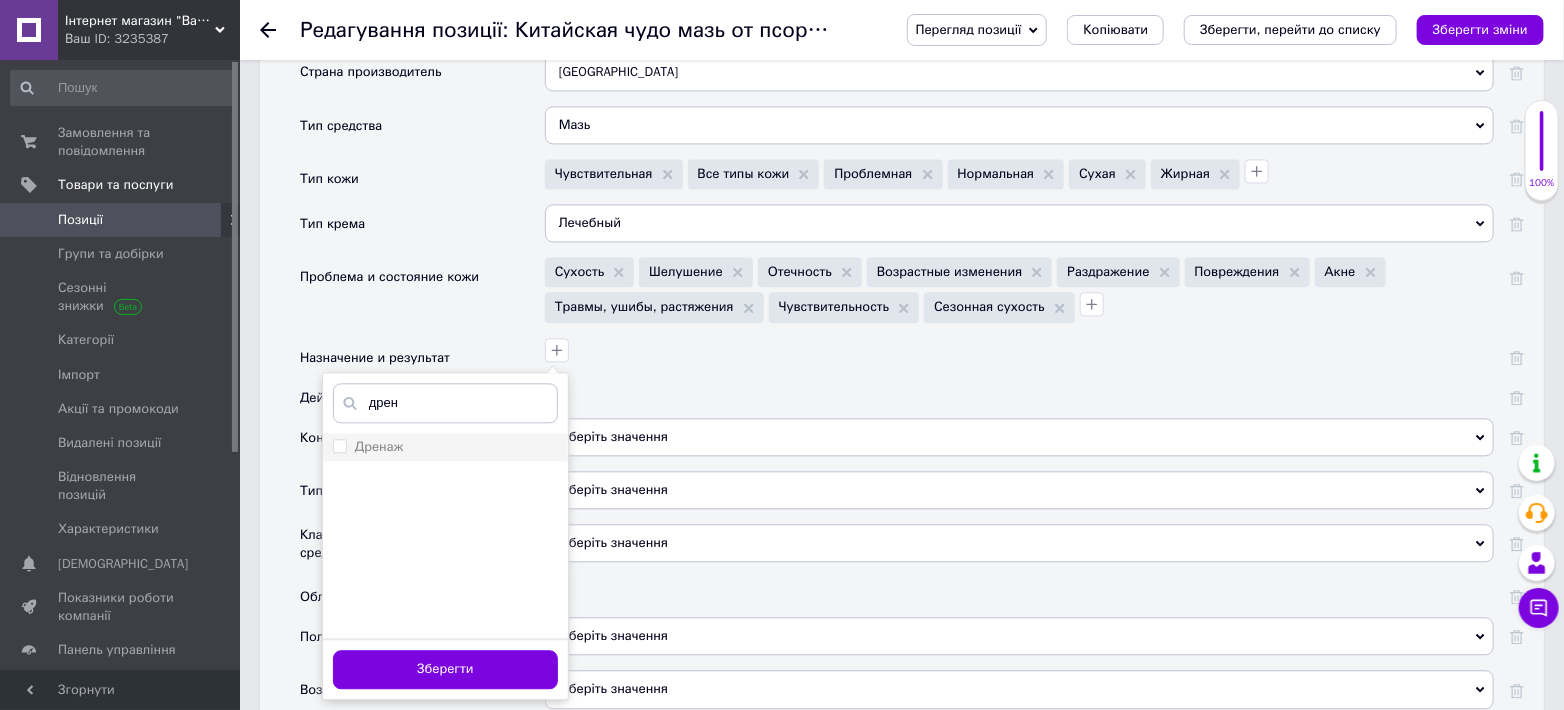 click on "Дренаж" at bounding box center [339, 445] 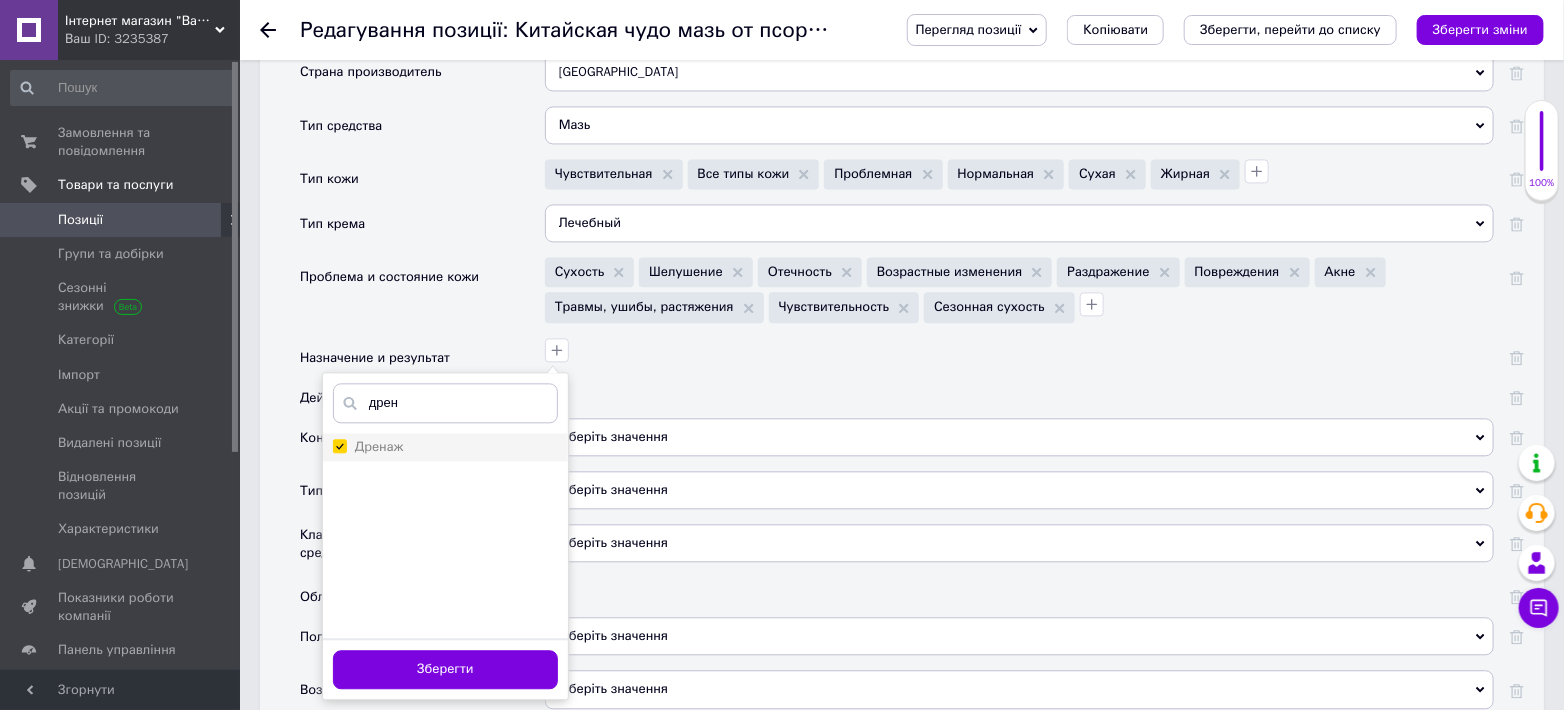 checkbox on "true" 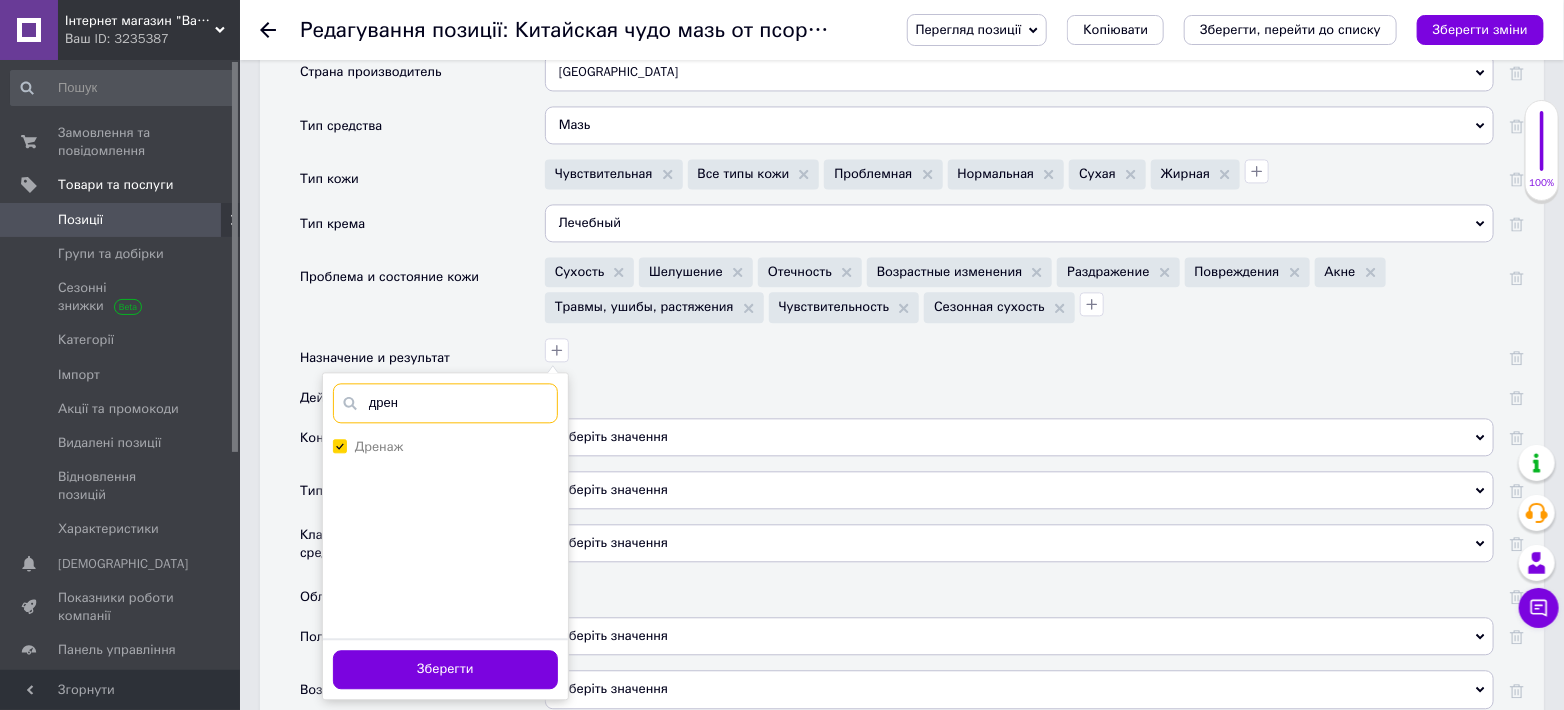 drag, startPoint x: 379, startPoint y: 400, endPoint x: 350, endPoint y: 402, distance: 29.068884 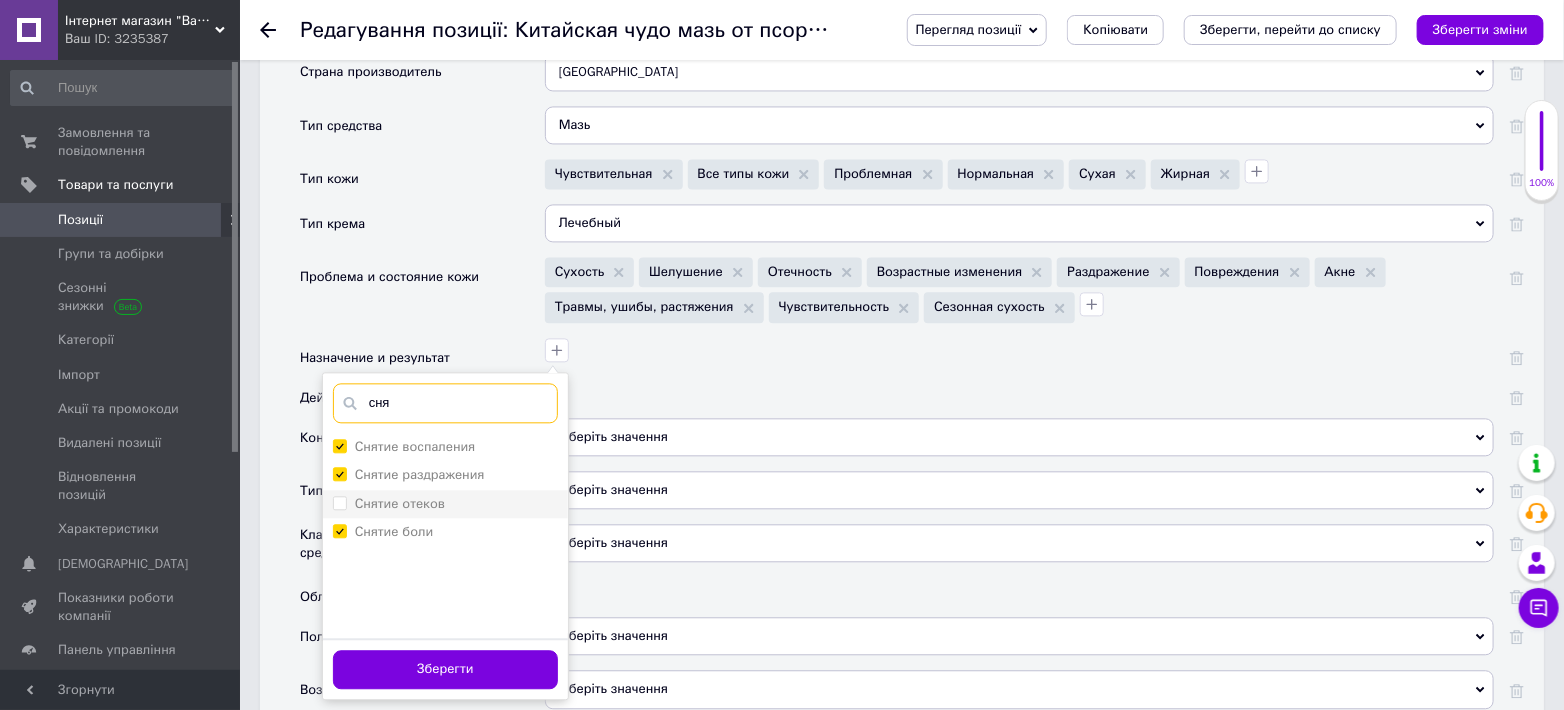type on "сня" 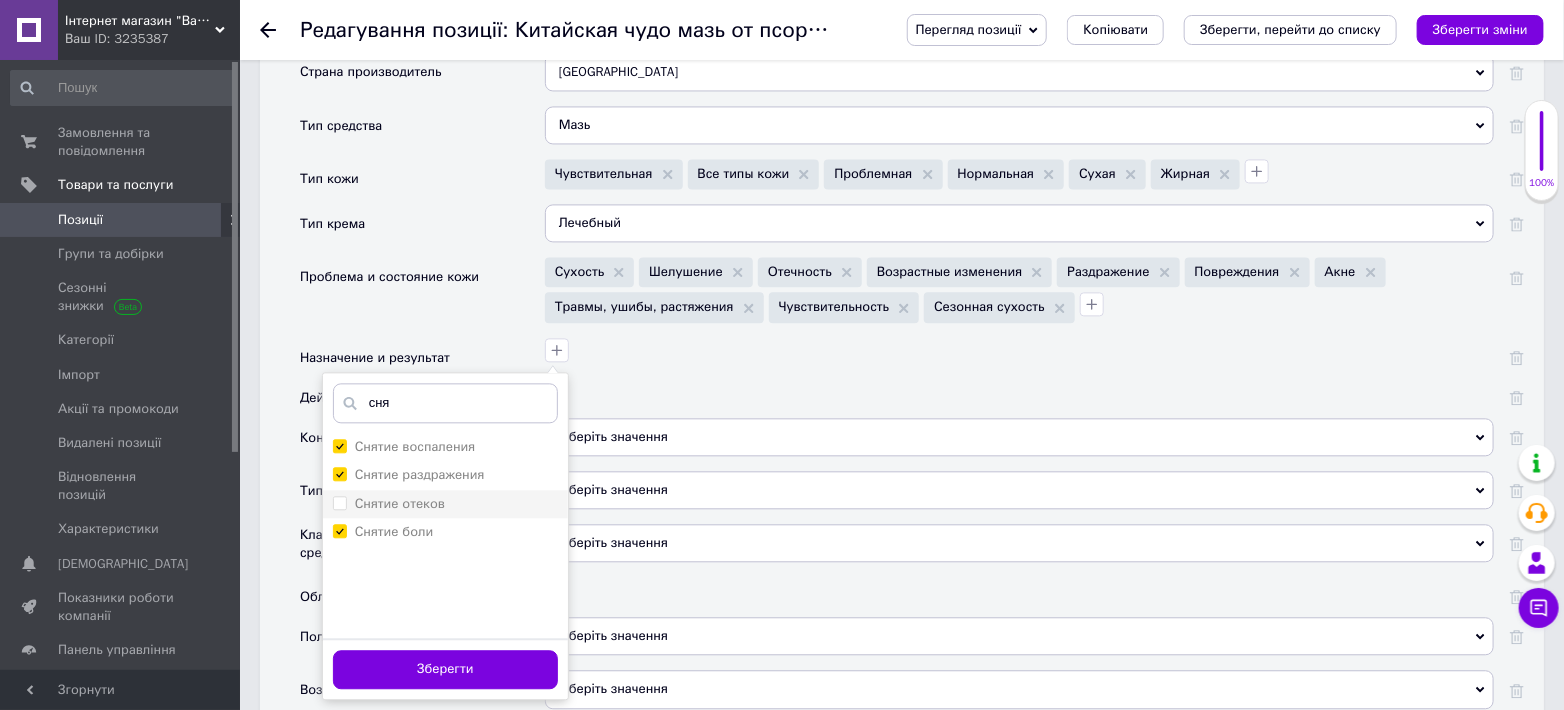 click on "Снятие отеков" at bounding box center [339, 502] 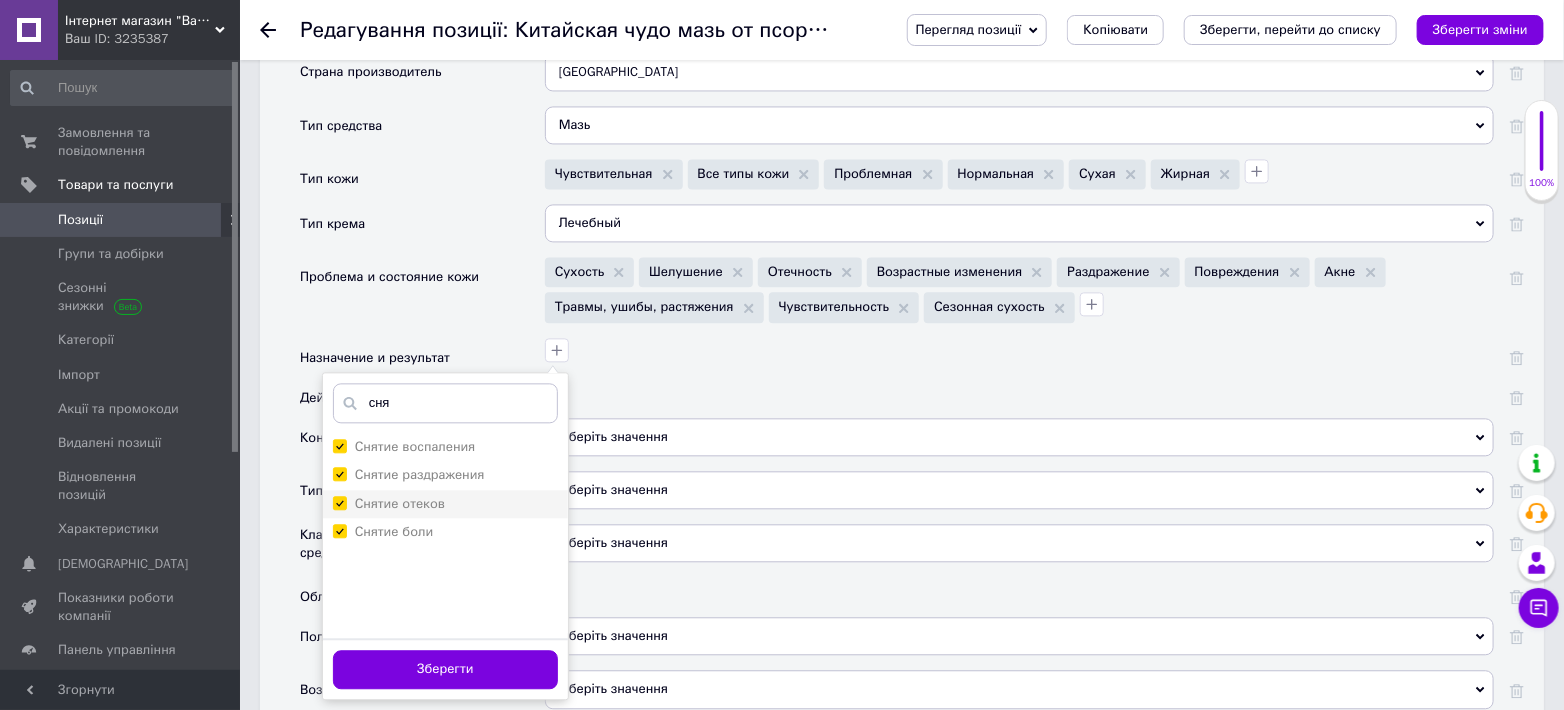 checkbox on "true" 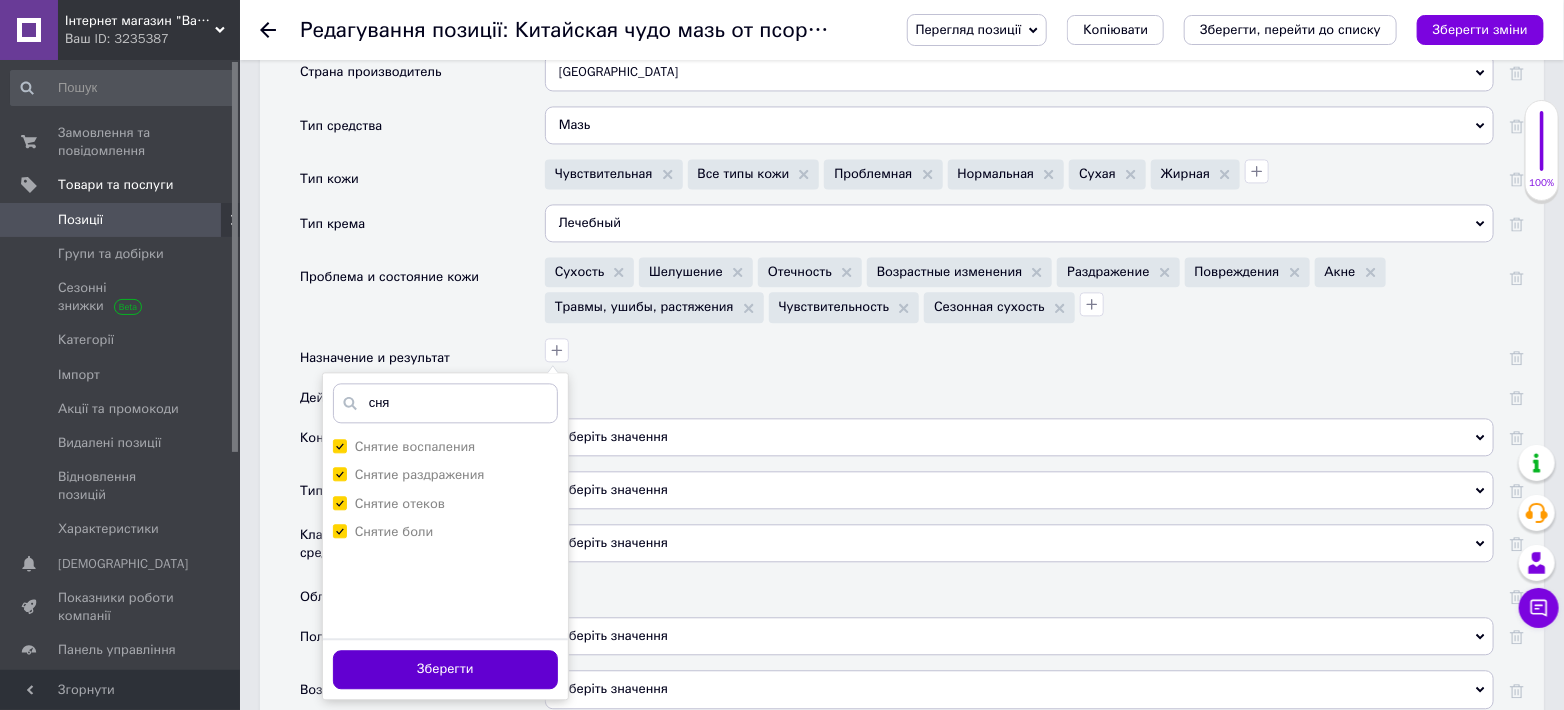 click on "Зберегти" at bounding box center [445, 669] 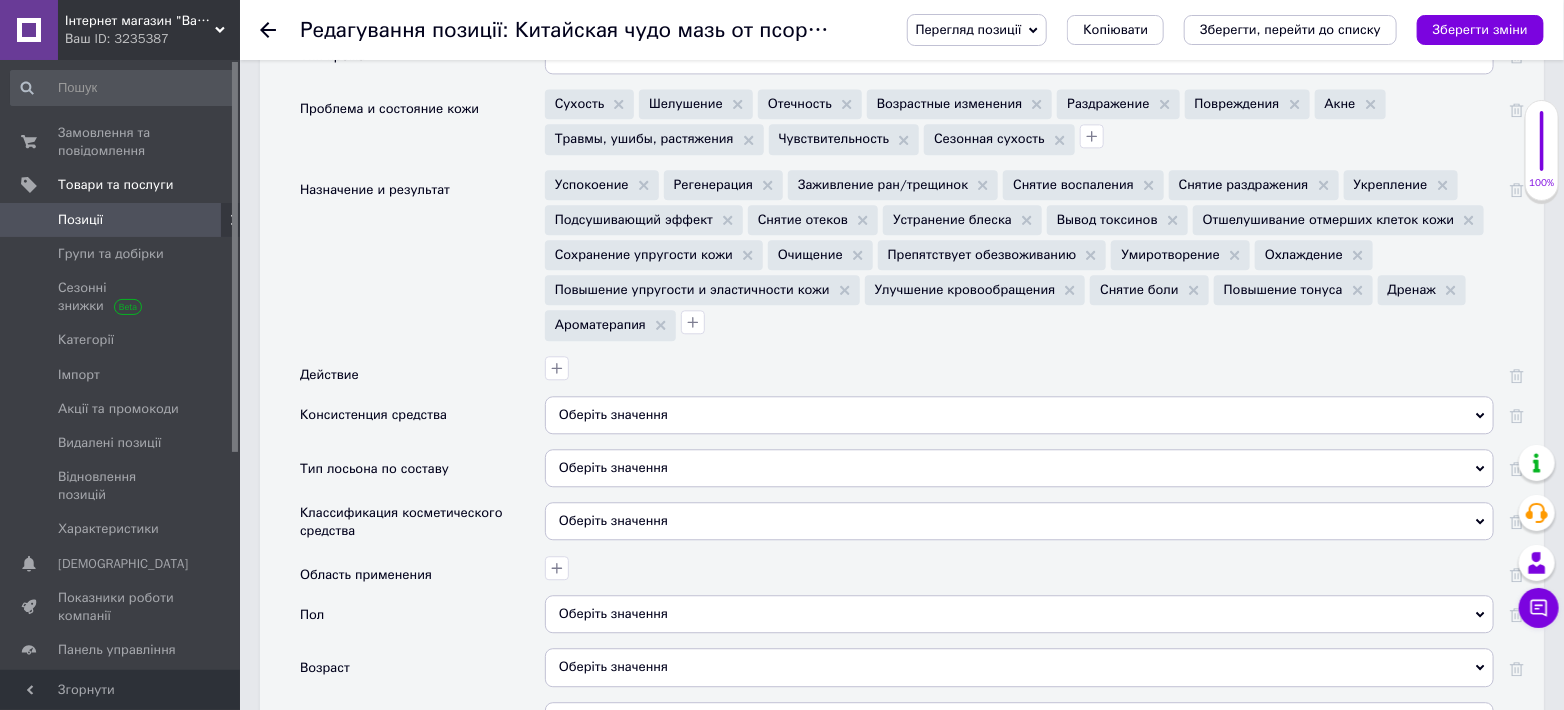 scroll, scrollTop: 2147, scrollLeft: 0, axis: vertical 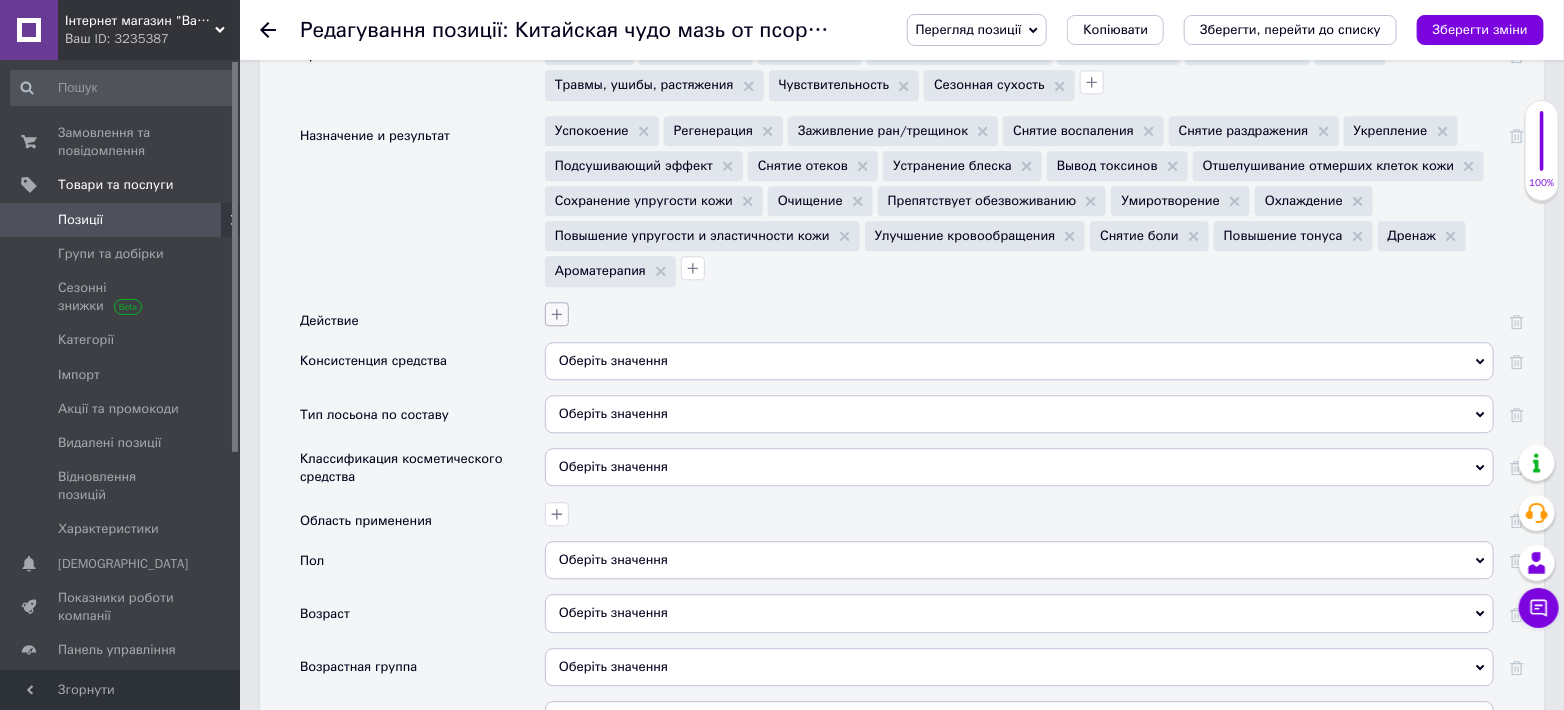 click 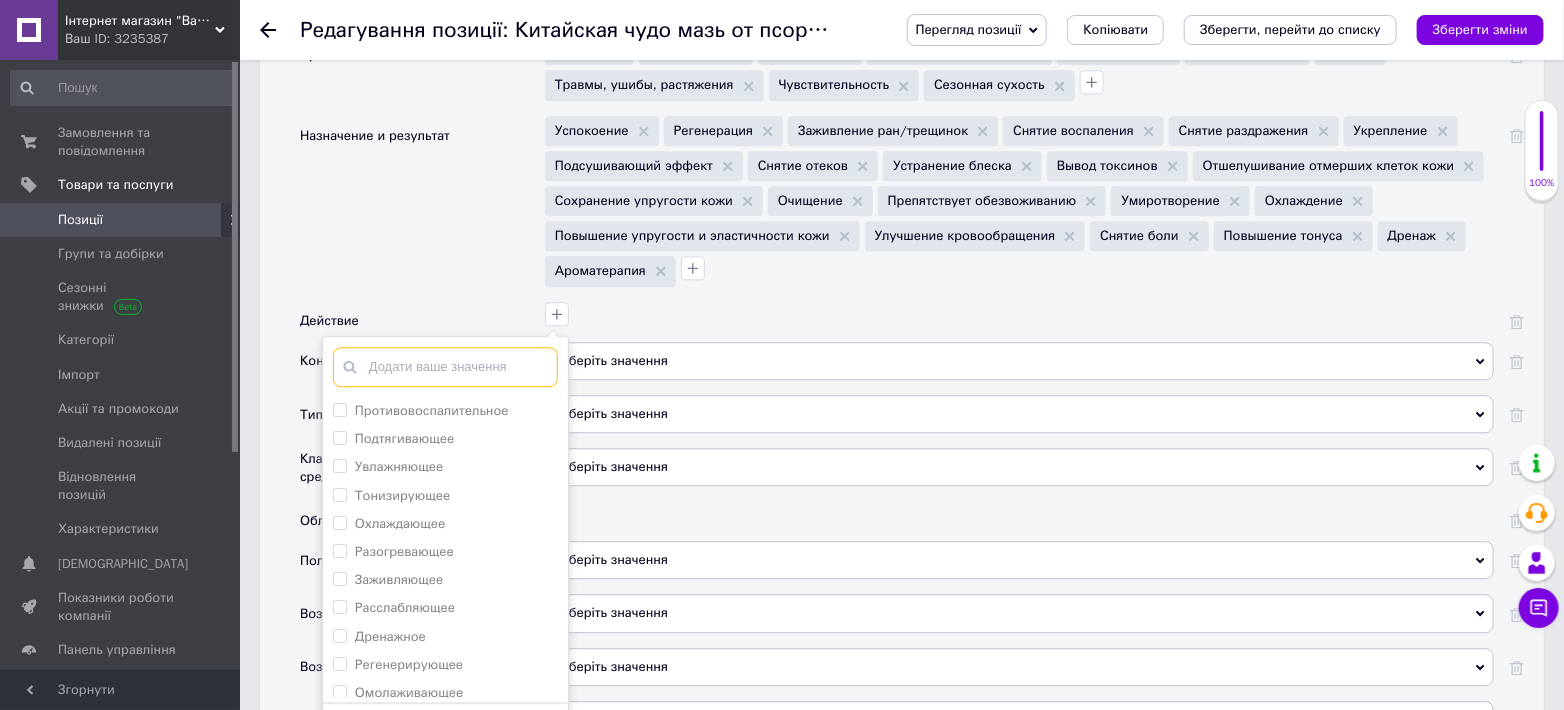 click at bounding box center (445, 367) 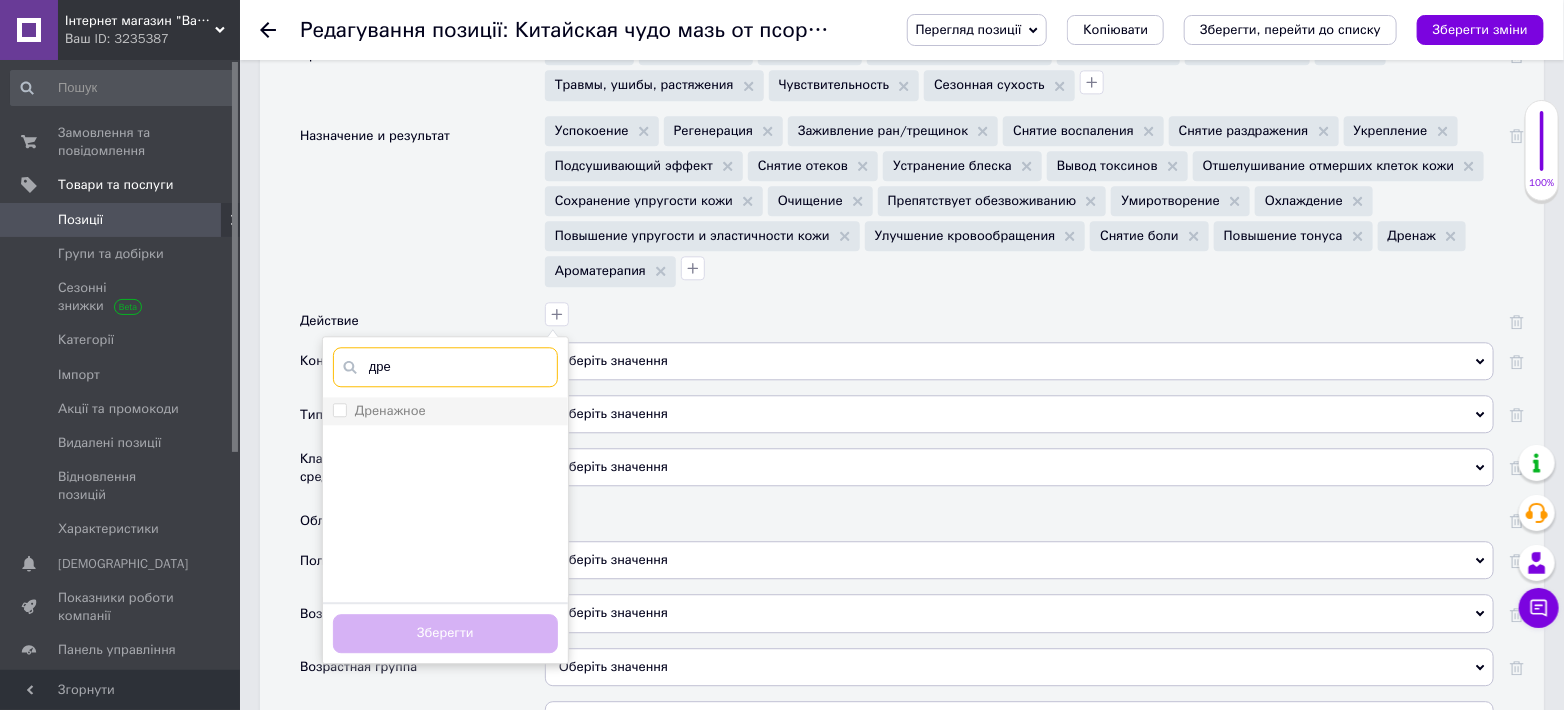 type on "дре" 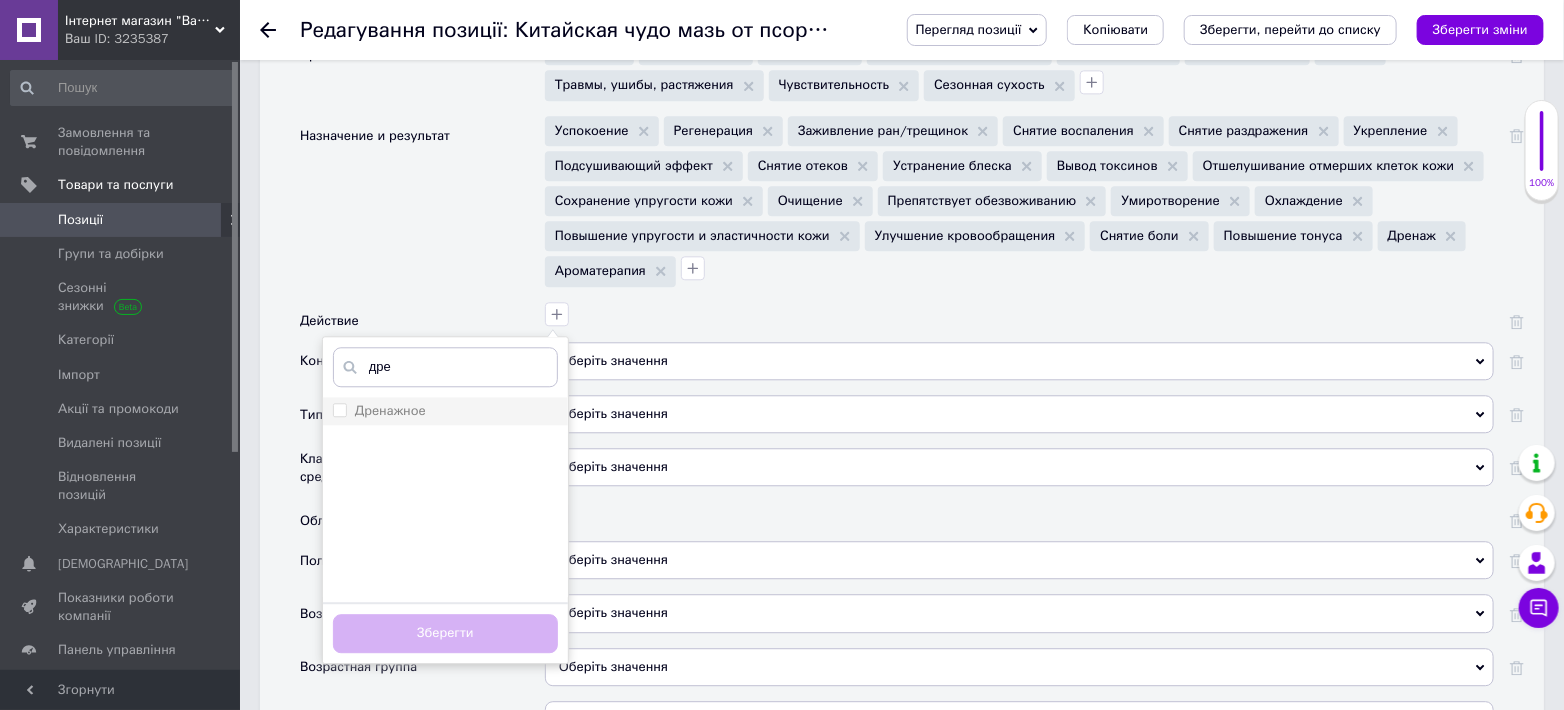 click on "Дренажное" at bounding box center [339, 409] 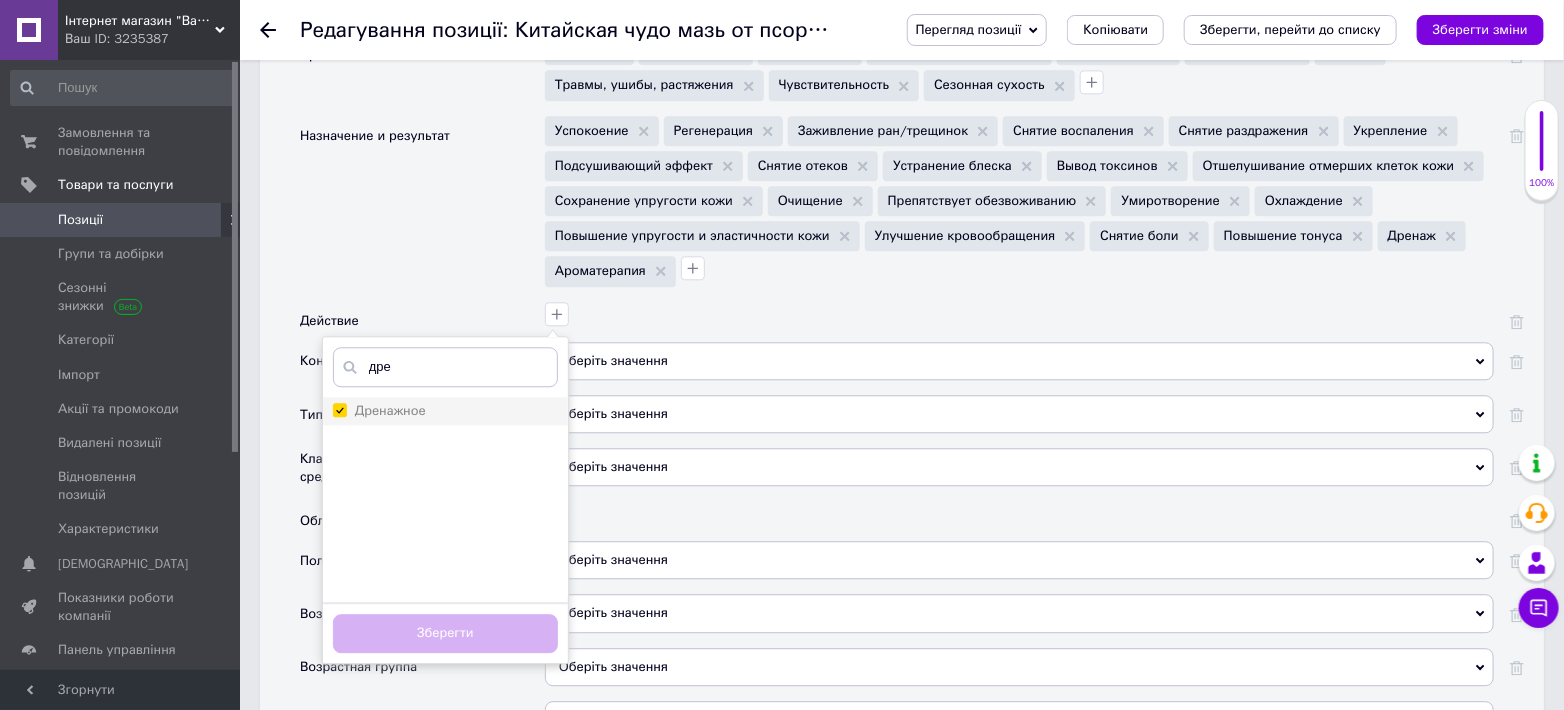 checkbox on "true" 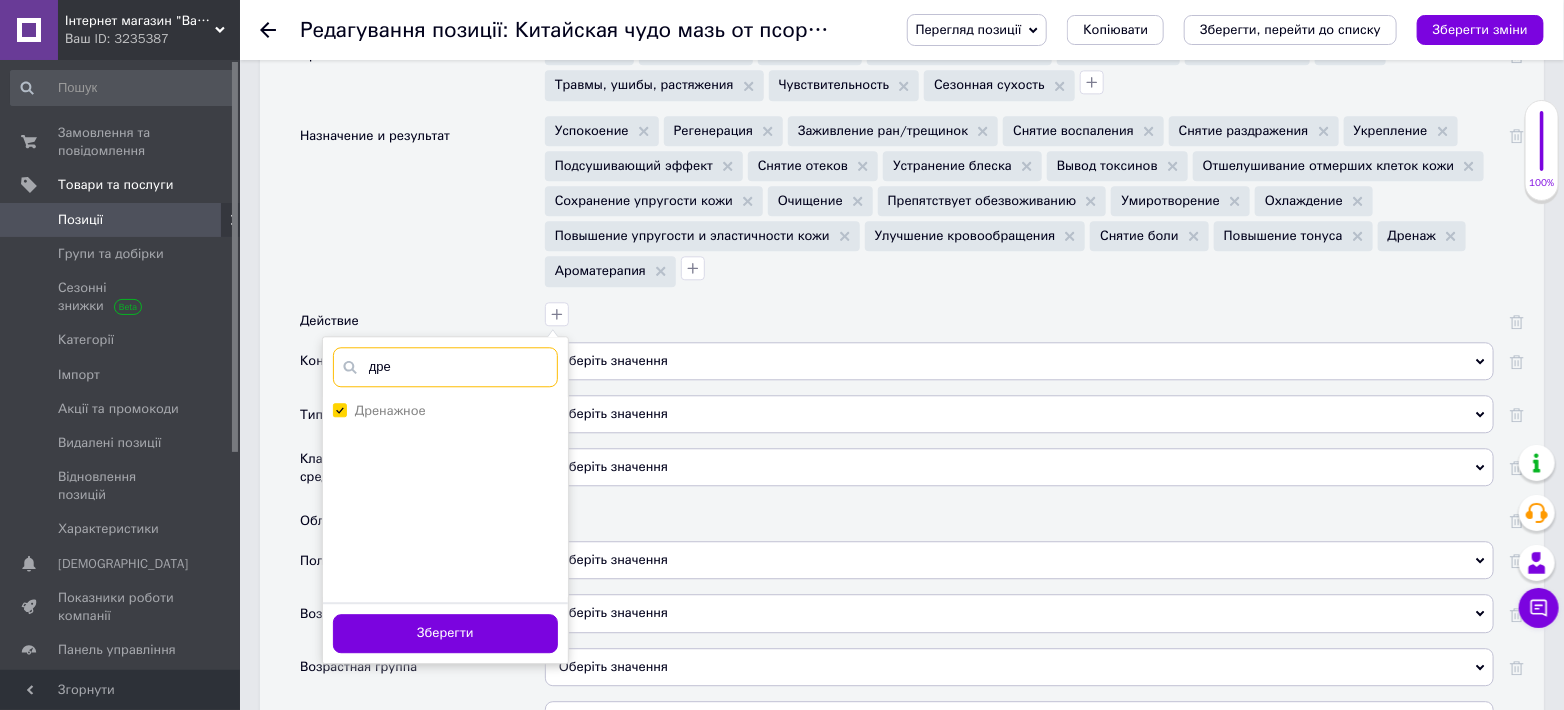 drag, startPoint x: 405, startPoint y: 361, endPoint x: 361, endPoint y: 362, distance: 44.011364 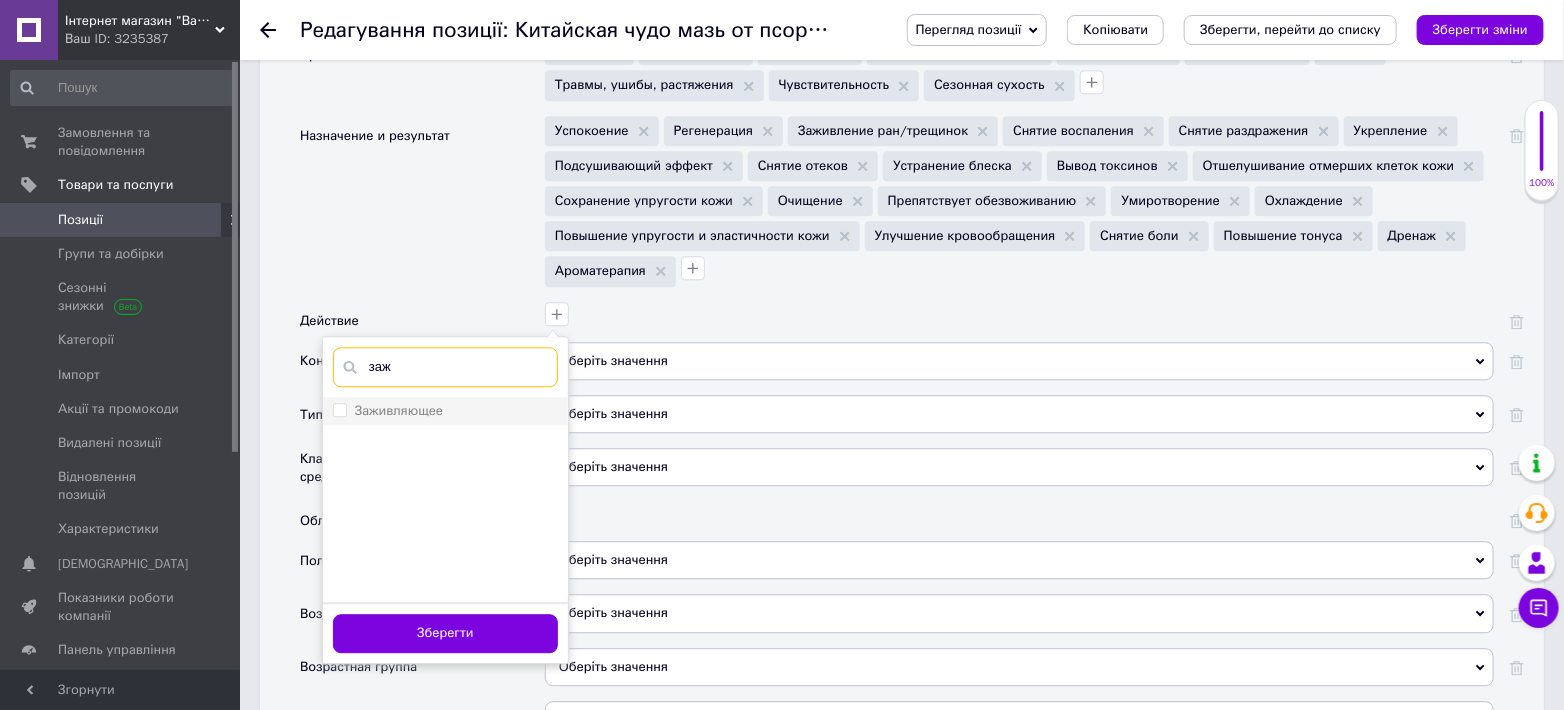 type on "заж" 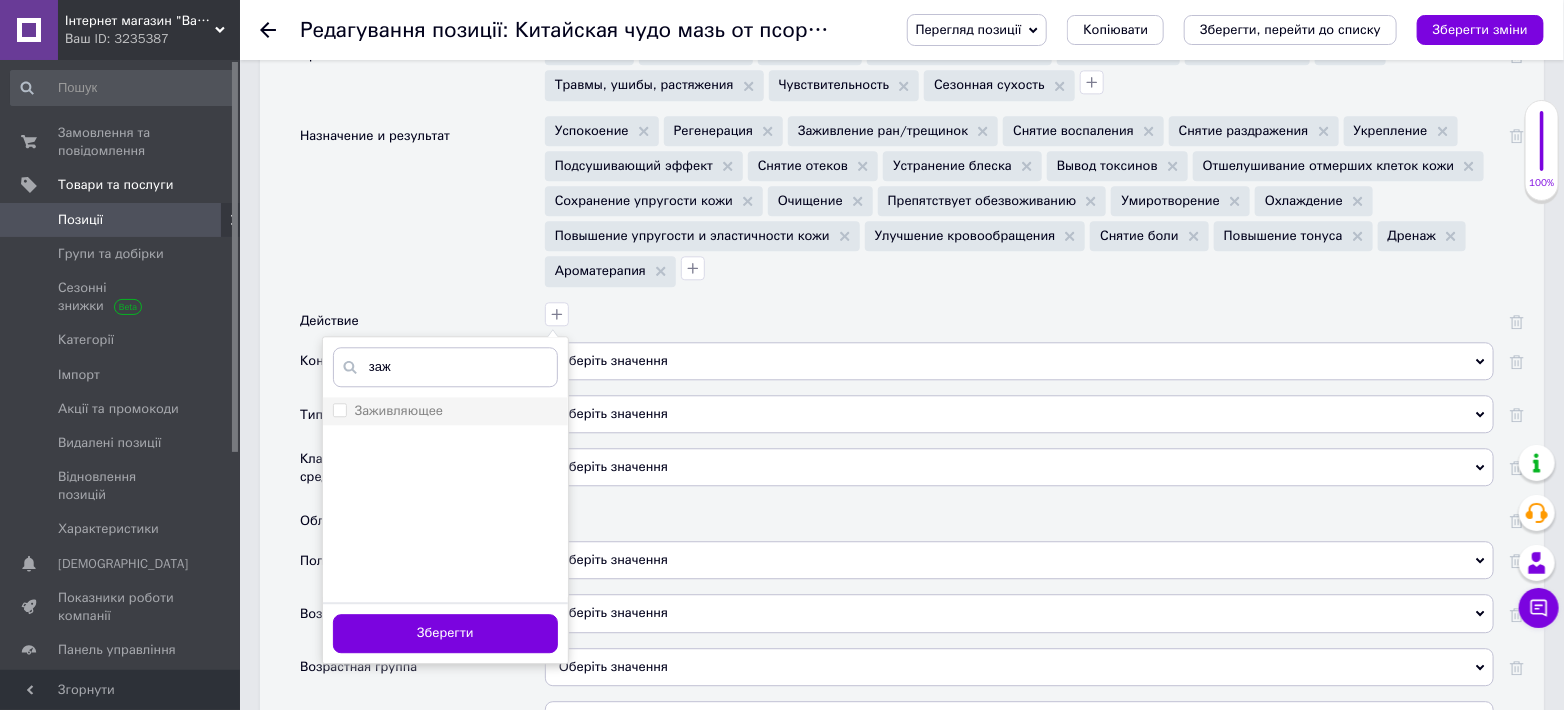 click on "Заживляющее" at bounding box center [339, 409] 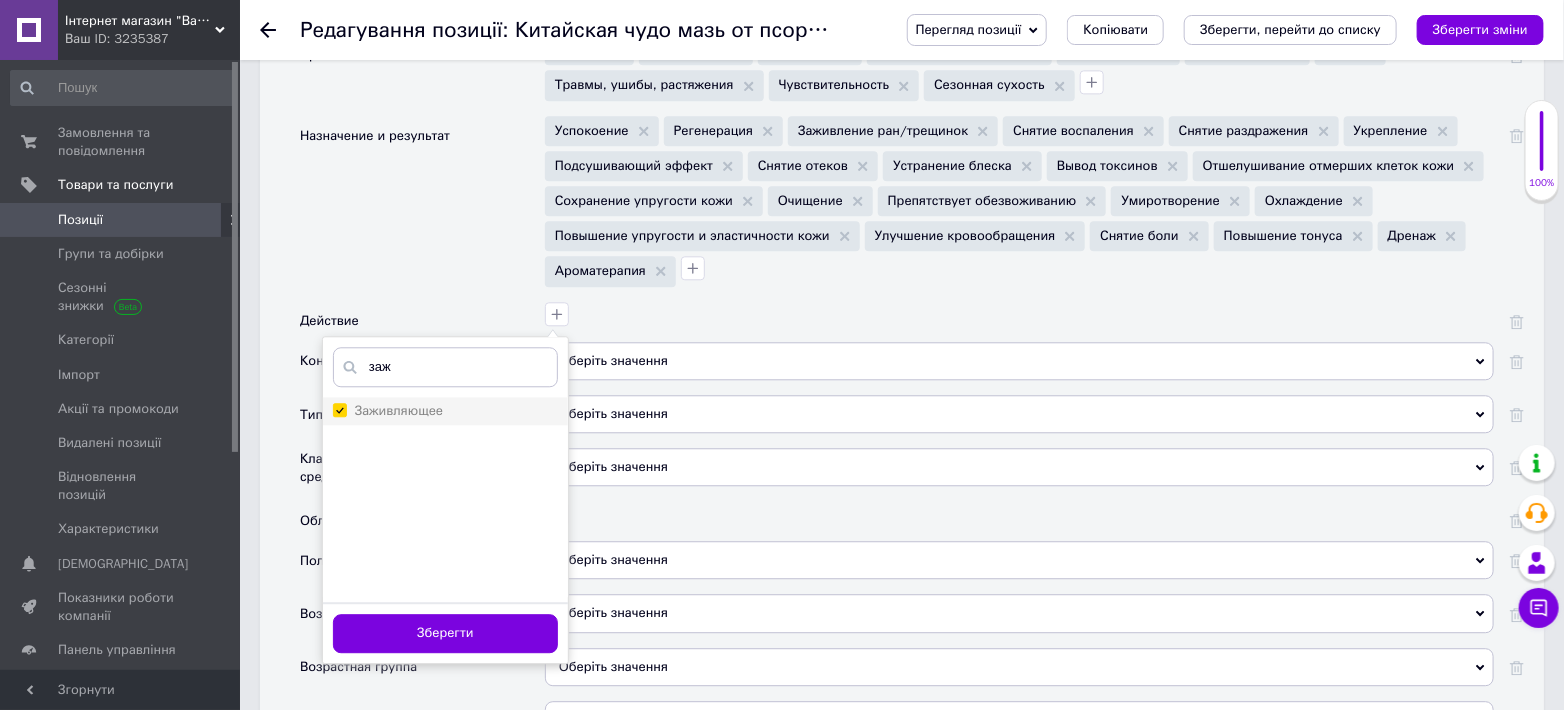 checkbox on "true" 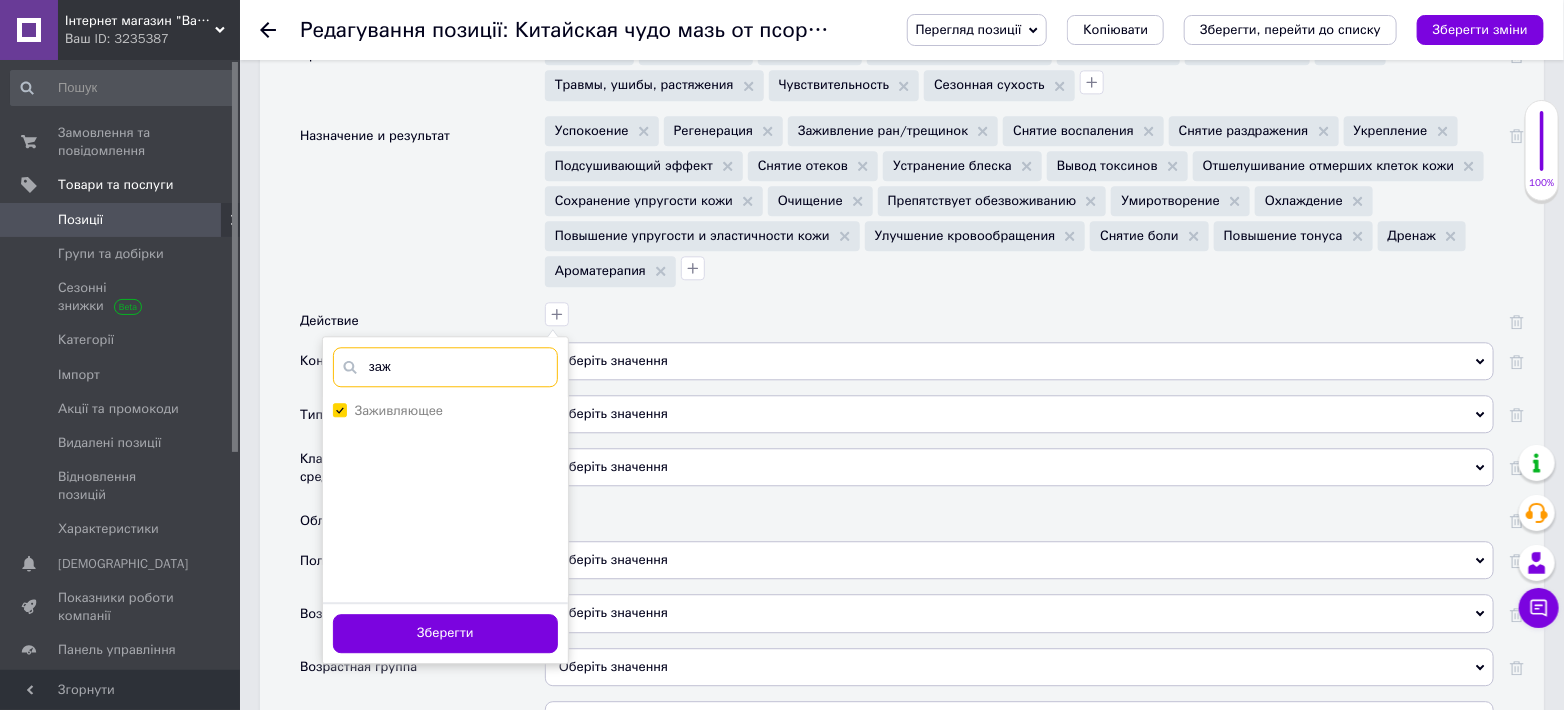 drag, startPoint x: 395, startPoint y: 365, endPoint x: 359, endPoint y: 365, distance: 36 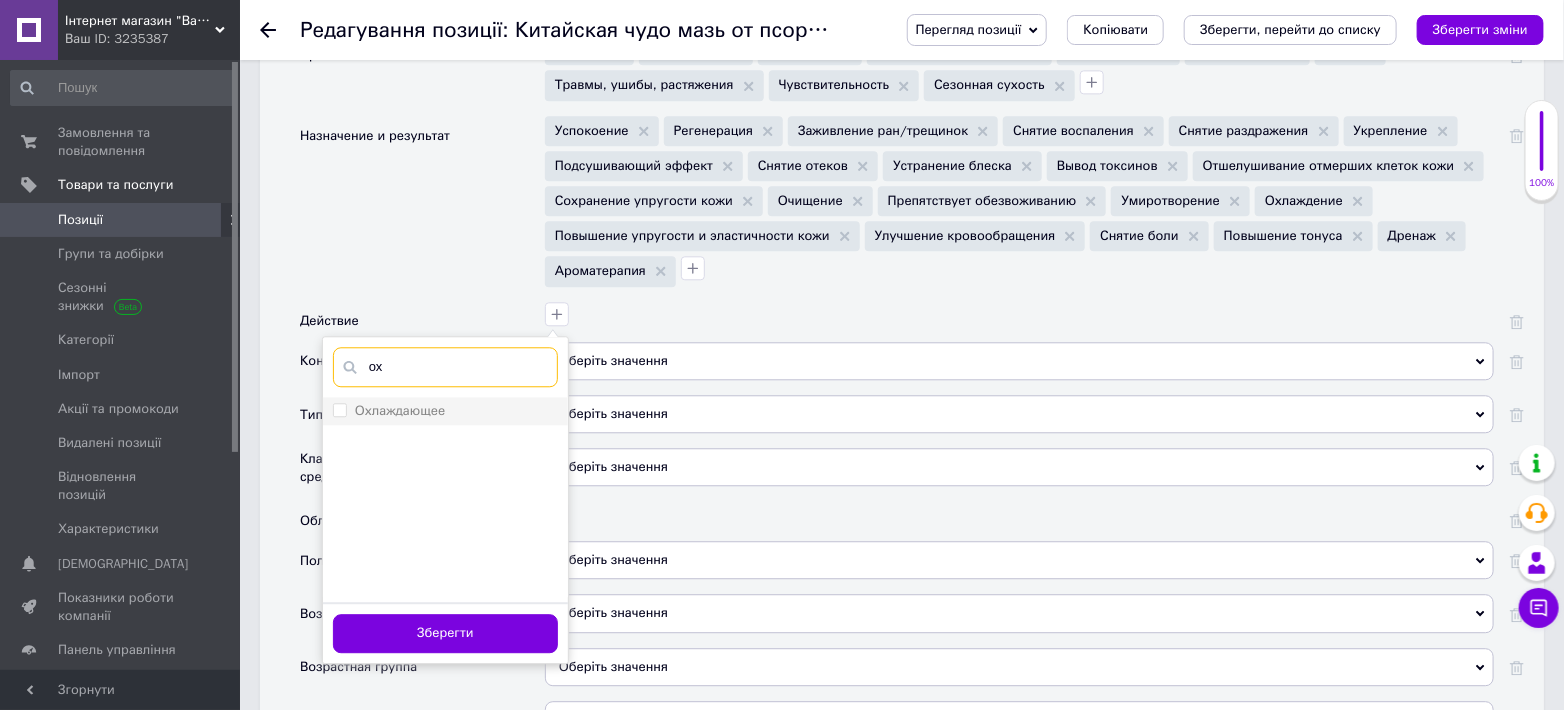 type on "ох" 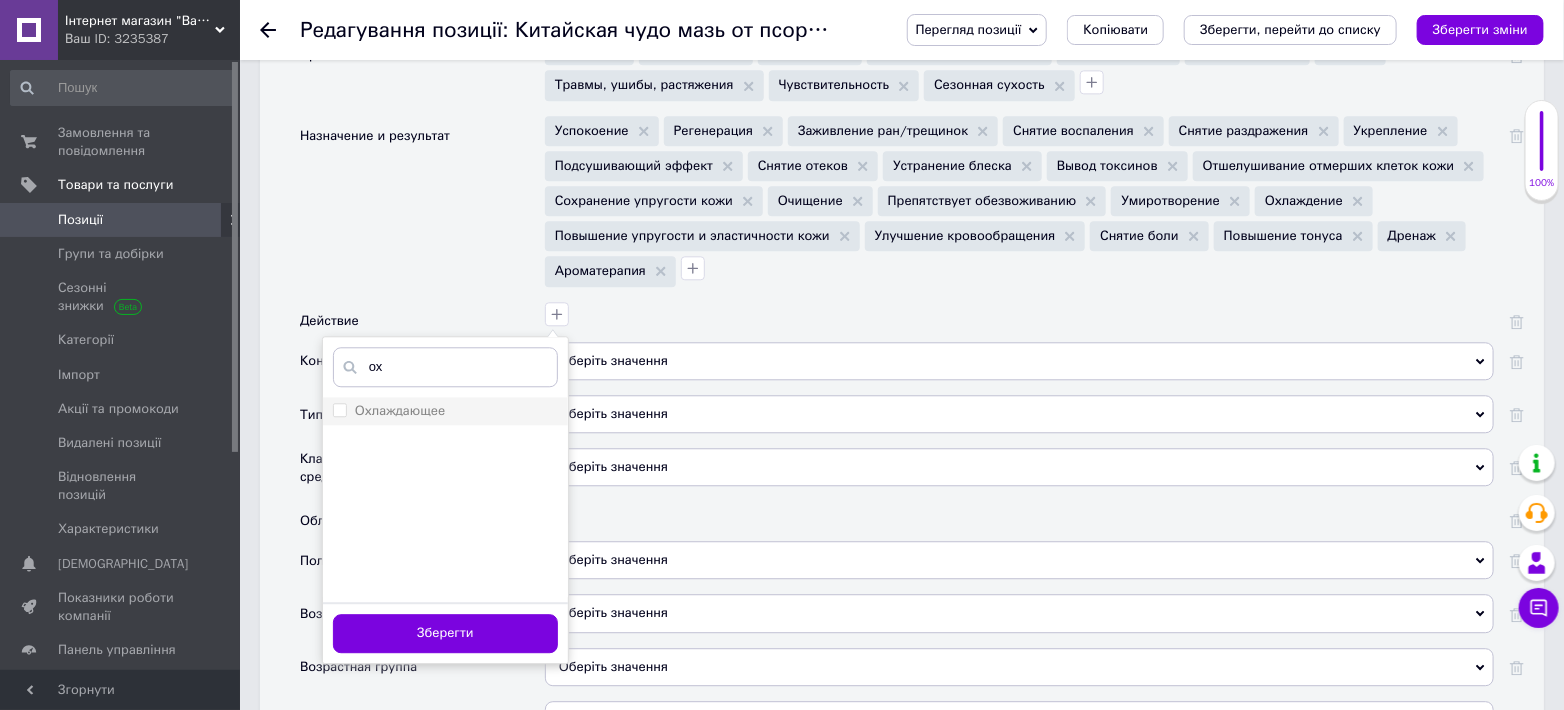 click on "Охлаждающее" at bounding box center (339, 409) 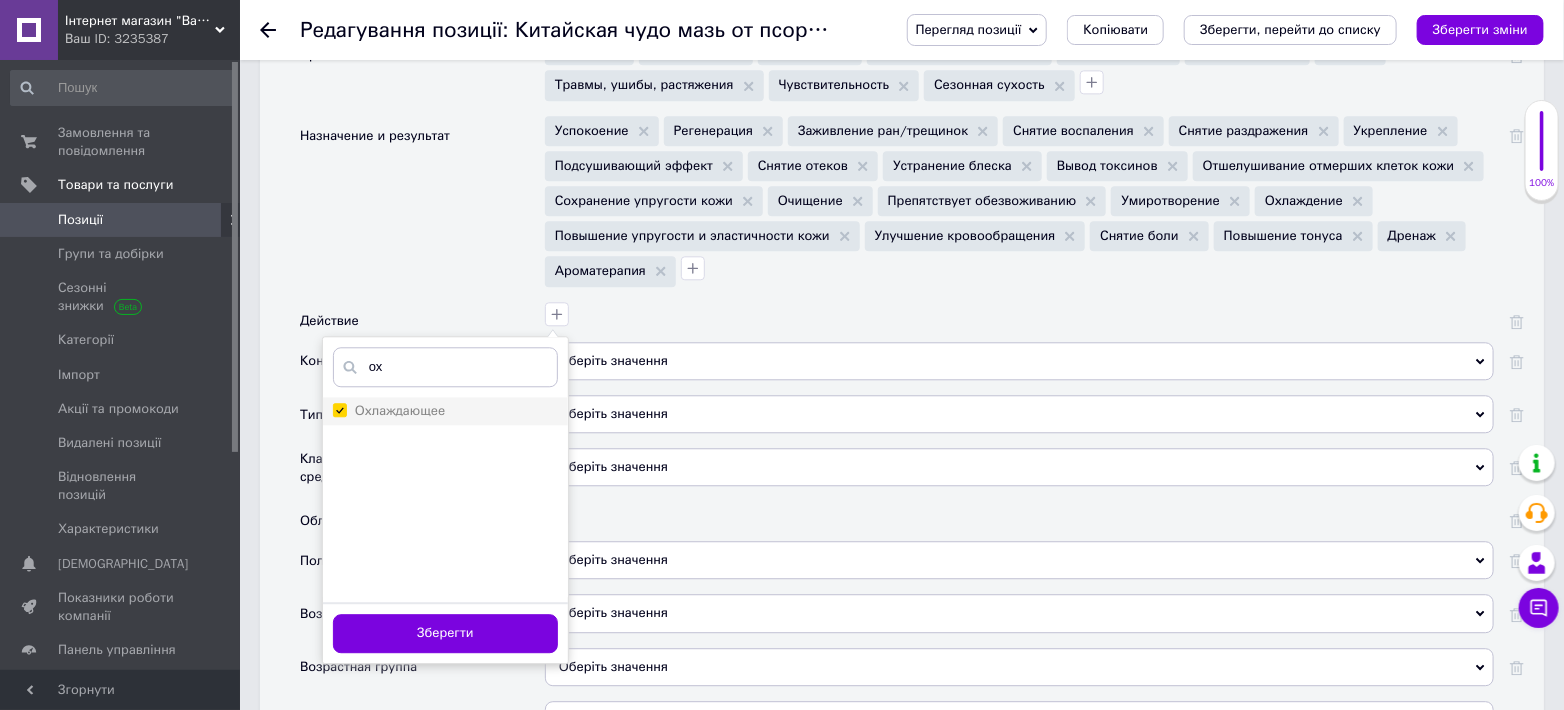 checkbox on "true" 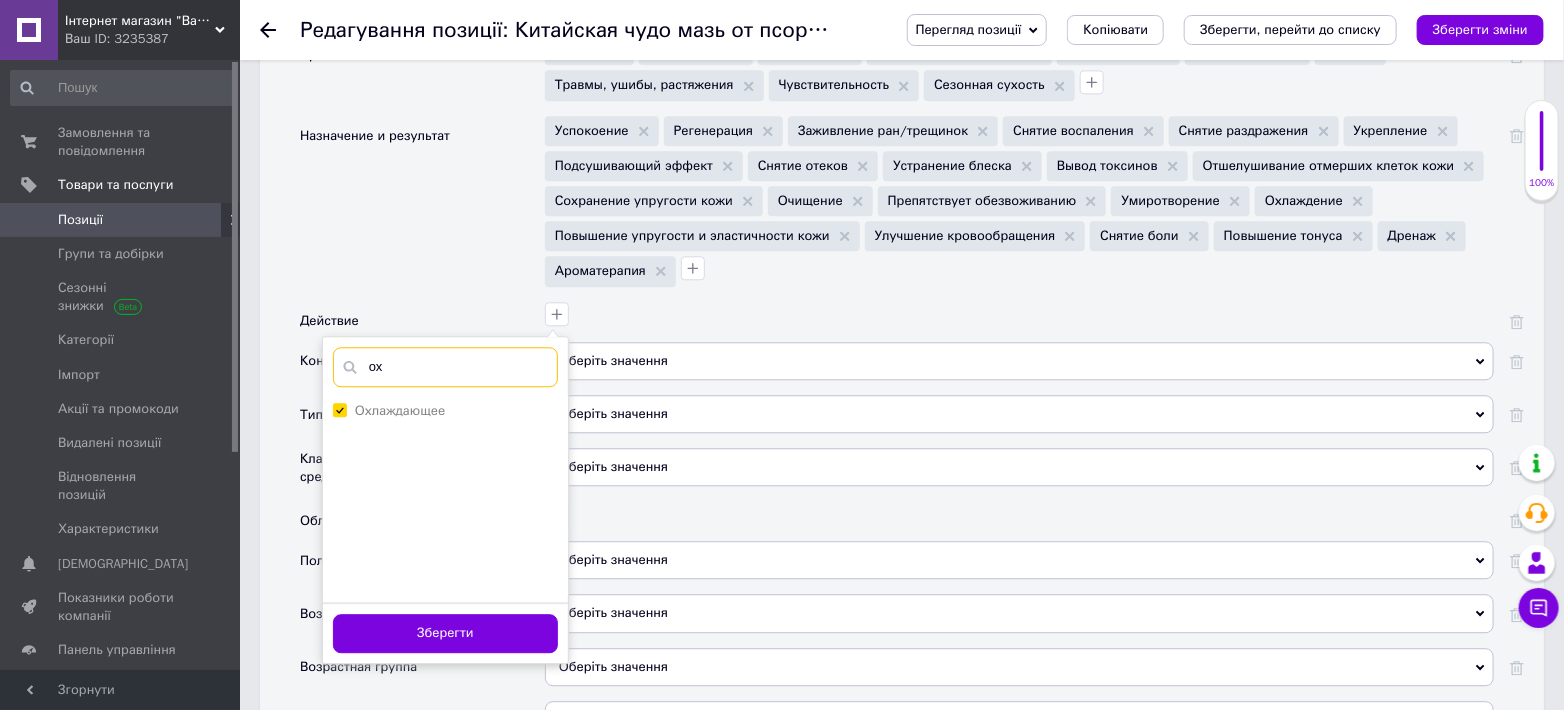 drag, startPoint x: 377, startPoint y: 366, endPoint x: 391, endPoint y: 367, distance: 14.035668 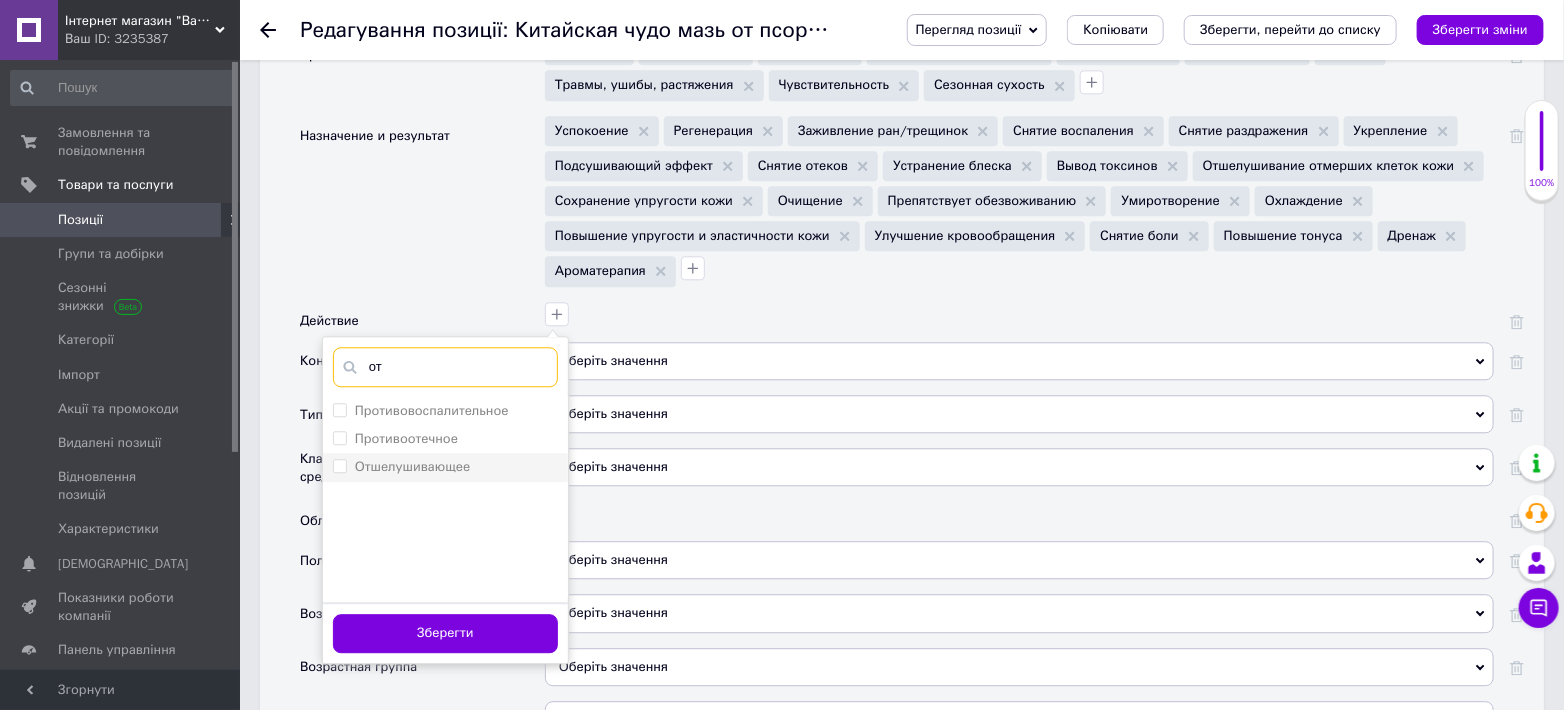 type on "от" 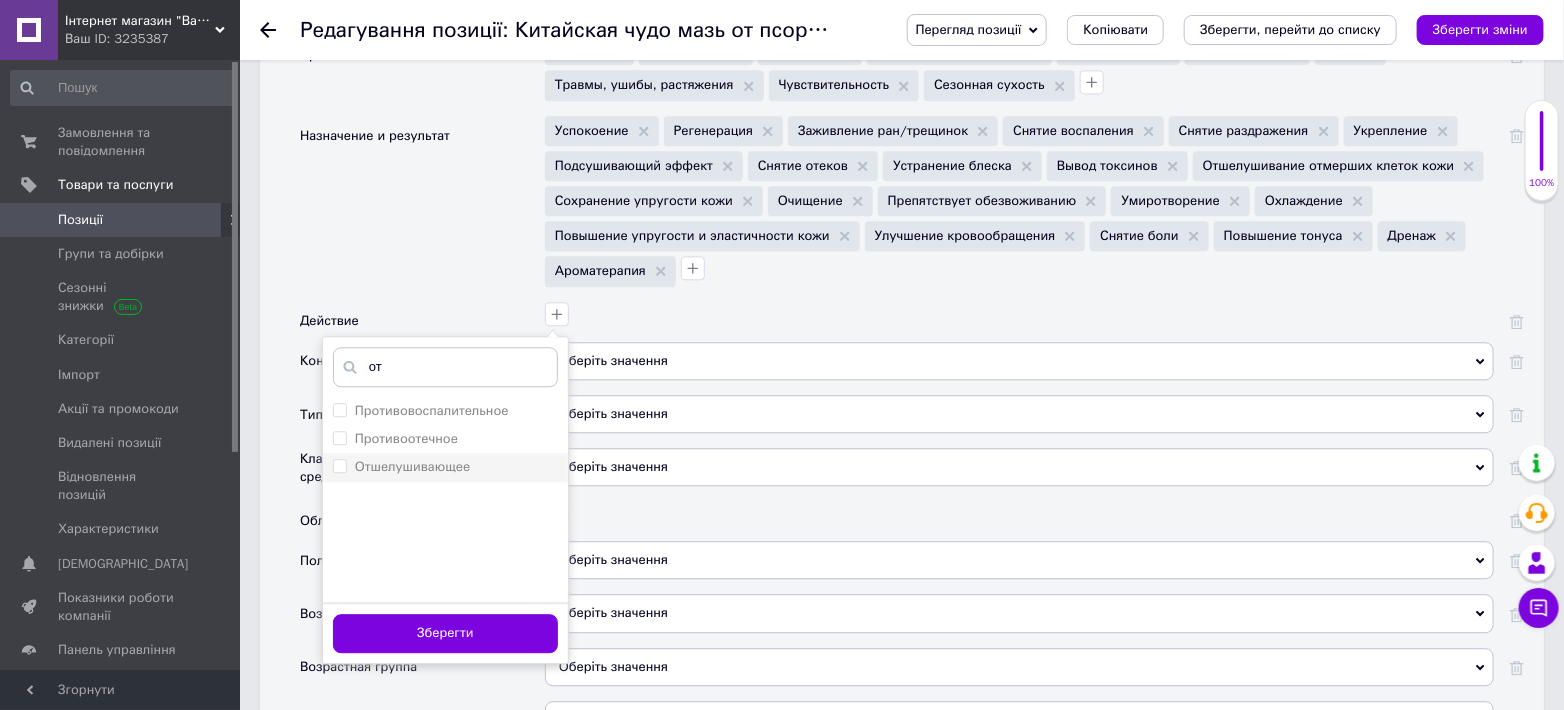 click on "Отшелушивающее" at bounding box center [339, 465] 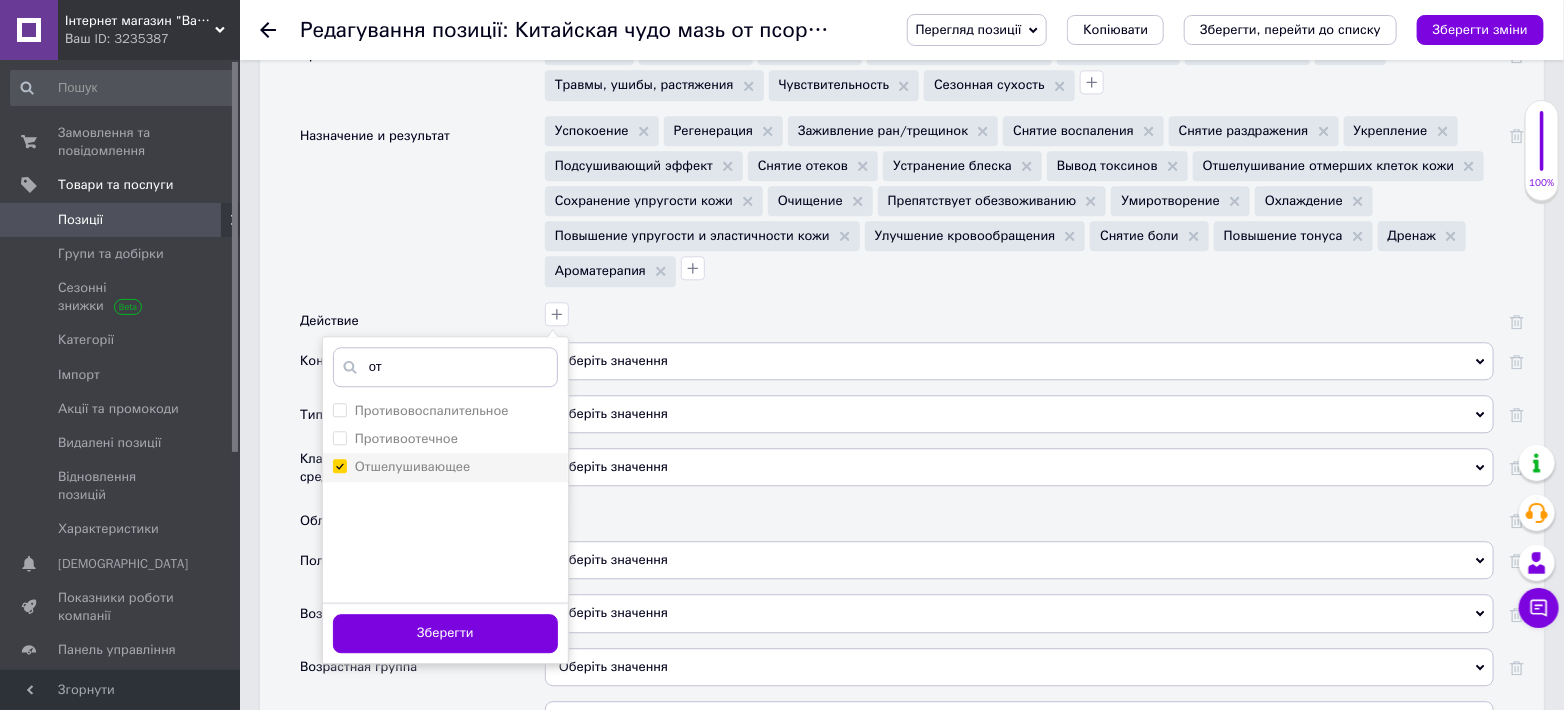 checkbox on "true" 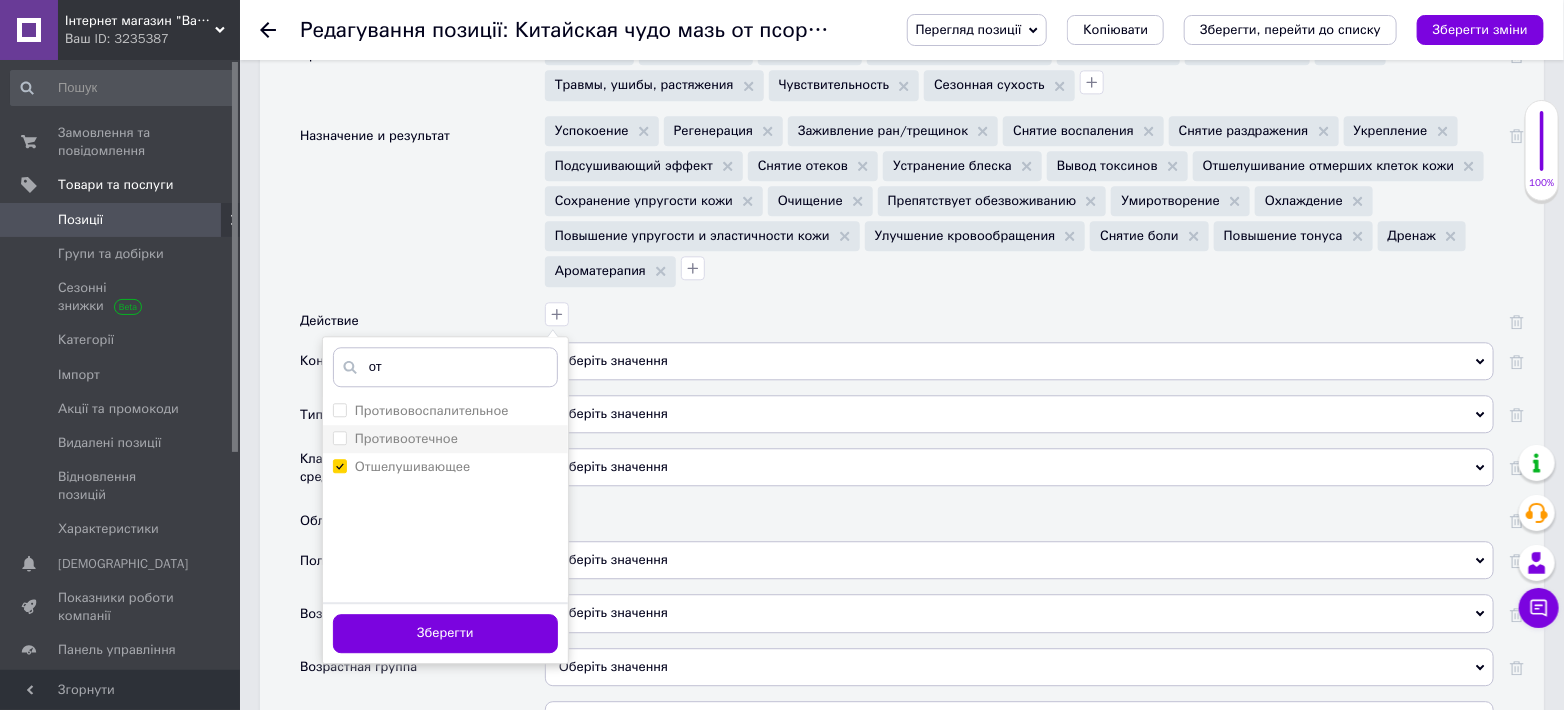 click on "Противоотечное" at bounding box center (339, 437) 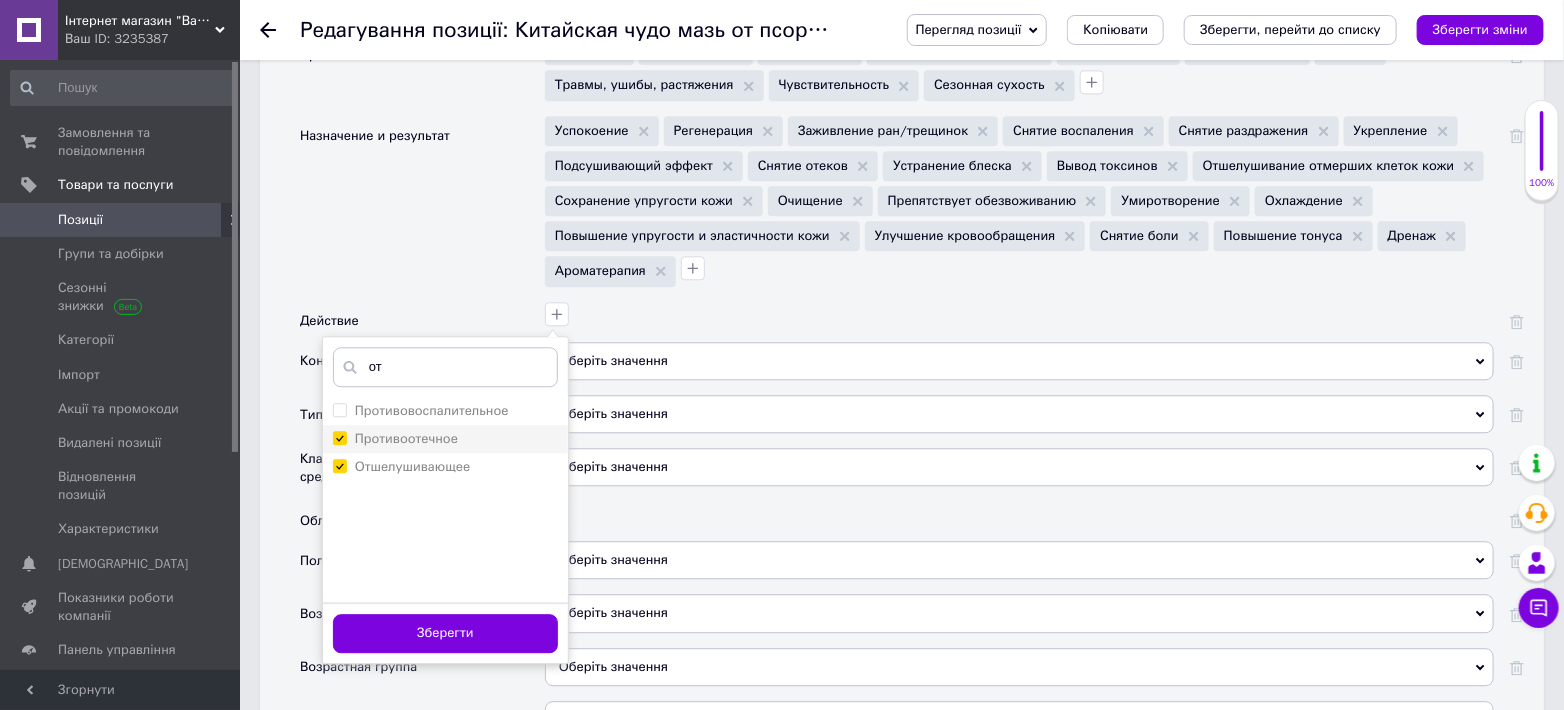 checkbox on "true" 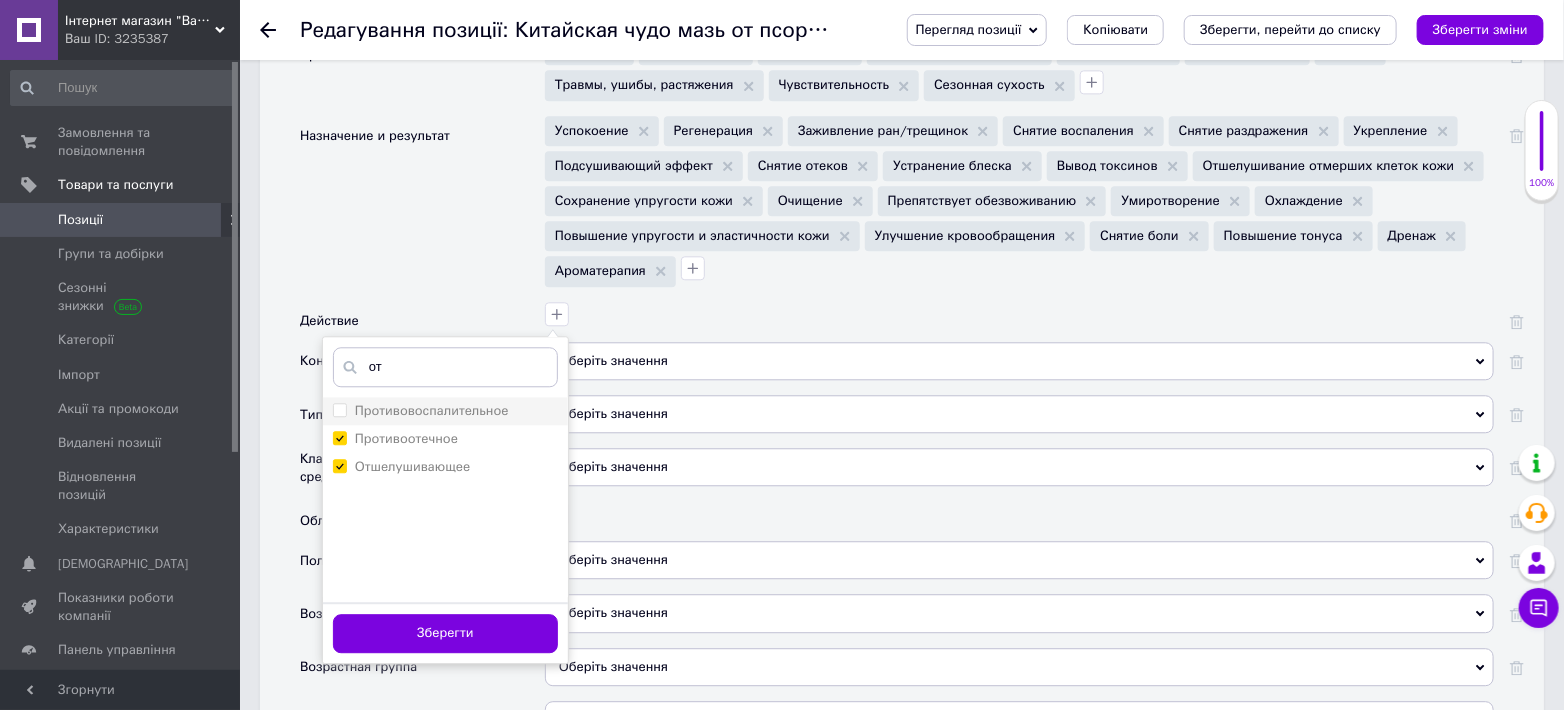 click on "Противовоспалительное" at bounding box center (339, 409) 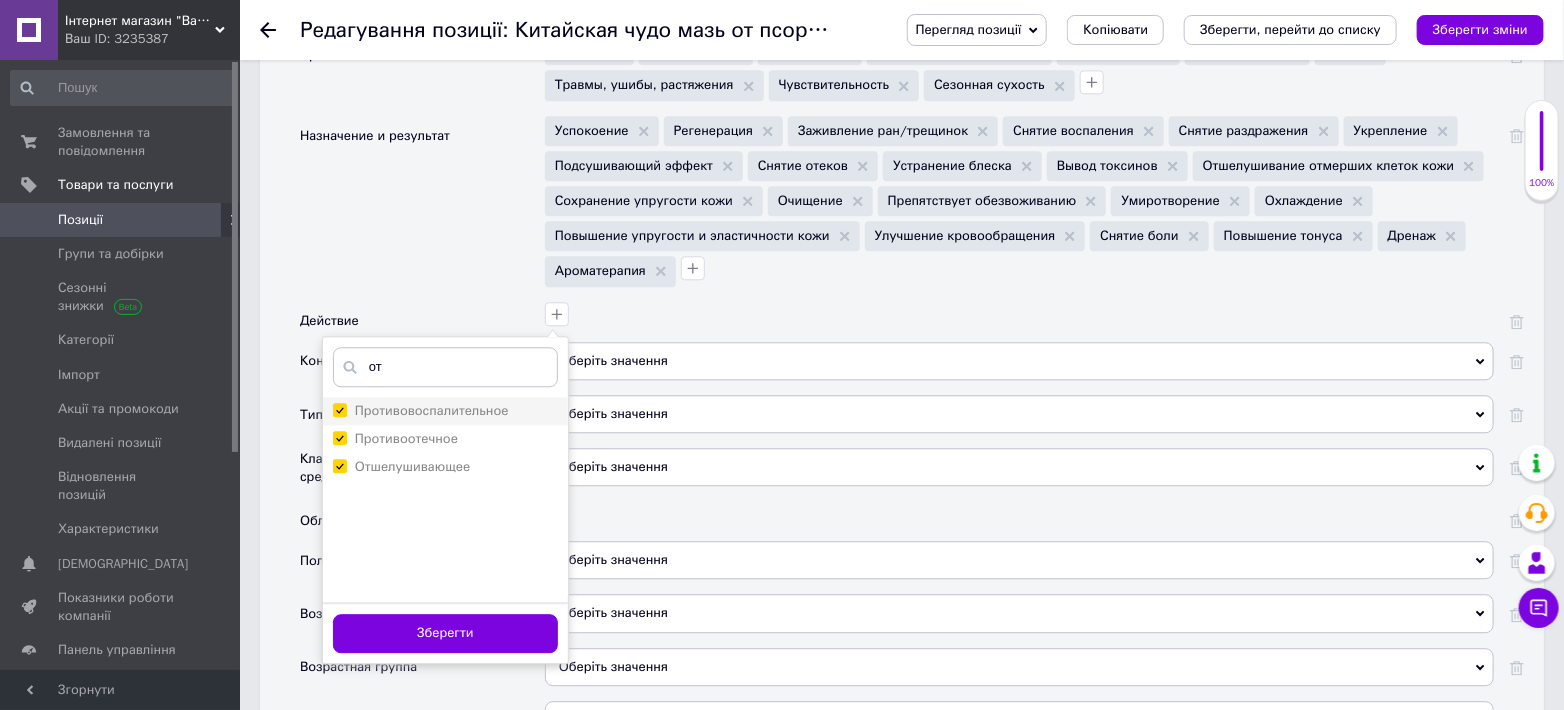 checkbox on "true" 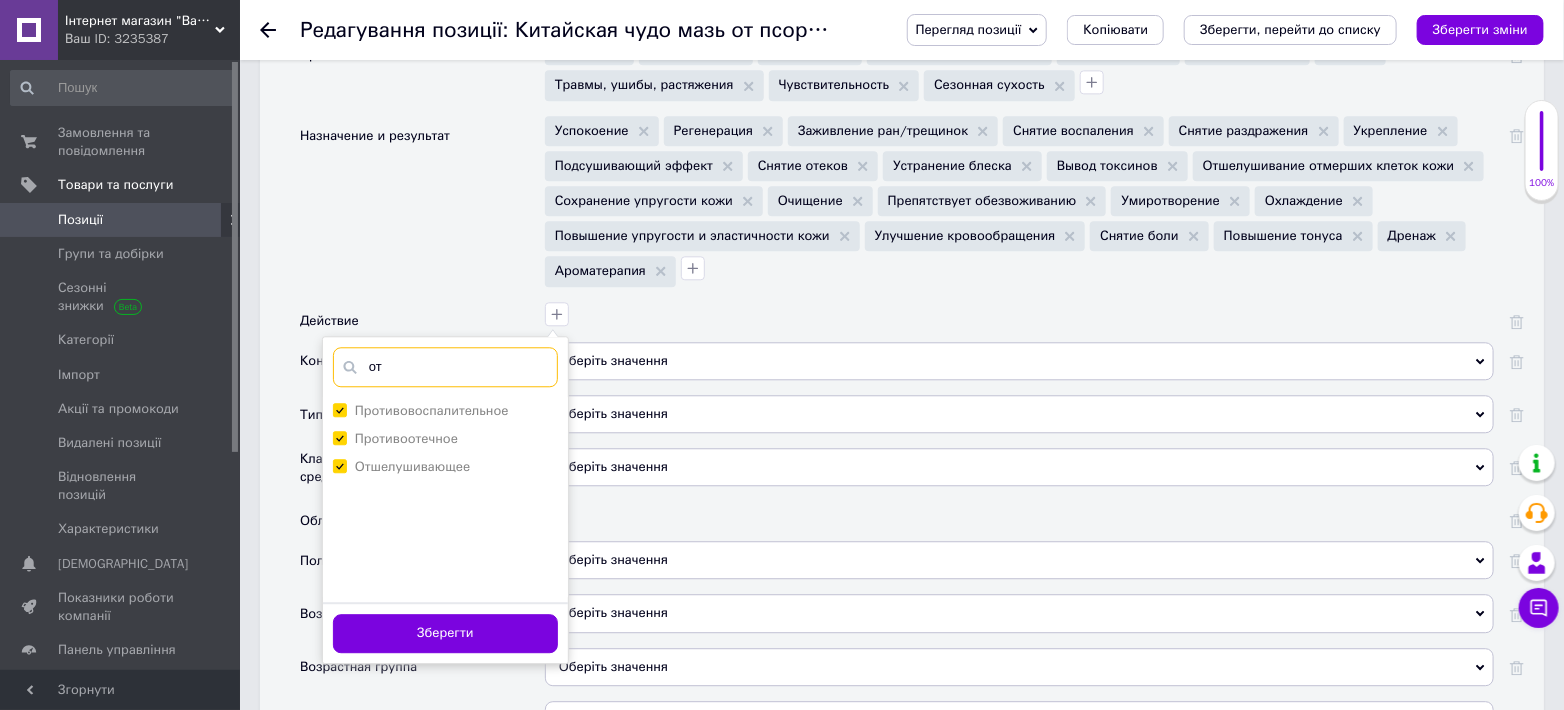 drag, startPoint x: 380, startPoint y: 365, endPoint x: 359, endPoint y: 365, distance: 21 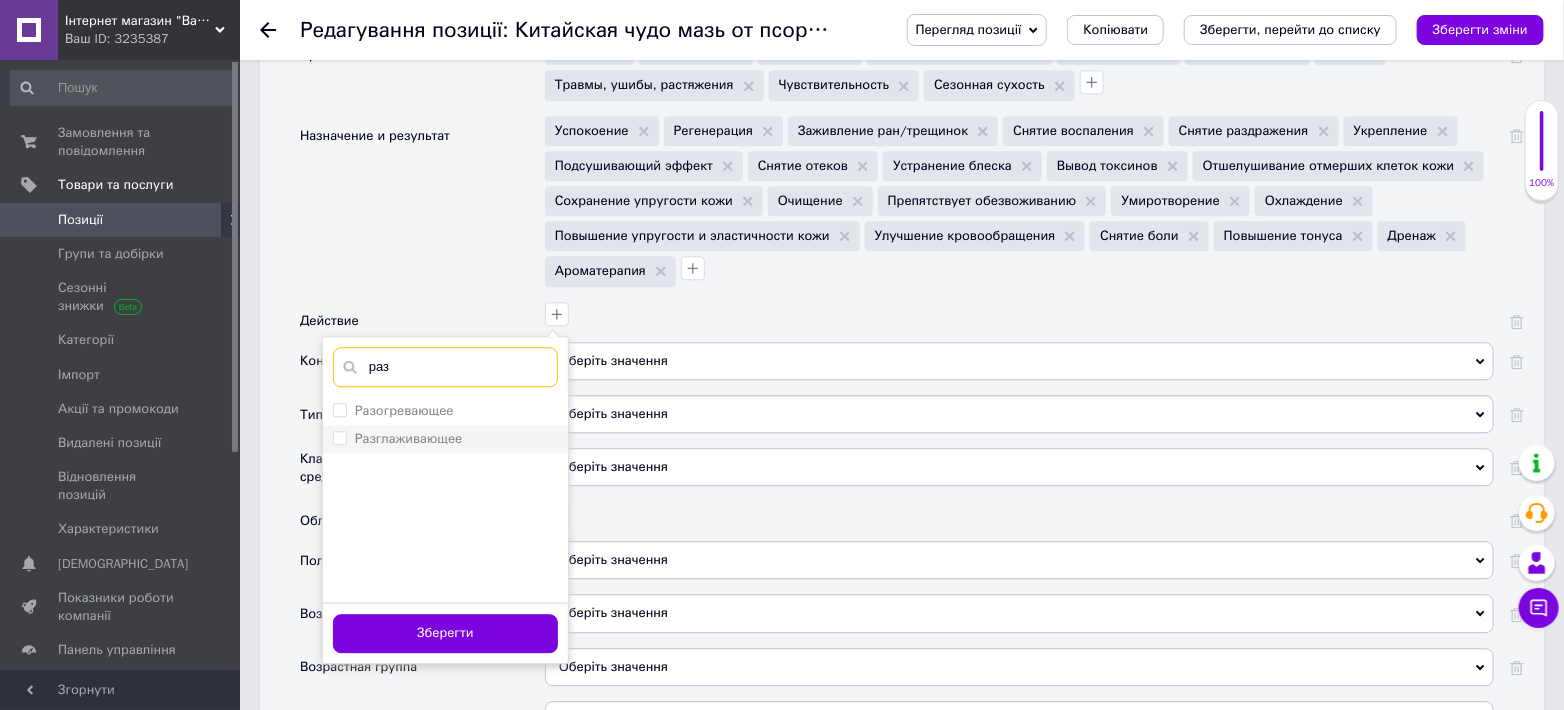 type on "раз" 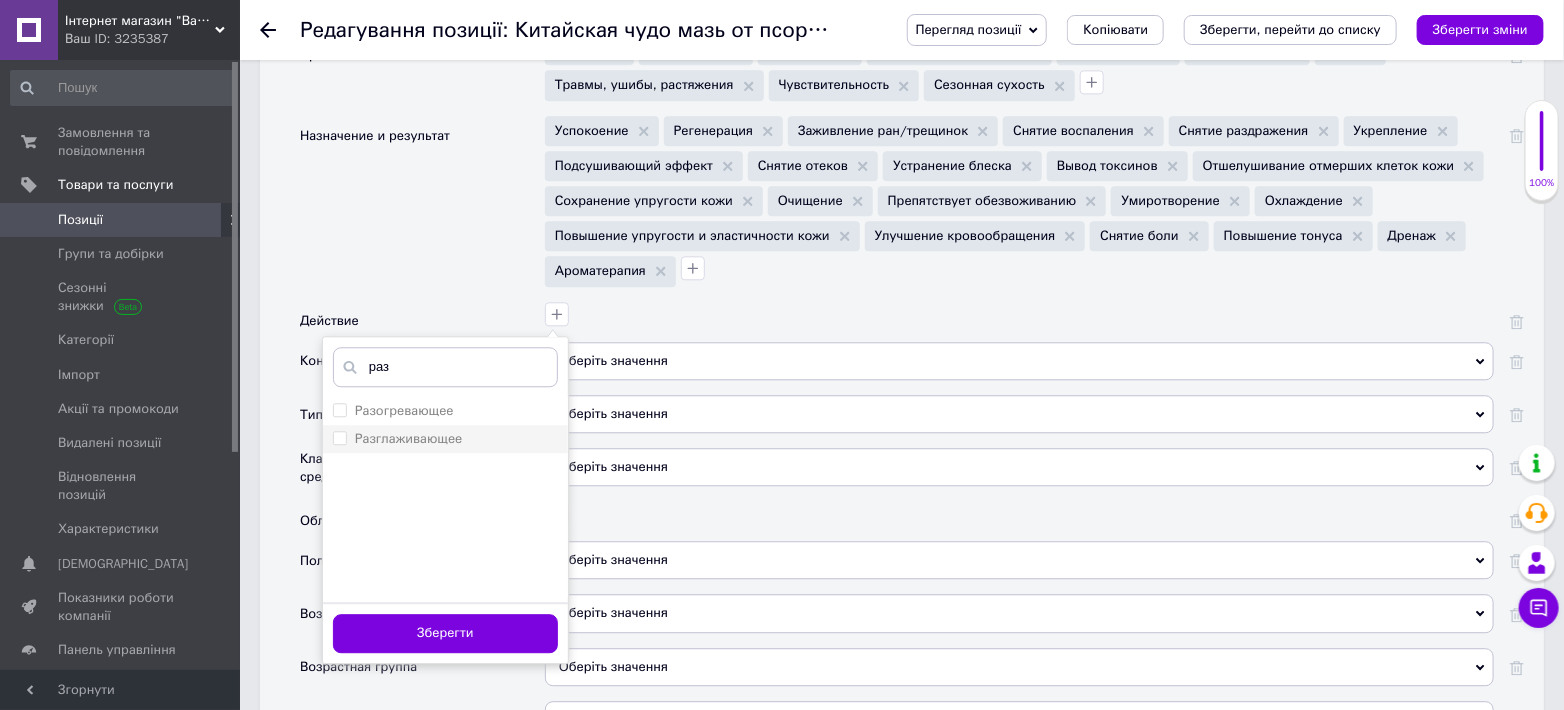 click on "Разглаживающее" at bounding box center (339, 437) 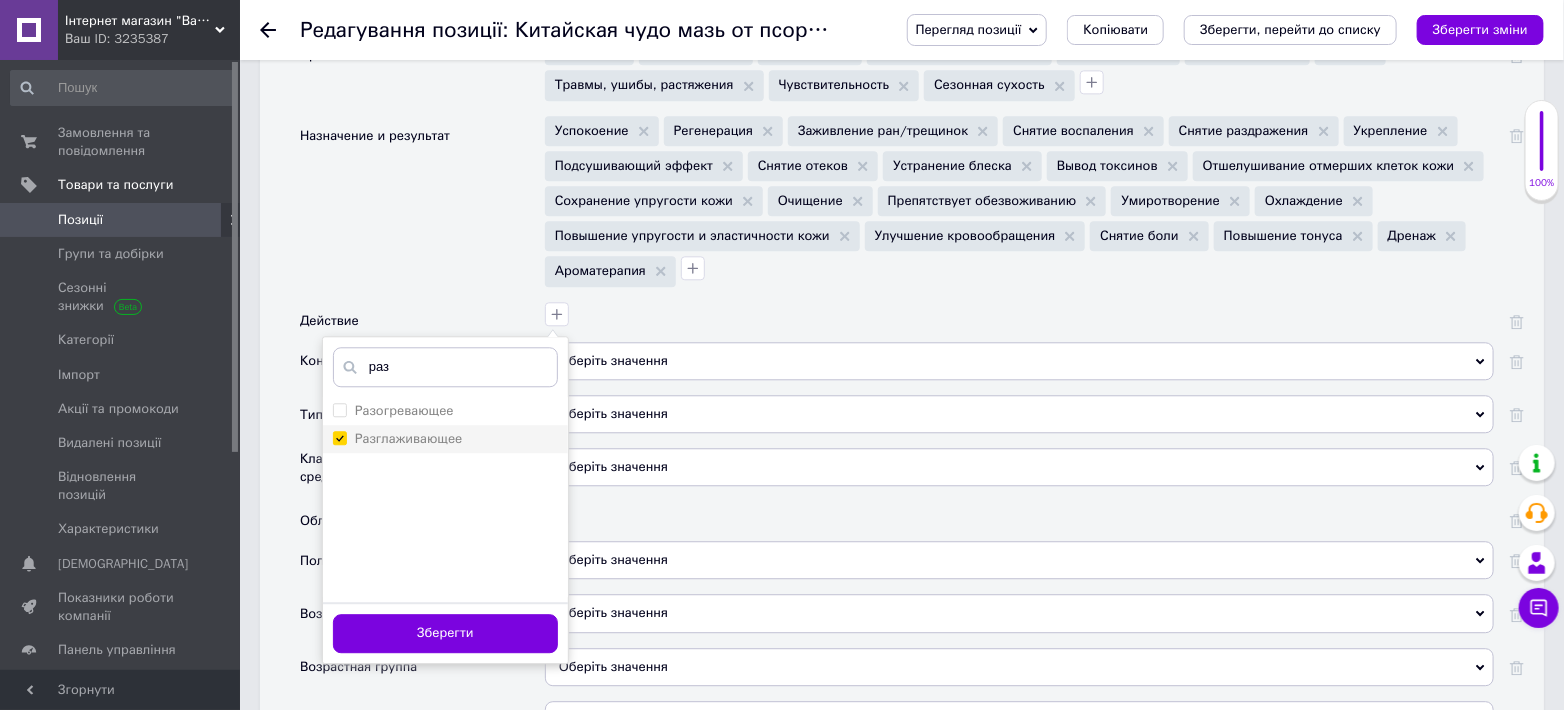 checkbox on "true" 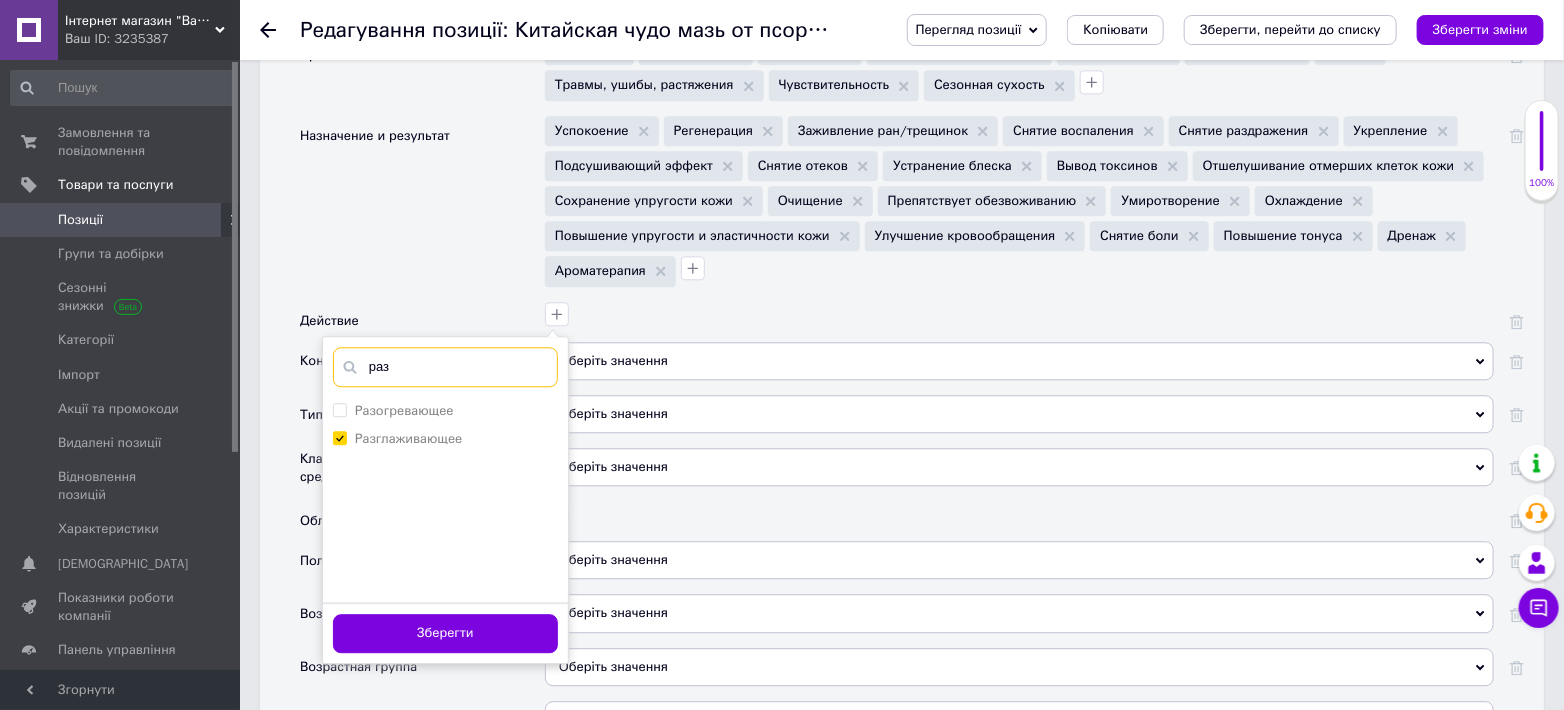 drag, startPoint x: 375, startPoint y: 362, endPoint x: 409, endPoint y: 364, distance: 34.058773 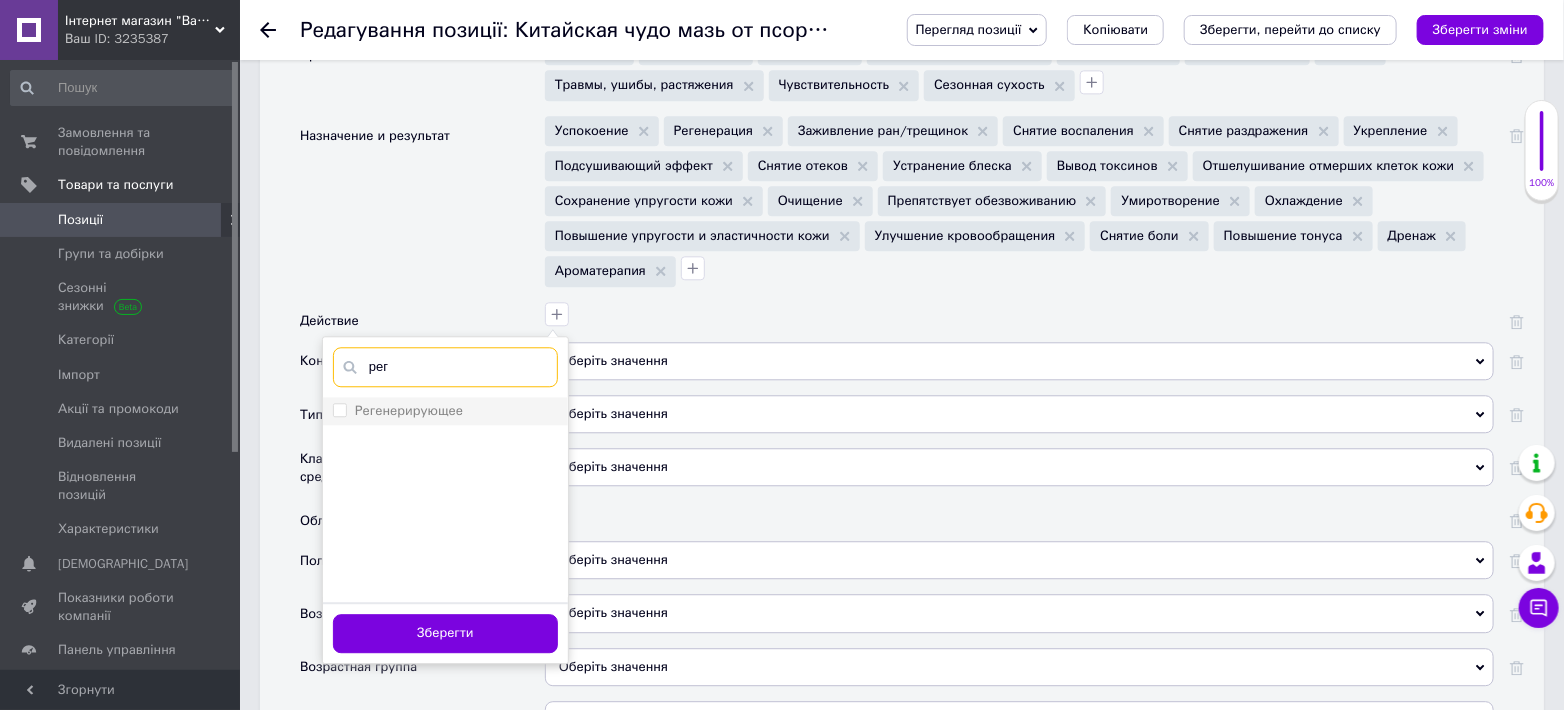 type on "рег" 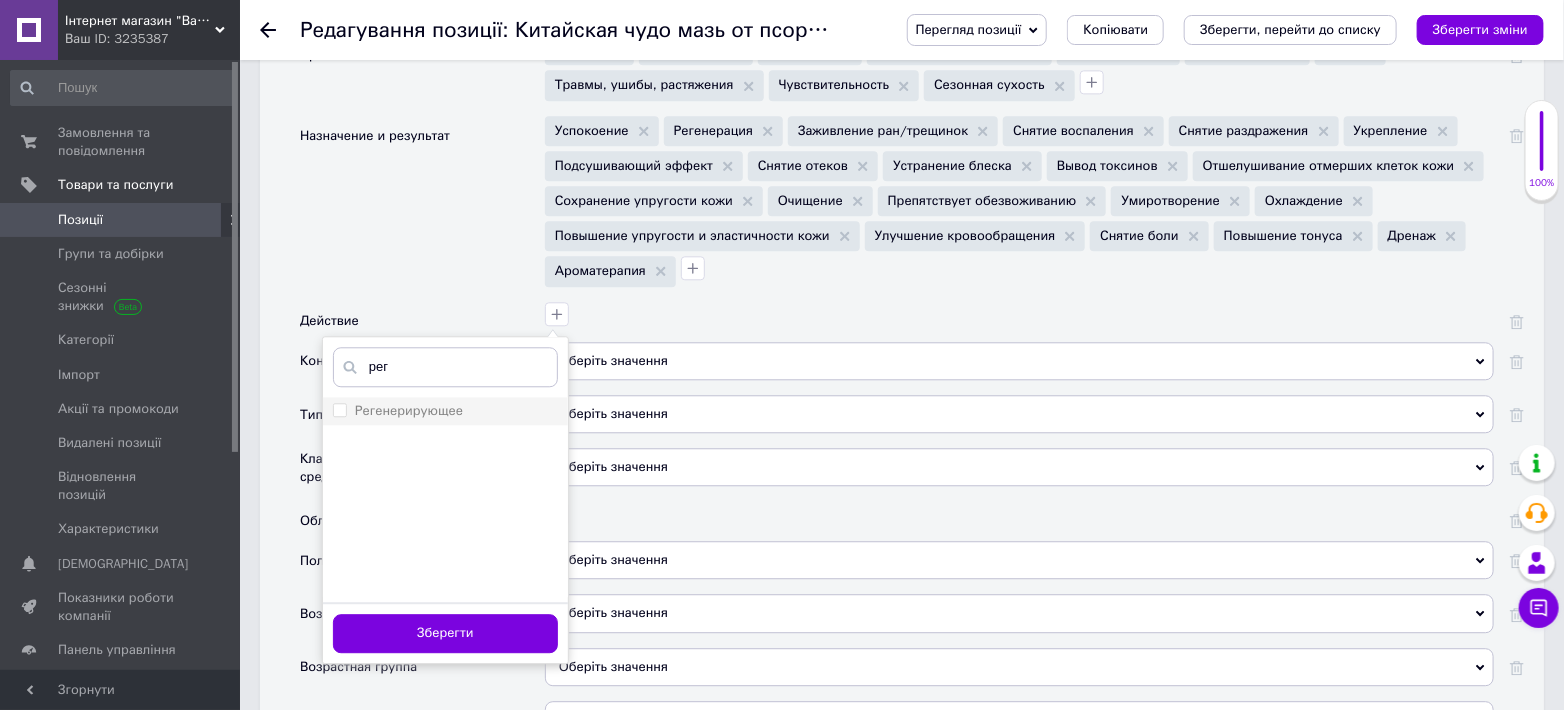 click on "Регенерирующее" at bounding box center [339, 409] 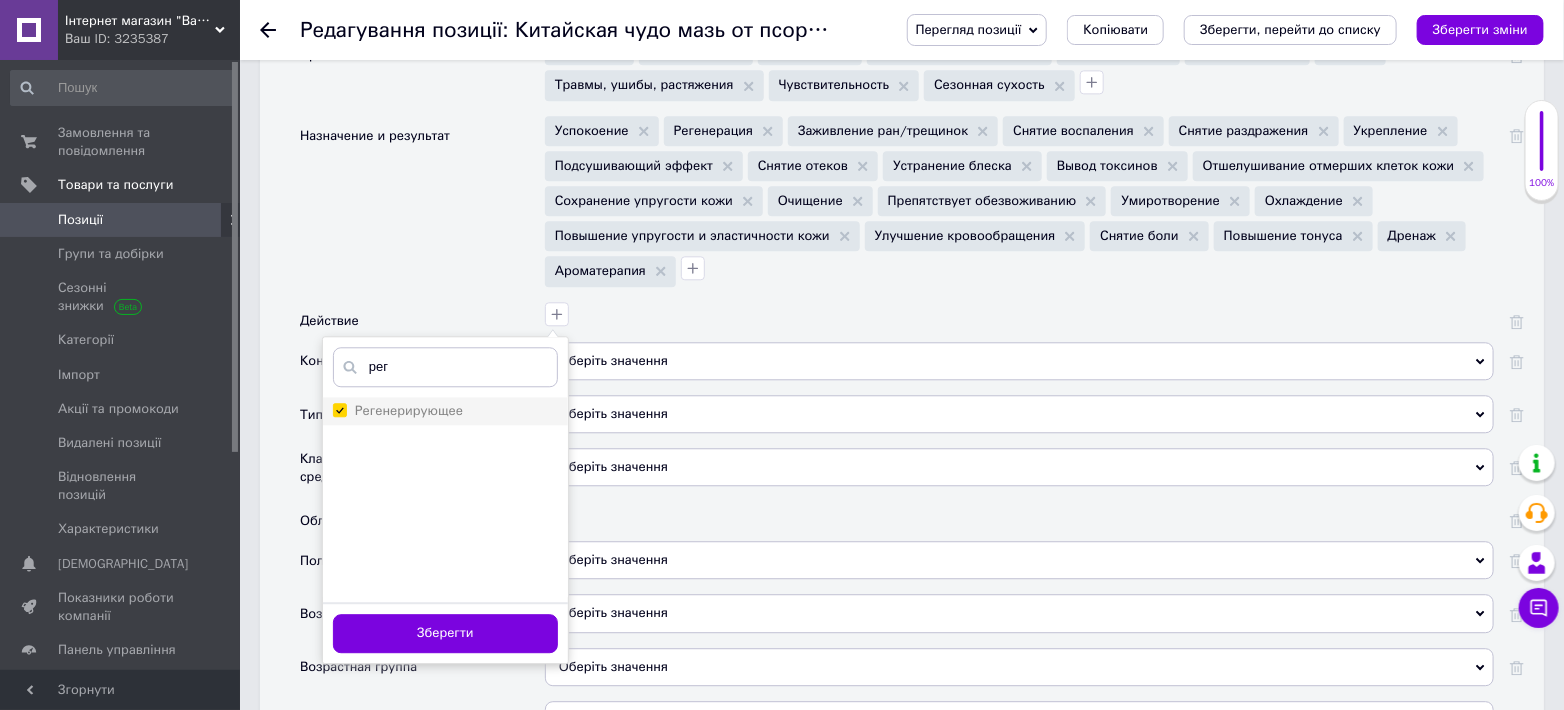 checkbox on "true" 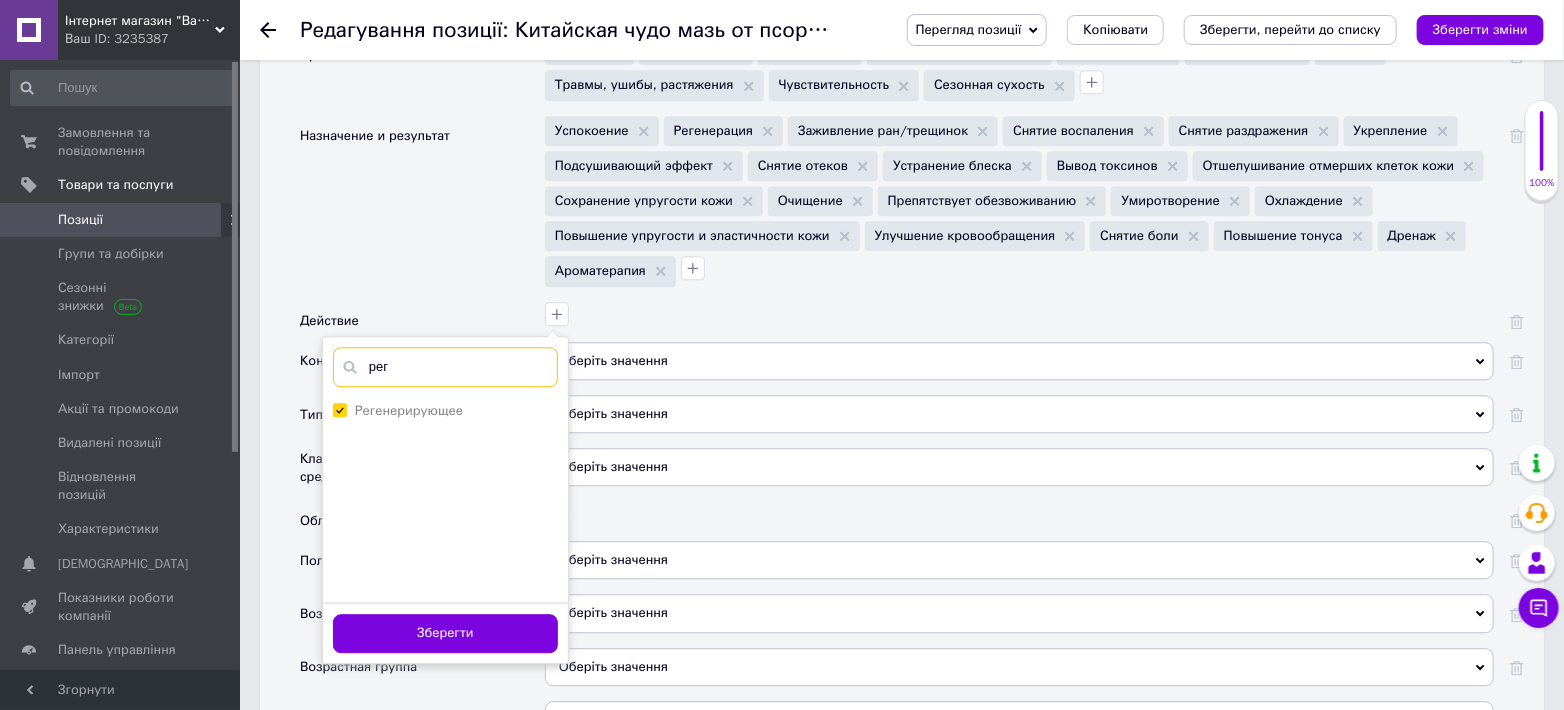 drag, startPoint x: 388, startPoint y: 361, endPoint x: 351, endPoint y: 364, distance: 37.12142 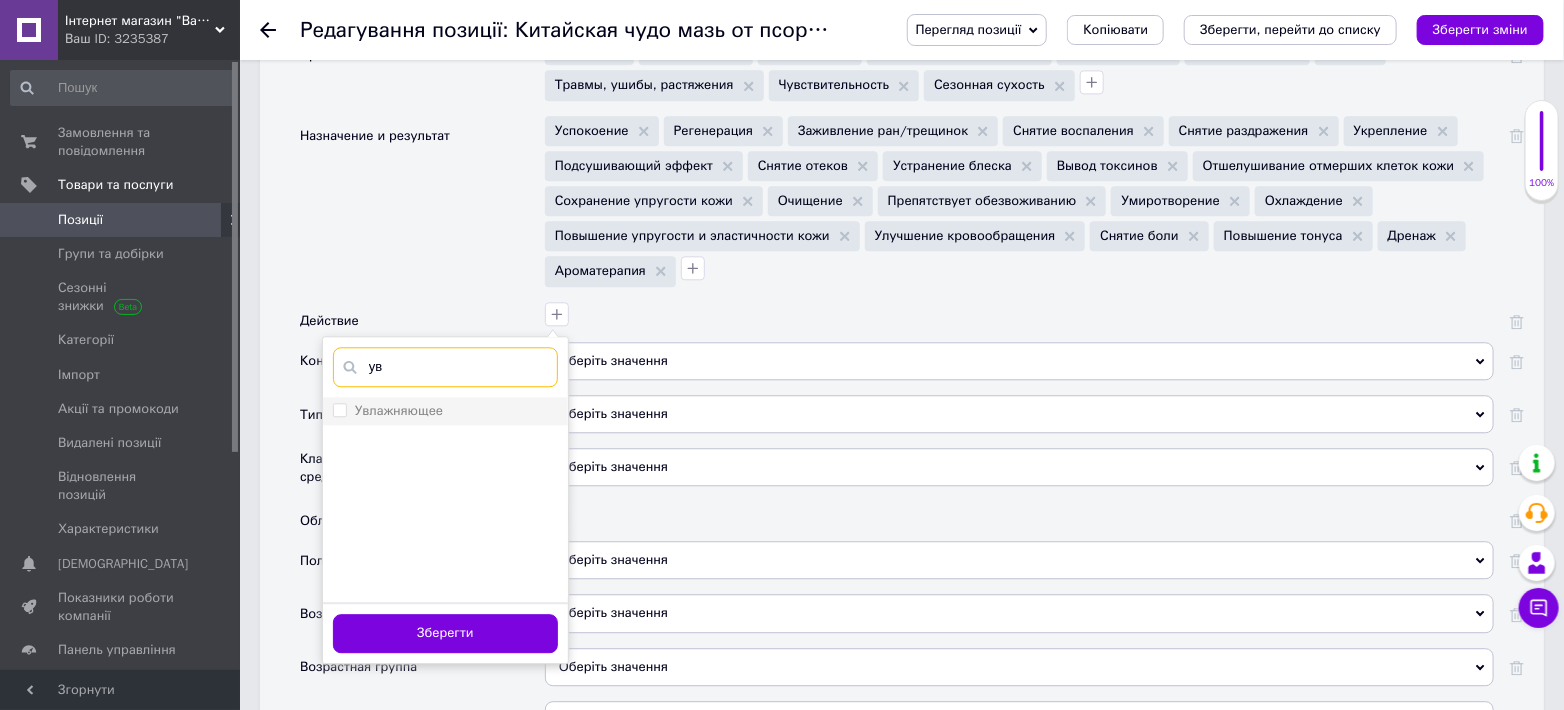 type on "ув" 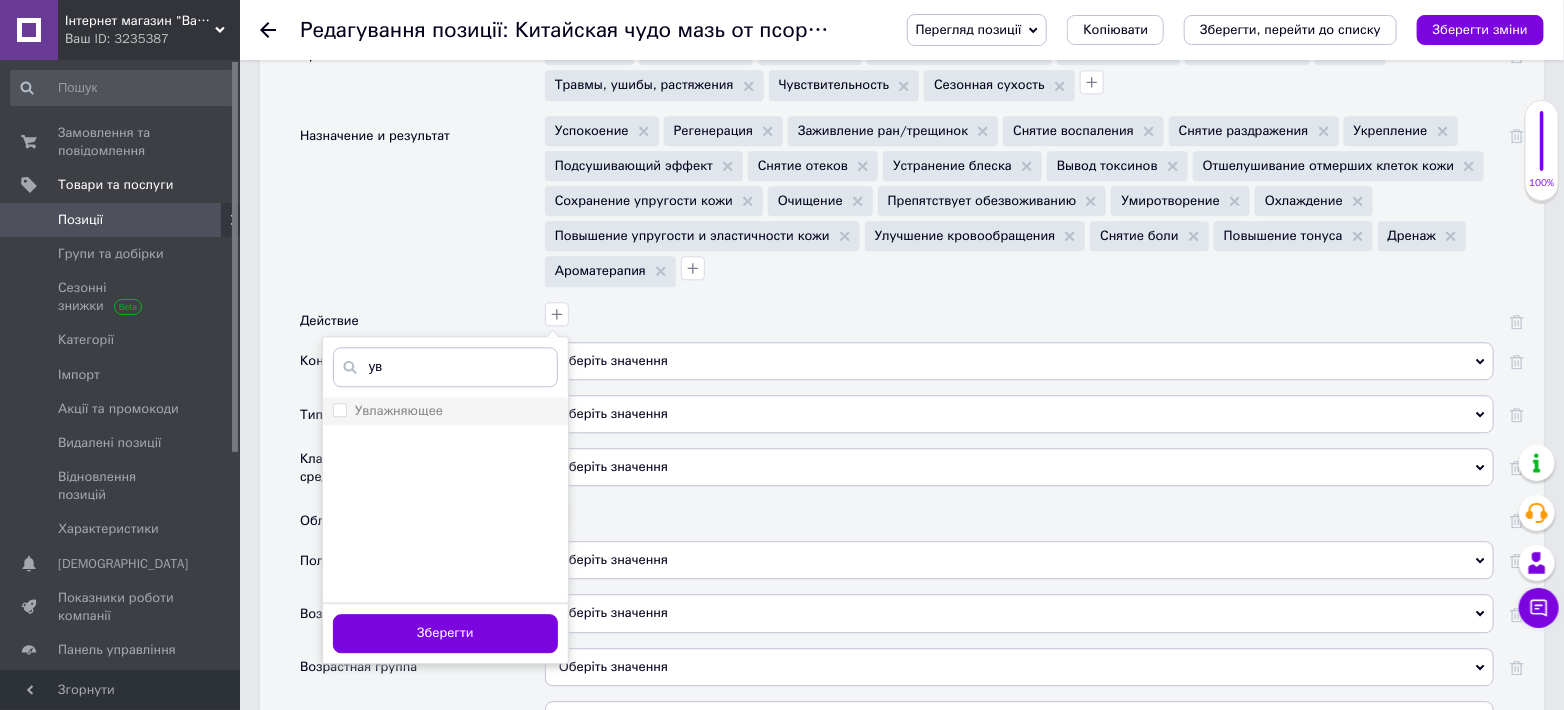 click on "Увлажняющее" at bounding box center (339, 409) 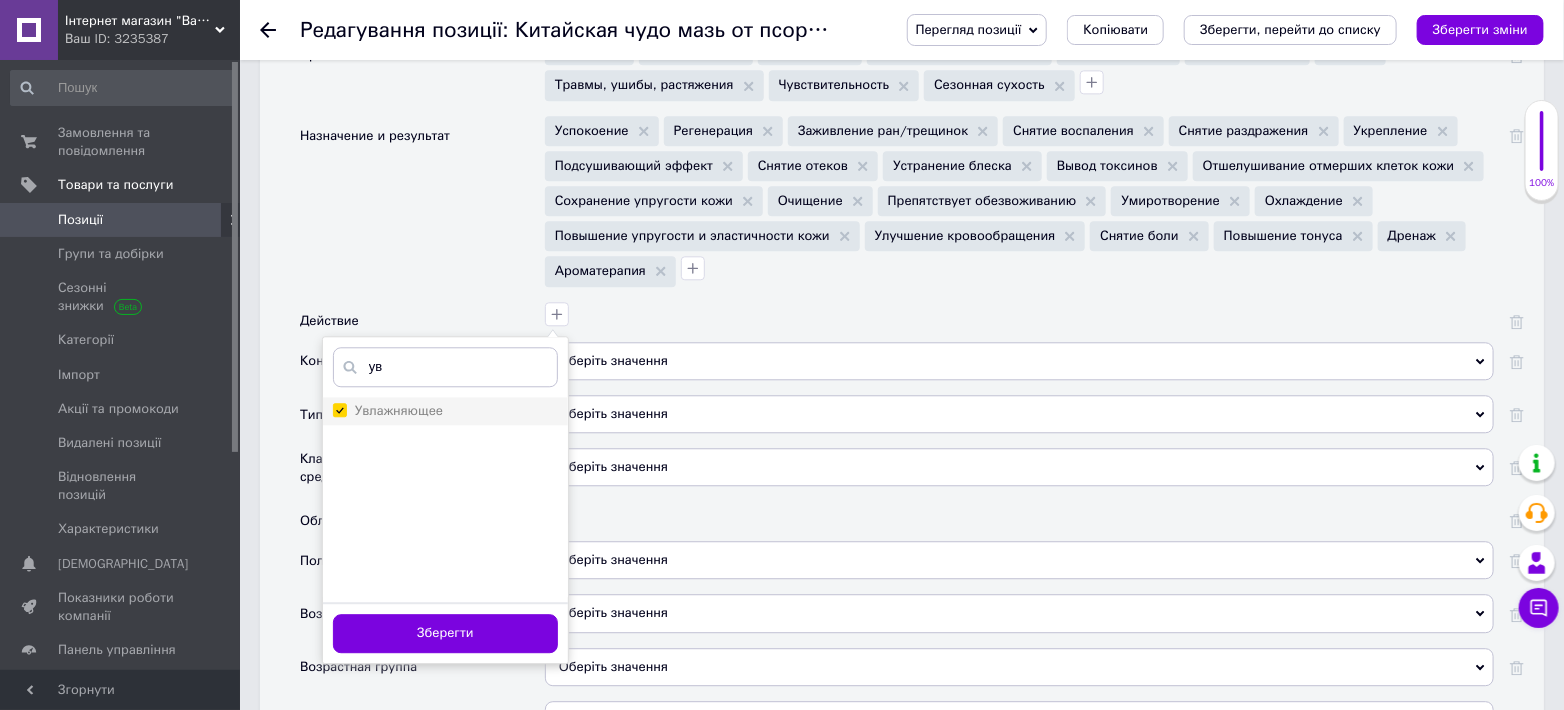 checkbox on "true" 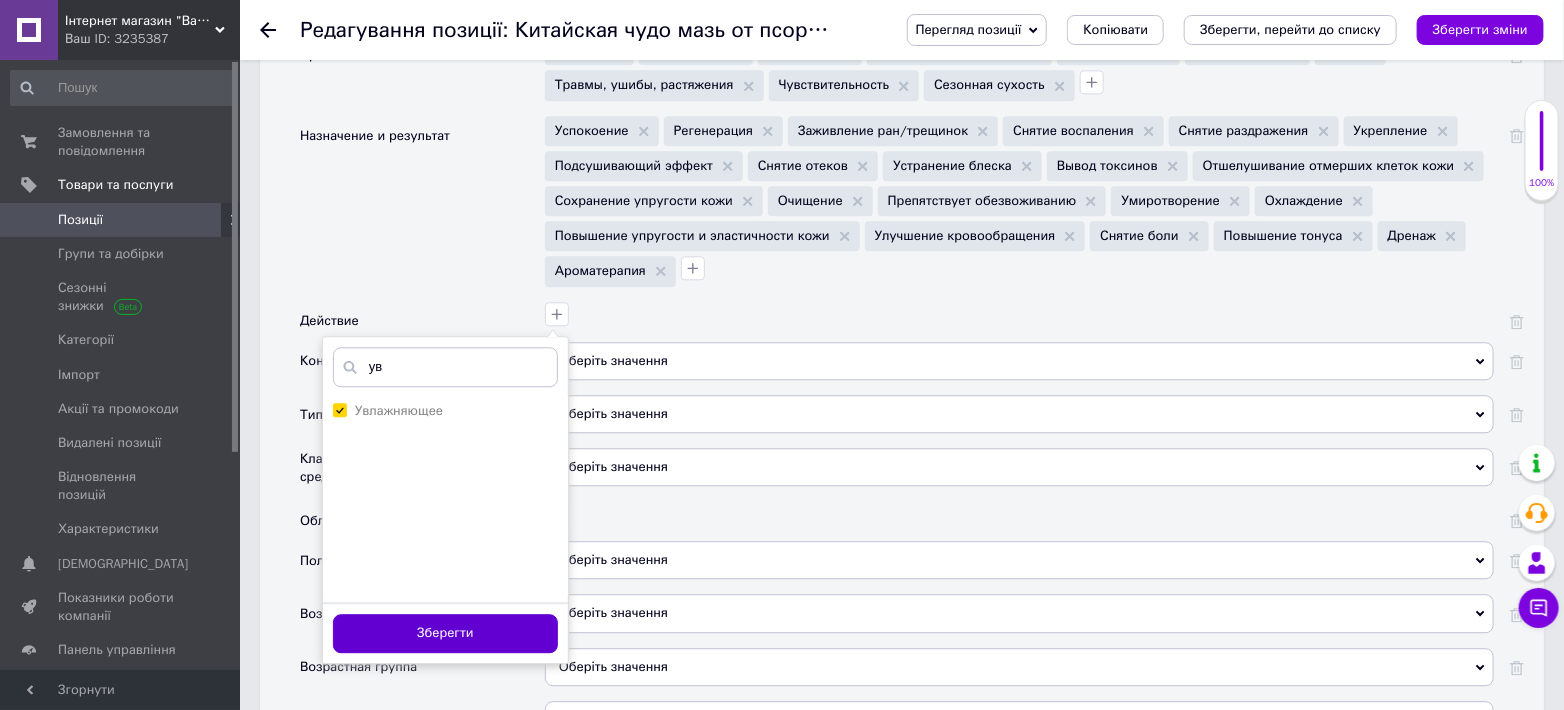click on "Зберегти" at bounding box center [445, 633] 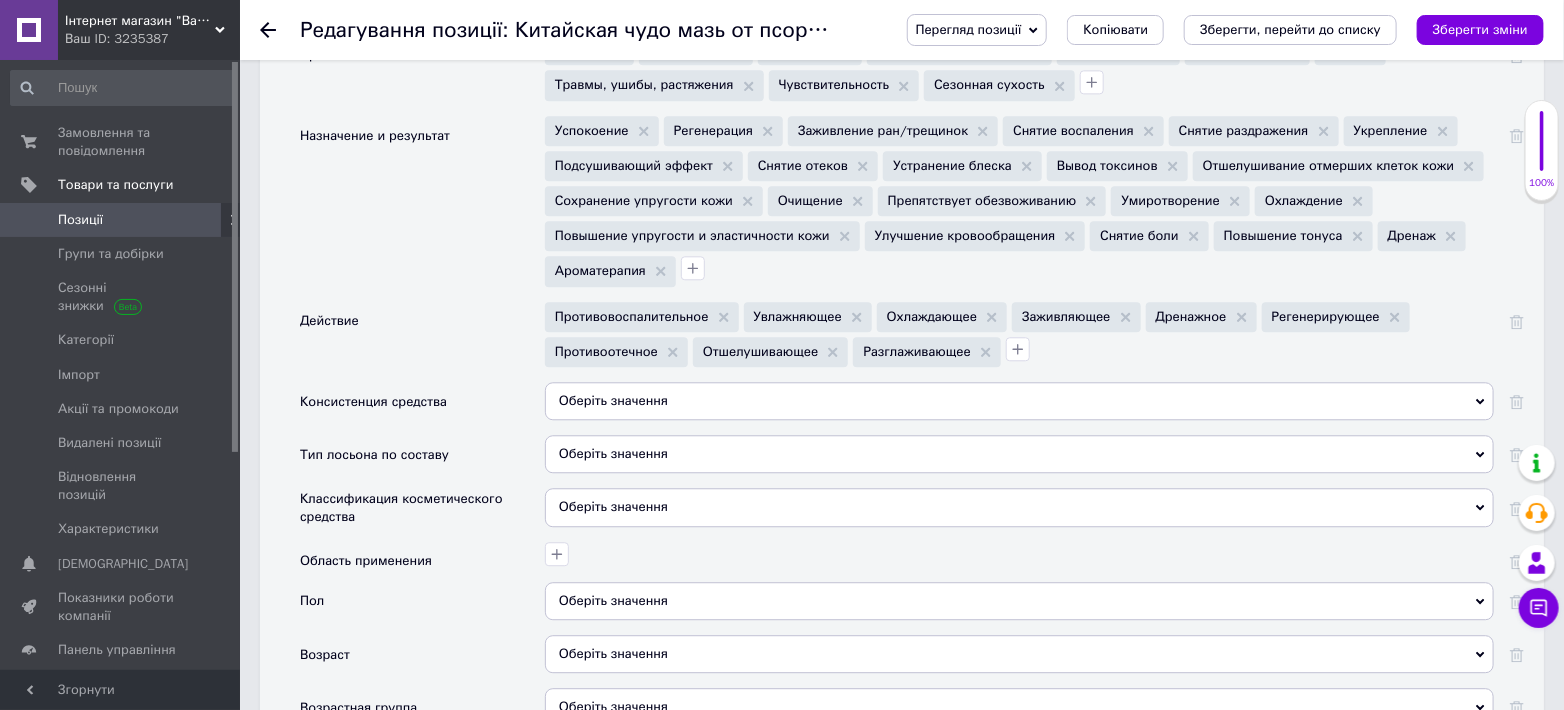click on "Оберіть значення" at bounding box center (1019, 401) 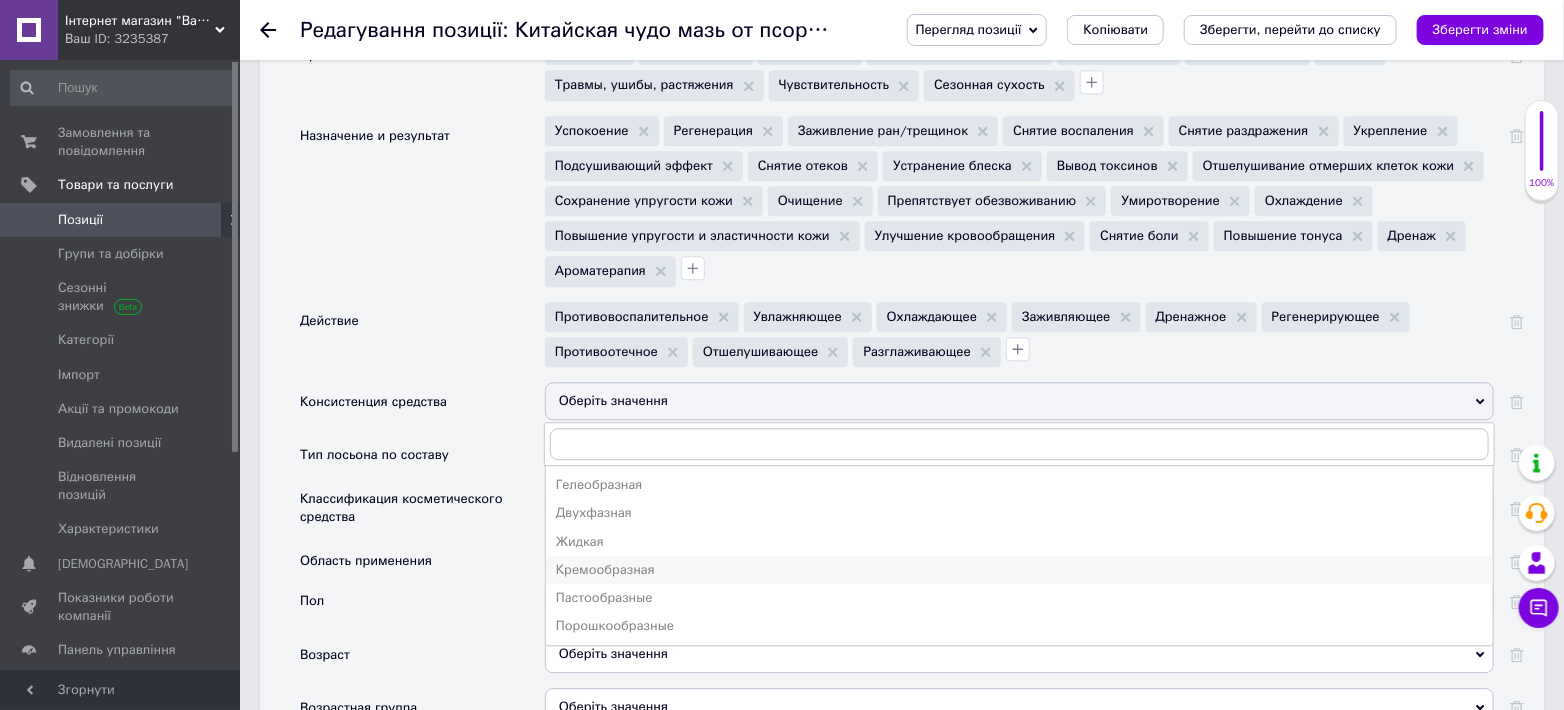 click on "Кремообразная" at bounding box center (1019, 570) 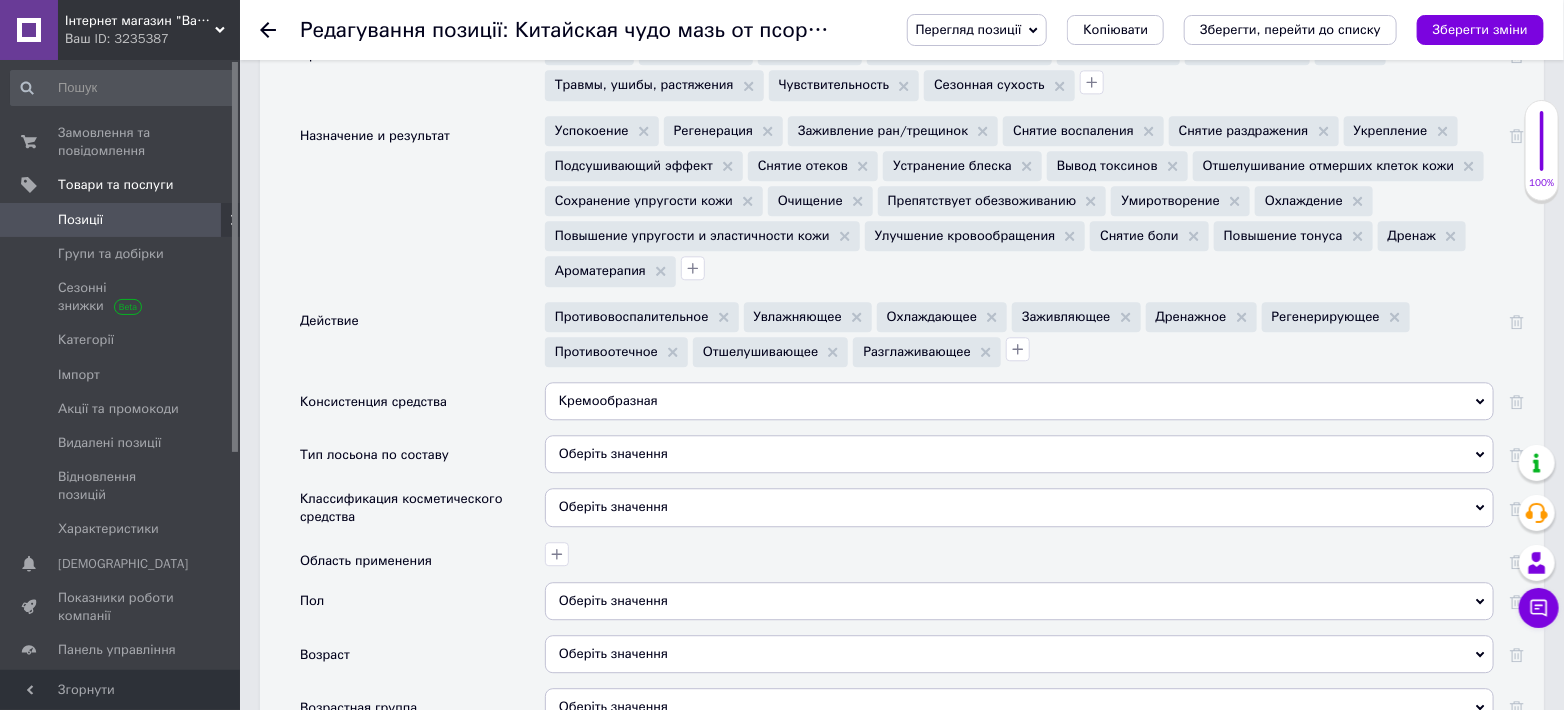 click on "Оберіть значення" at bounding box center (1019, 454) 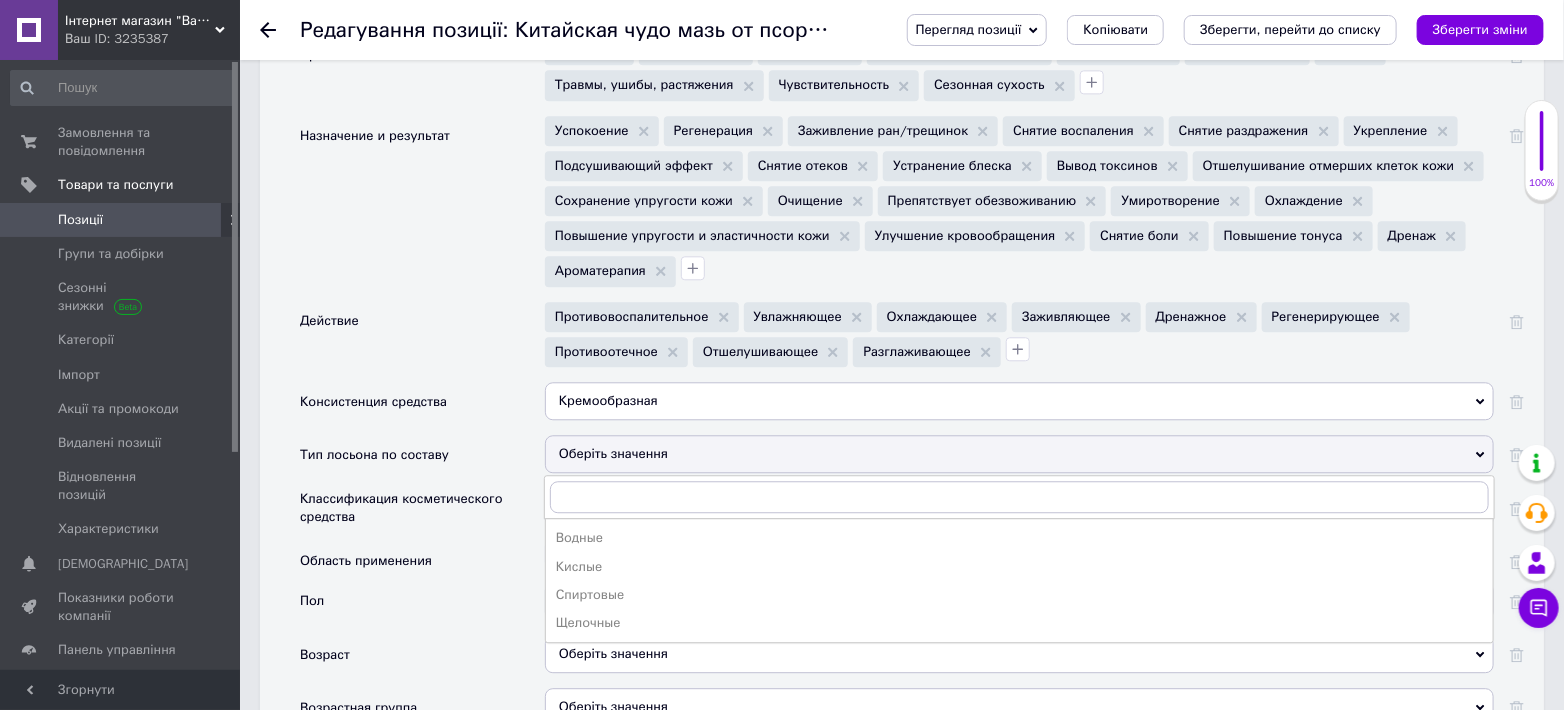 click on "Тип лосьона по составу" at bounding box center (422, 461) 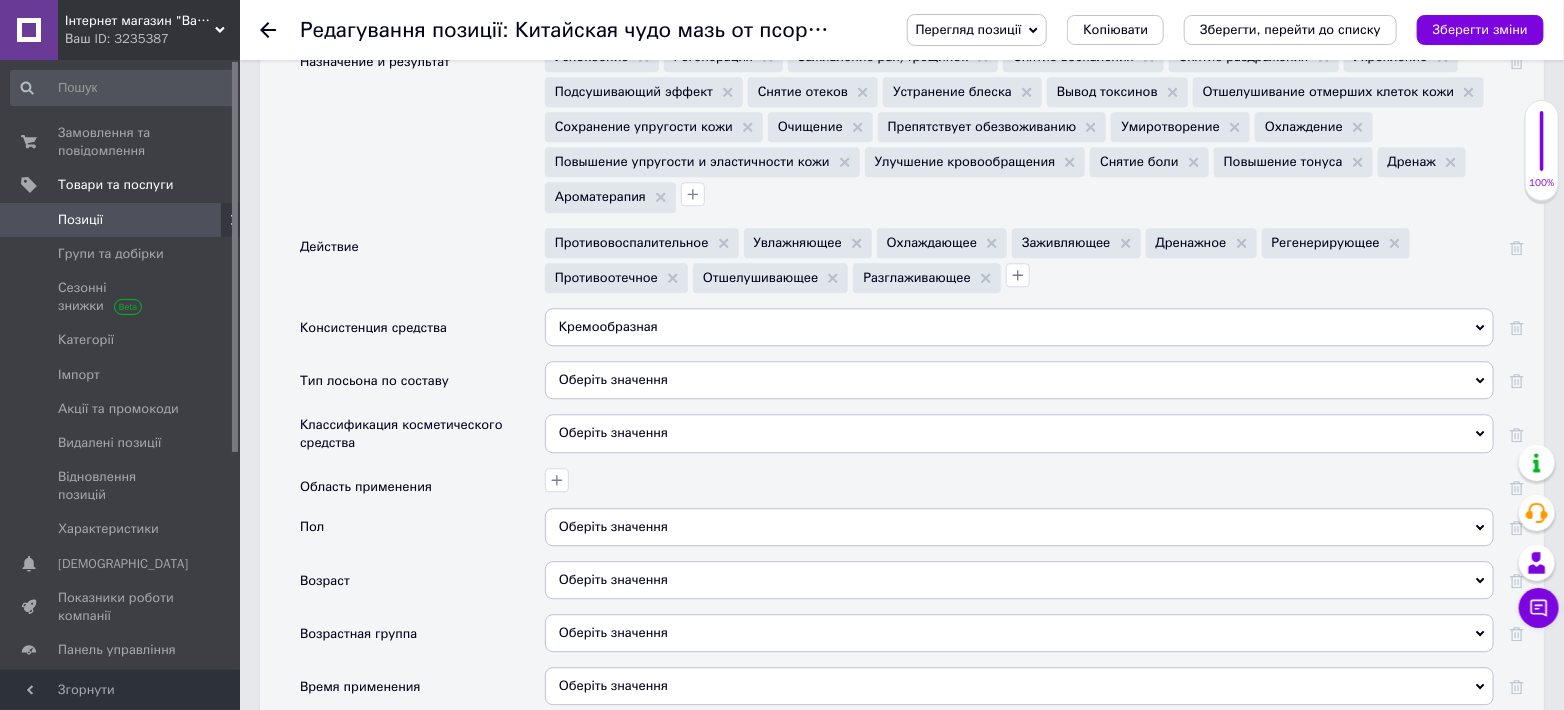 scroll, scrollTop: 2295, scrollLeft: 0, axis: vertical 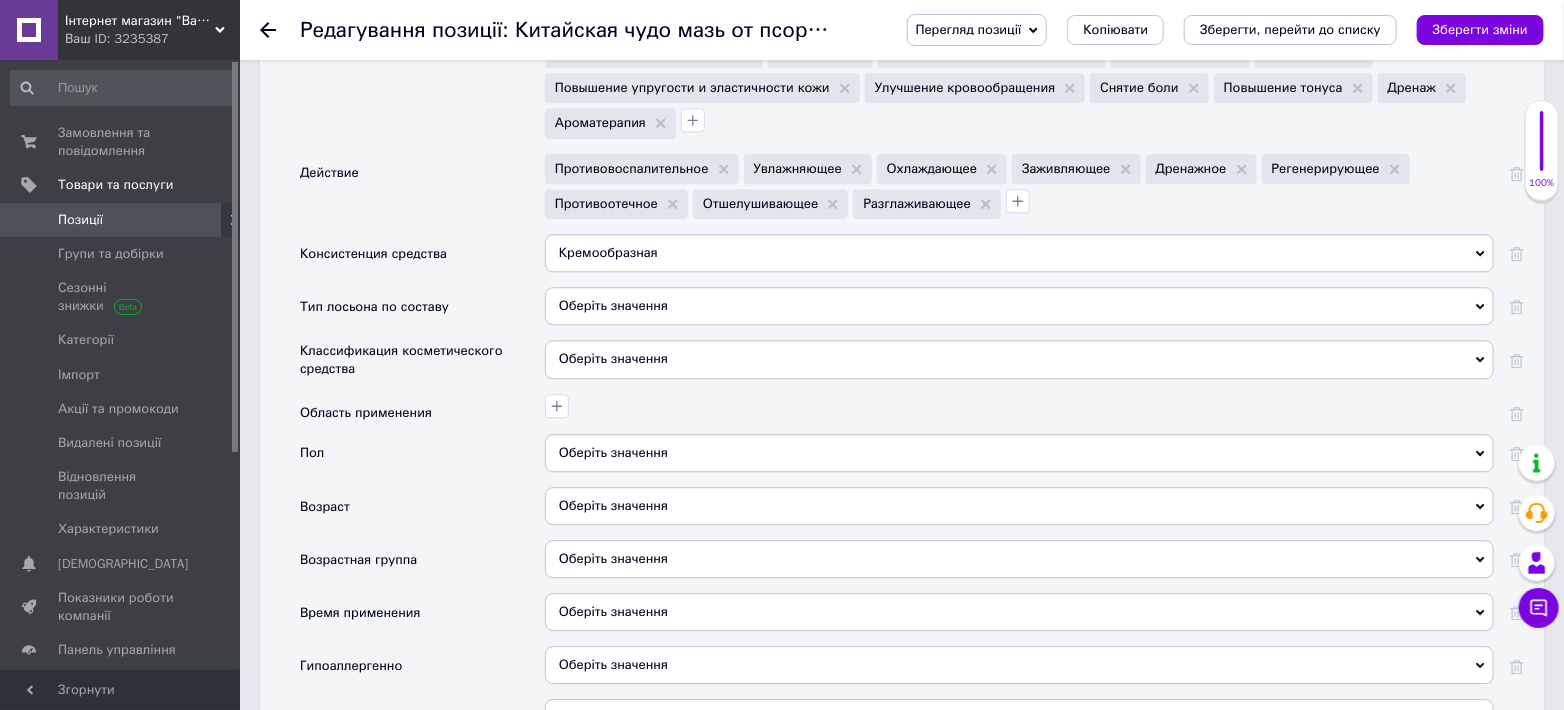 click on "Оберіть значення" at bounding box center (1019, 359) 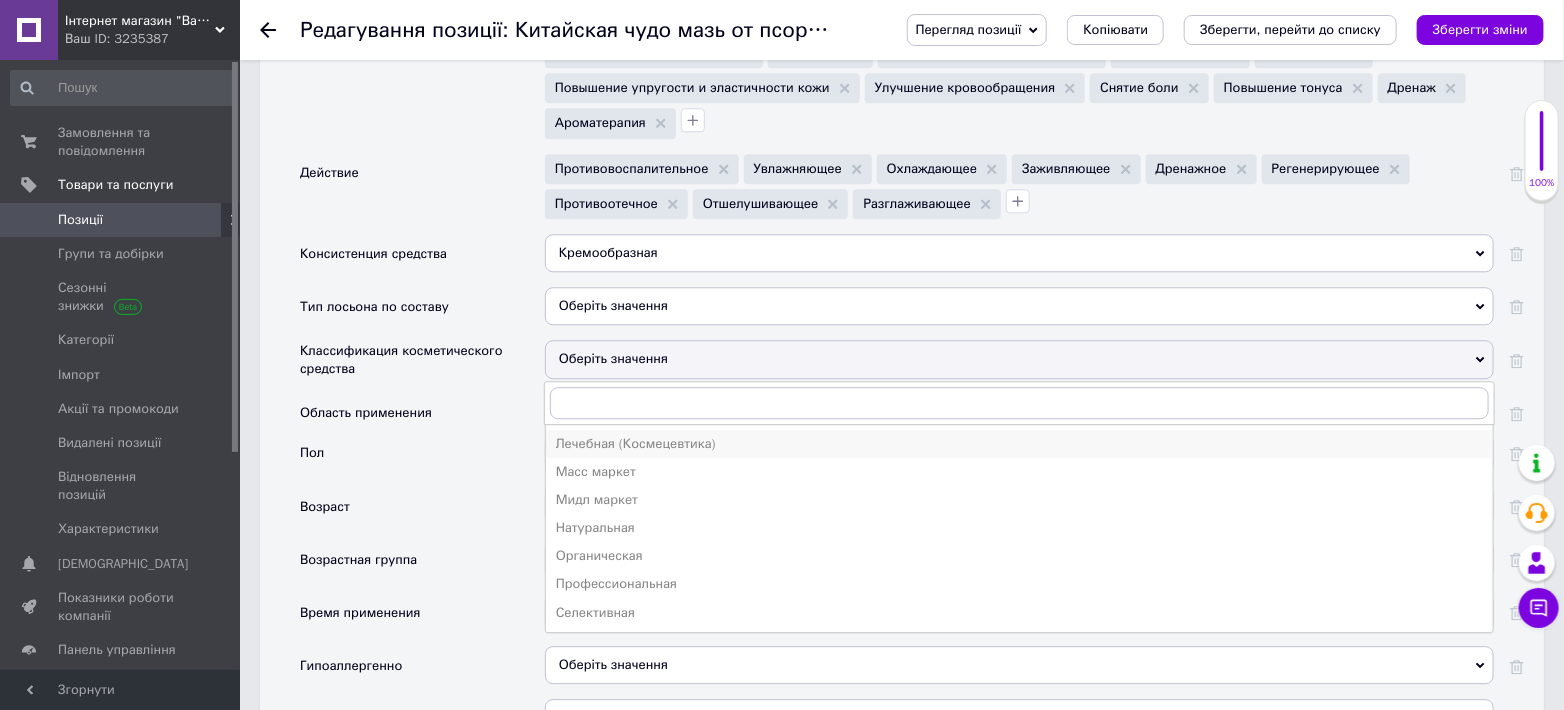 click on "Лечебная (Космецевтика)" at bounding box center (1019, 444) 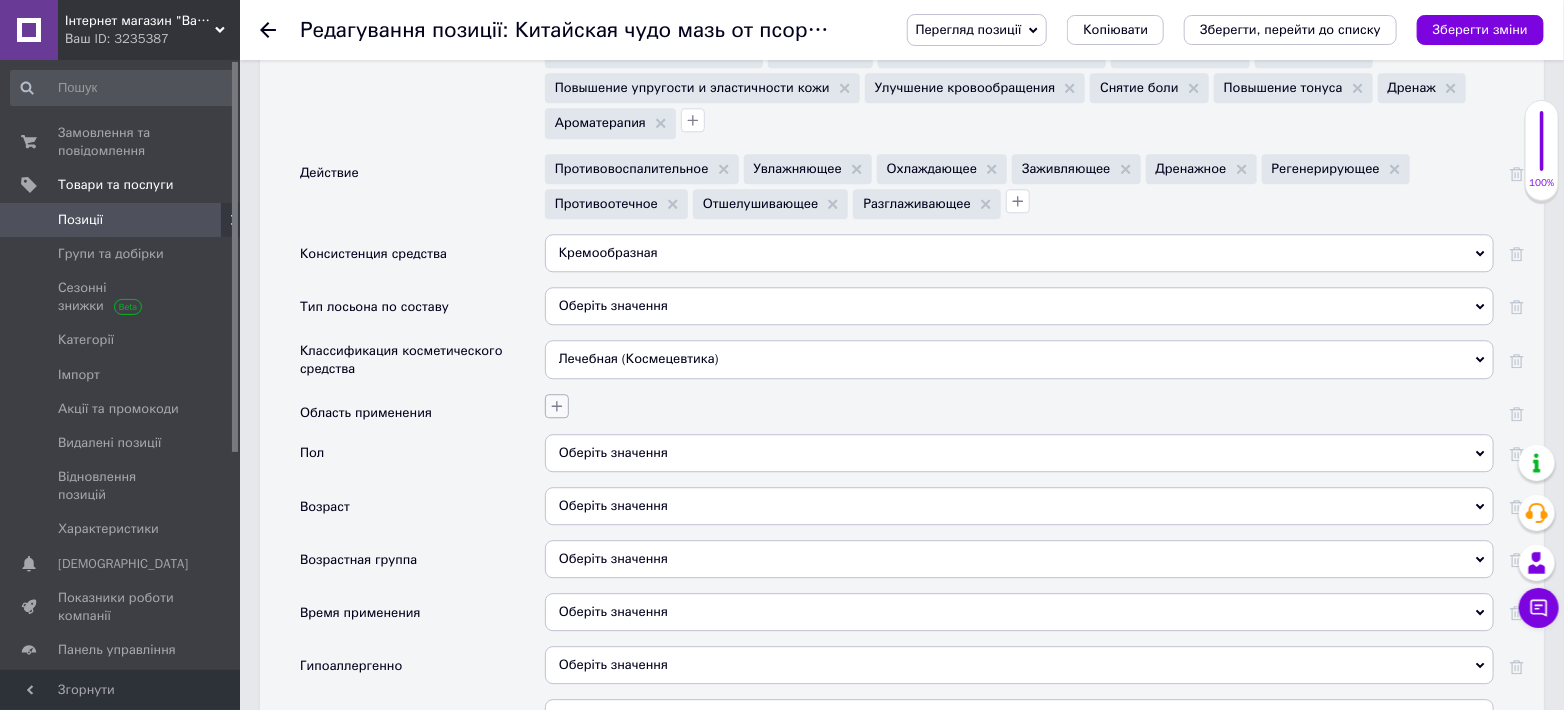 click 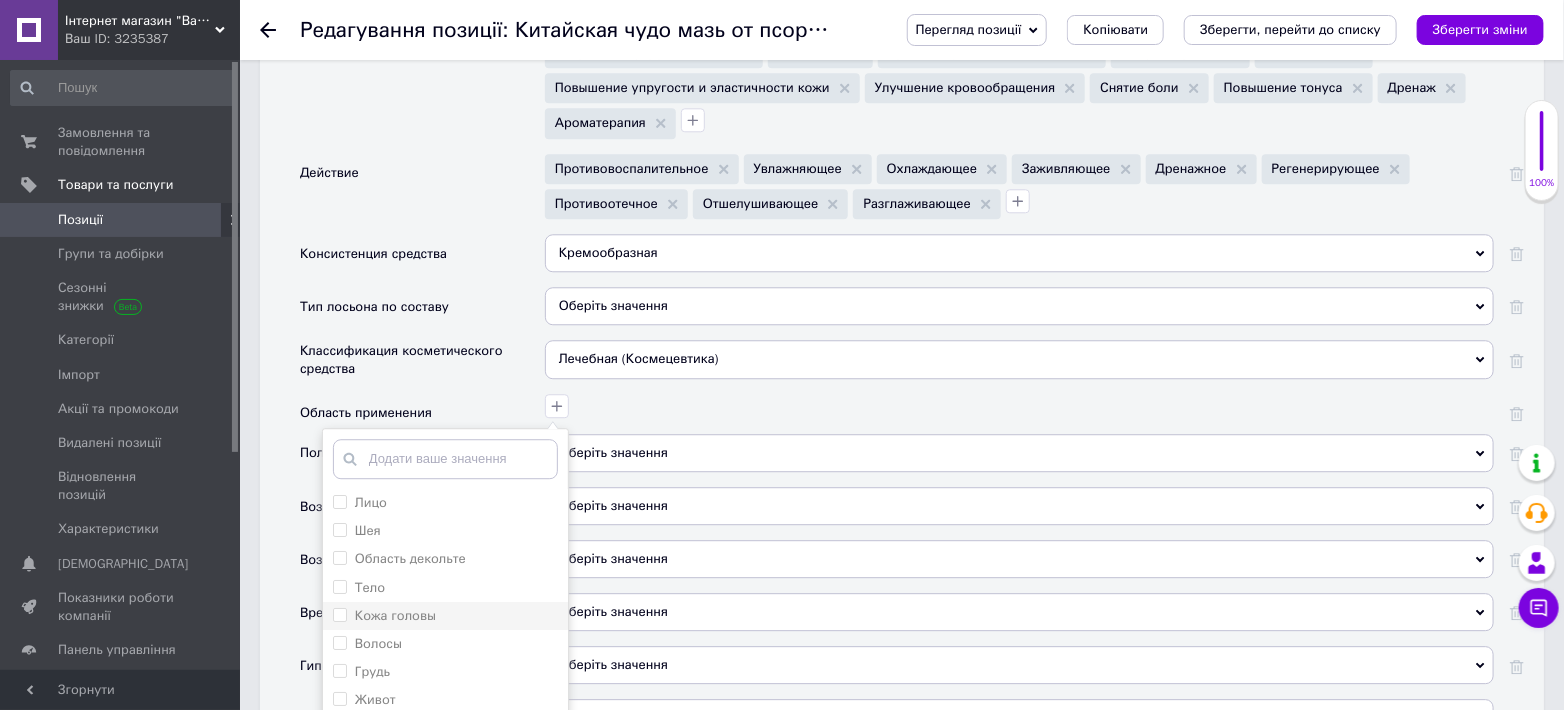 scroll, scrollTop: 0, scrollLeft: 0, axis: both 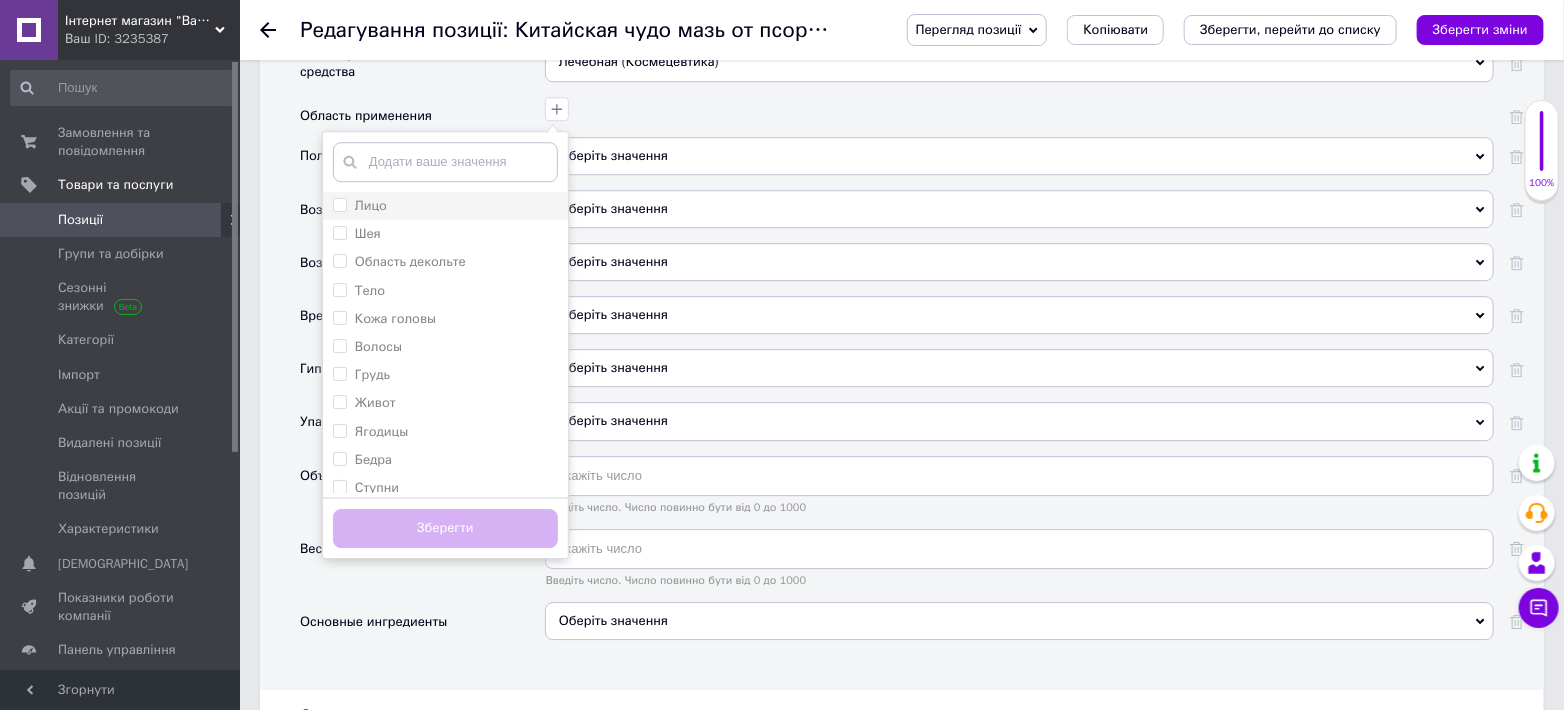 click on "Лицо" at bounding box center (339, 204) 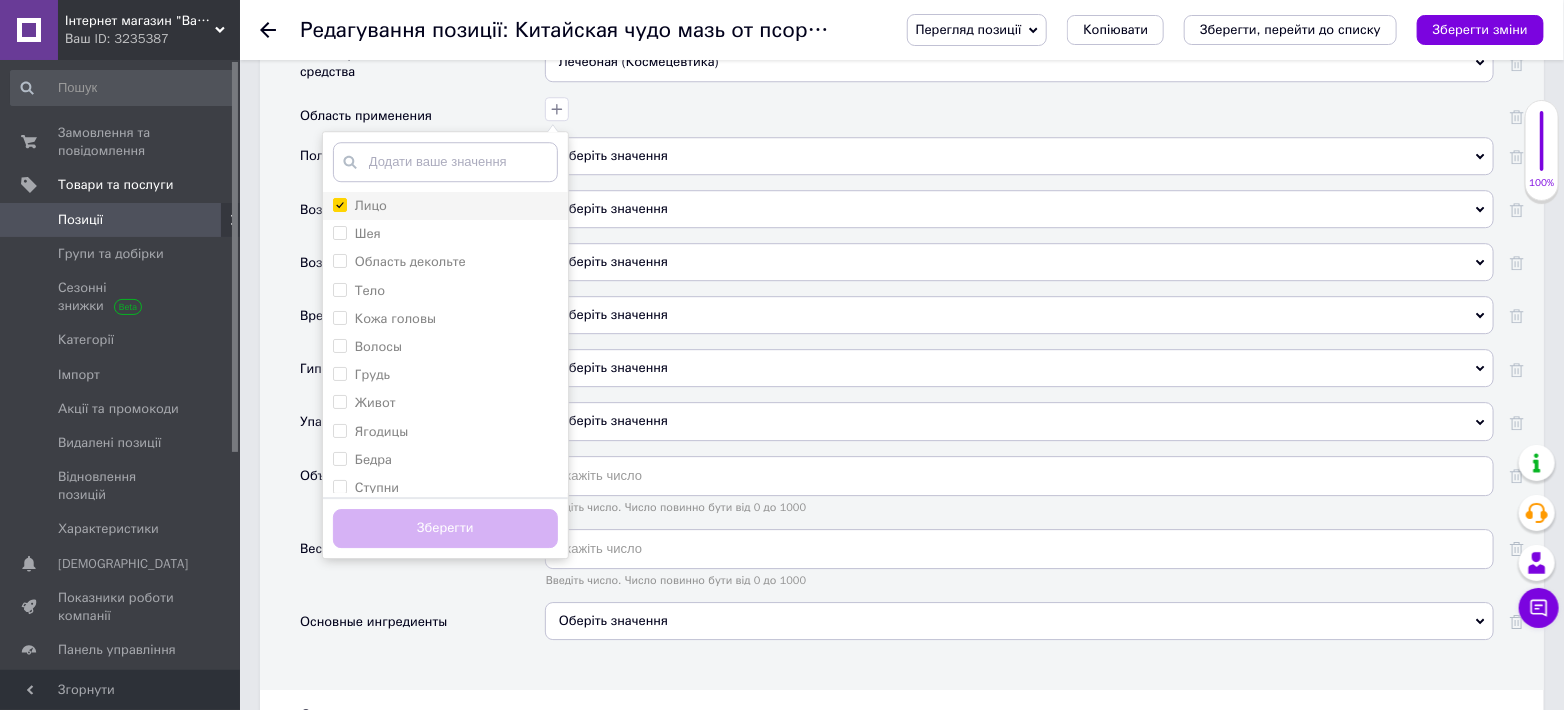 checkbox on "true" 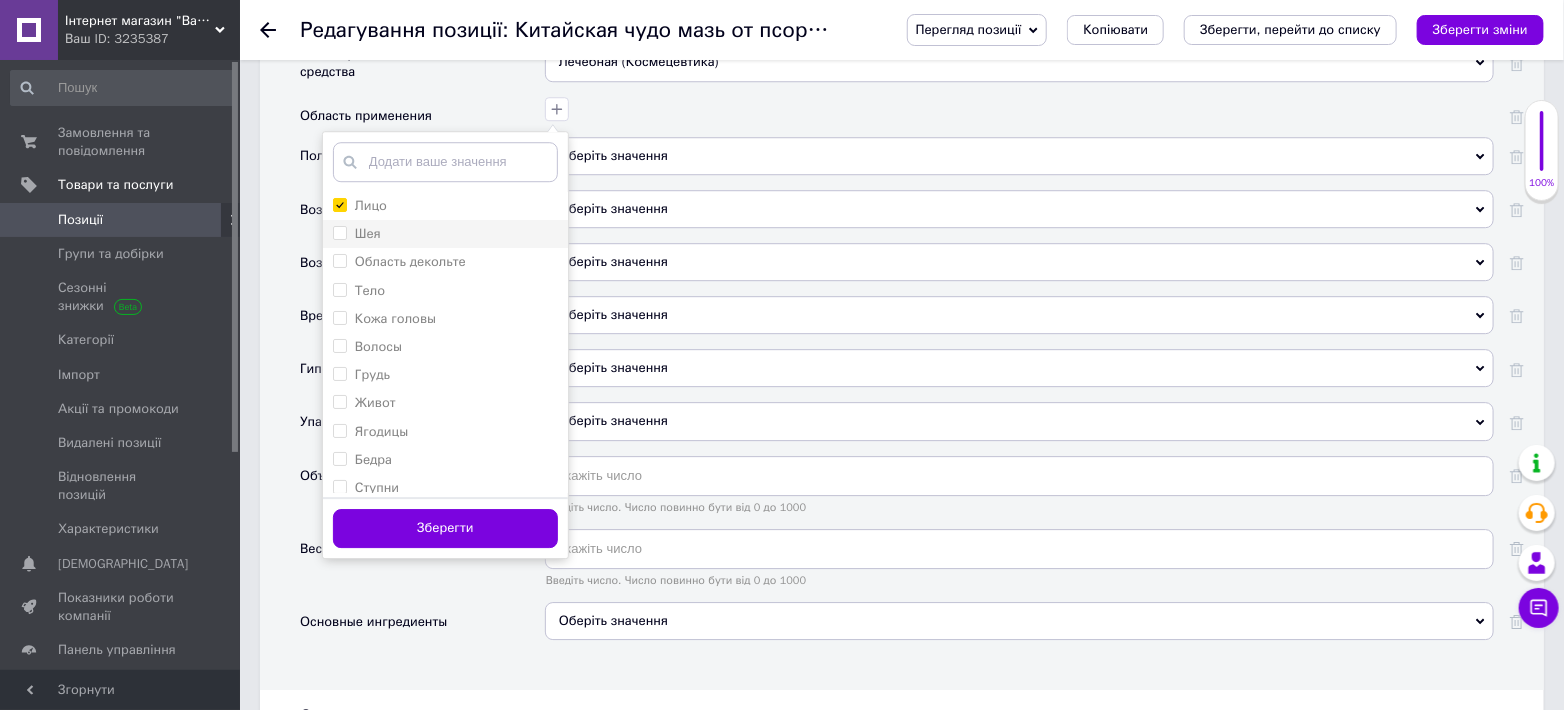 click on "Шея" at bounding box center [339, 232] 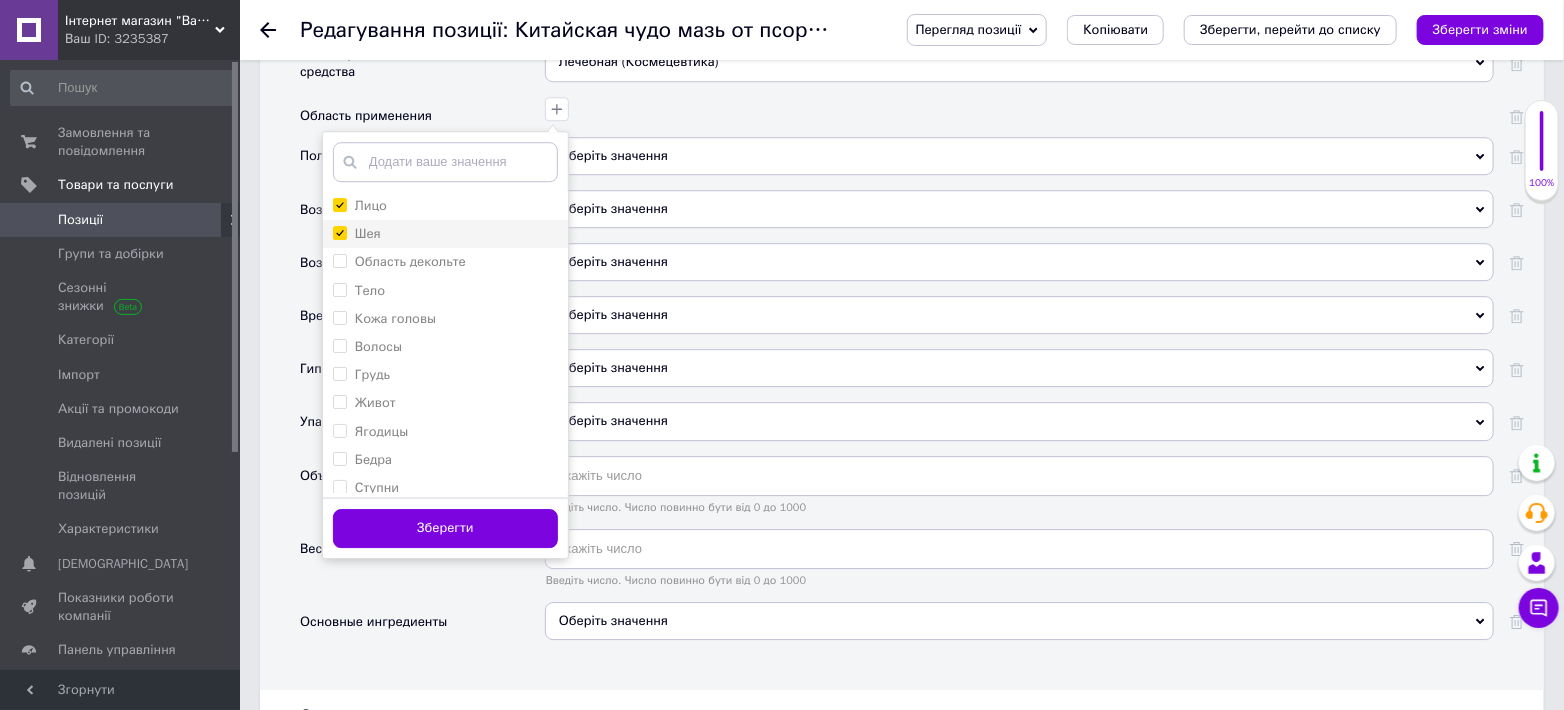 checkbox on "true" 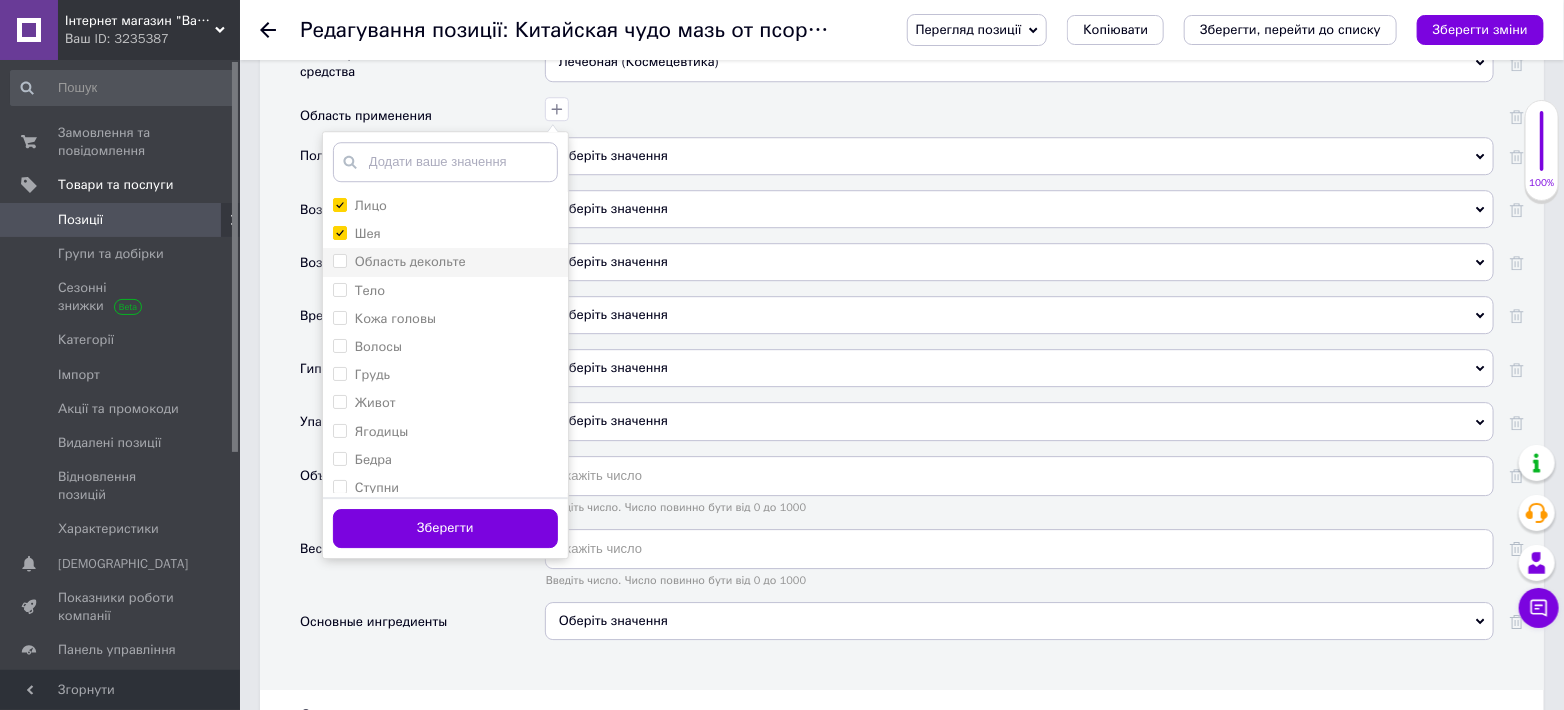 drag, startPoint x: 340, startPoint y: 256, endPoint x: 342, endPoint y: 274, distance: 18.110771 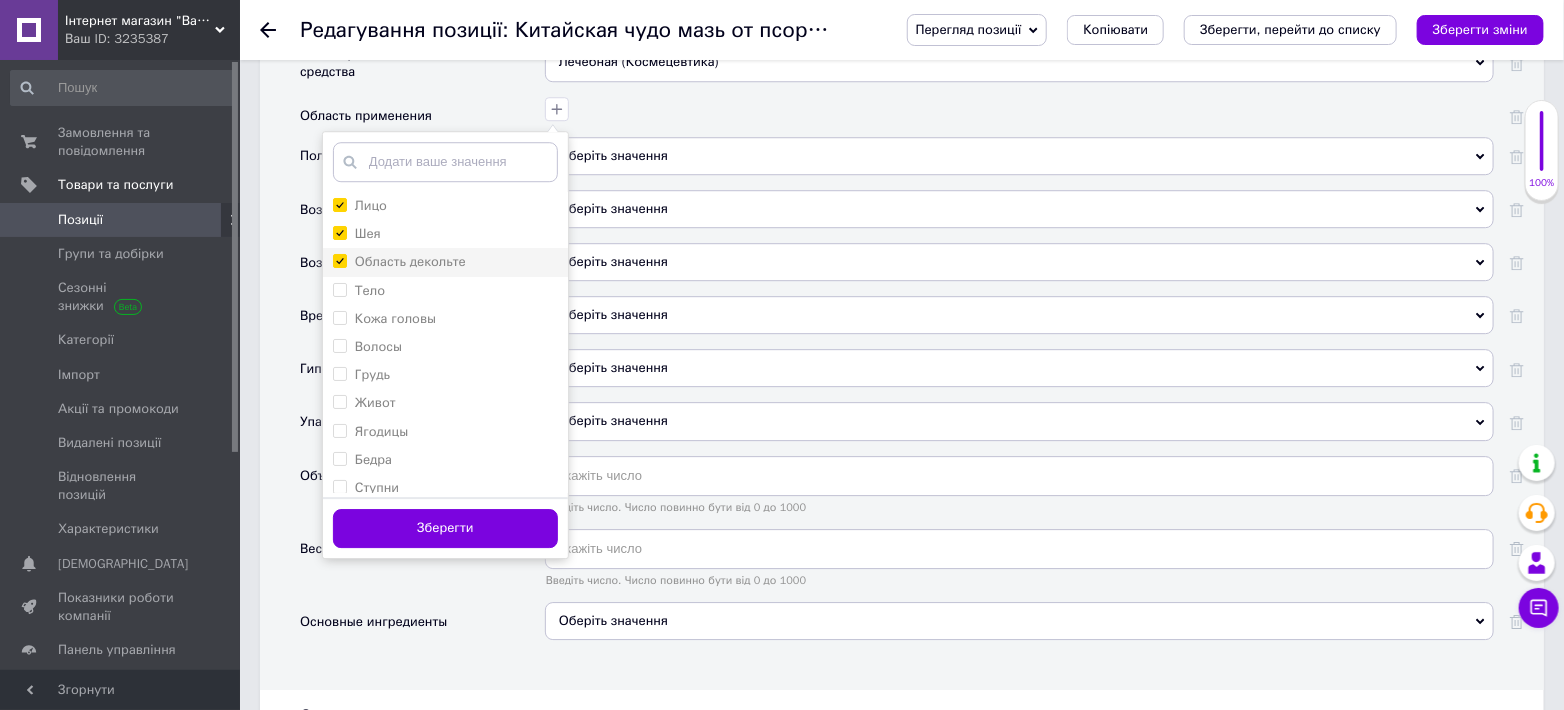 checkbox on "true" 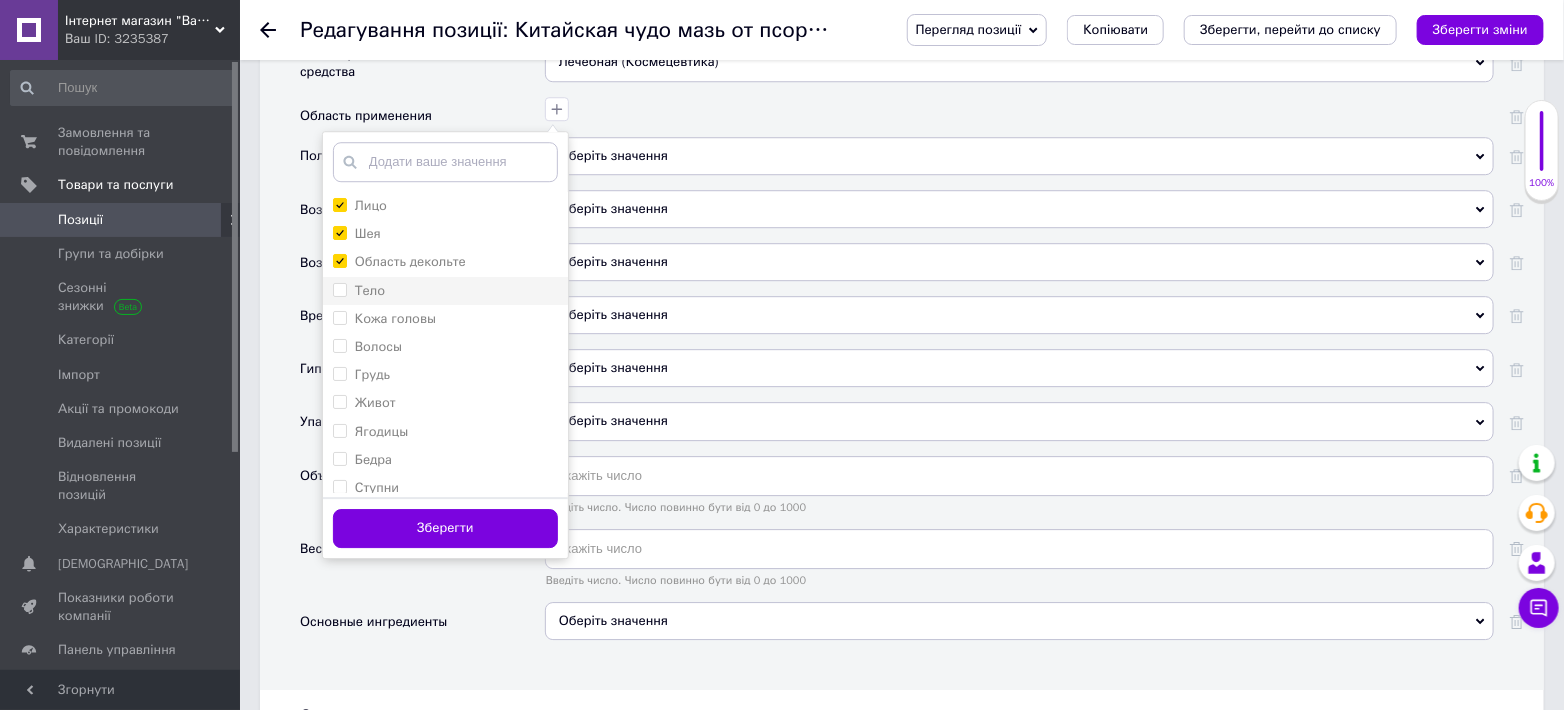 drag, startPoint x: 342, startPoint y: 274, endPoint x: 339, endPoint y: 289, distance: 15.297058 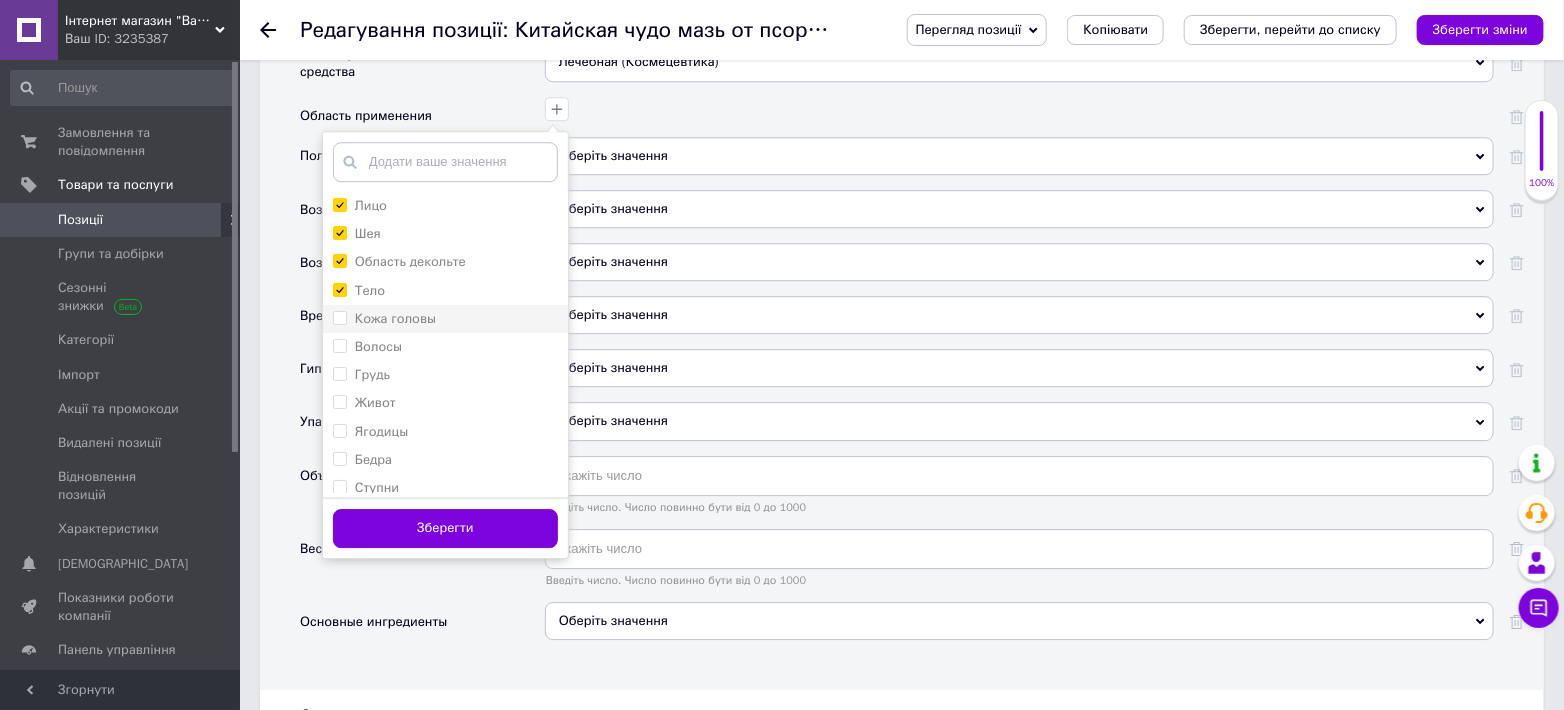 drag, startPoint x: 339, startPoint y: 289, endPoint x: 338, endPoint y: 320, distance: 31.016125 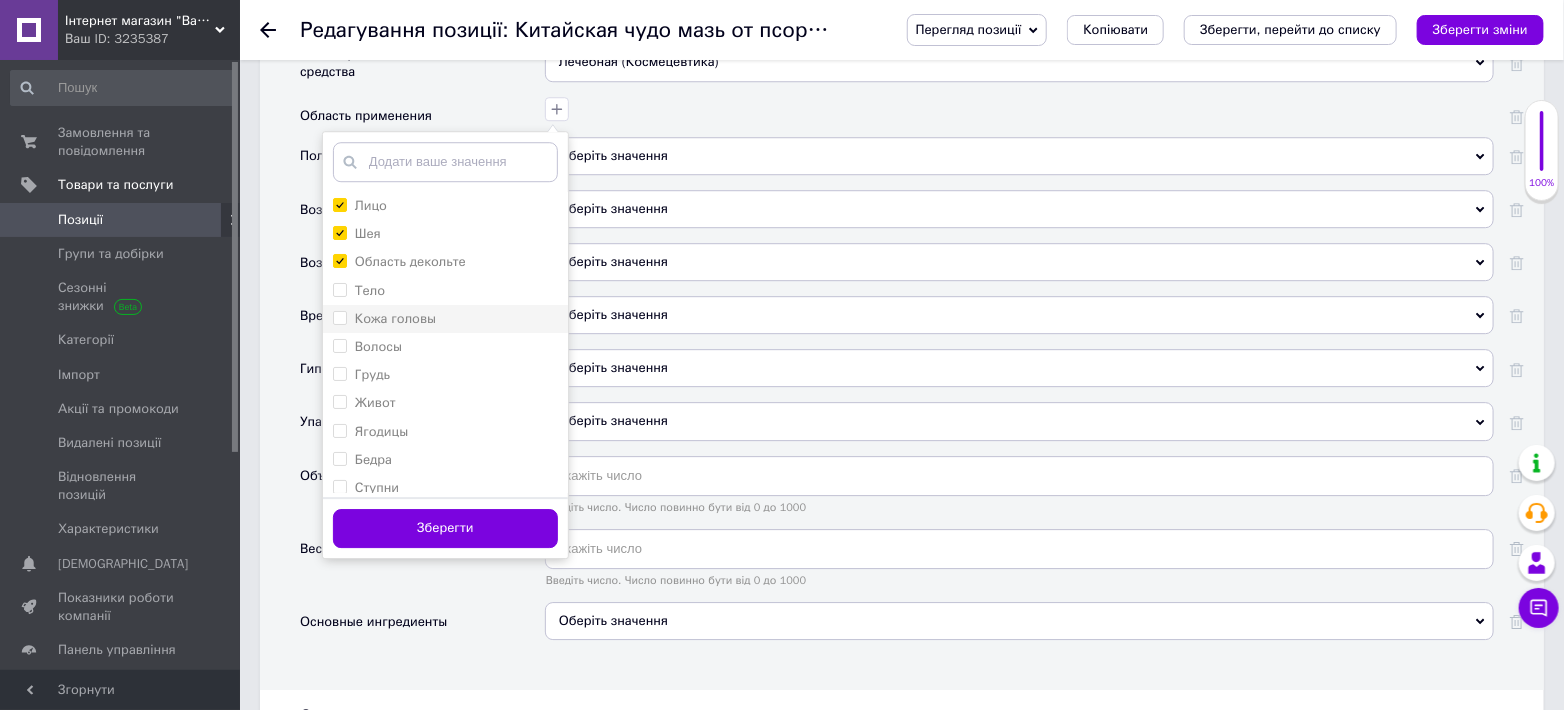 checkbox on "false" 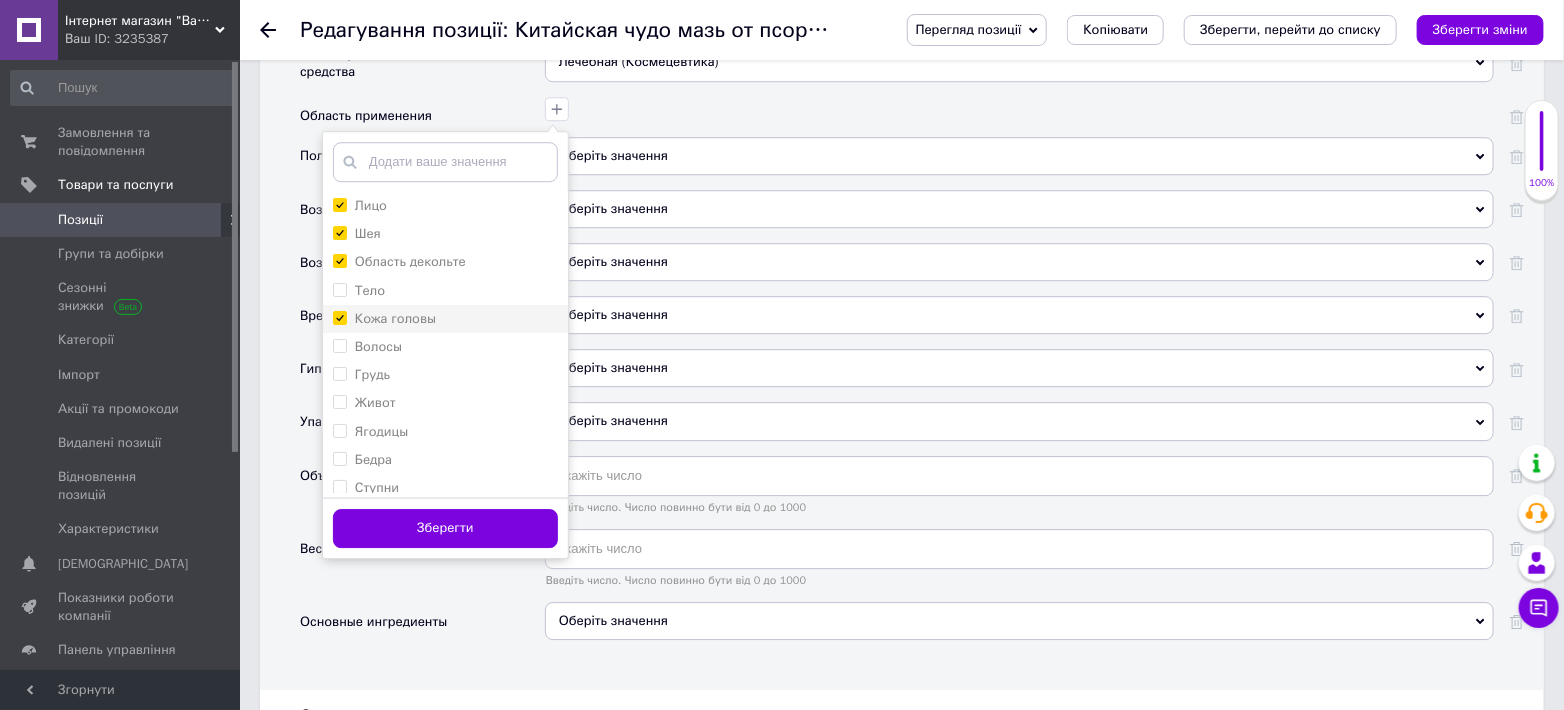 checkbox on "true" 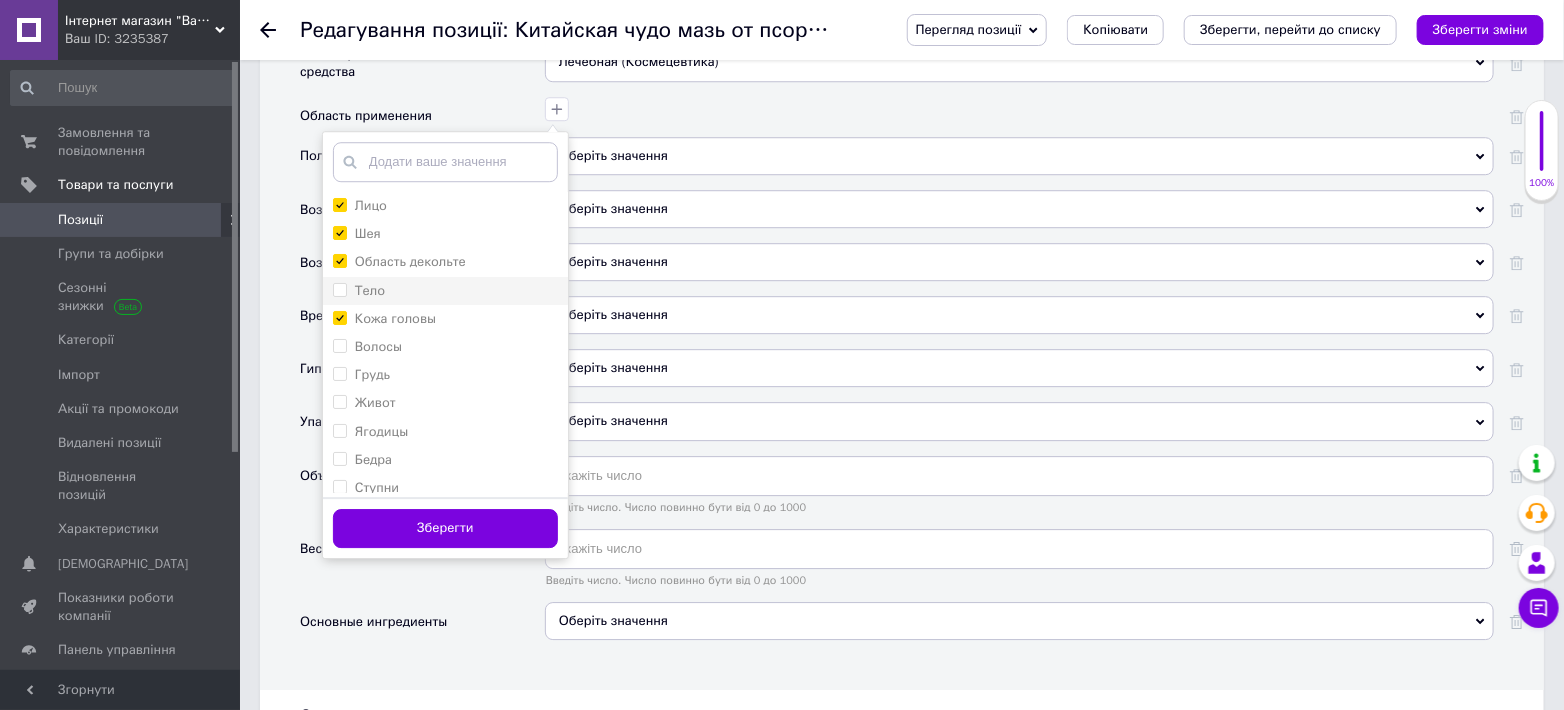 click on "Тело" at bounding box center [339, 289] 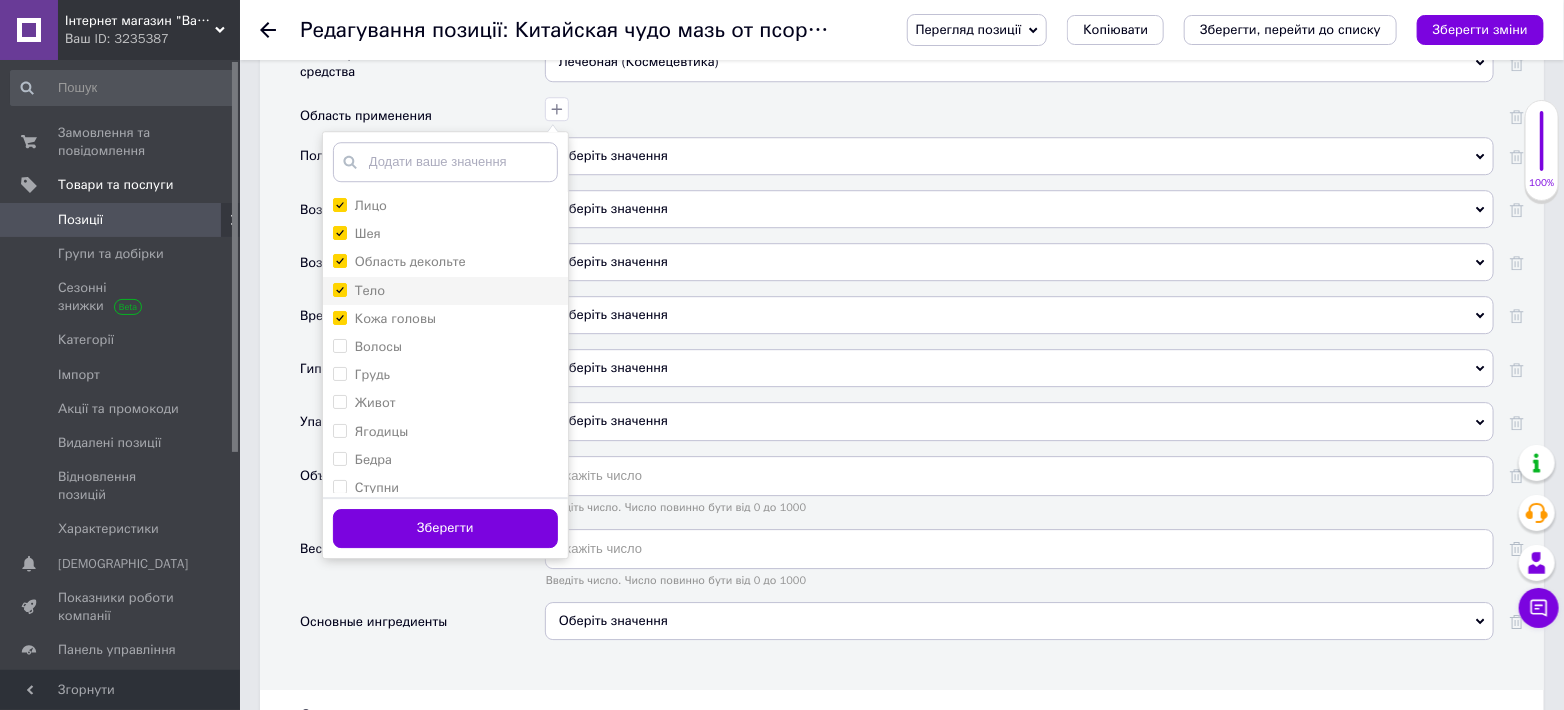 checkbox on "true" 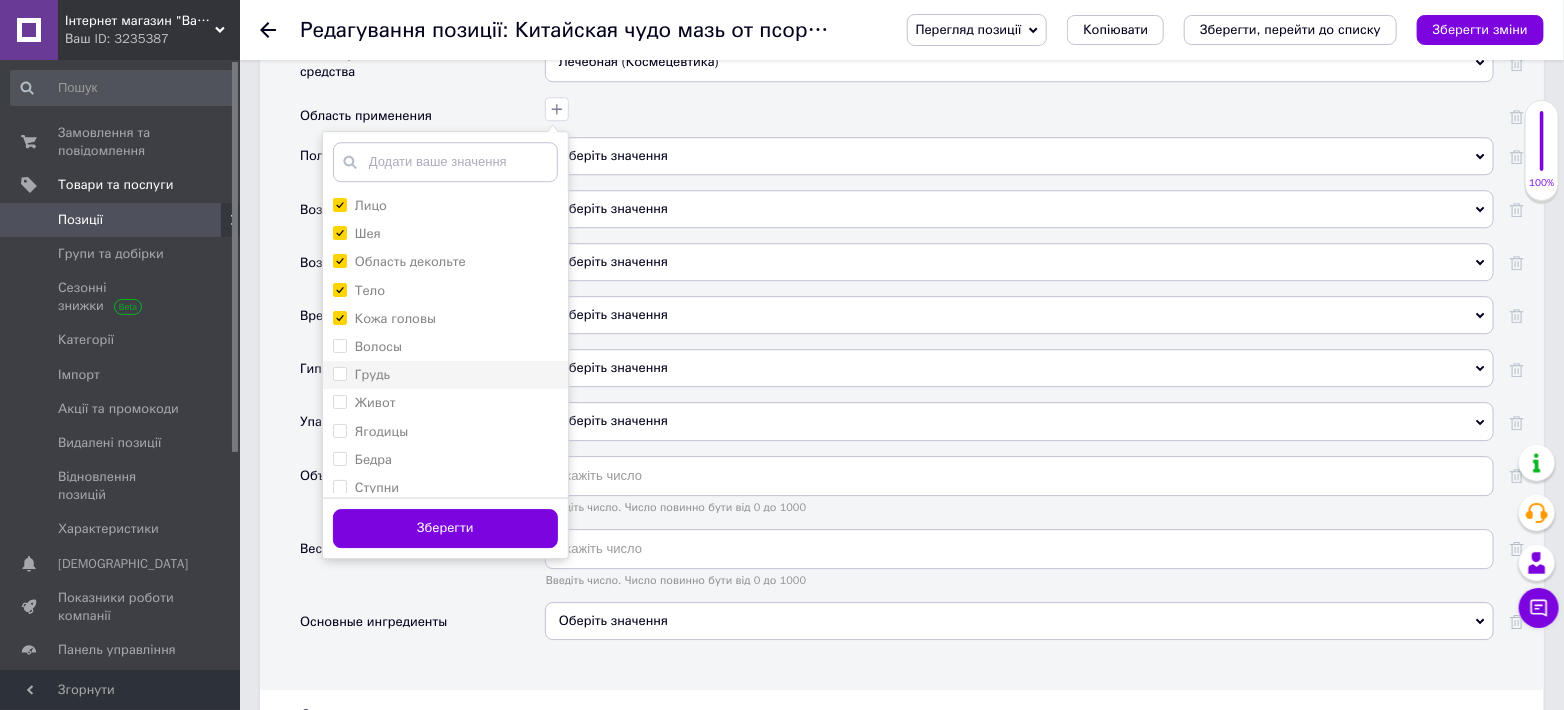 drag, startPoint x: 339, startPoint y: 338, endPoint x: 338, endPoint y: 371, distance: 33.01515 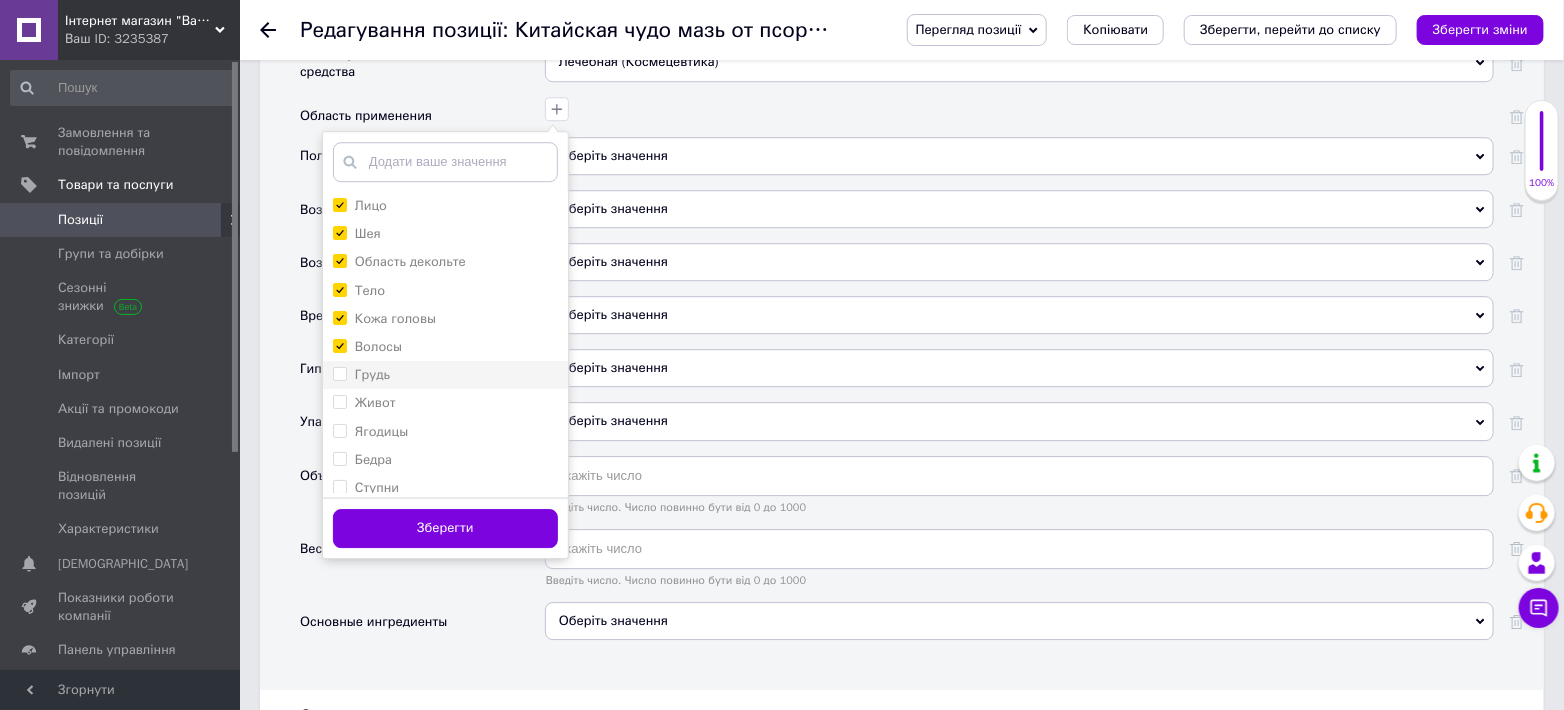 checkbox on "true" 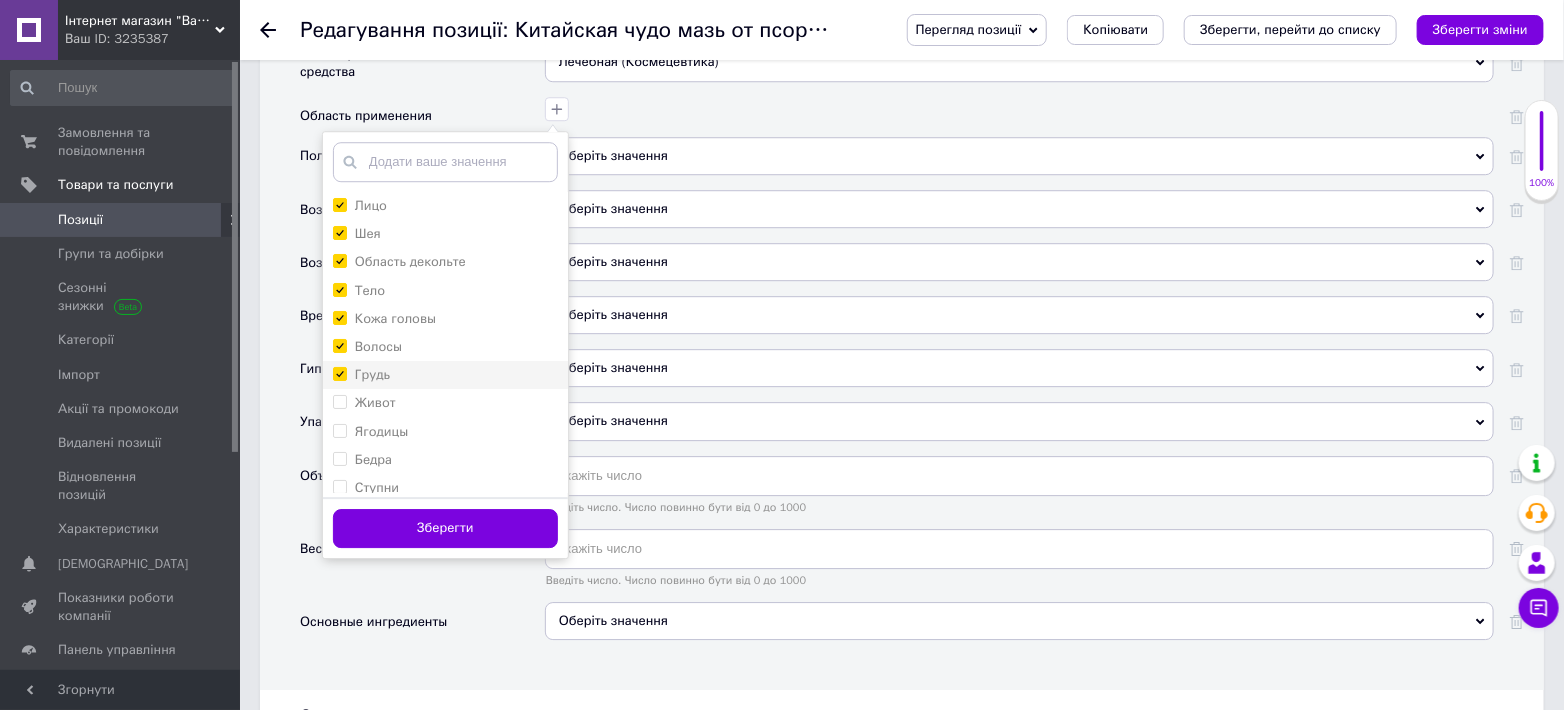 checkbox on "true" 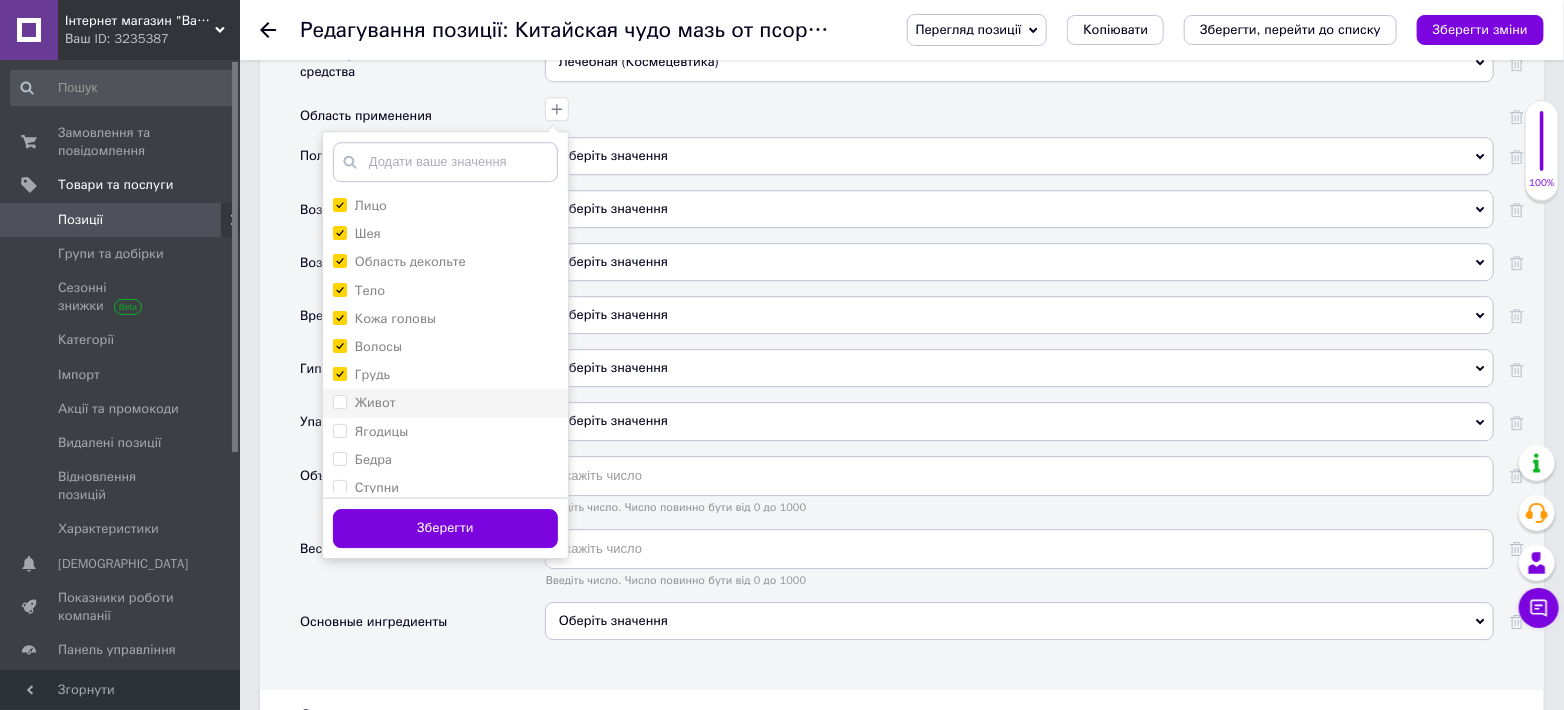 click on "Живот" at bounding box center [339, 401] 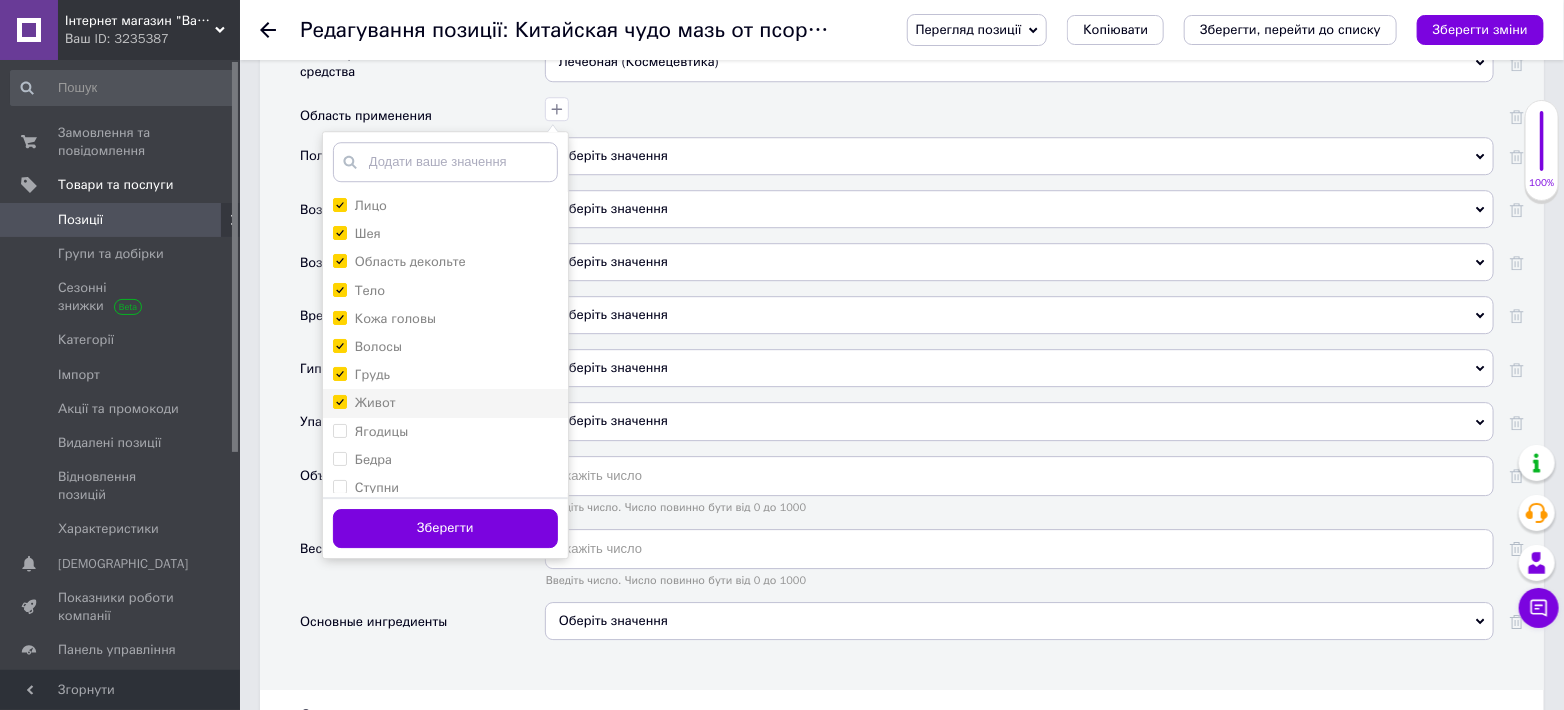 checkbox on "true" 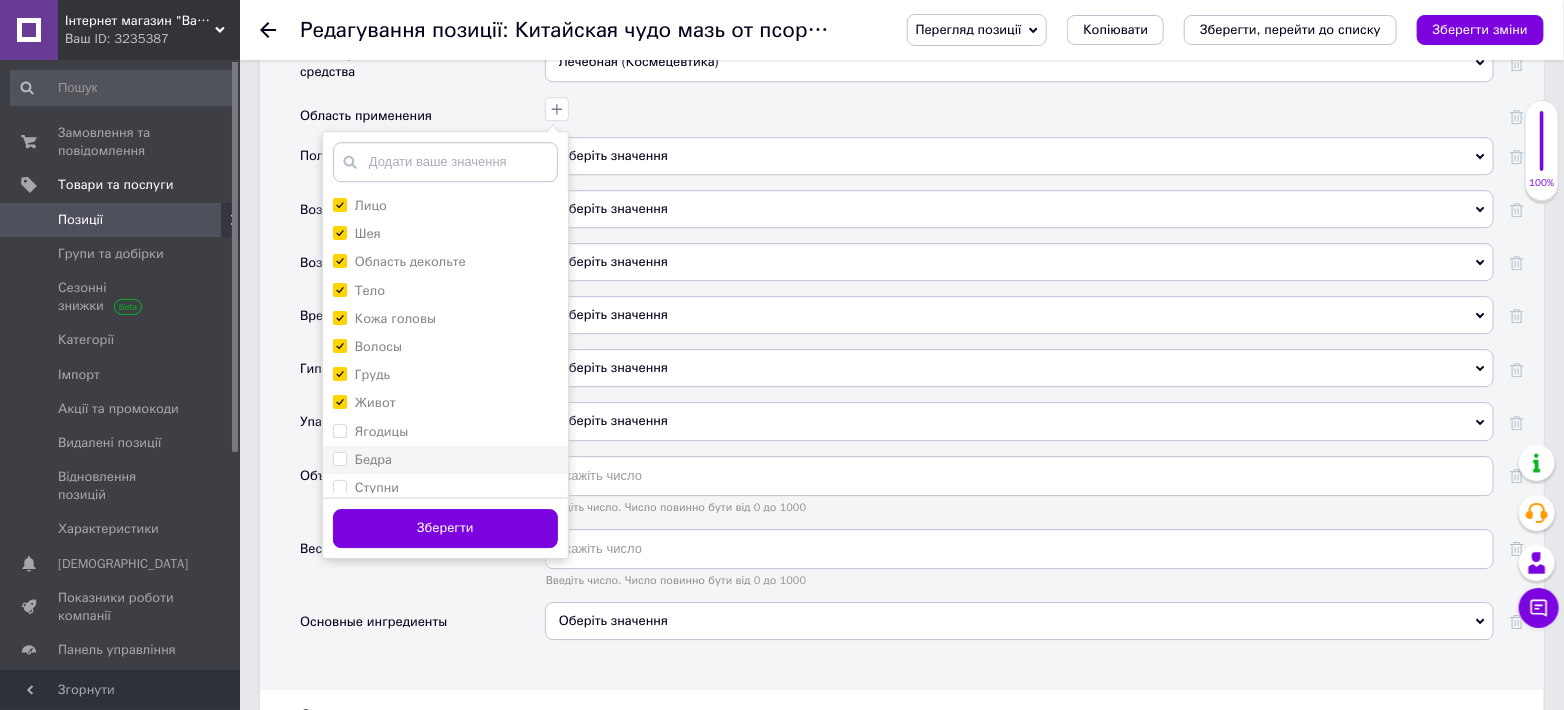 click on "Ягодицы" at bounding box center [339, 430] 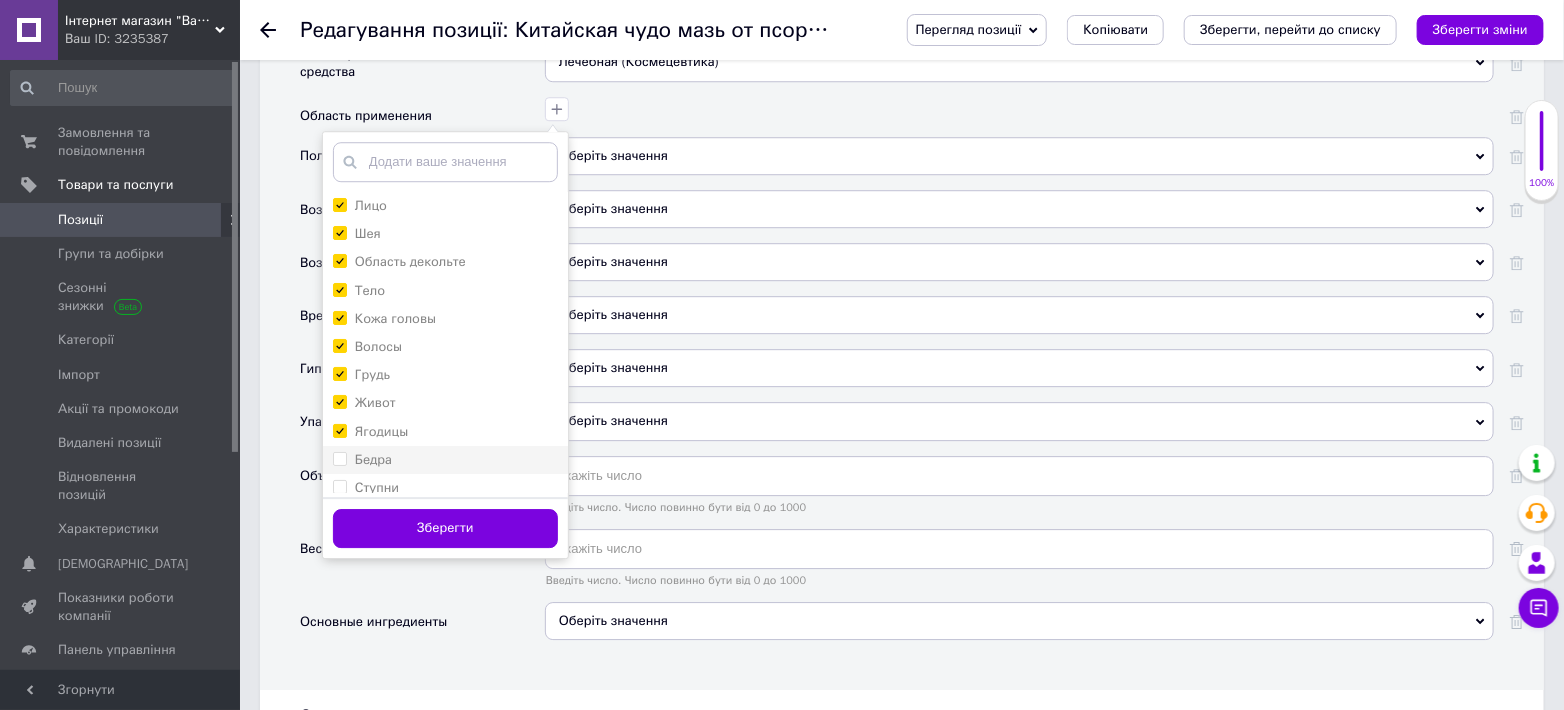 checkbox on "true" 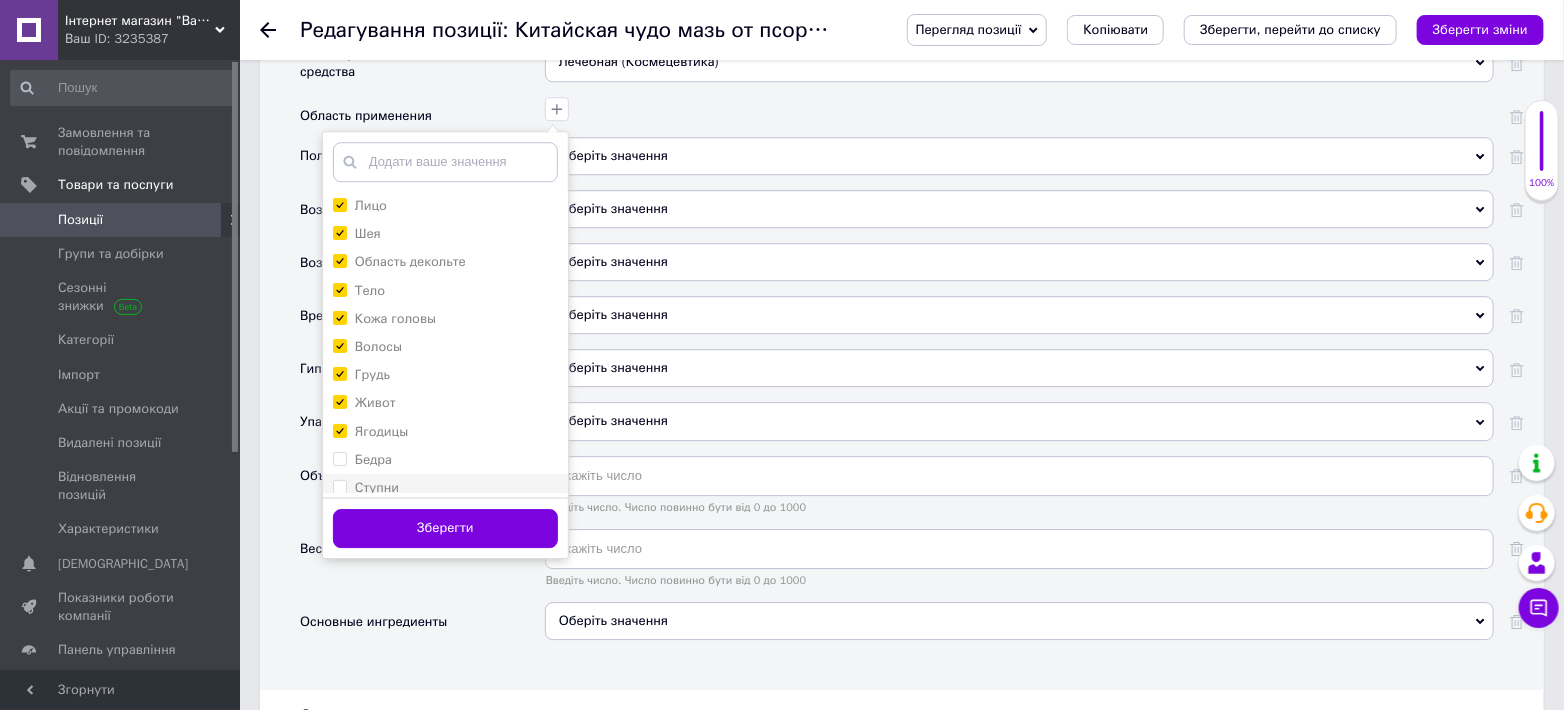 click on "Бедра" at bounding box center (339, 458) 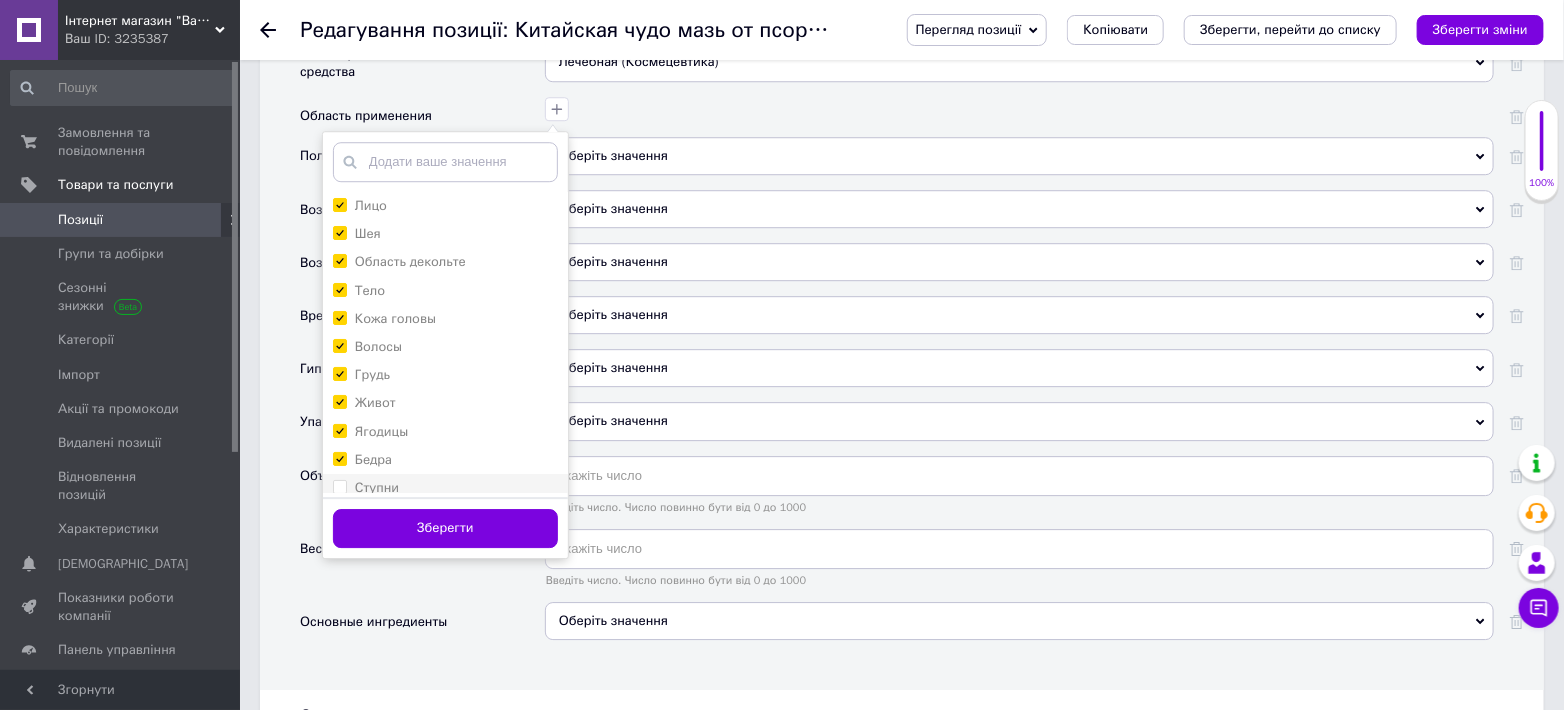 checkbox on "true" 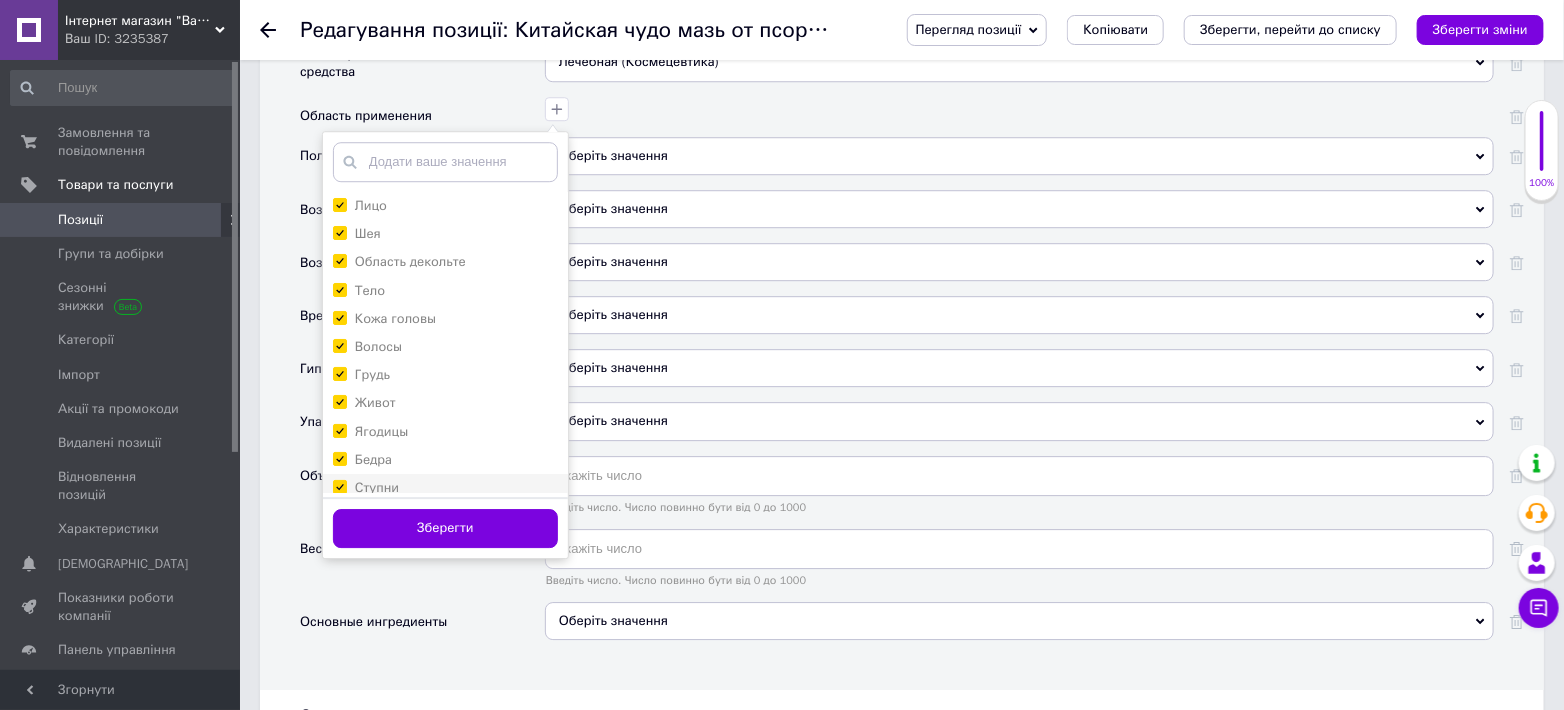 checkbox on "true" 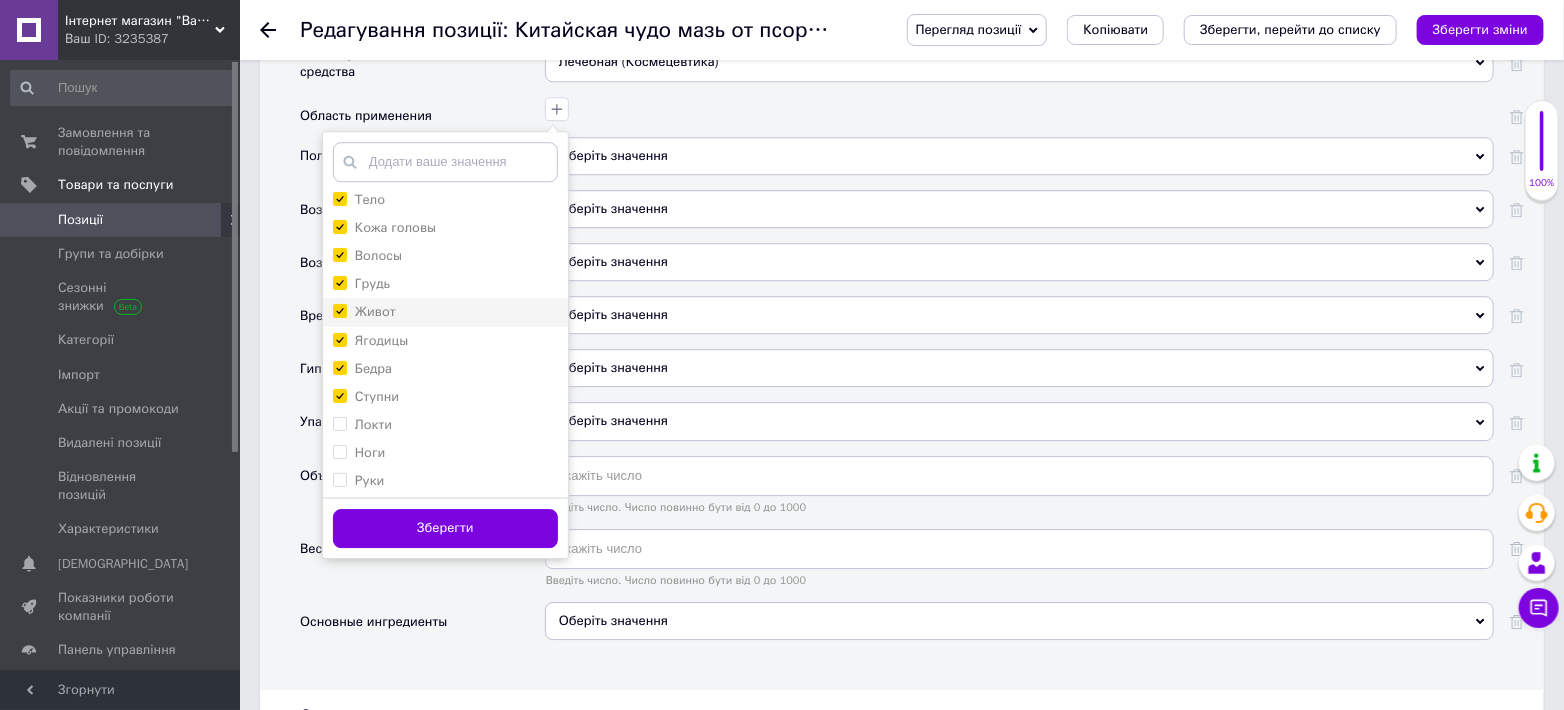 scroll, scrollTop: 150, scrollLeft: 0, axis: vertical 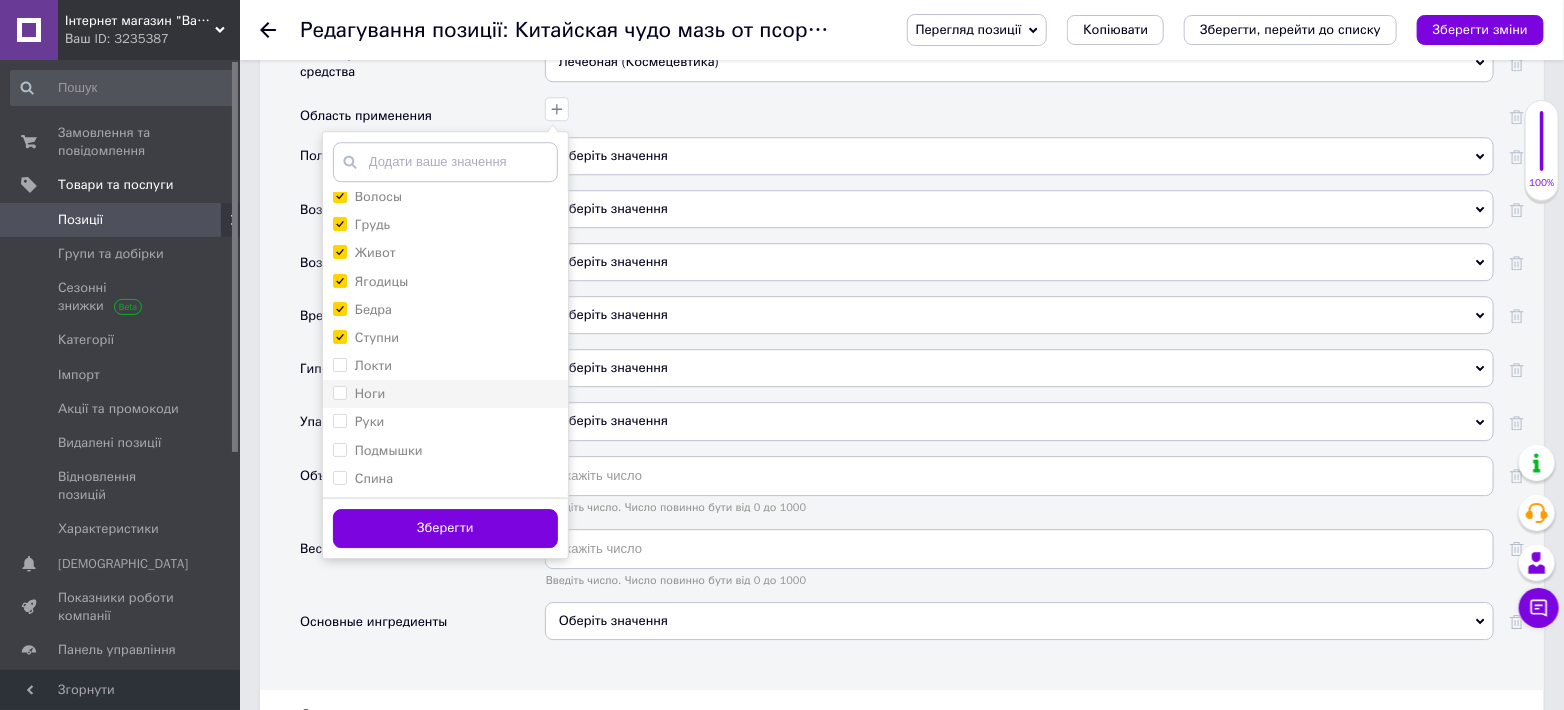 drag, startPoint x: 336, startPoint y: 362, endPoint x: 335, endPoint y: 394, distance: 32.01562 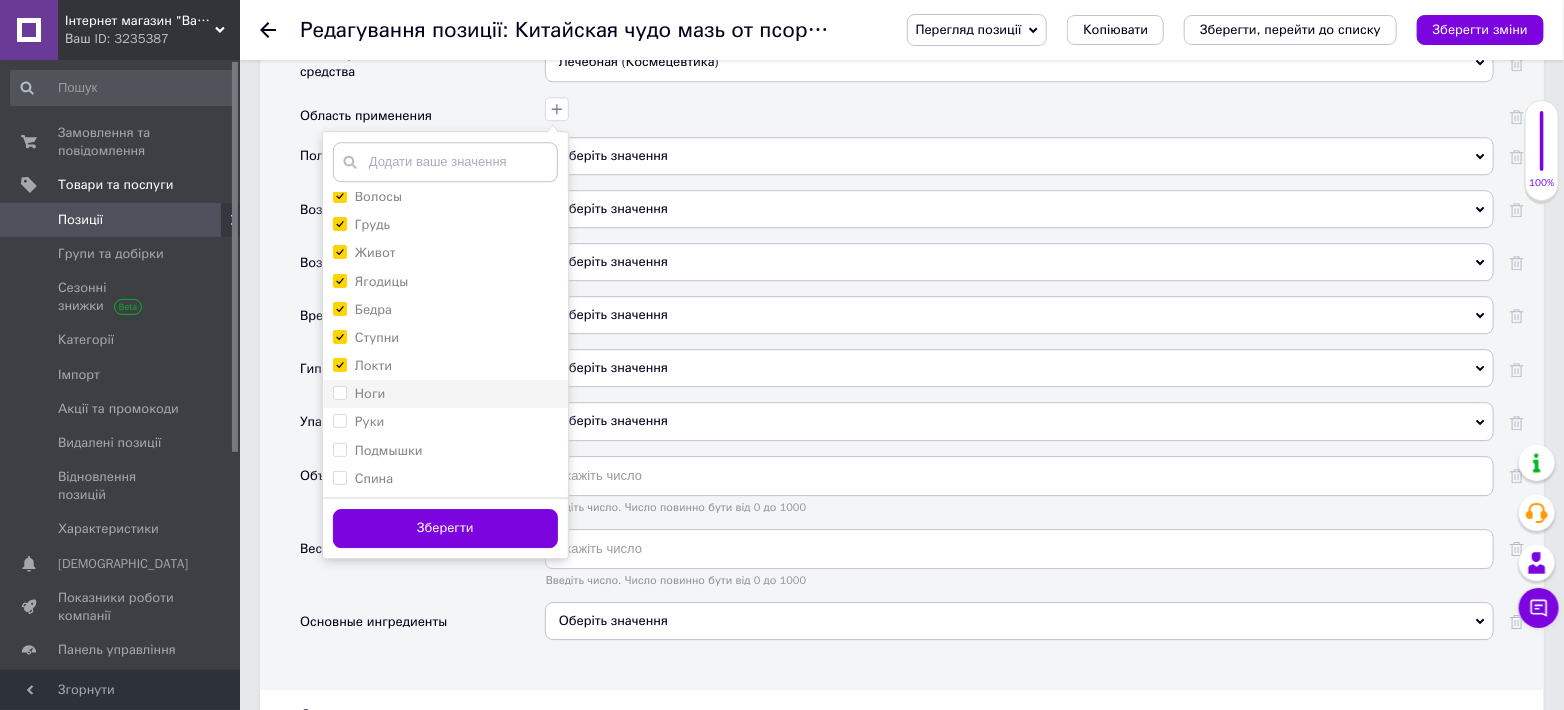 checkbox on "true" 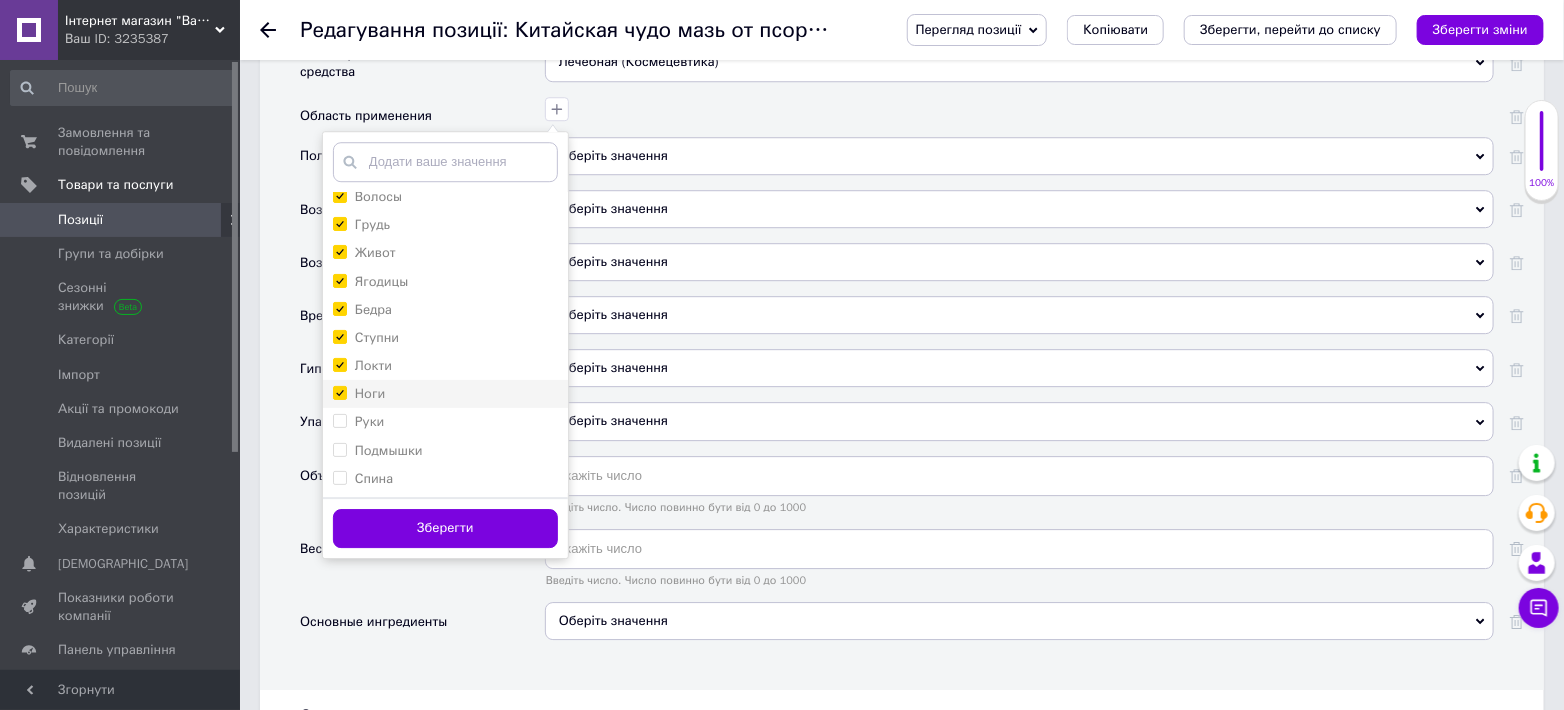 click on "Ноги" at bounding box center [339, 392] 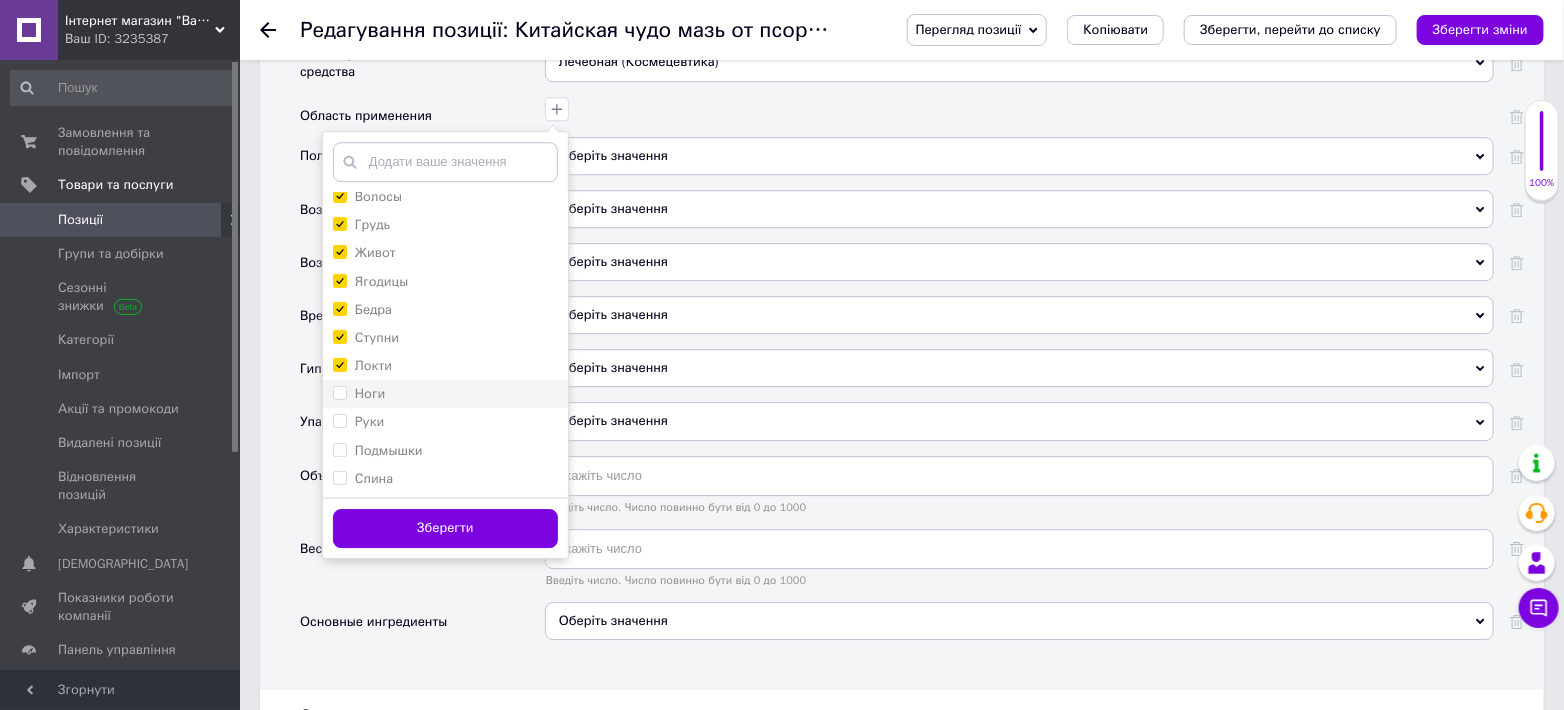 checkbox on "false" 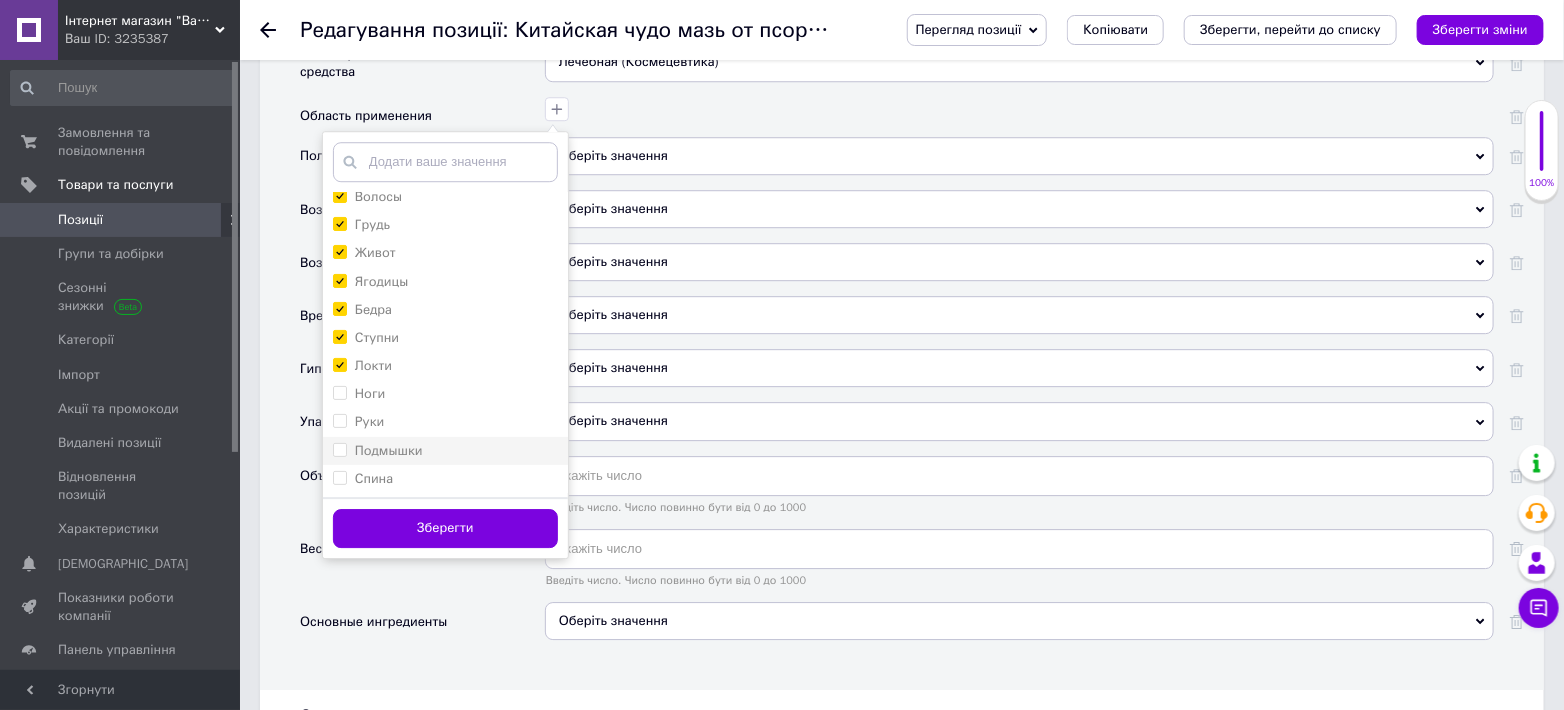 drag, startPoint x: 336, startPoint y: 420, endPoint x: 335, endPoint y: 449, distance: 29.017237 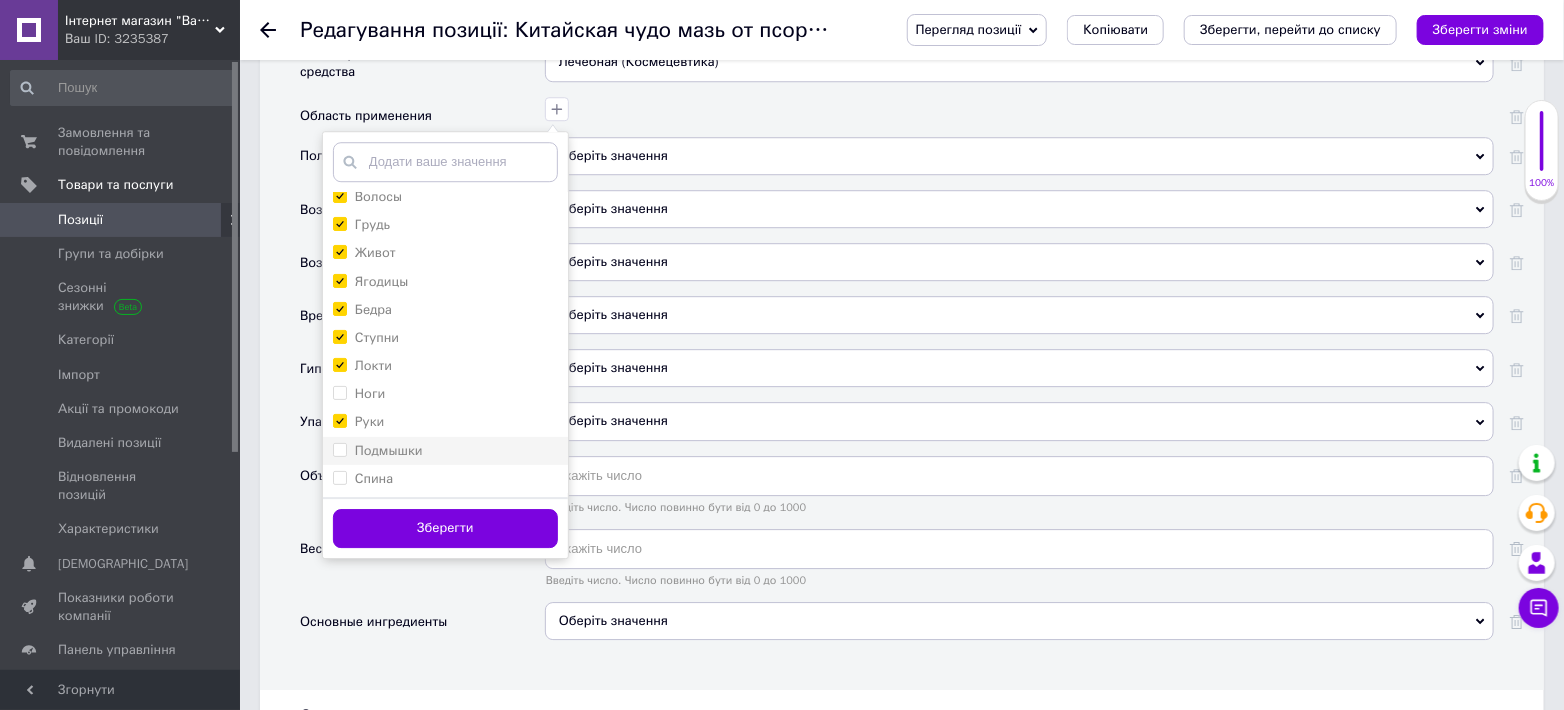 checkbox on "true" 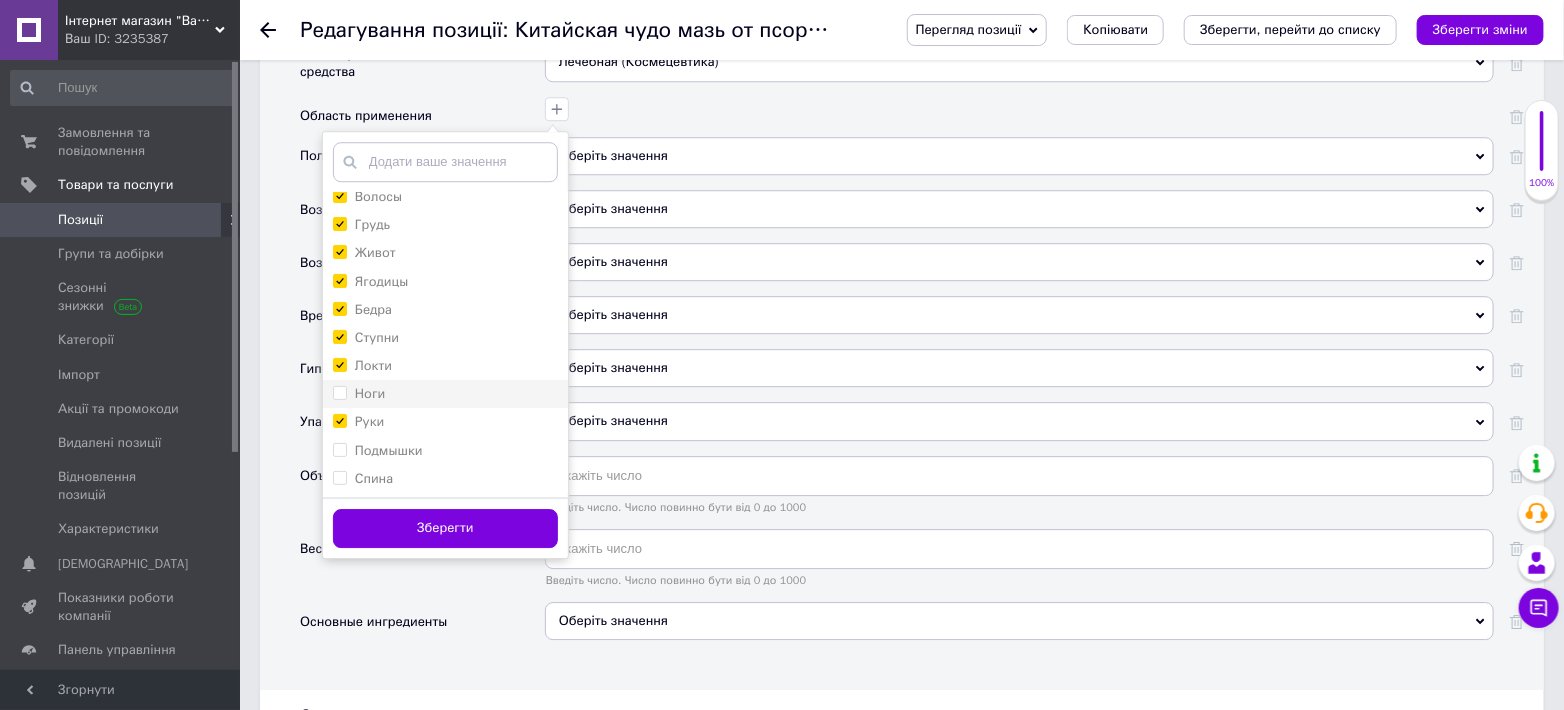 drag, startPoint x: 339, startPoint y: 444, endPoint x: 336, endPoint y: 395, distance: 49.09175 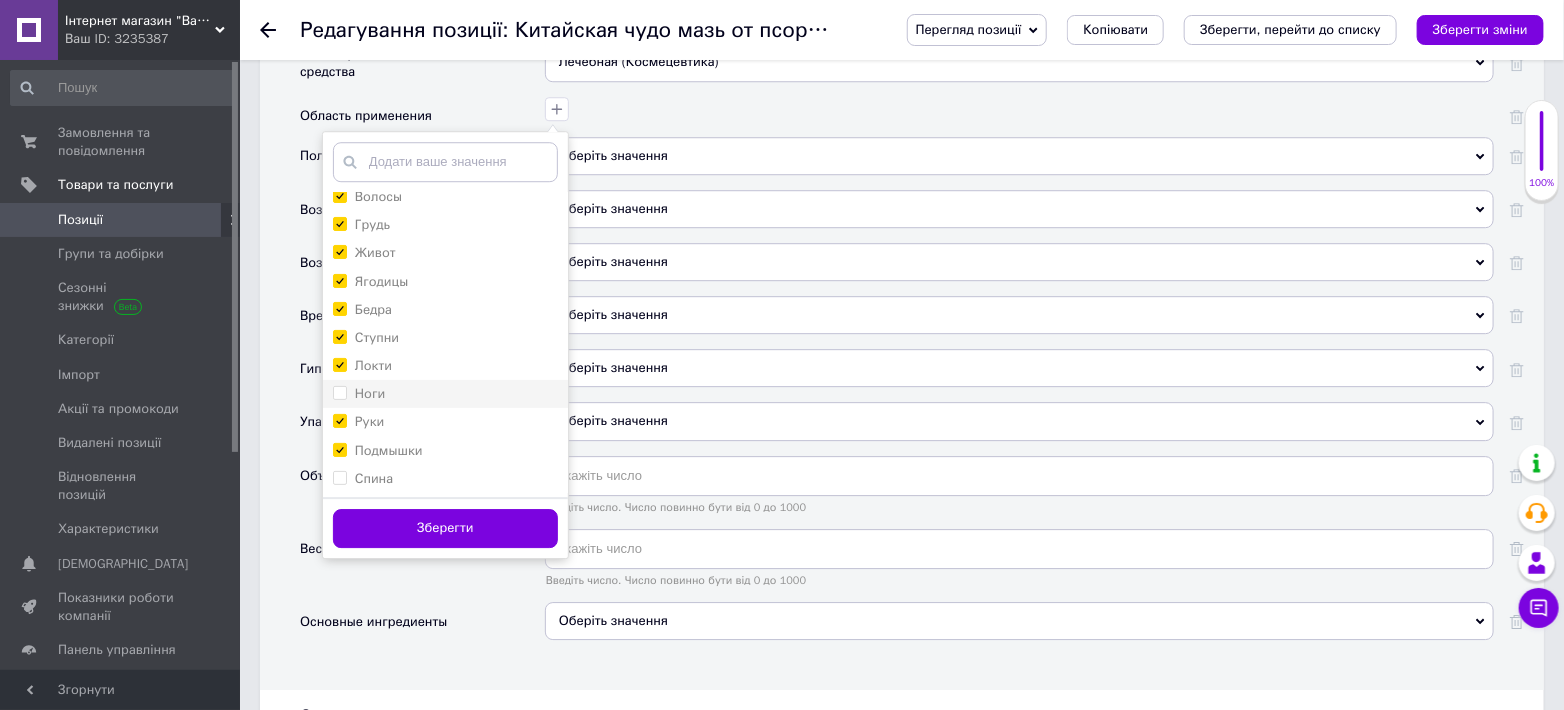 checkbox on "true" 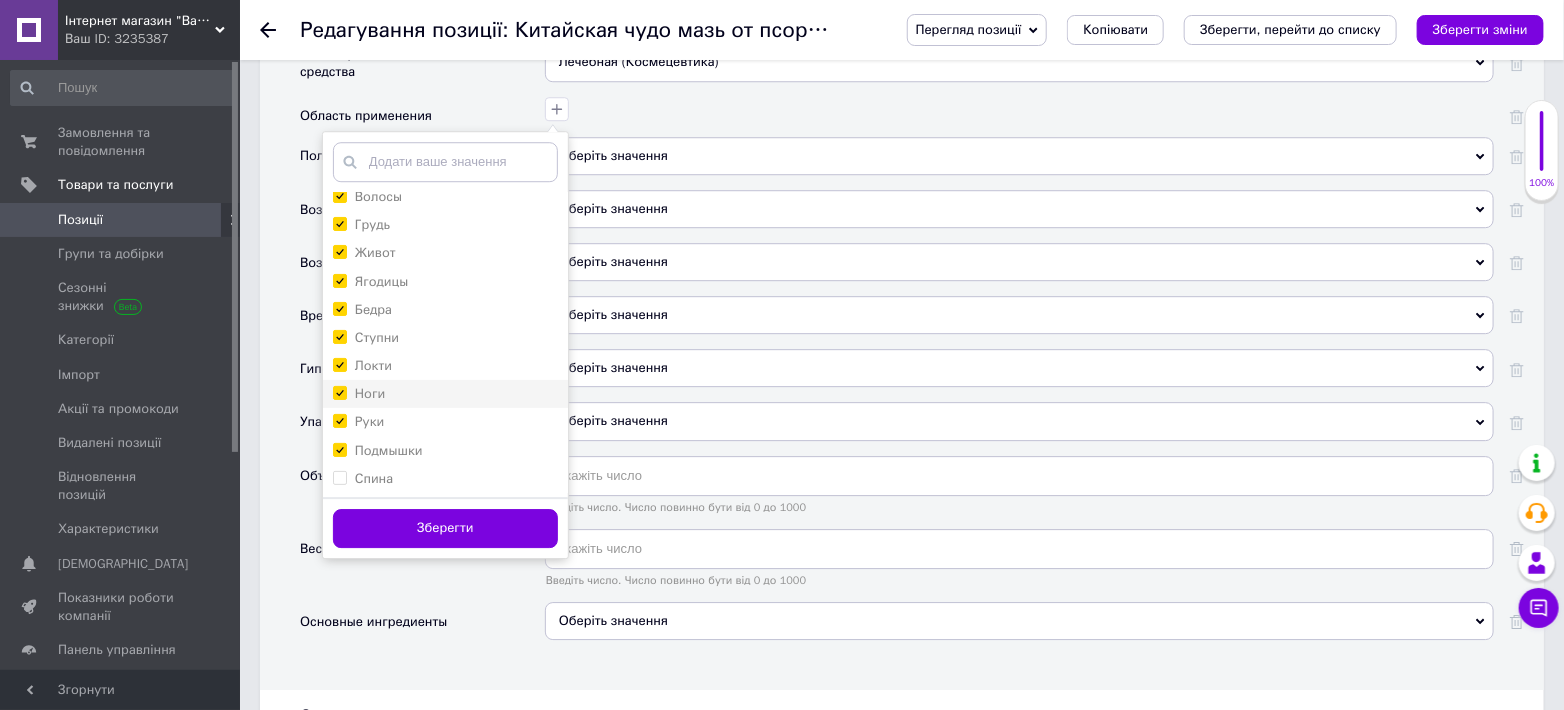 checkbox on "true" 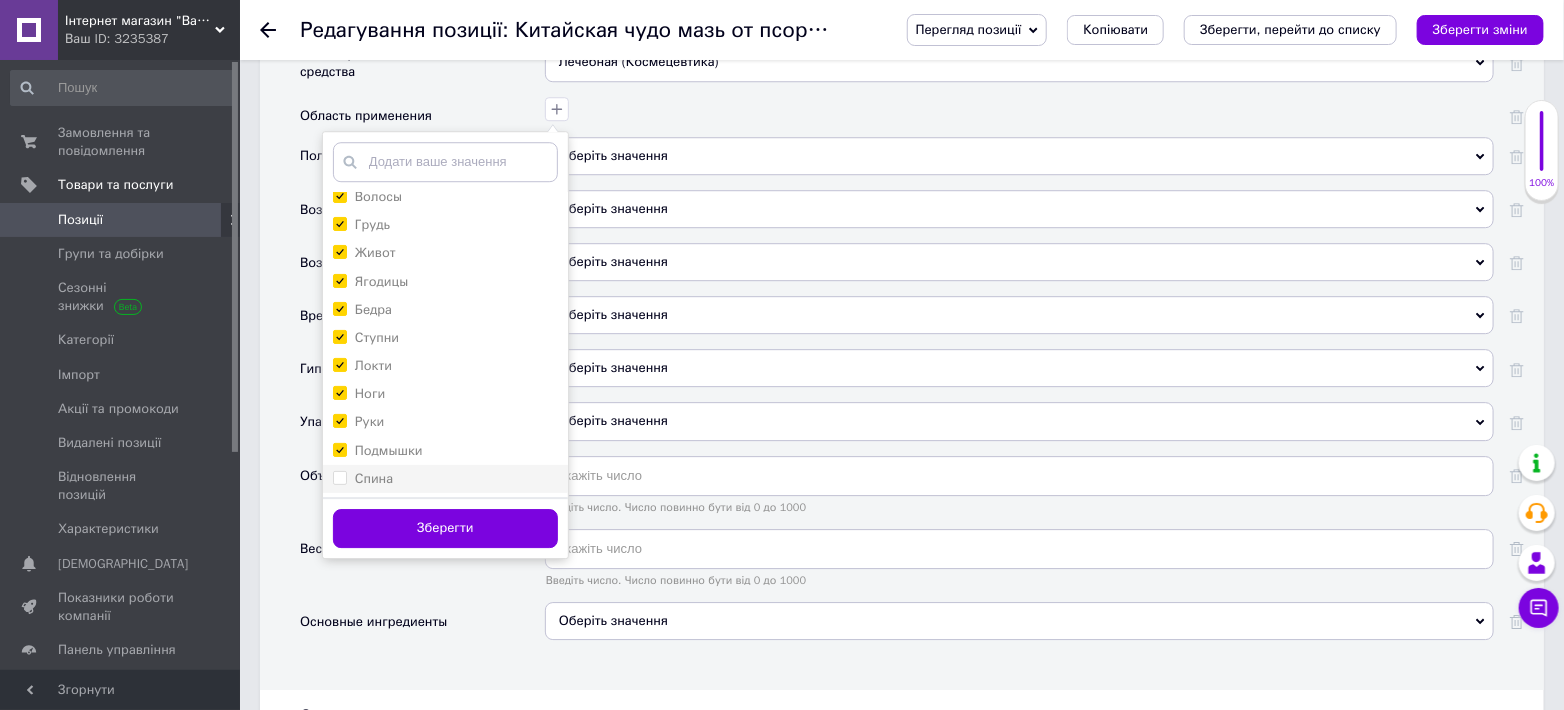 click on "Спина" at bounding box center (339, 477) 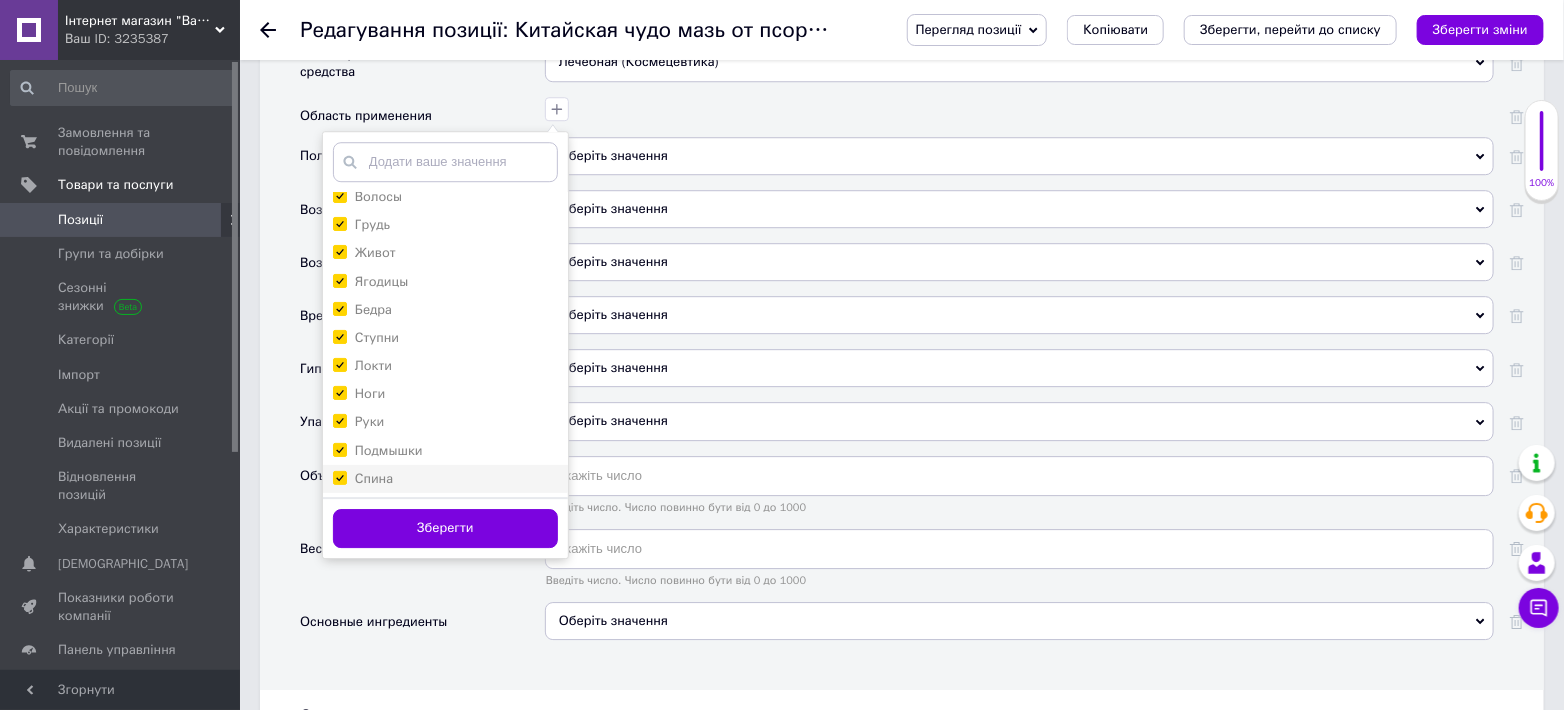 checkbox on "true" 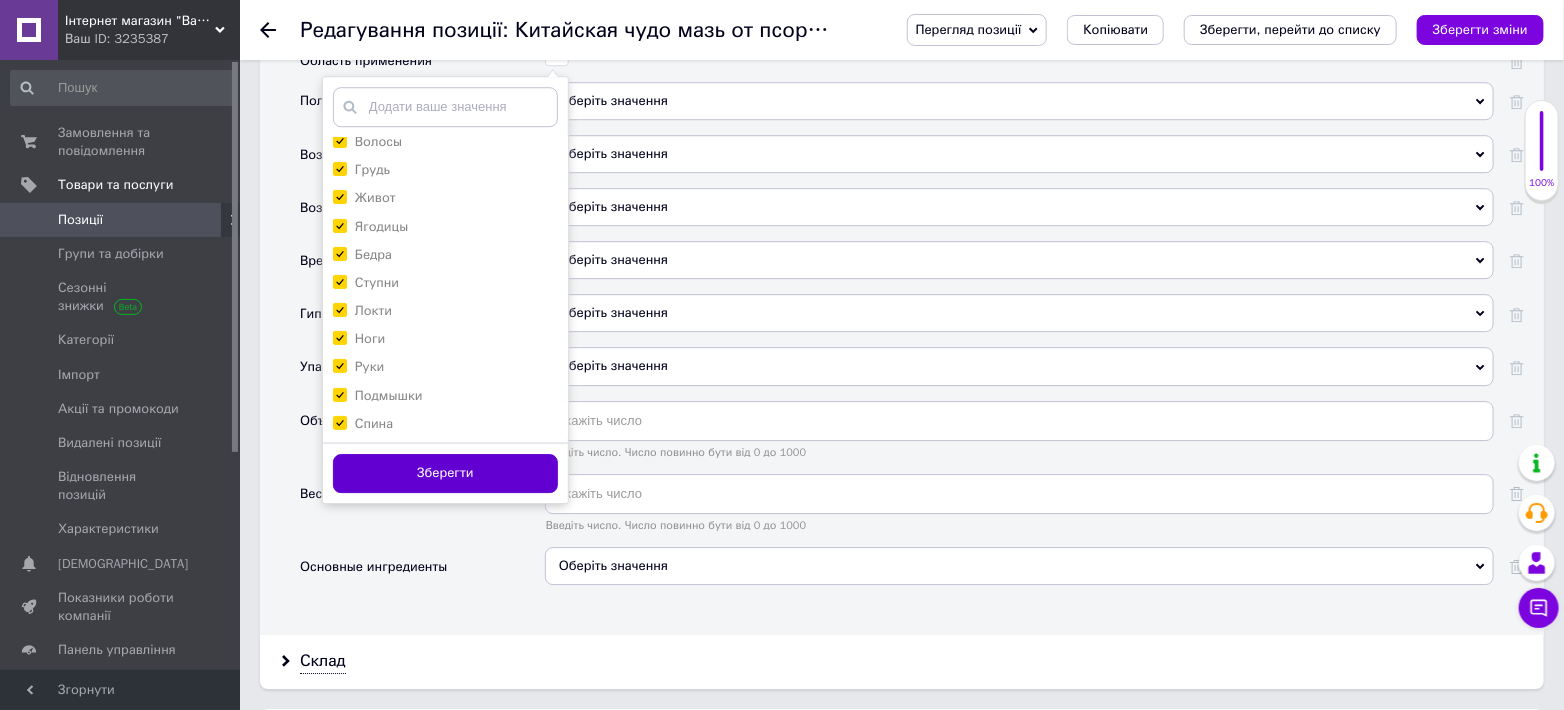scroll, scrollTop: 2666, scrollLeft: 0, axis: vertical 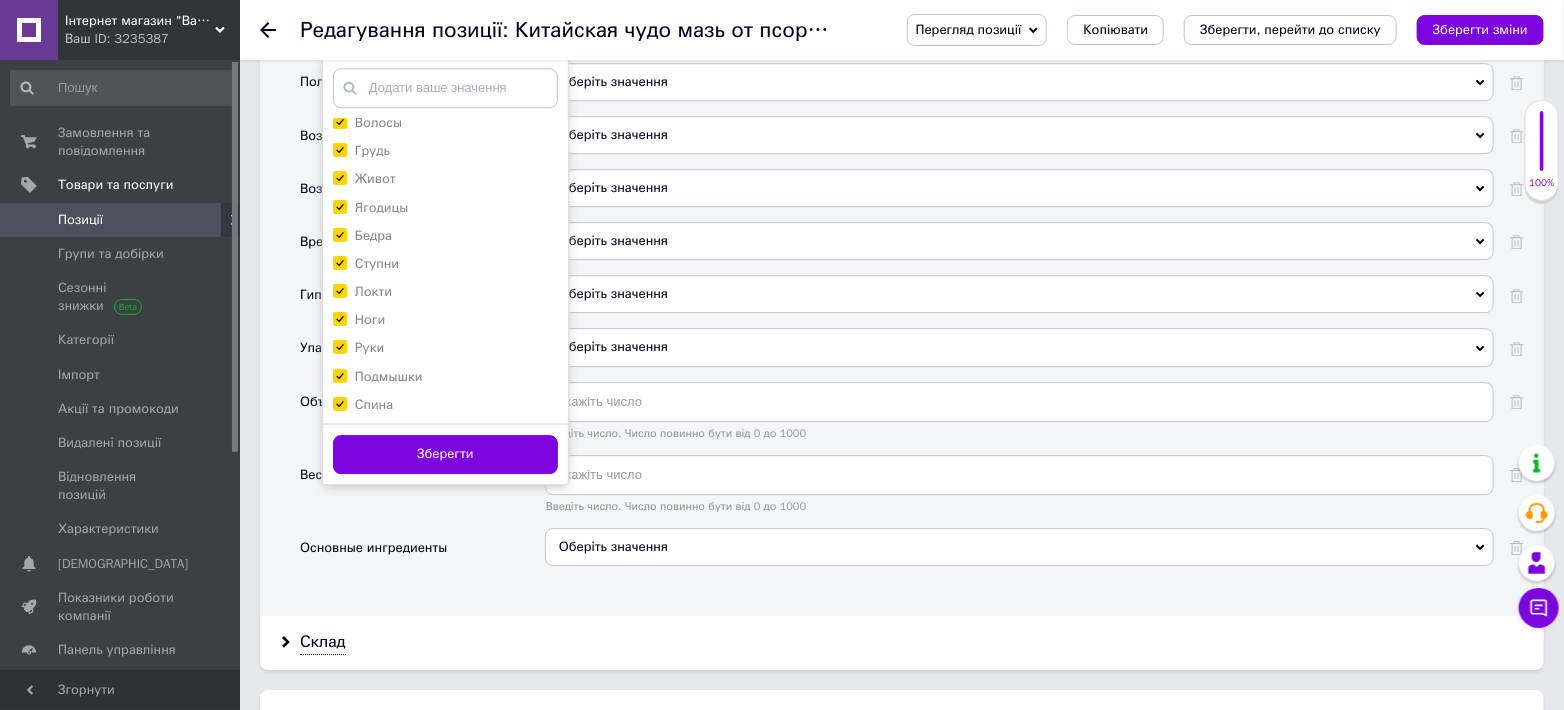 click on "Зберегти" at bounding box center (445, 454) 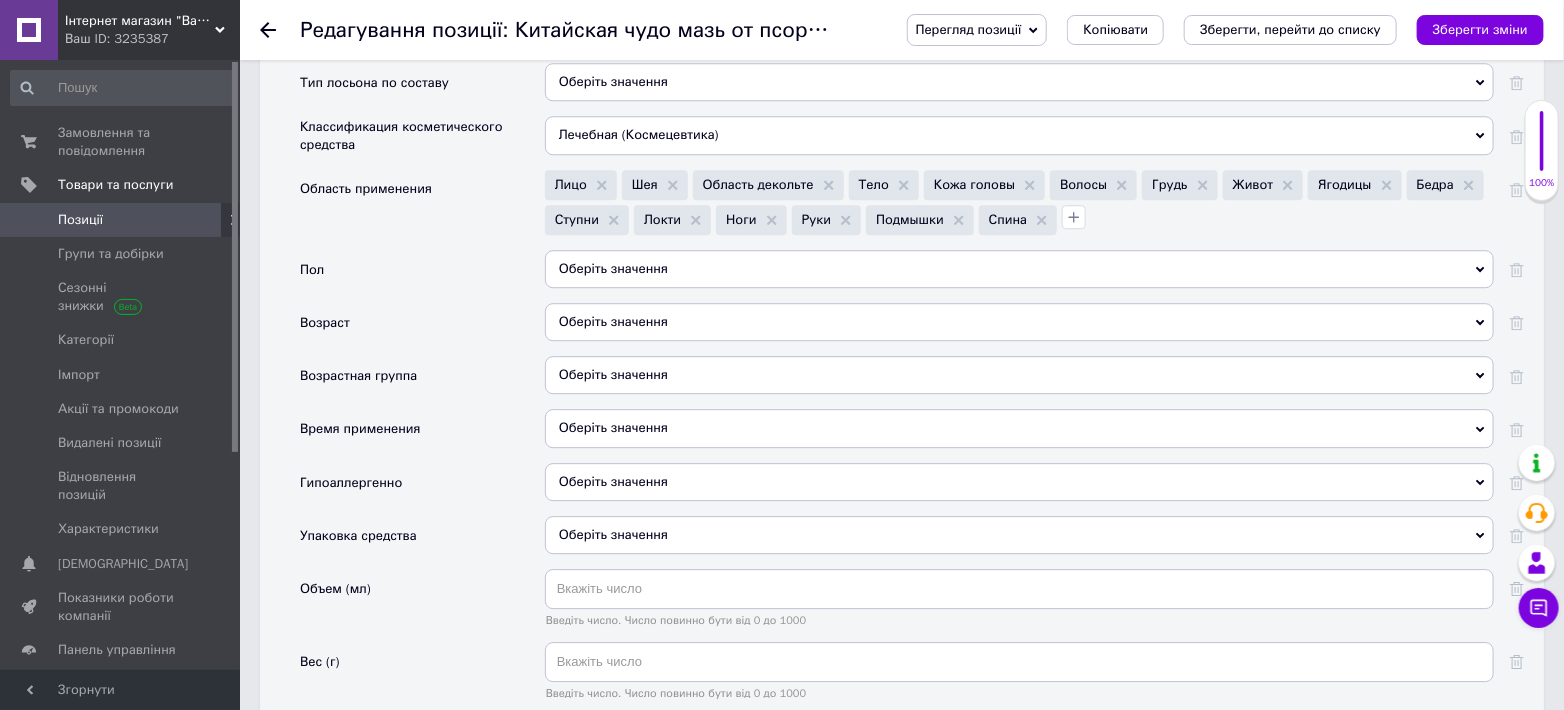 scroll, scrollTop: 2518, scrollLeft: 0, axis: vertical 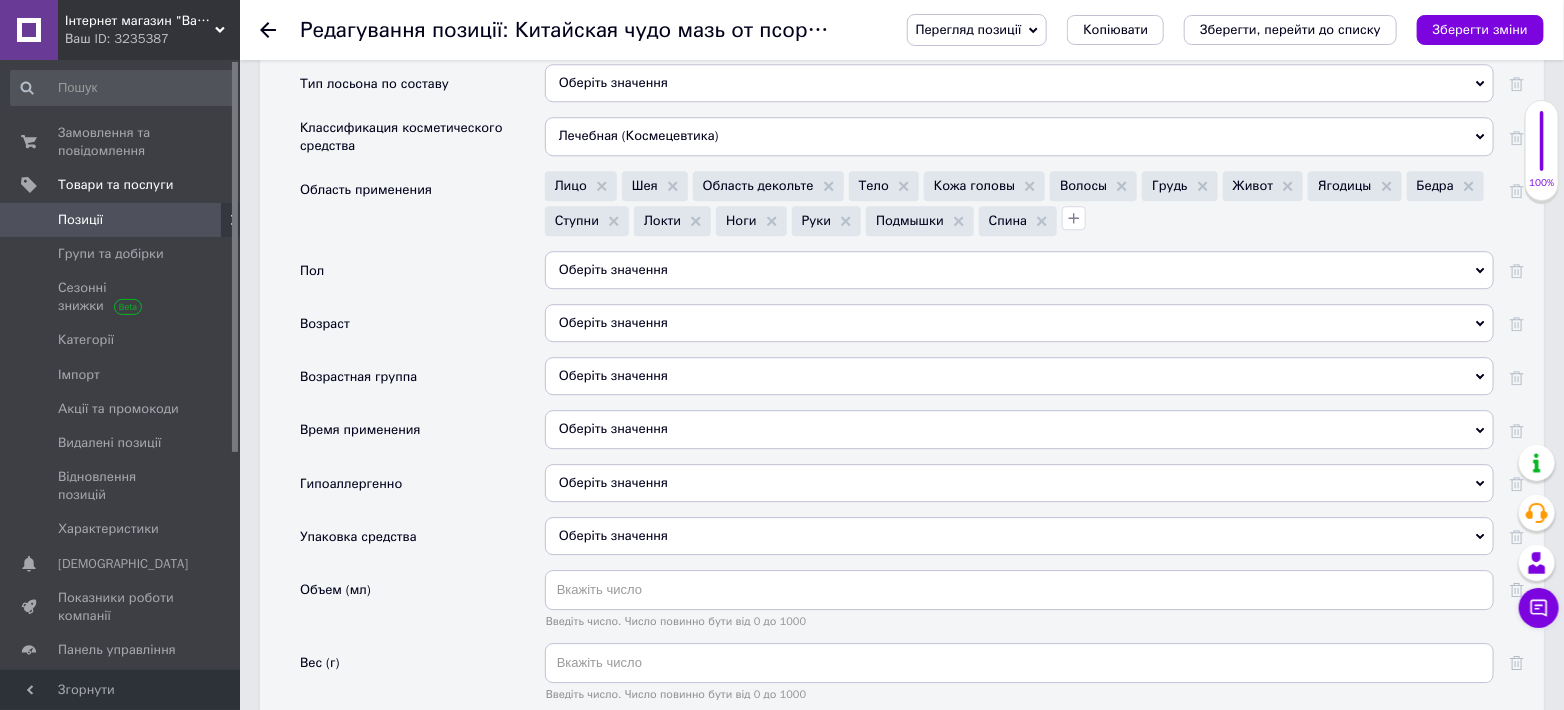 click on "Оберіть значення" at bounding box center (1019, 270) 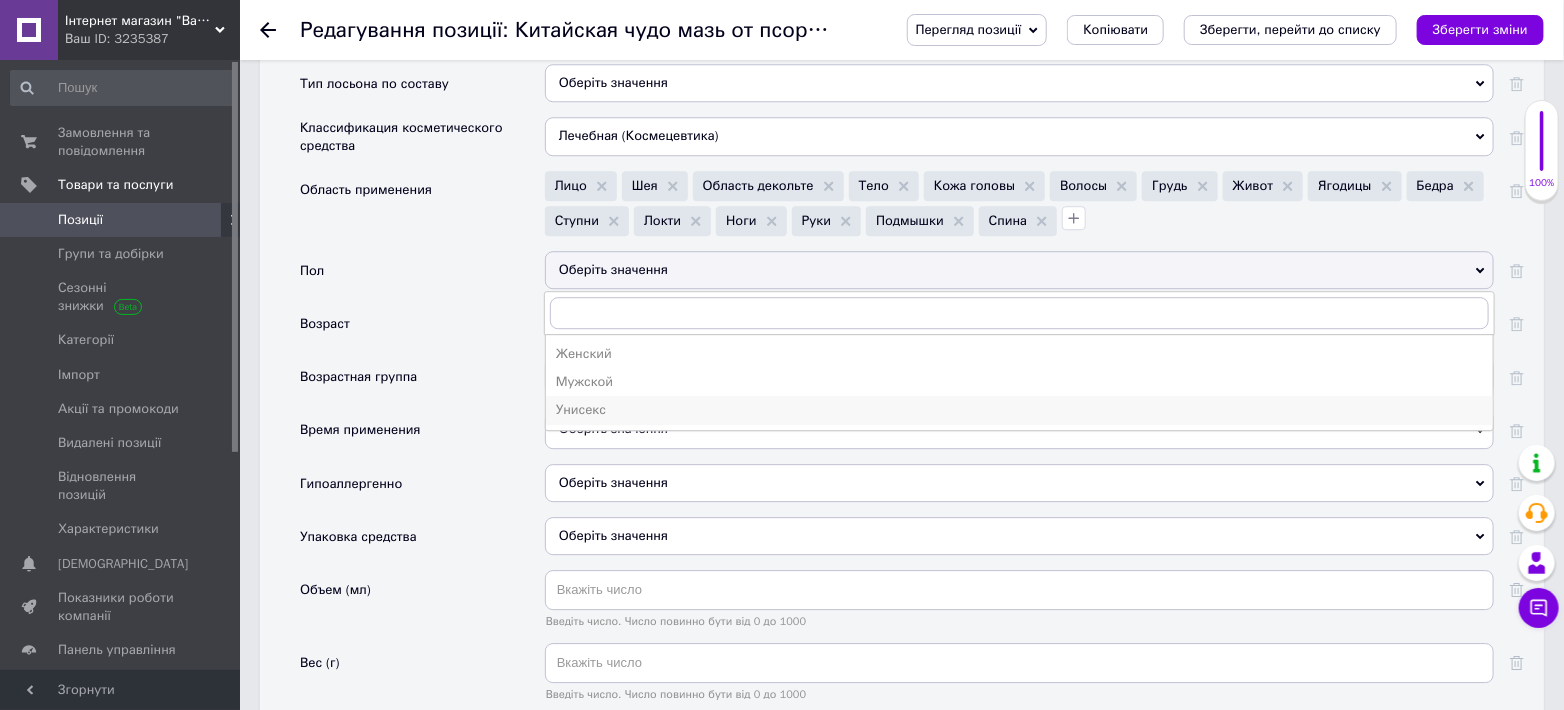 click on "Унисекс" at bounding box center [1019, 410] 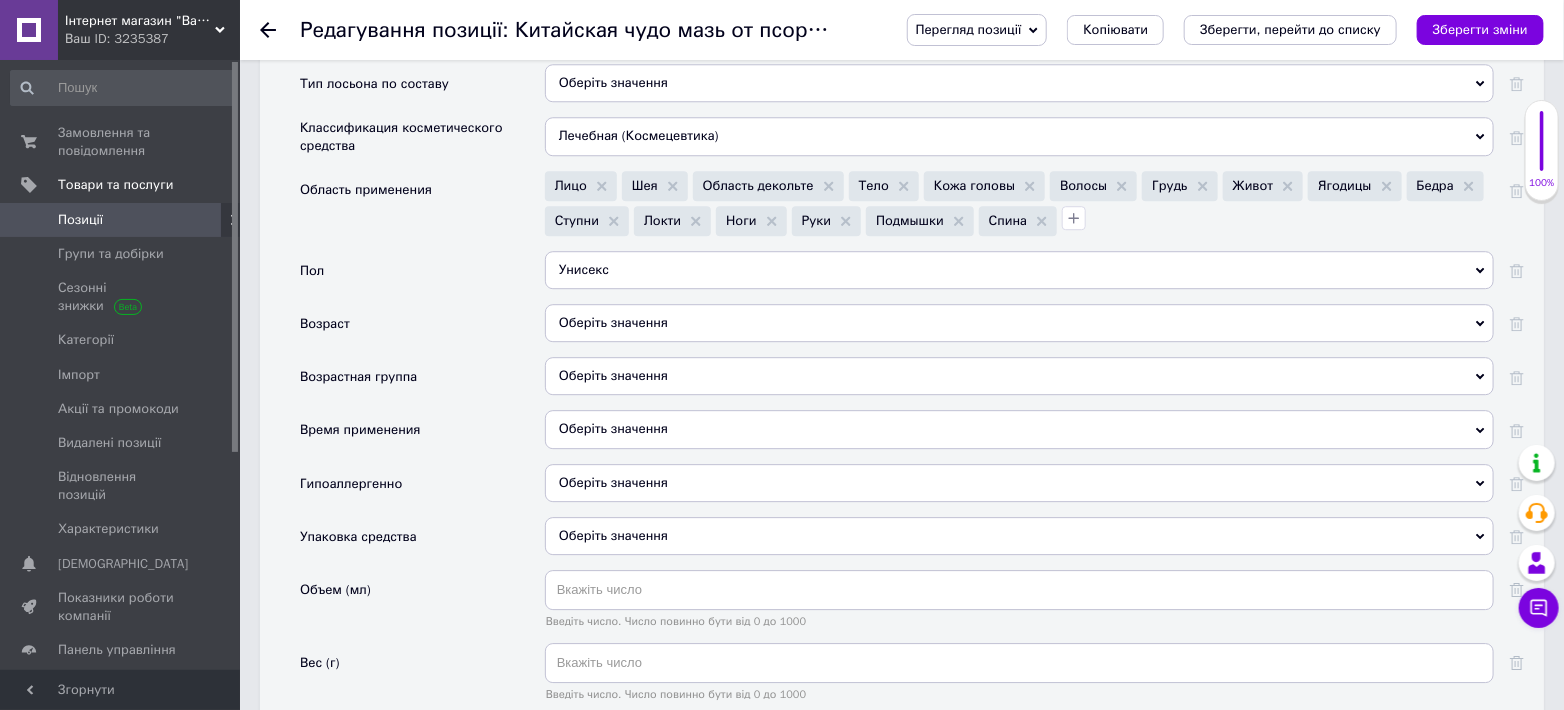 click on "Оберіть значення" at bounding box center (1019, 323) 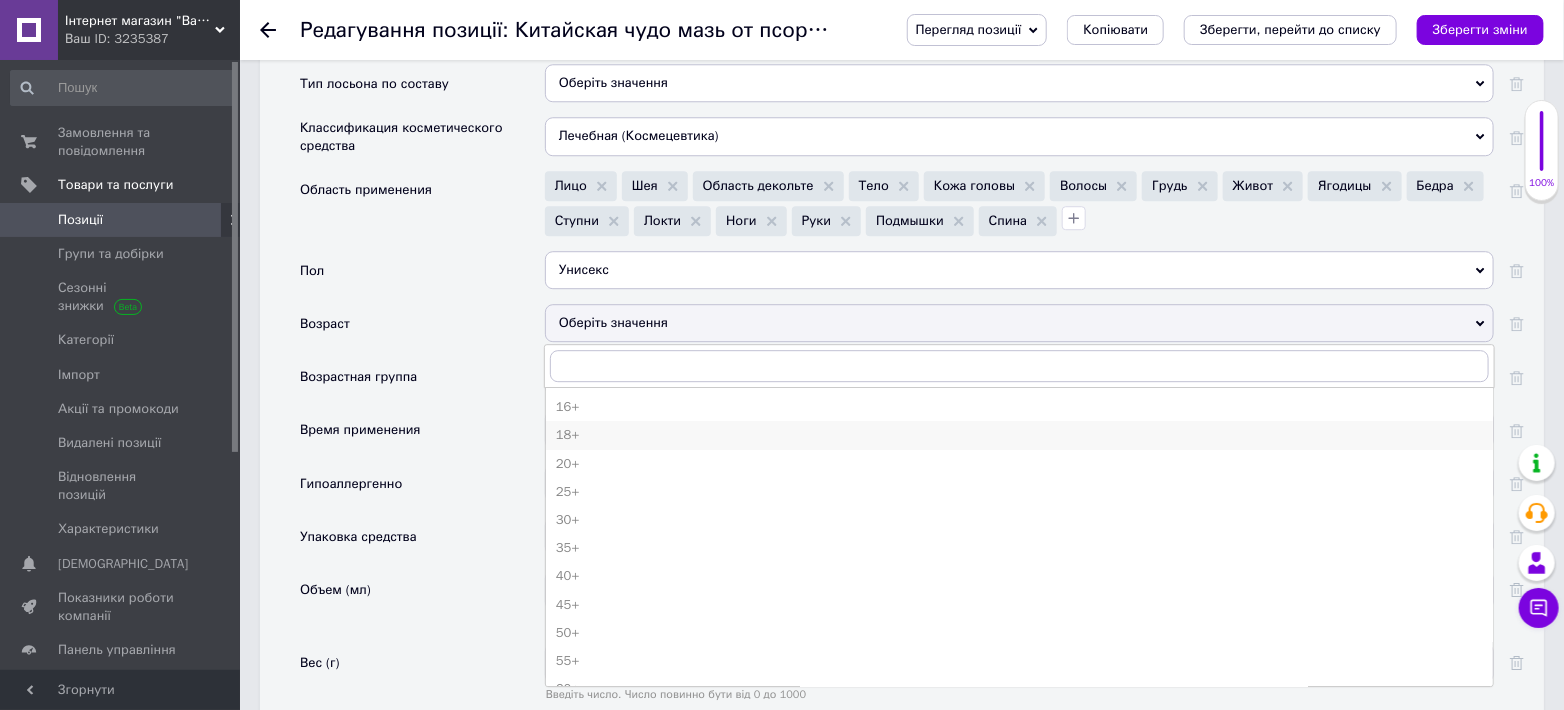 click on "18+" at bounding box center [1019, 435] 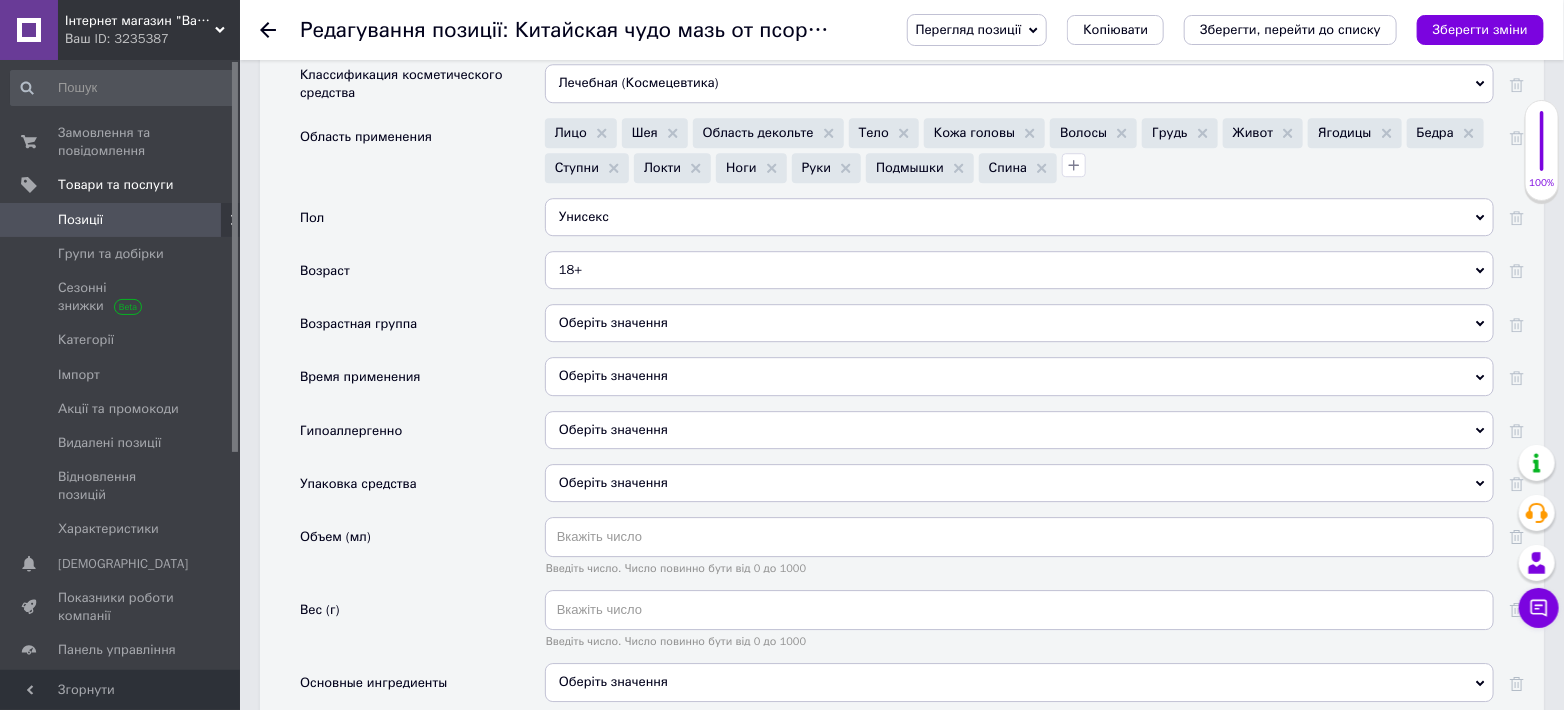 scroll, scrollTop: 2592, scrollLeft: 0, axis: vertical 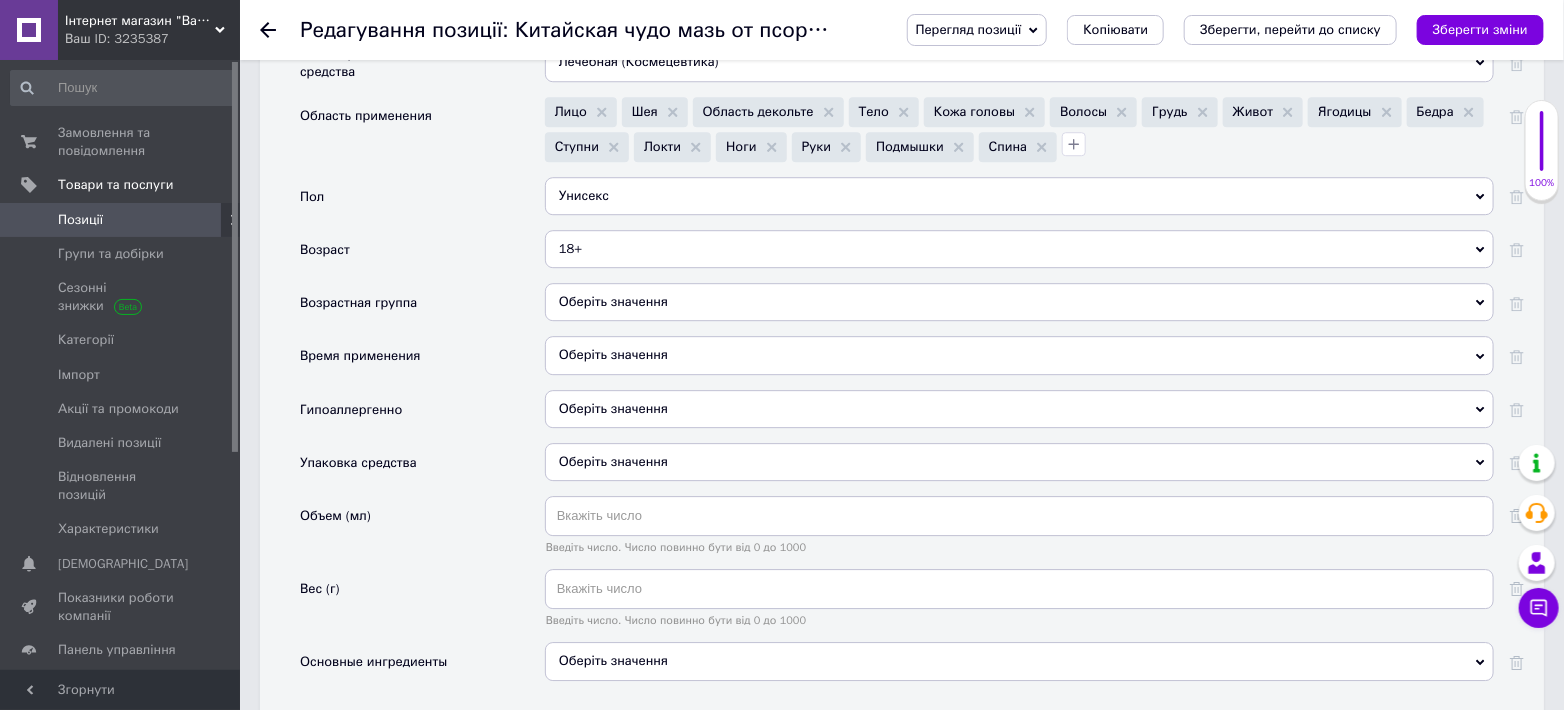 click on "Оберіть значення" at bounding box center [1019, 302] 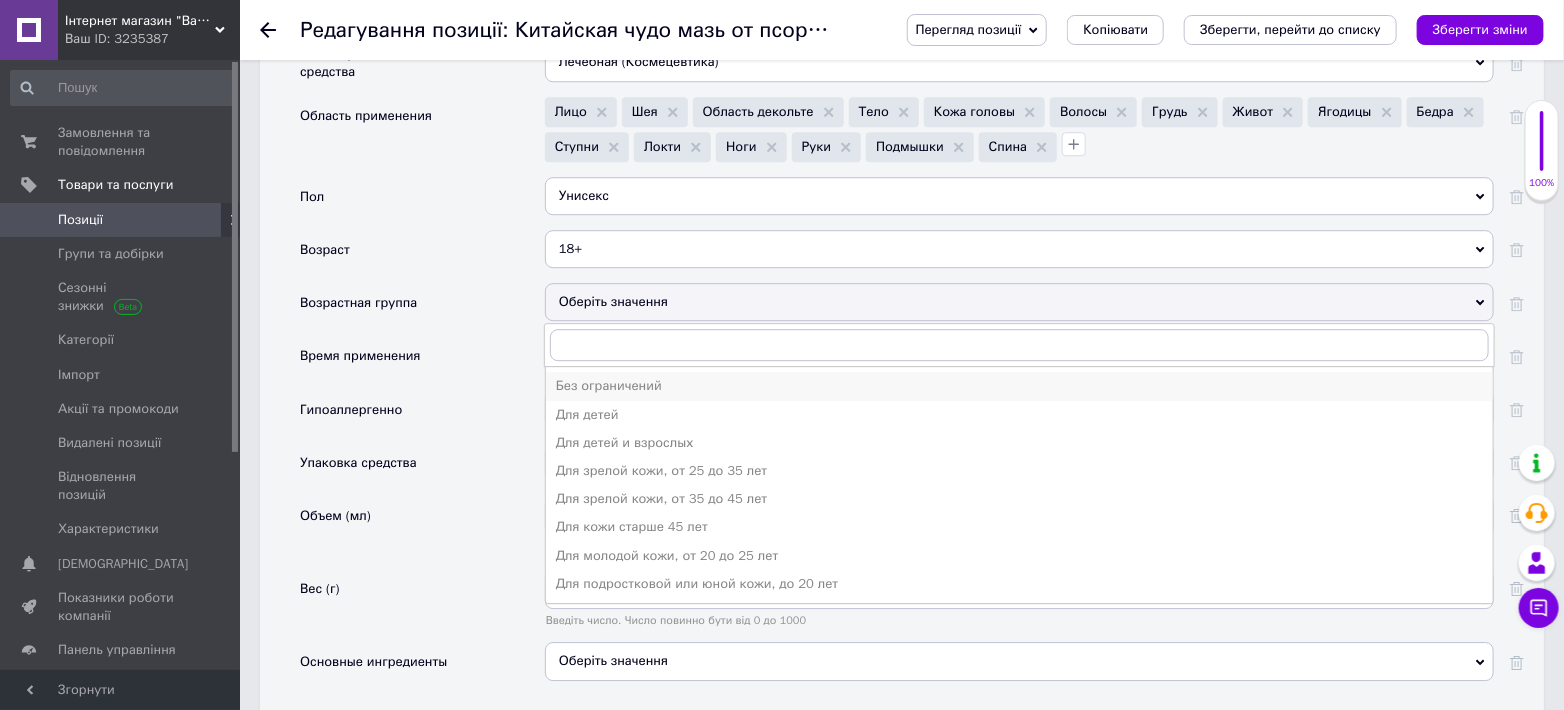 click on "Без ограничений" at bounding box center (1019, 386) 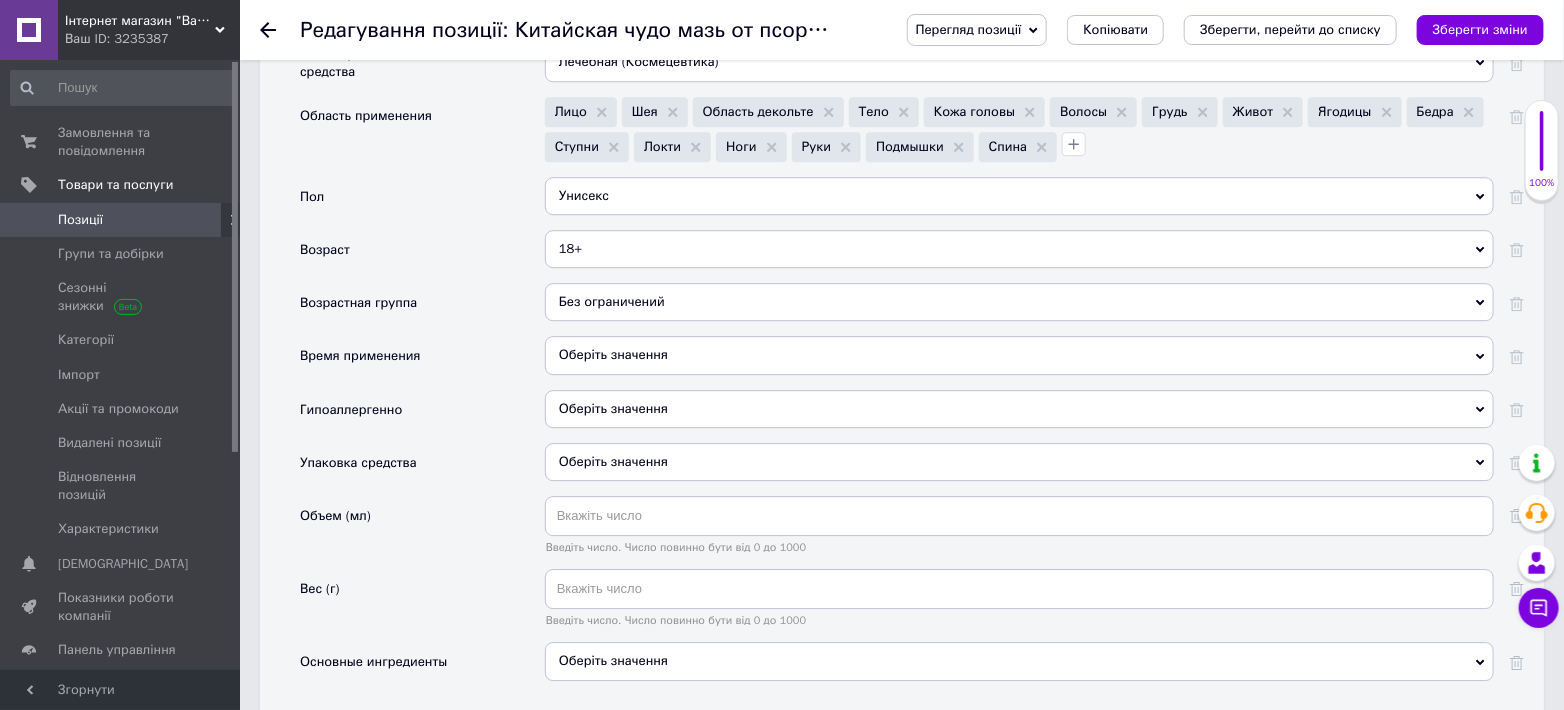 click on "Оберіть значення" at bounding box center (1019, 355) 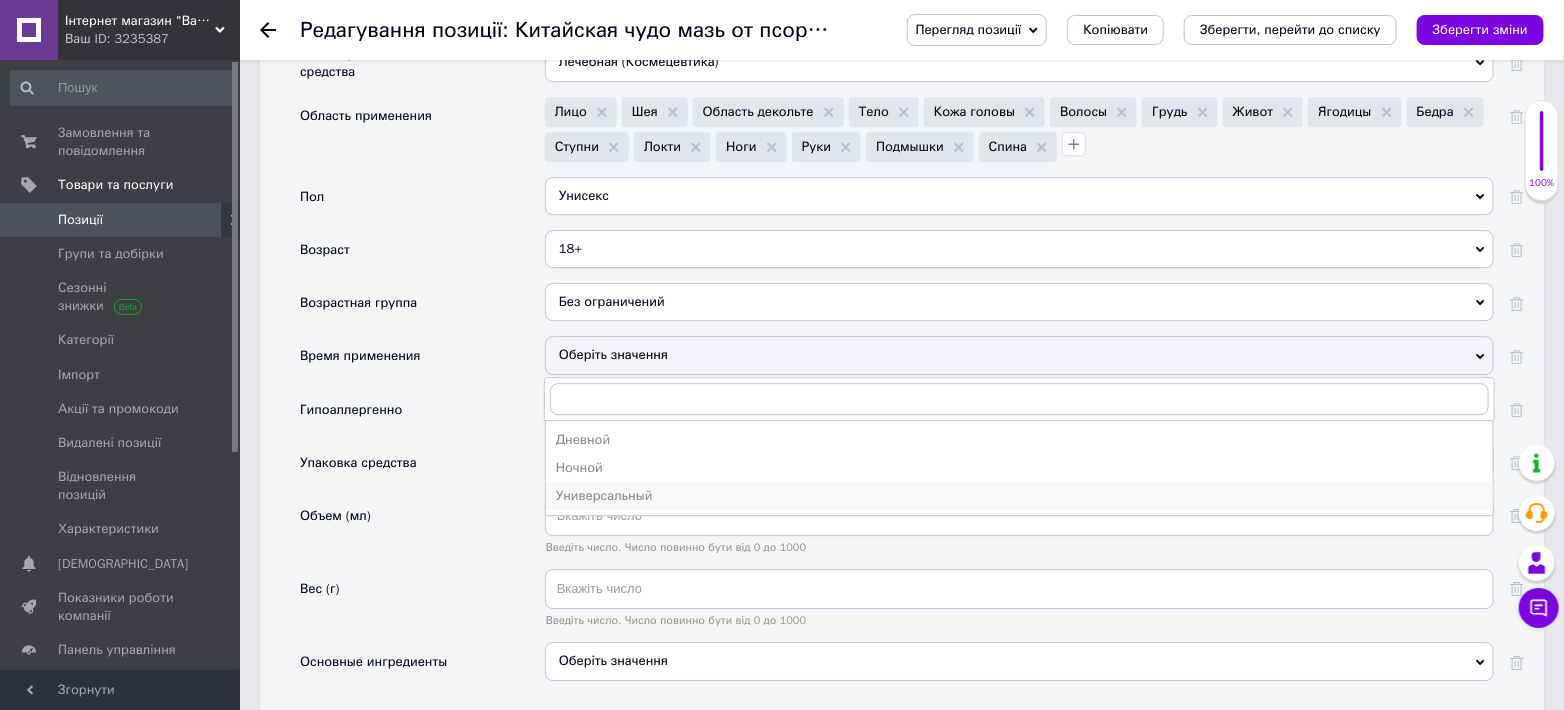 click on "Универсальный" at bounding box center [1019, 496] 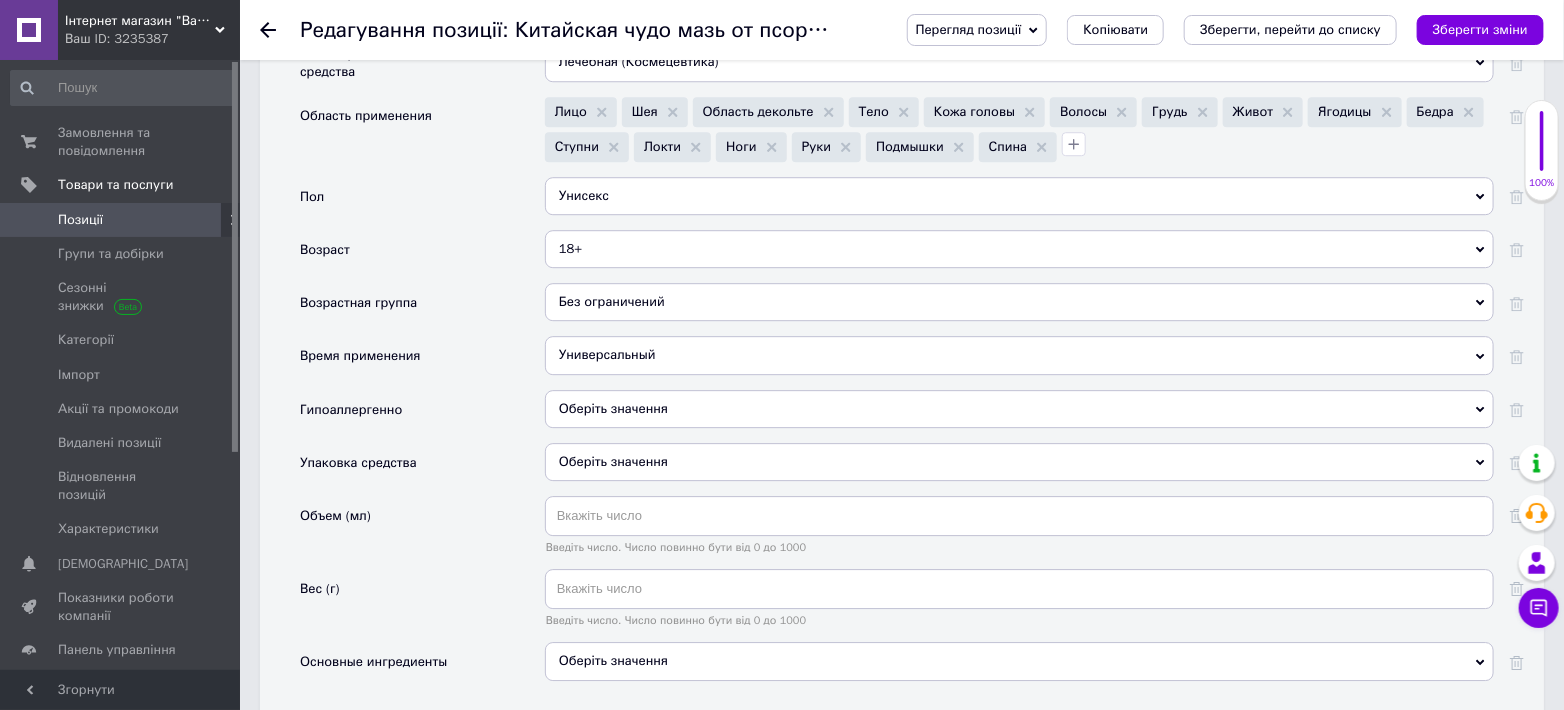 click on "Оберіть значення" at bounding box center (1019, 409) 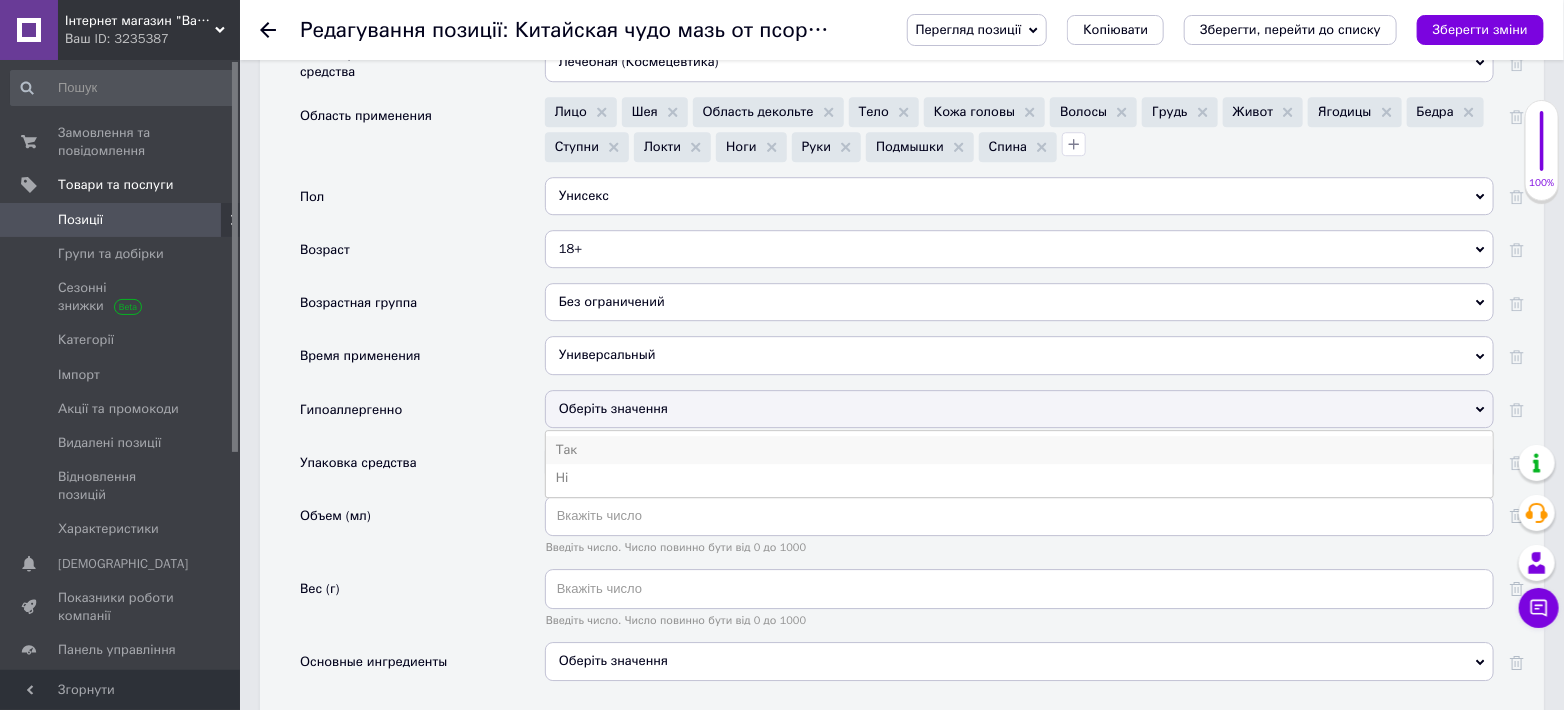 click on "Так" at bounding box center (1019, 450) 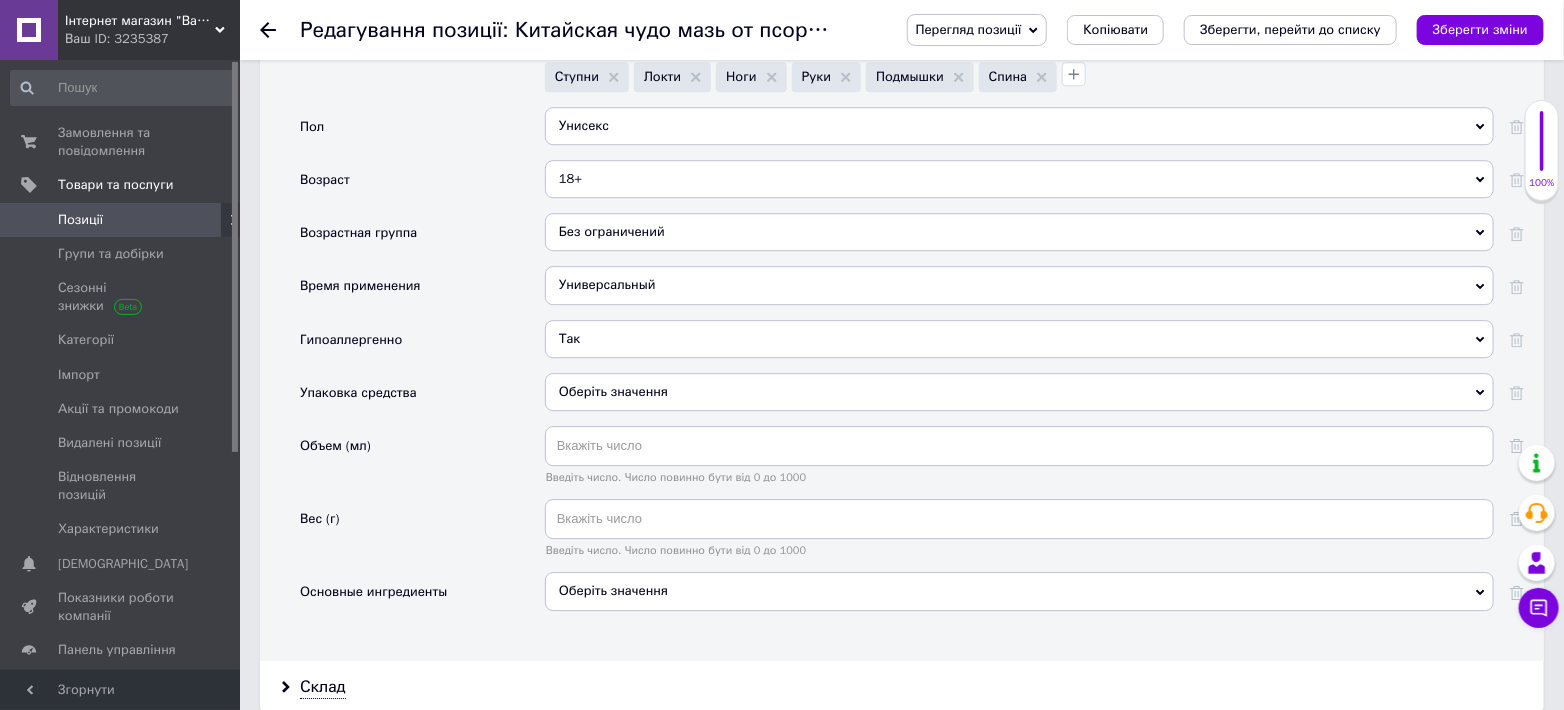 scroll, scrollTop: 2740, scrollLeft: 0, axis: vertical 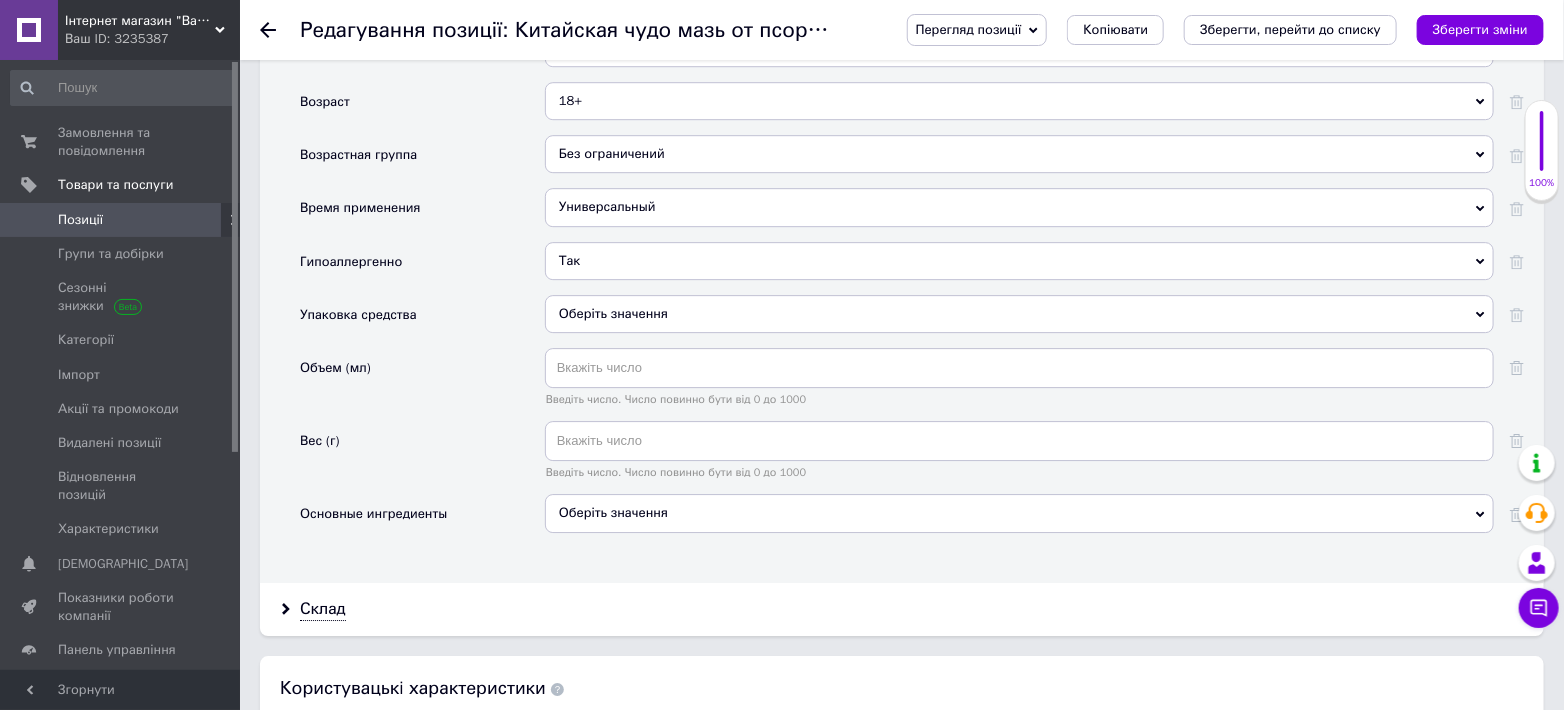 click on "Оберіть значення" at bounding box center (1019, 314) 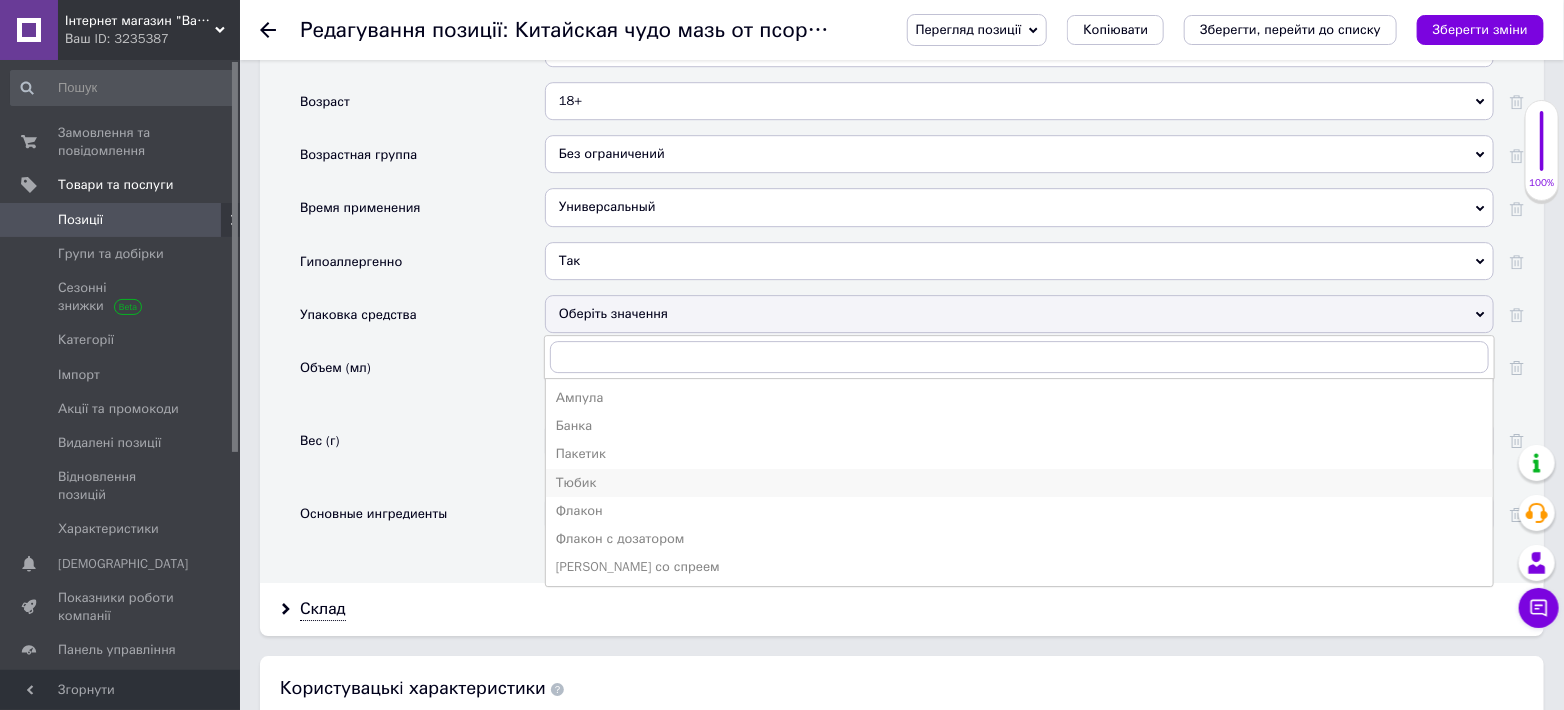click on "Тюбик" at bounding box center [1019, 483] 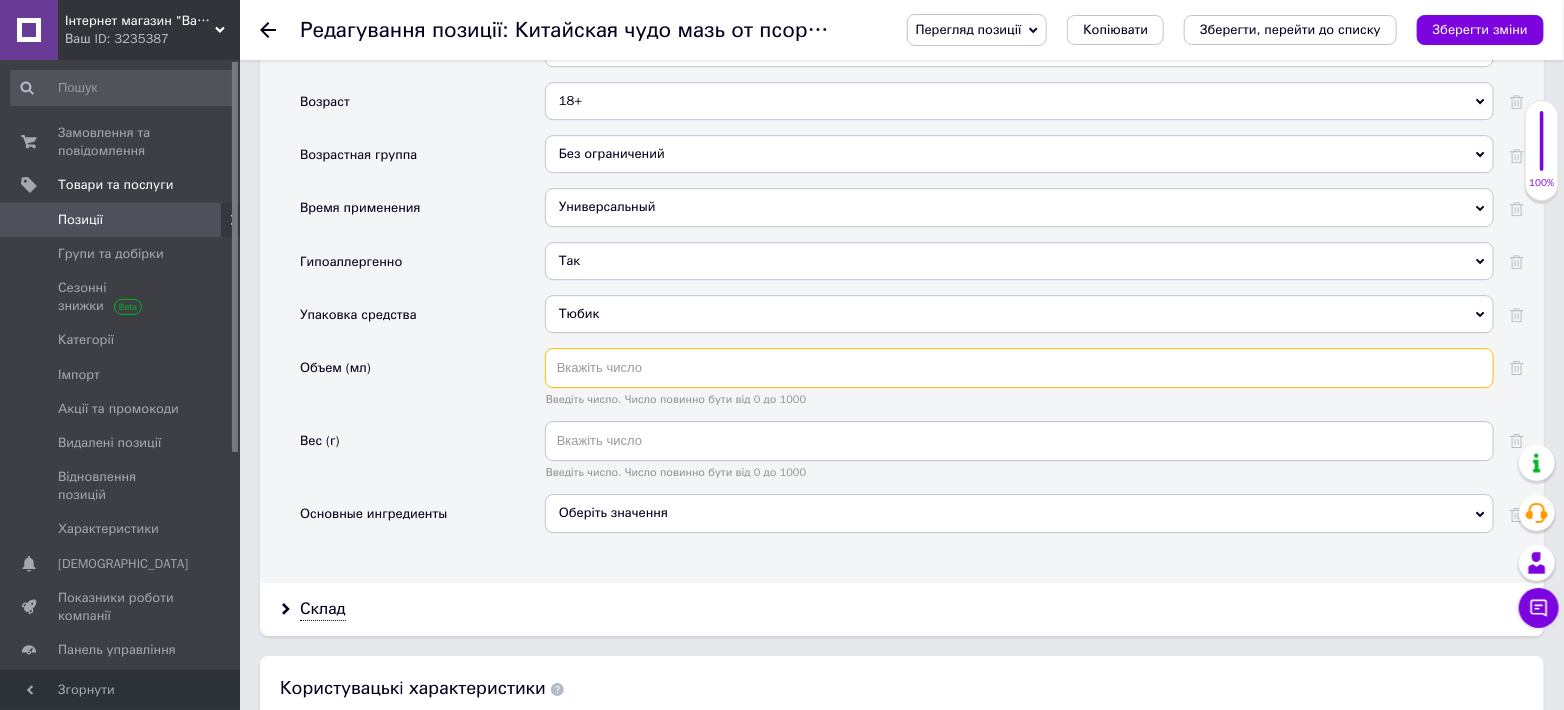 click at bounding box center [1019, 368] 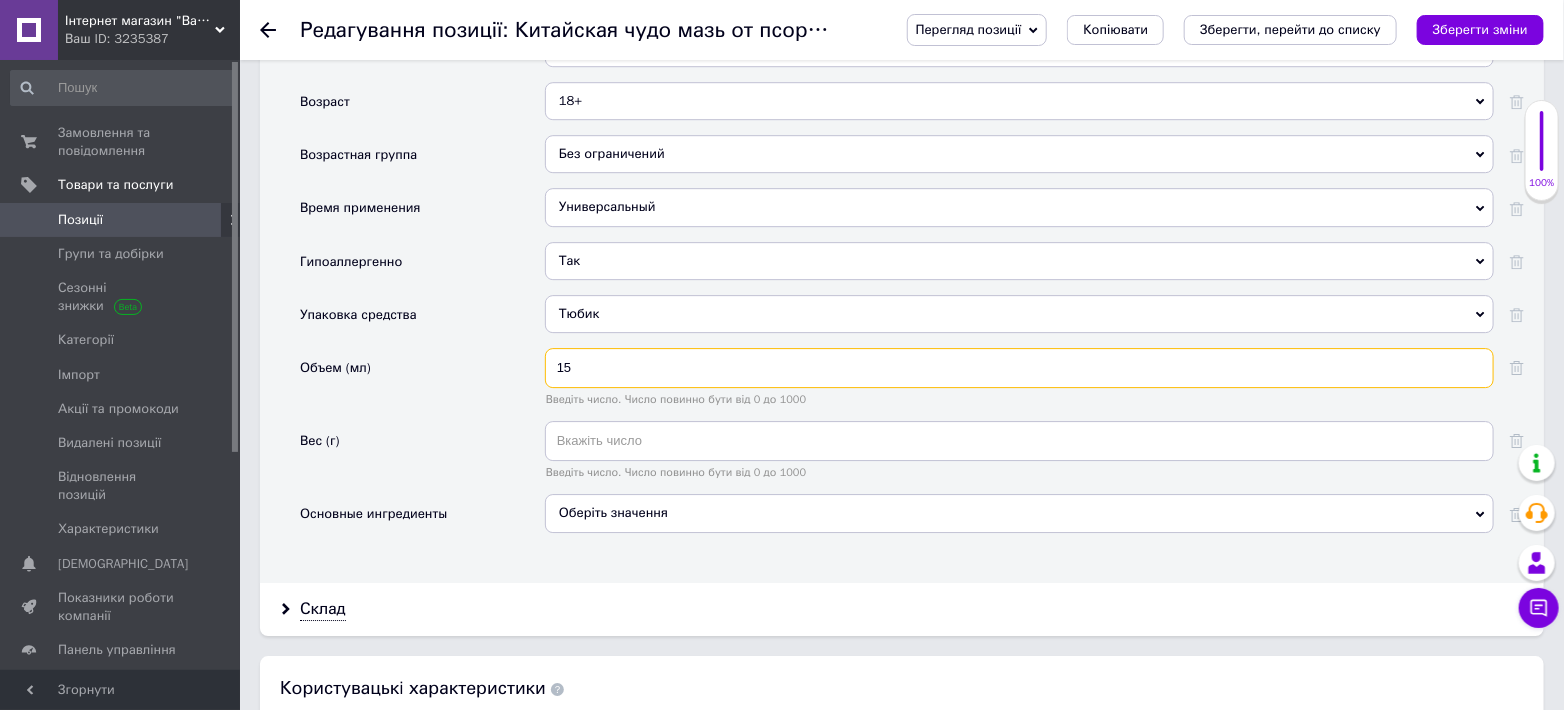 type on "15" 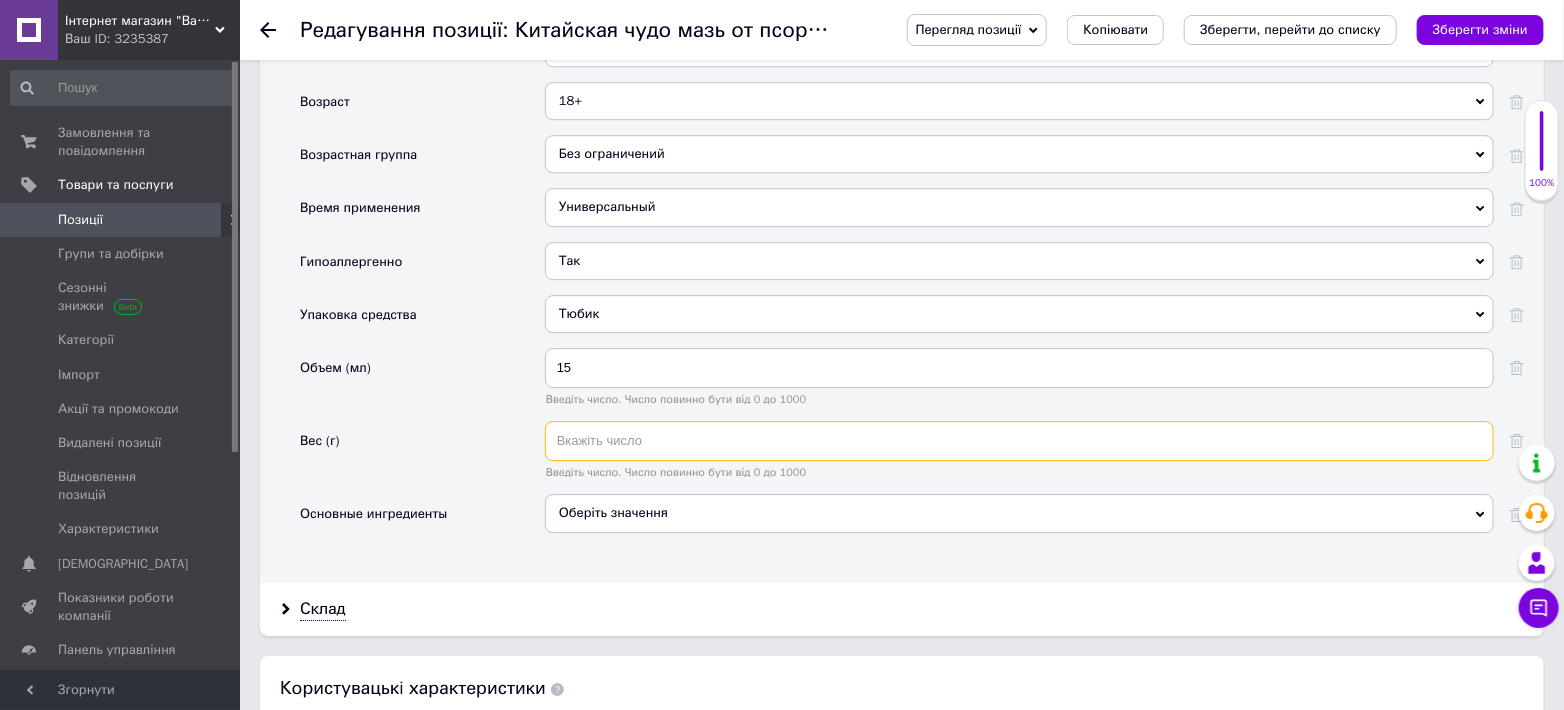 click at bounding box center [1019, 441] 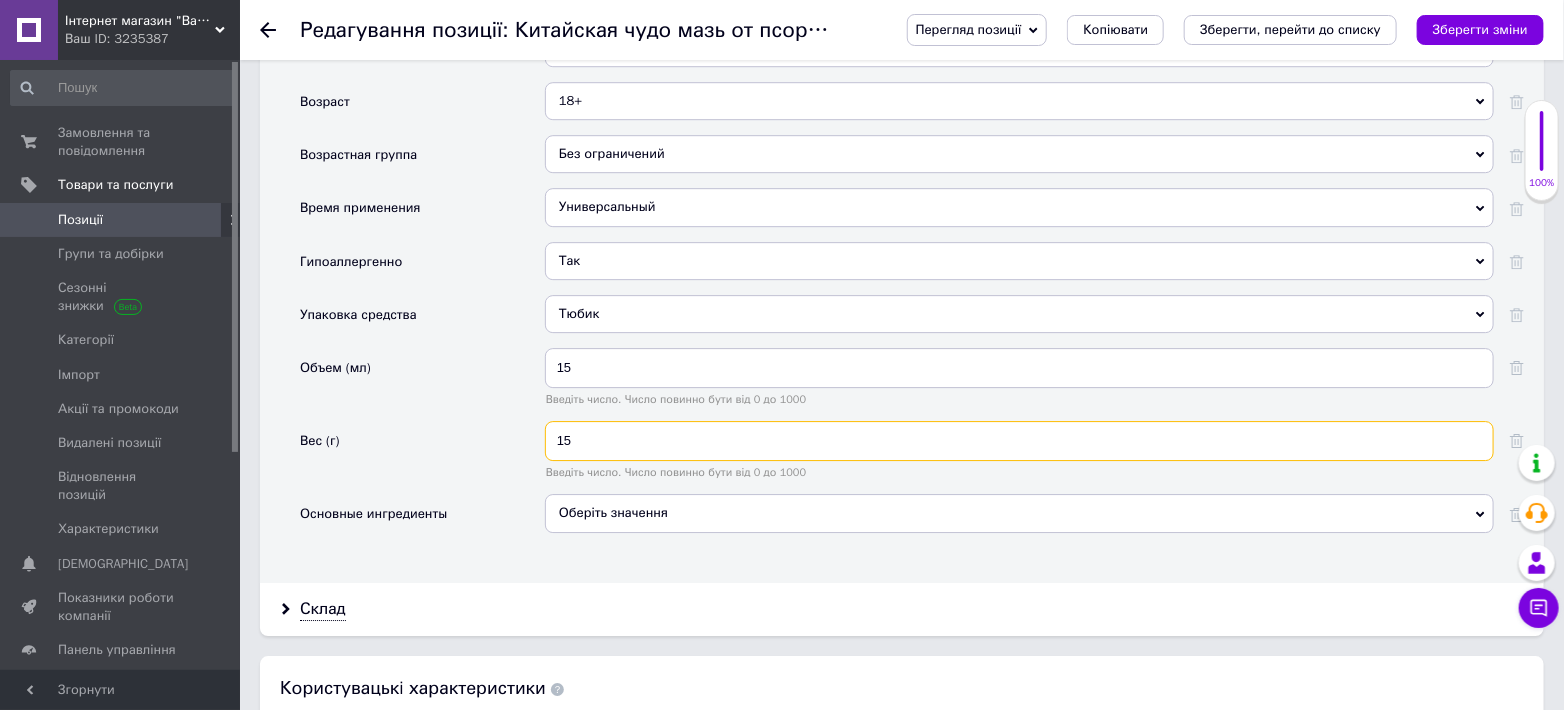 type on "15" 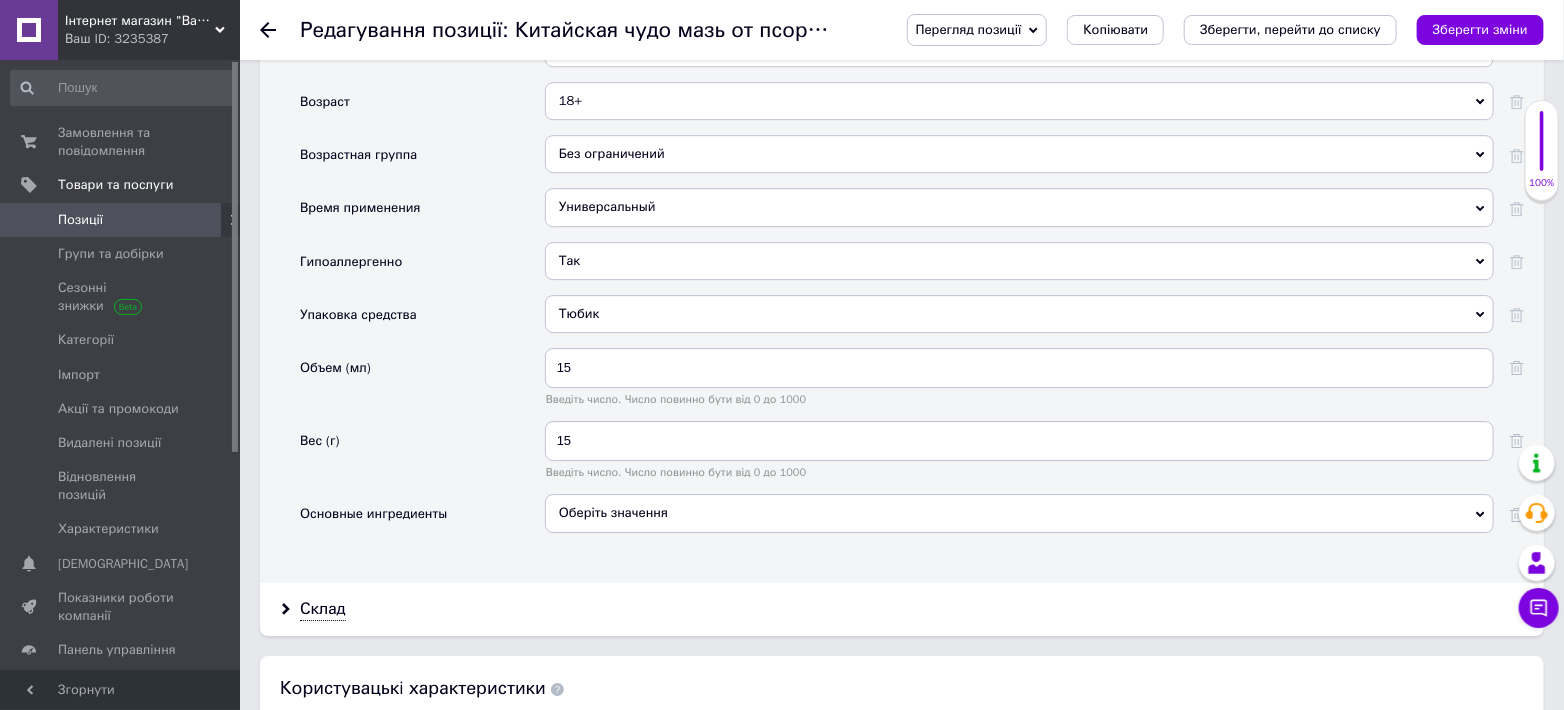 click on "Оберіть значення" at bounding box center (1019, 513) 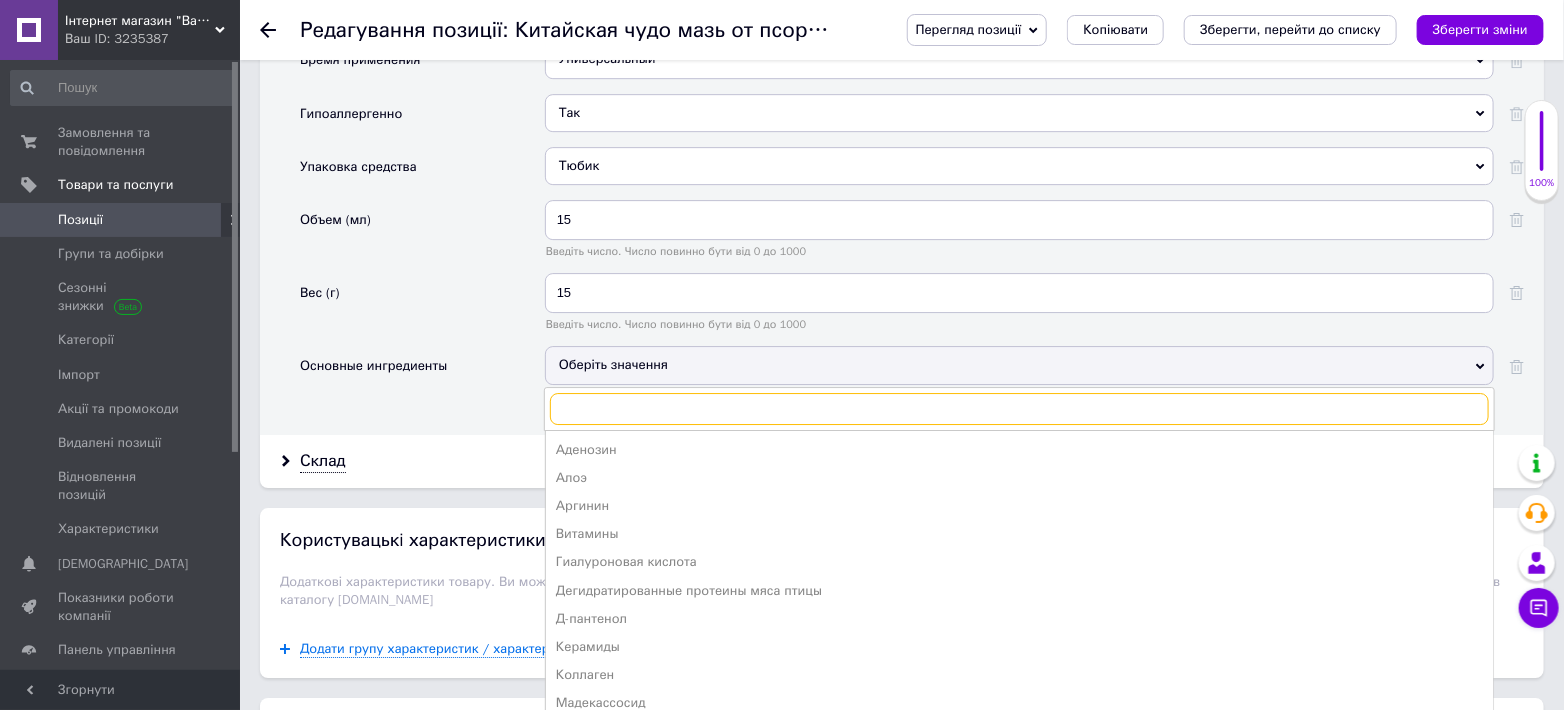 scroll, scrollTop: 2962, scrollLeft: 0, axis: vertical 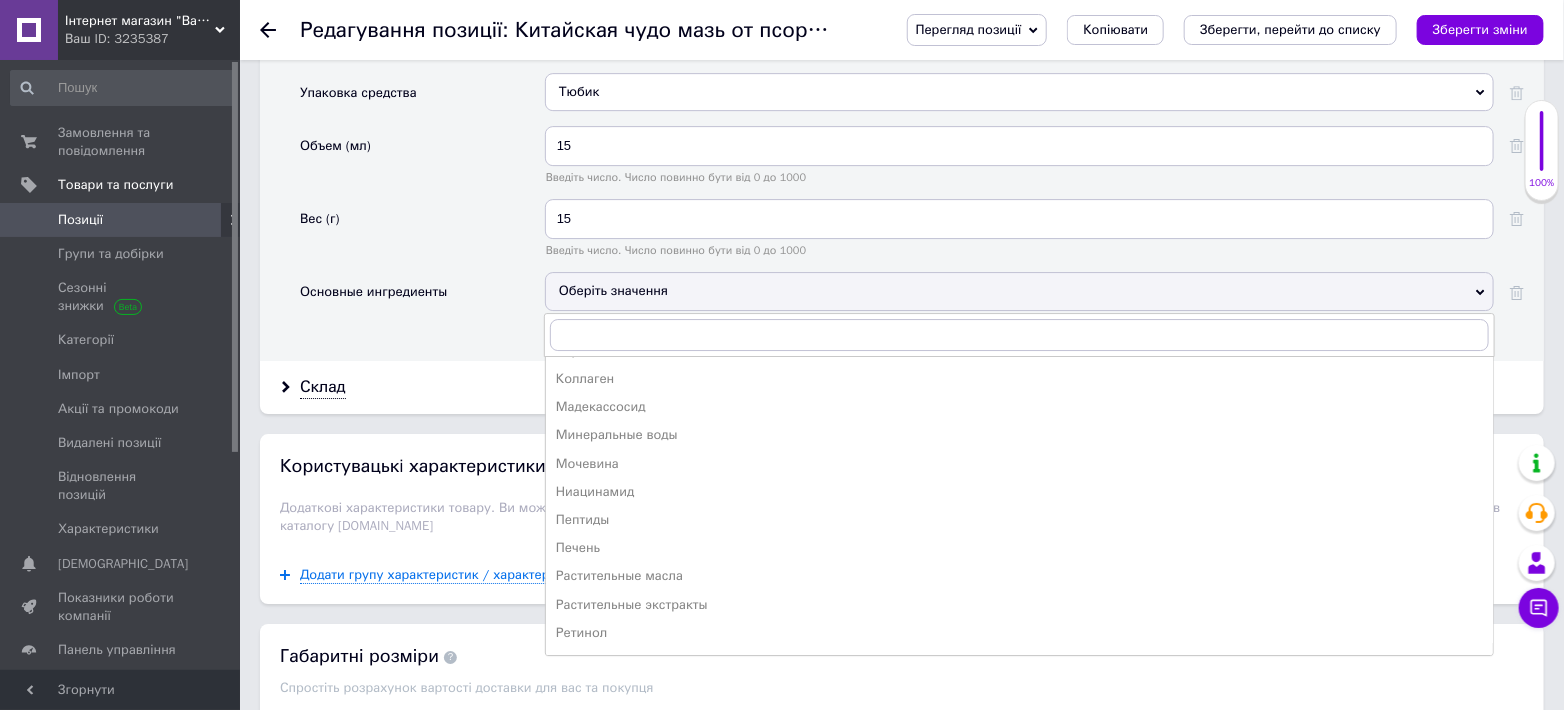 click on "Основные ингредиенты" at bounding box center (373, 292) 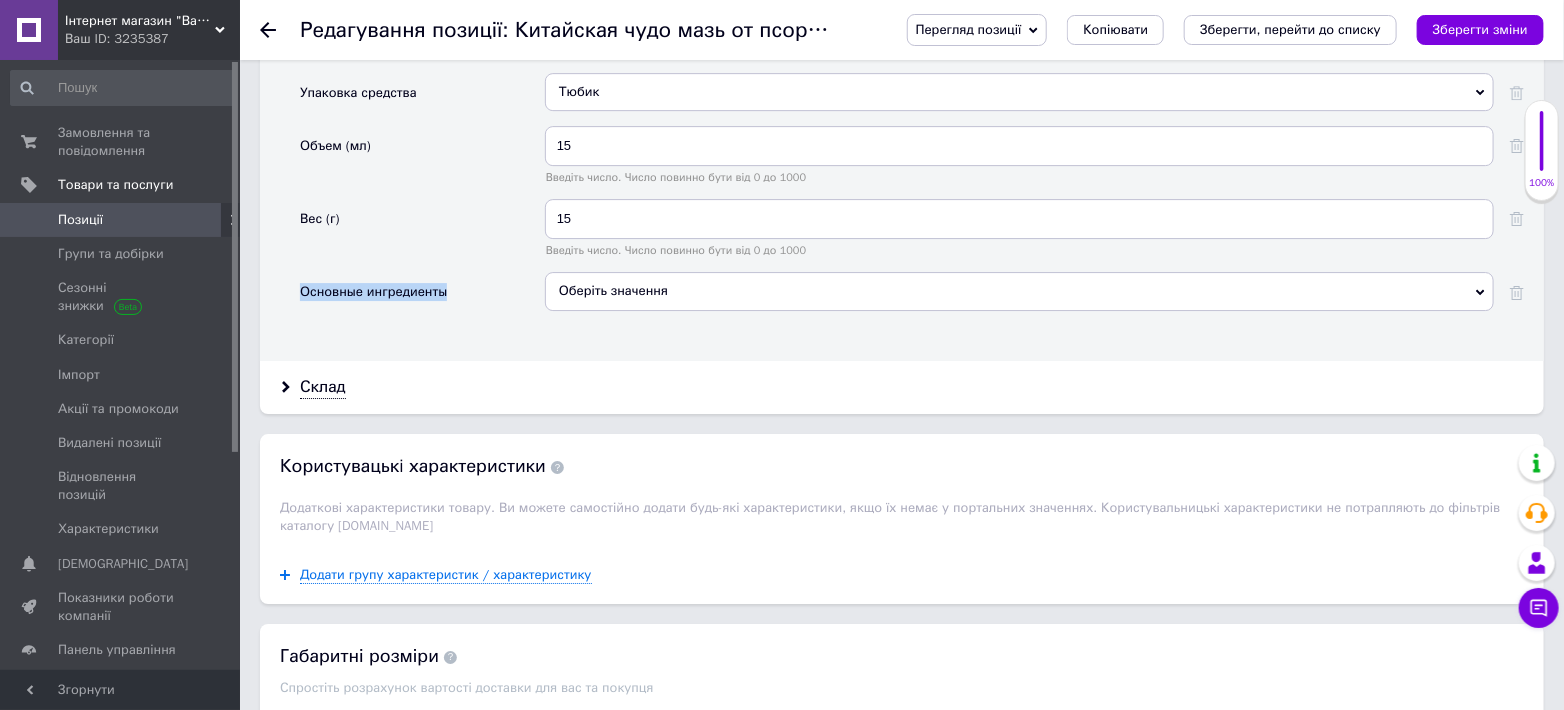 drag, startPoint x: 299, startPoint y: 292, endPoint x: 461, endPoint y: 299, distance: 162.15117 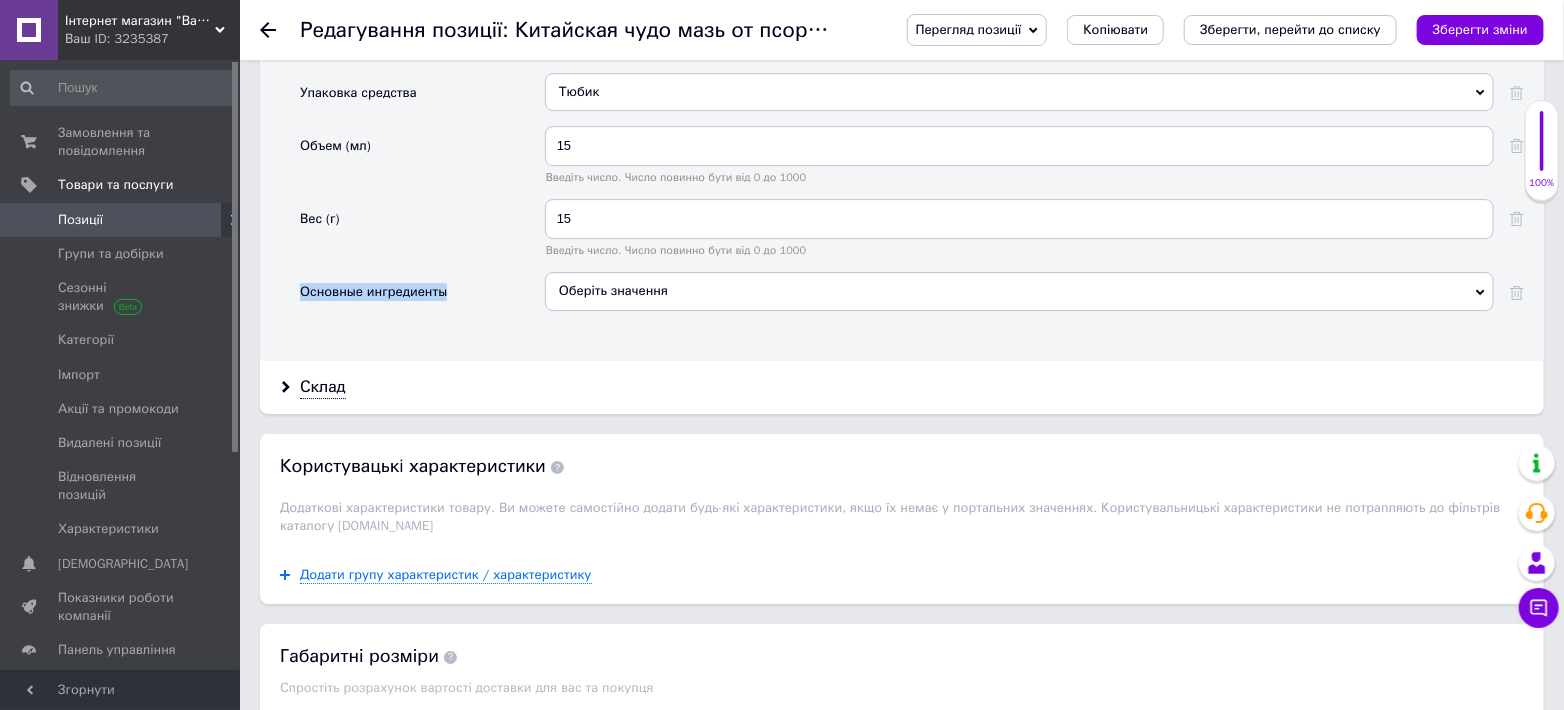 click on "Оберіть значення" at bounding box center [1019, 291] 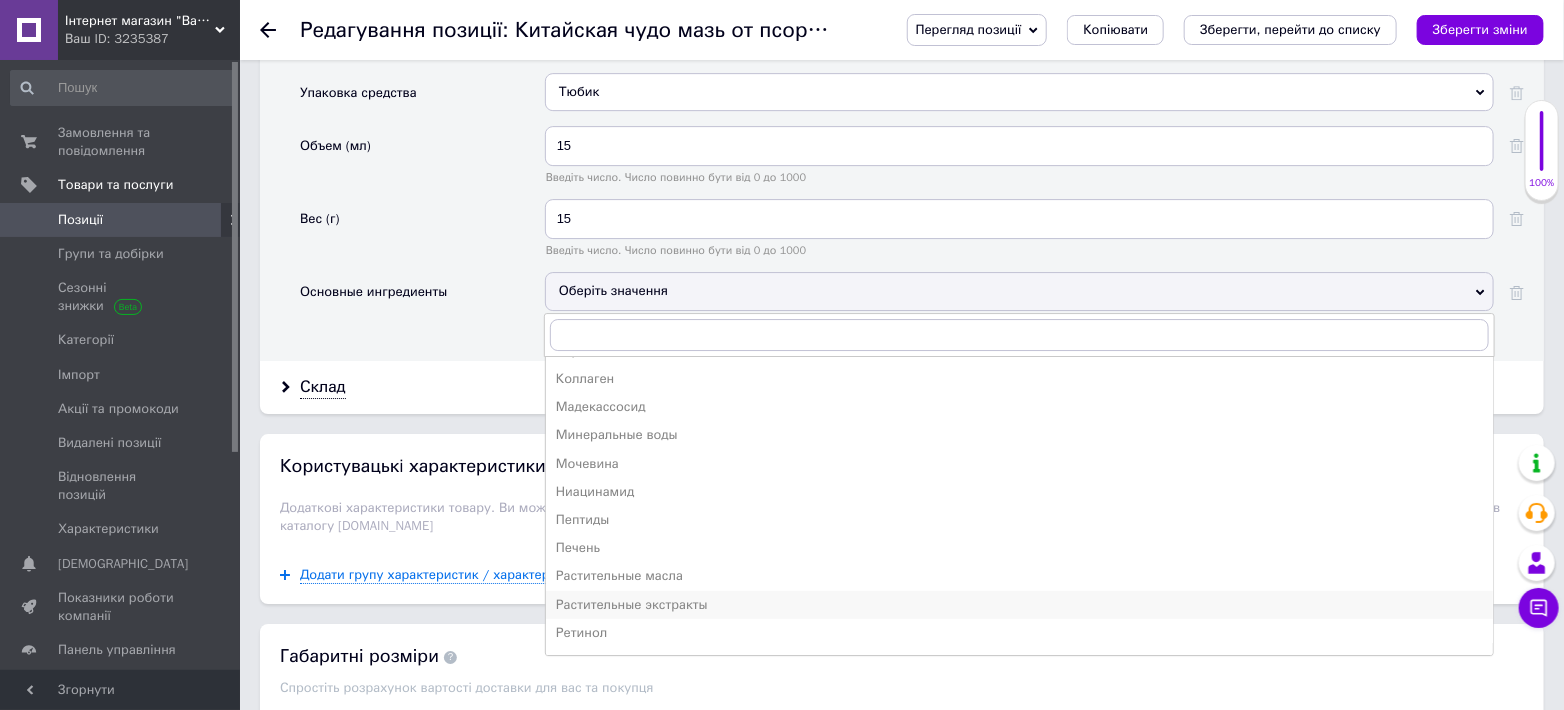 click on "Растительные экстракты" at bounding box center (1019, 605) 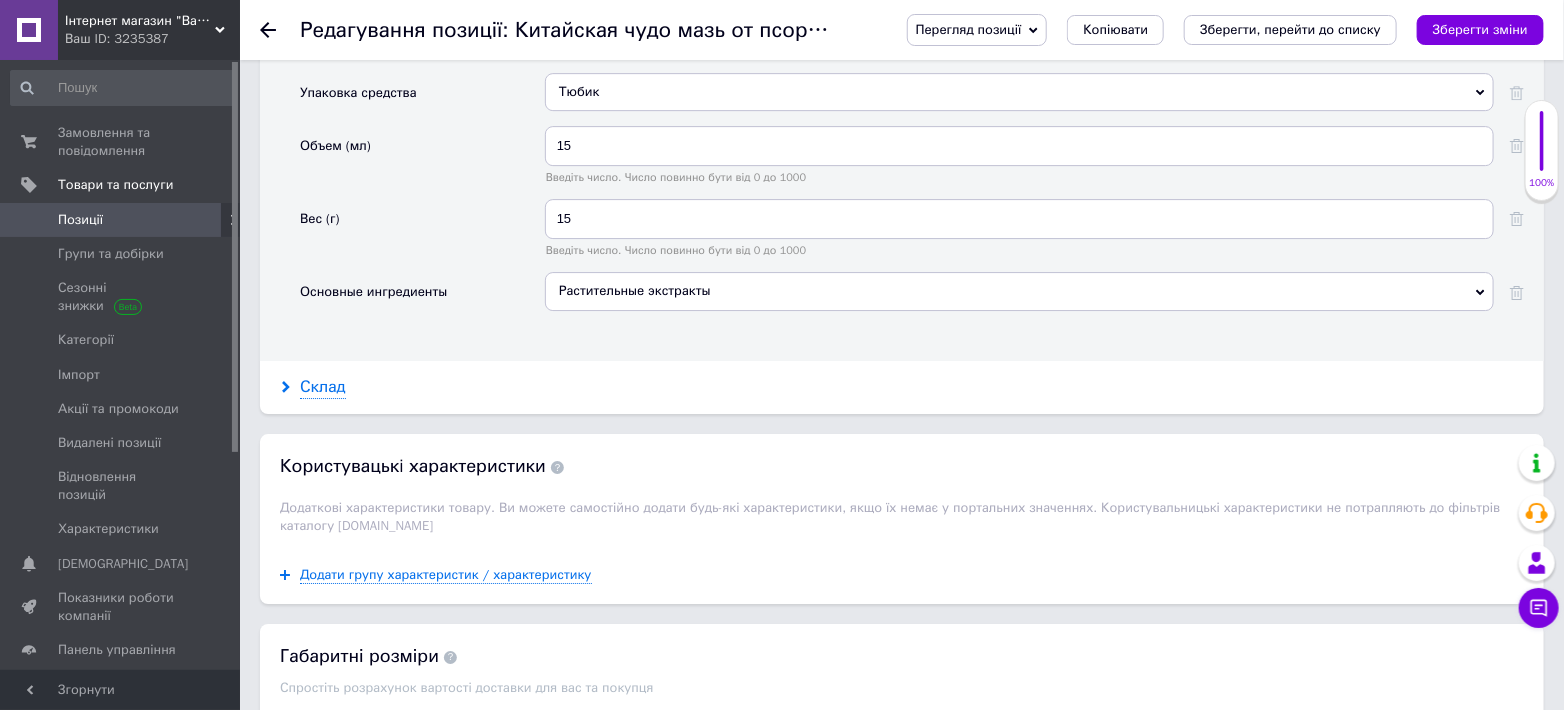 click on "Склад" at bounding box center (323, 387) 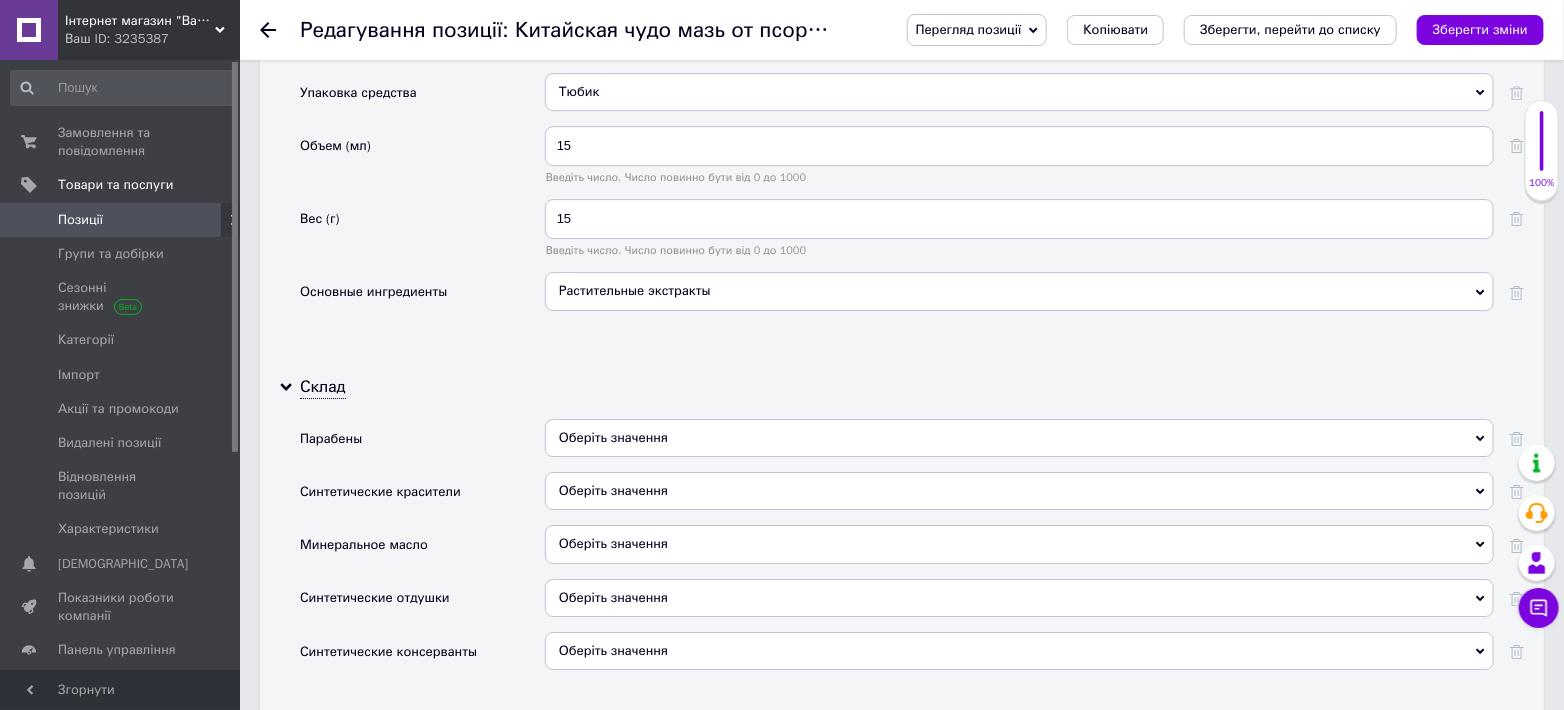 scroll, scrollTop: 3110, scrollLeft: 0, axis: vertical 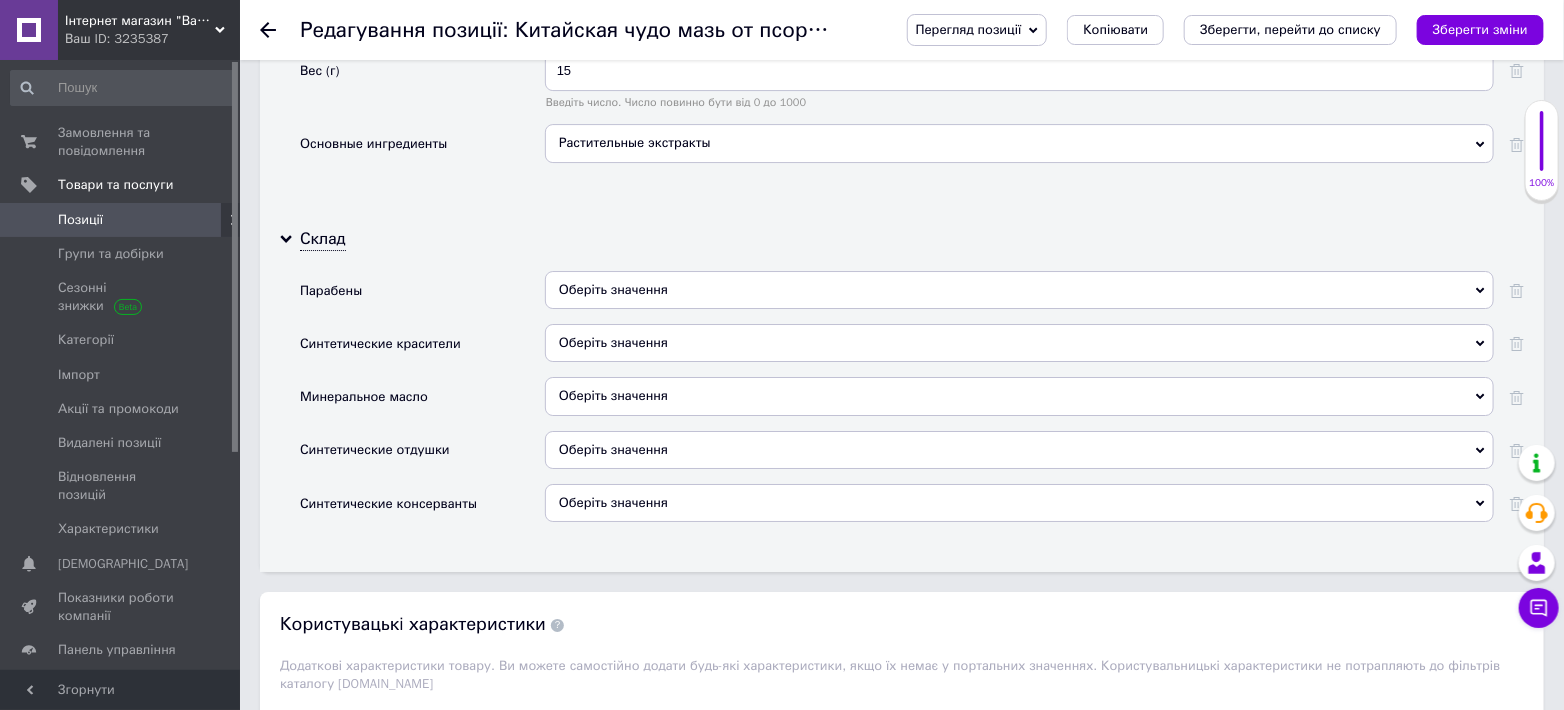 click on "Оберіть значення" at bounding box center [613, 289] 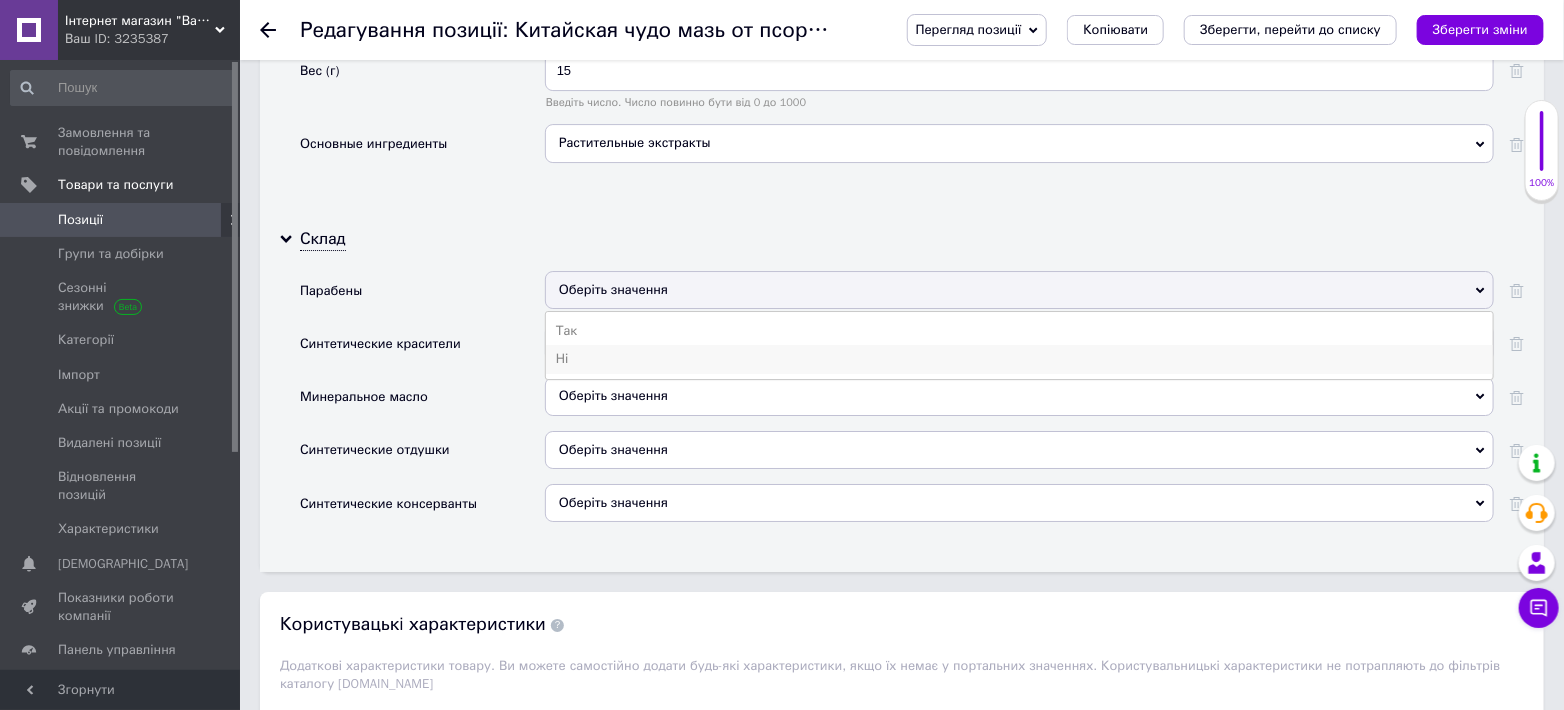 click on "Ні" at bounding box center [1019, 359] 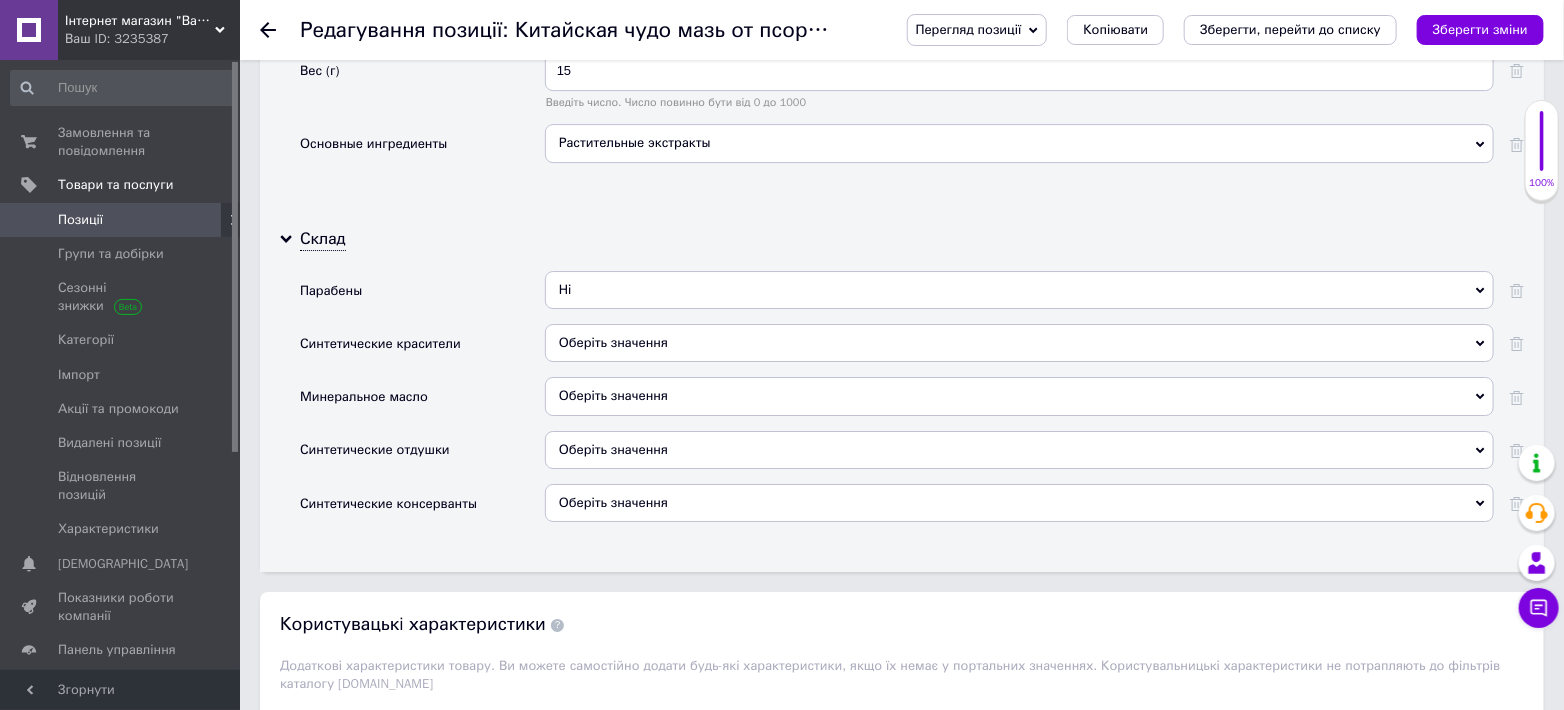 click on "Оберіть значення" at bounding box center [1019, 343] 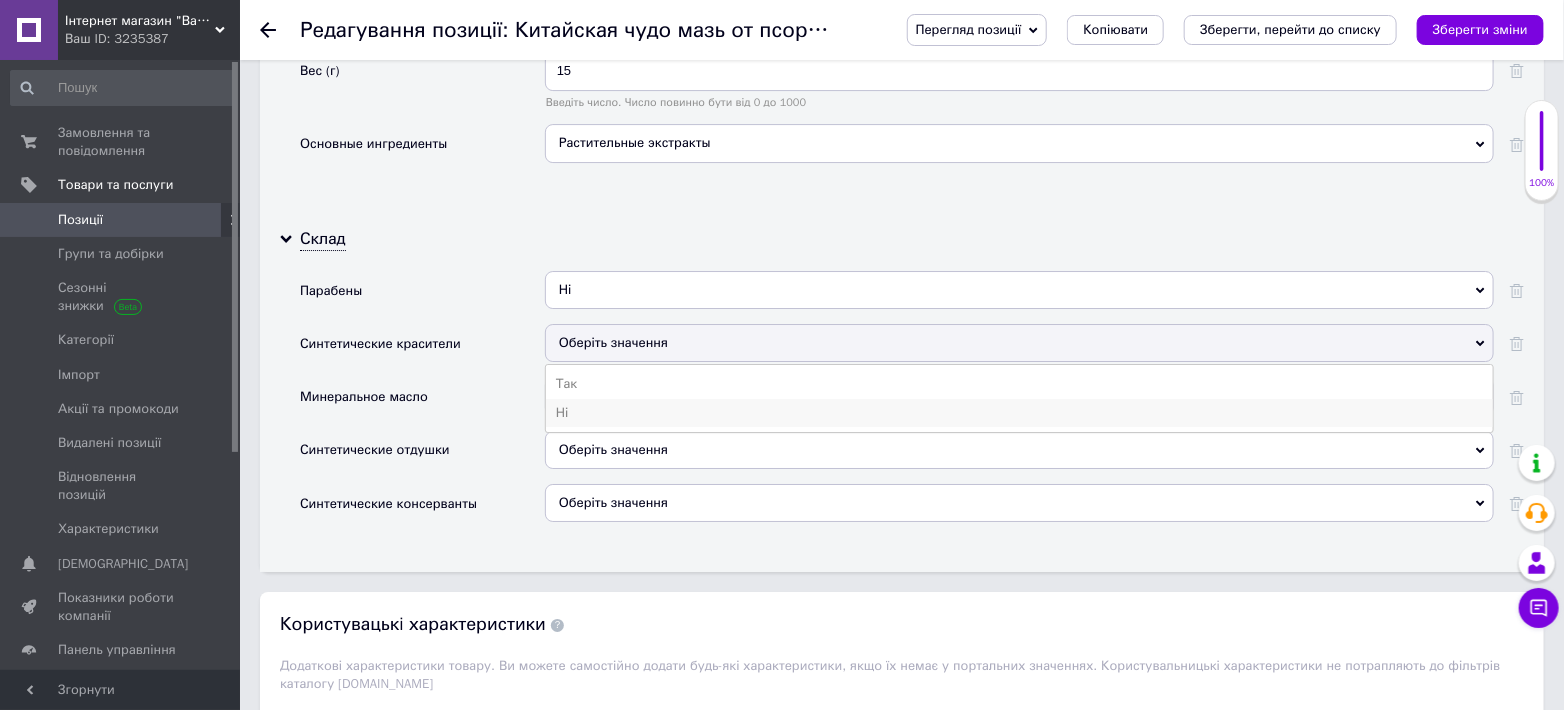 click on "Ні" at bounding box center [1019, 413] 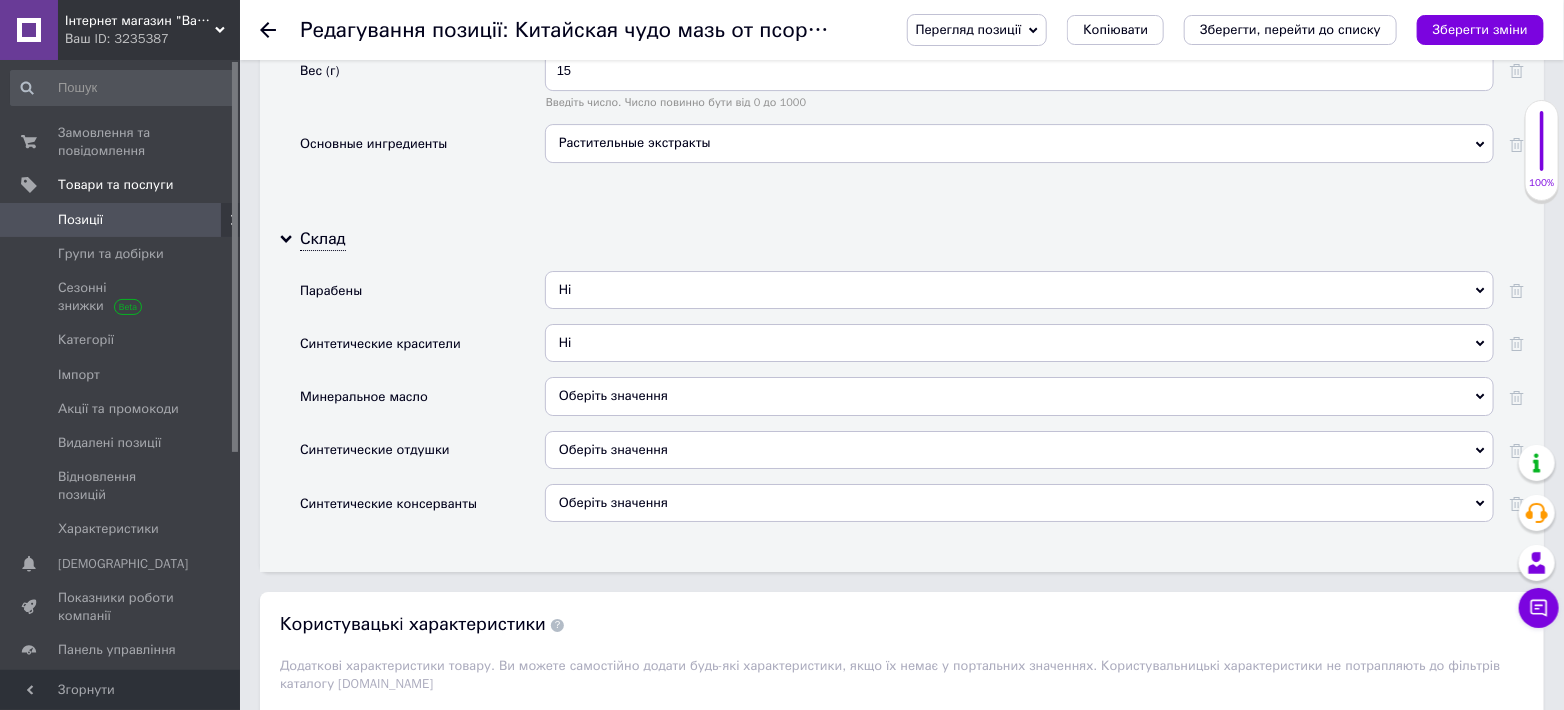 click on "Оберіть значення" at bounding box center [613, 395] 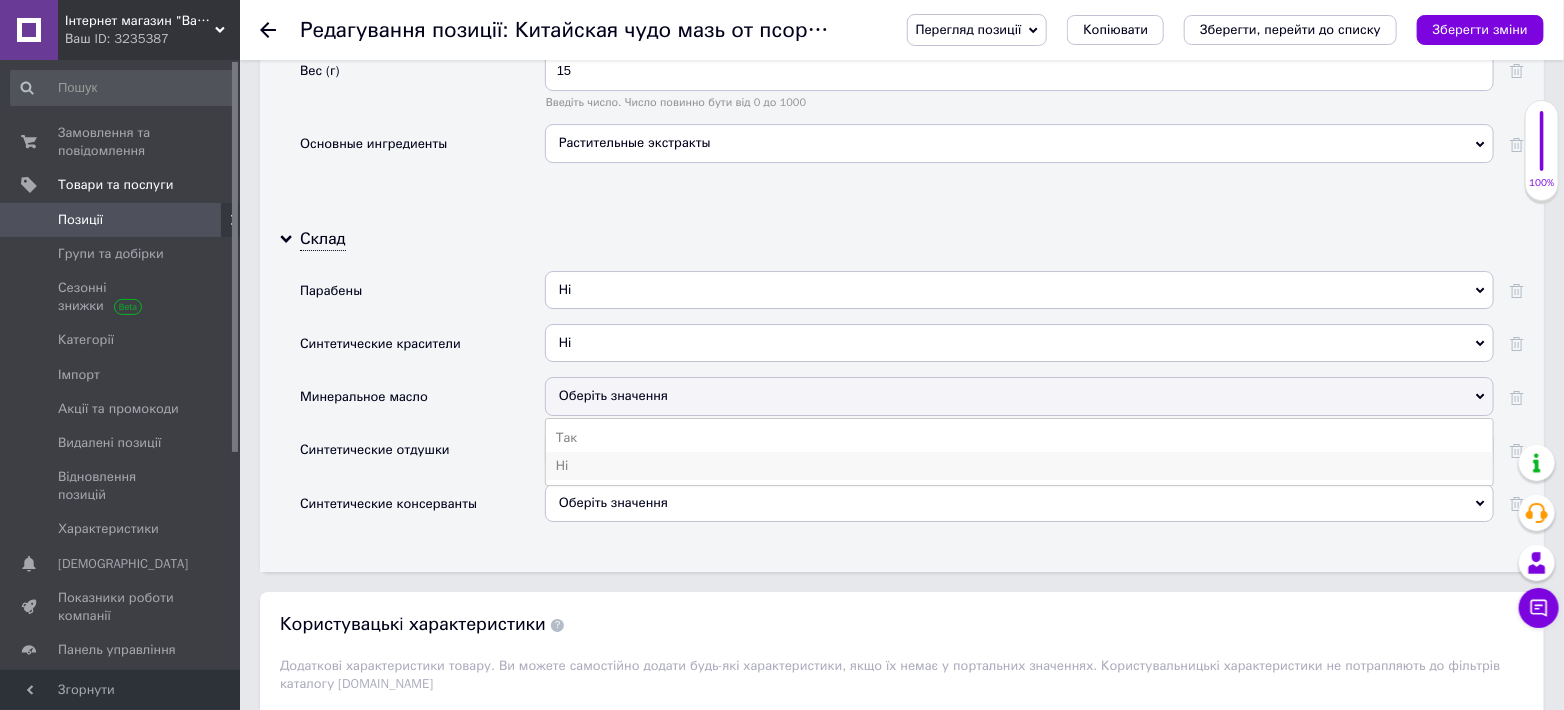 click on "Ні" at bounding box center (1019, 466) 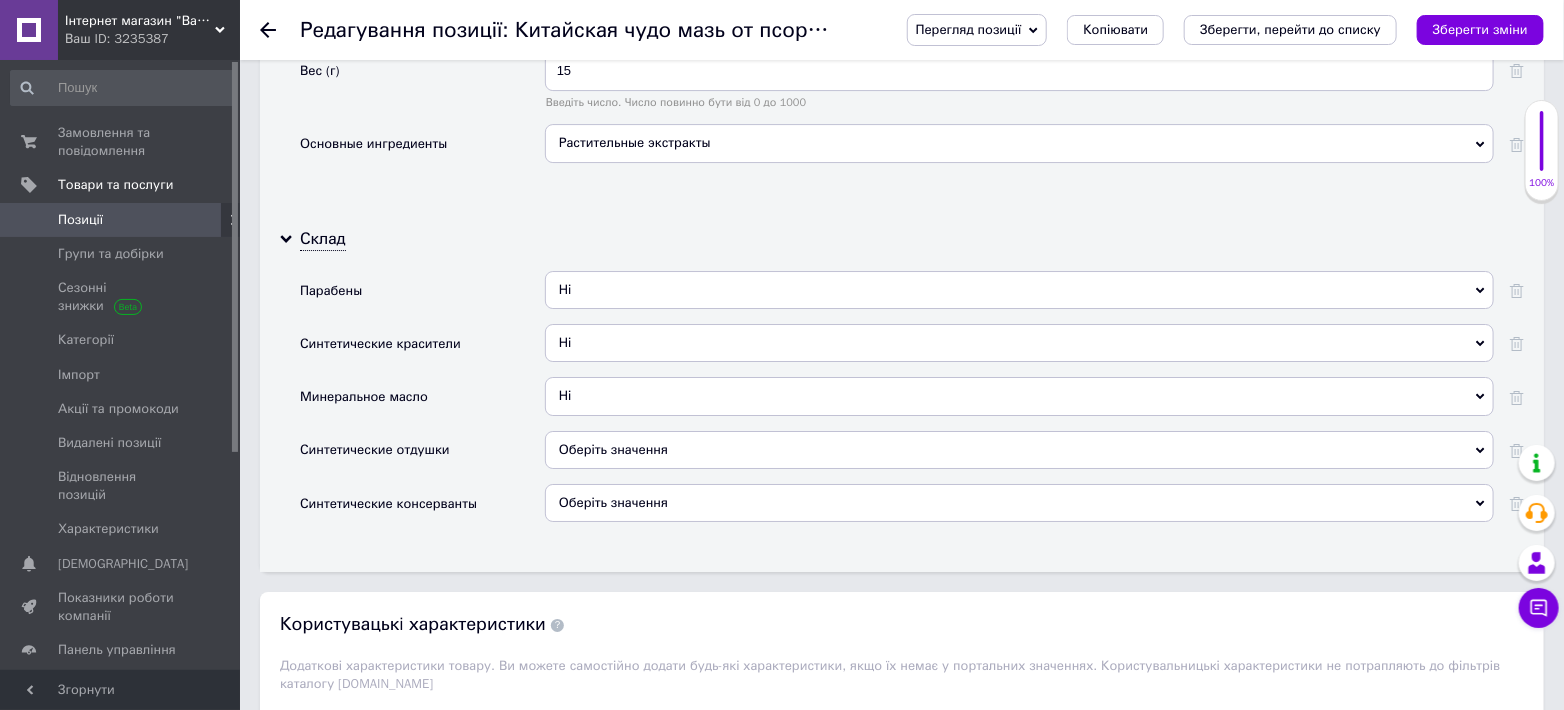 click on "Оберіть значення" at bounding box center (613, 449) 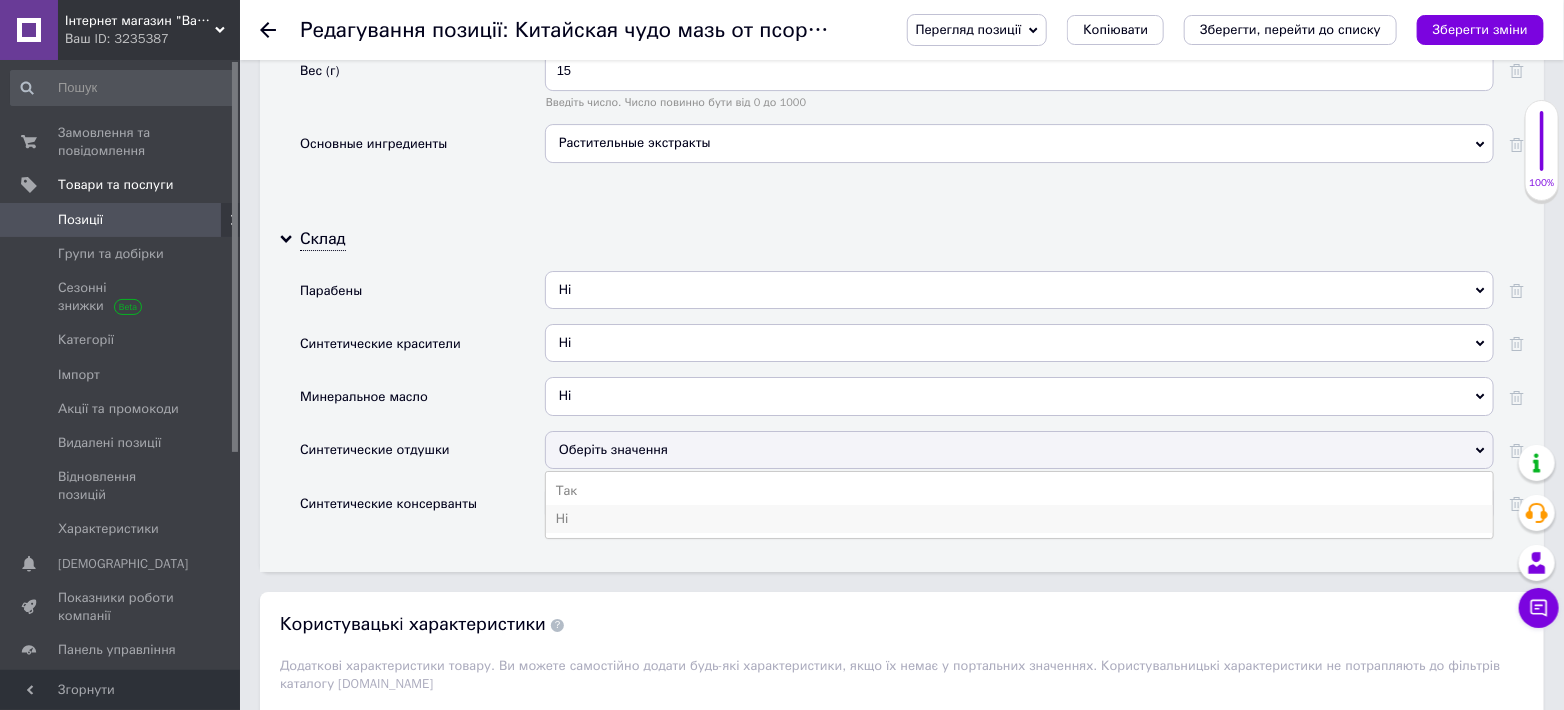 click on "Ні" at bounding box center [1019, 519] 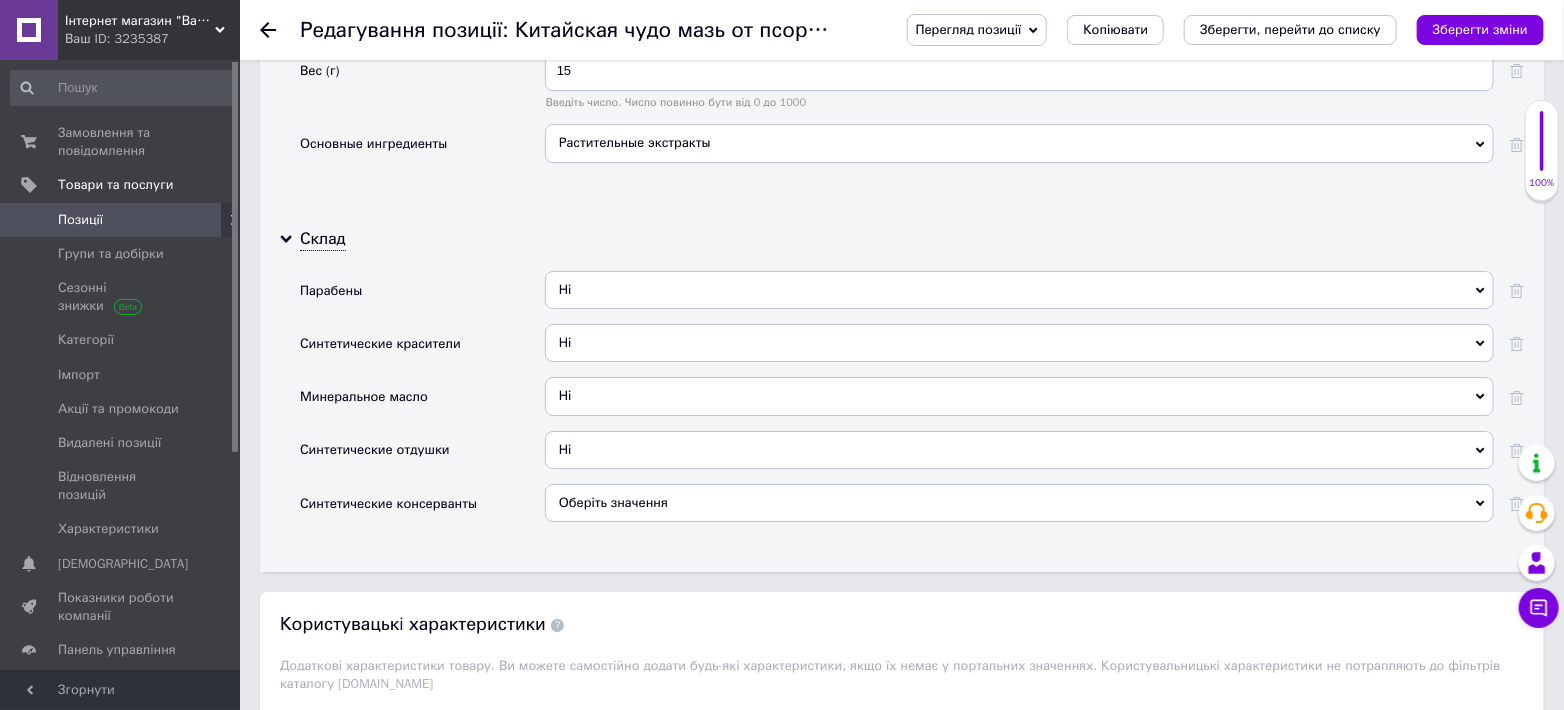 click on "Оберіть значення" at bounding box center (613, 502) 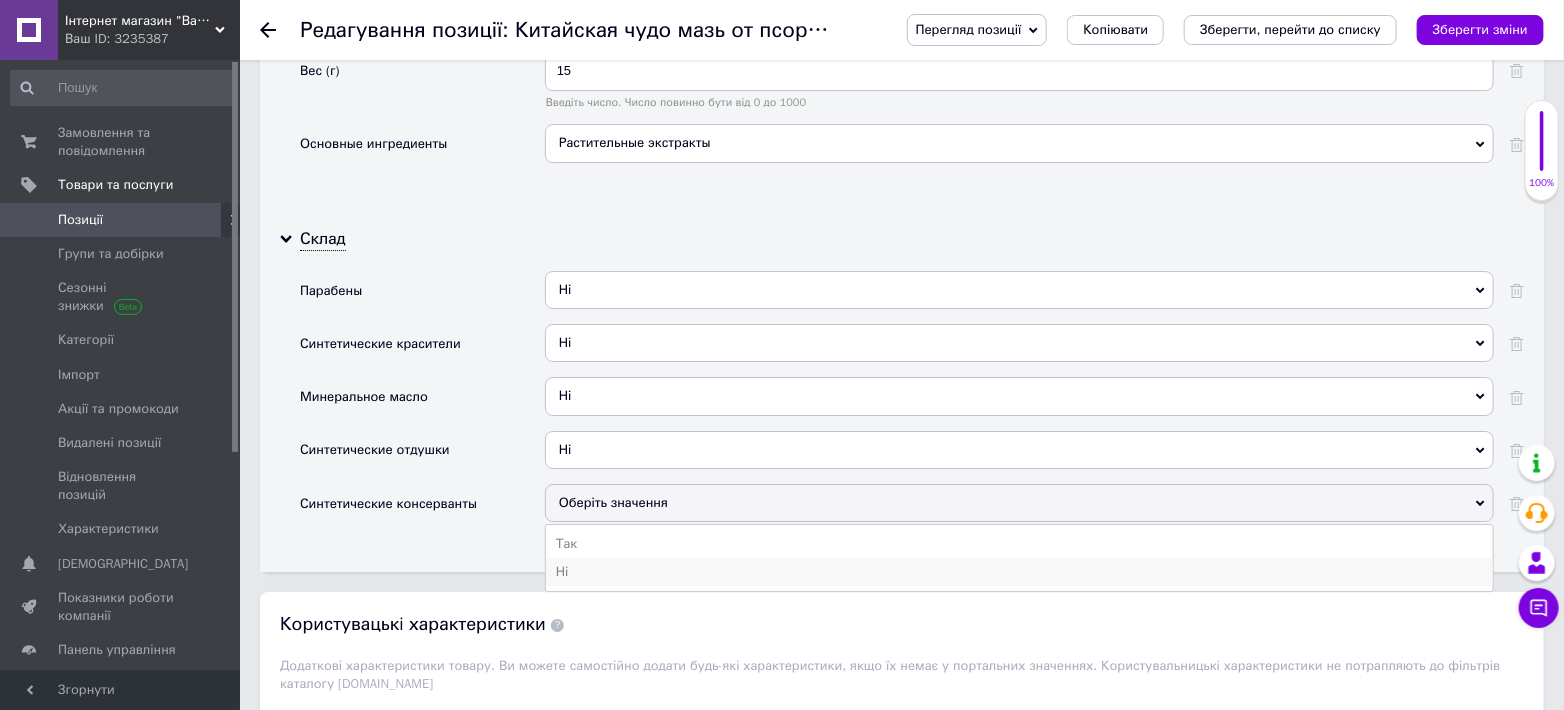 click on "Ні" at bounding box center [1019, 572] 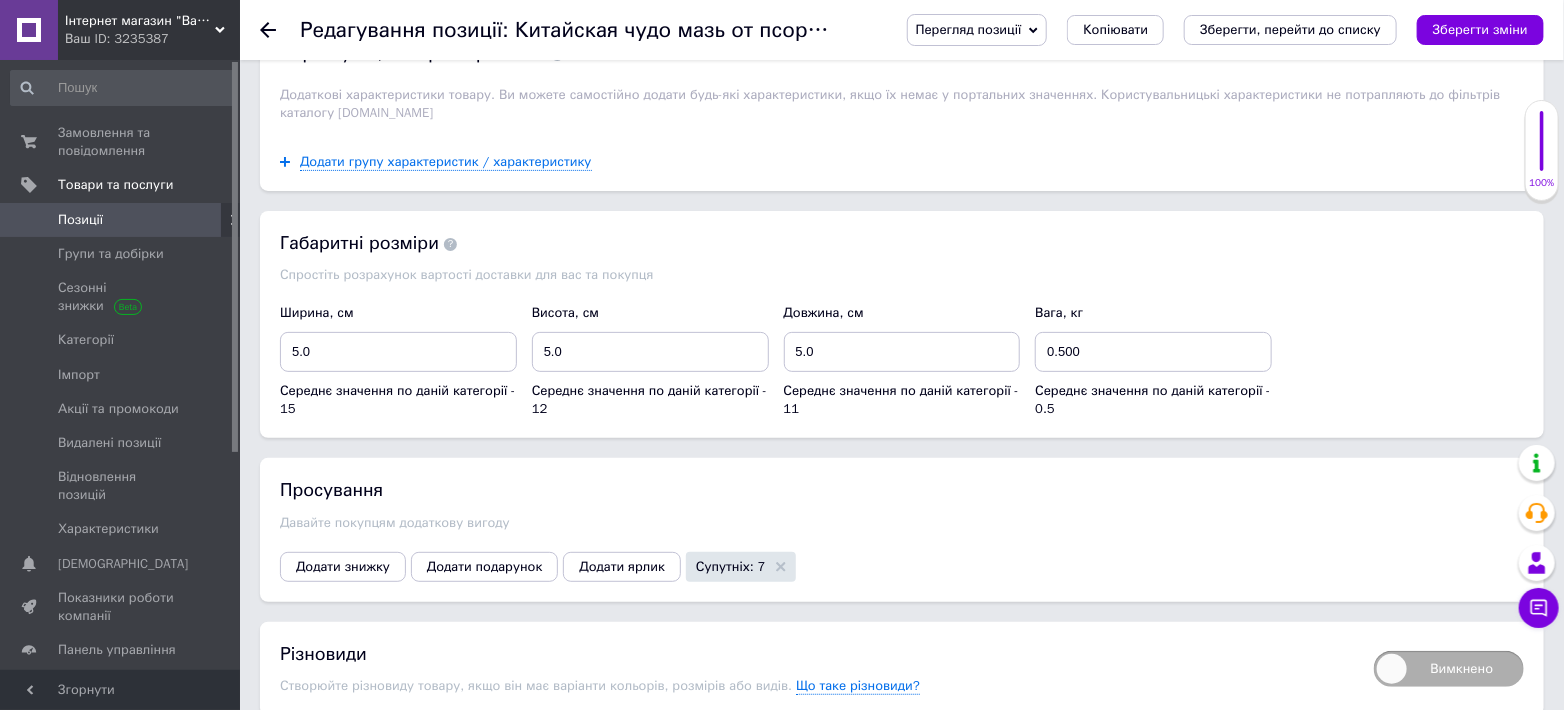 scroll, scrollTop: 3703, scrollLeft: 0, axis: vertical 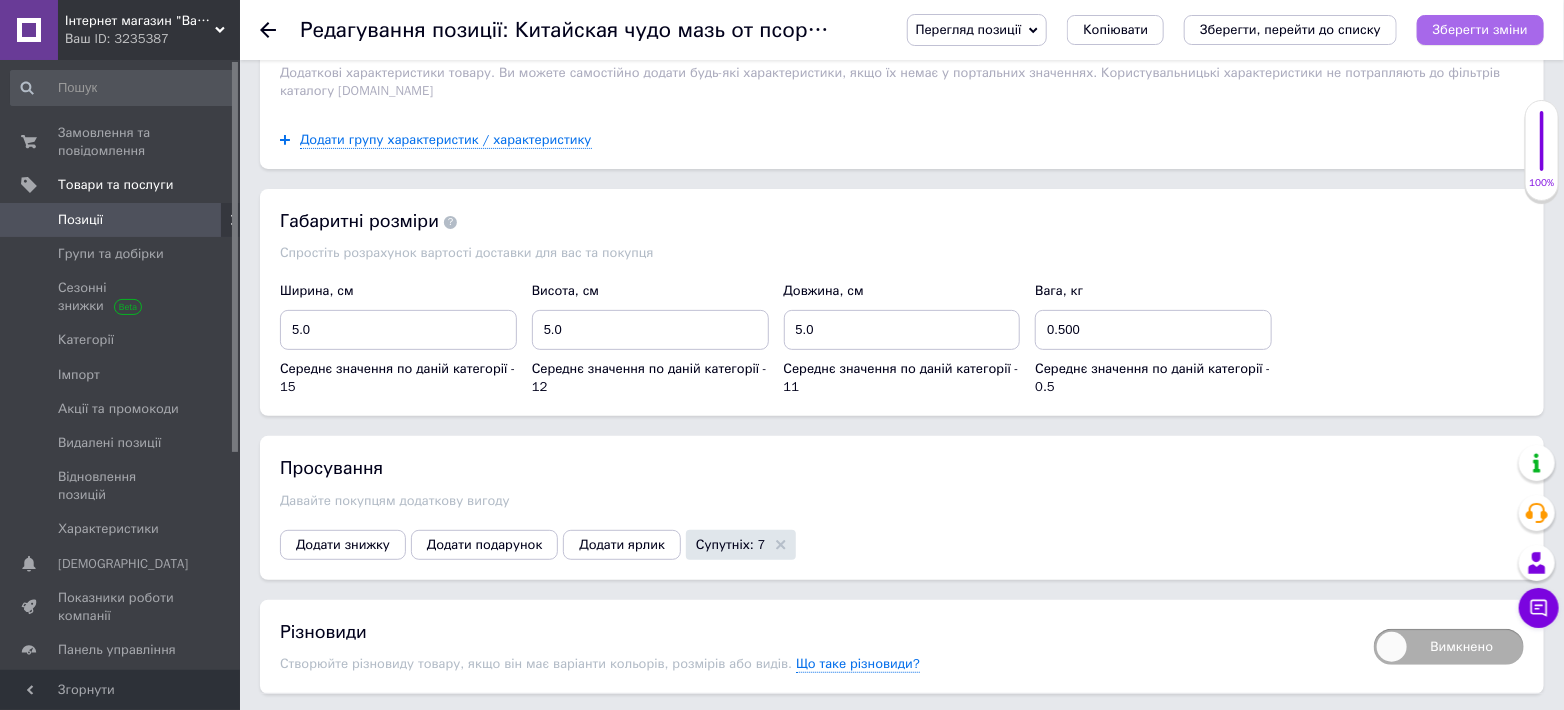 click on "Зберегти зміни" at bounding box center (1480, 29) 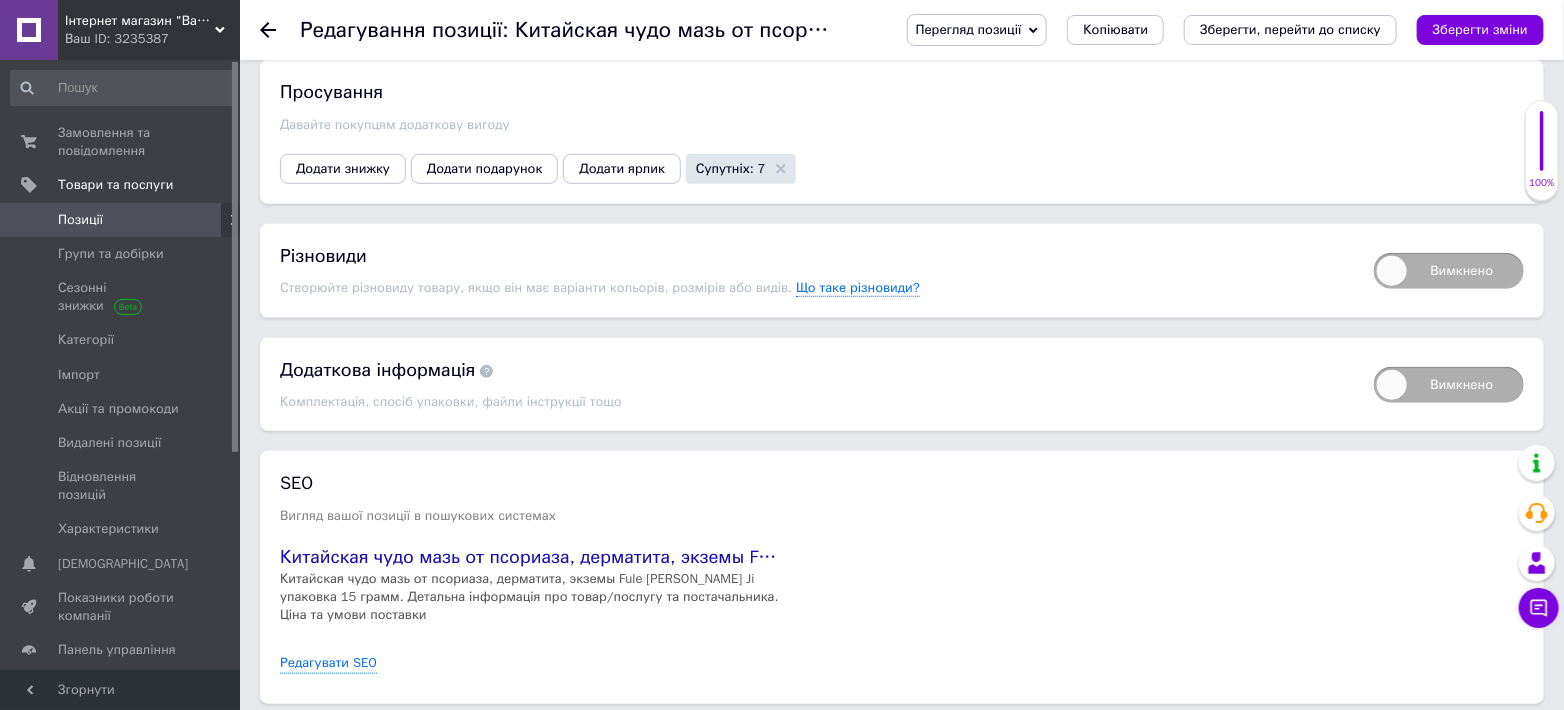 scroll, scrollTop: 4147, scrollLeft: 0, axis: vertical 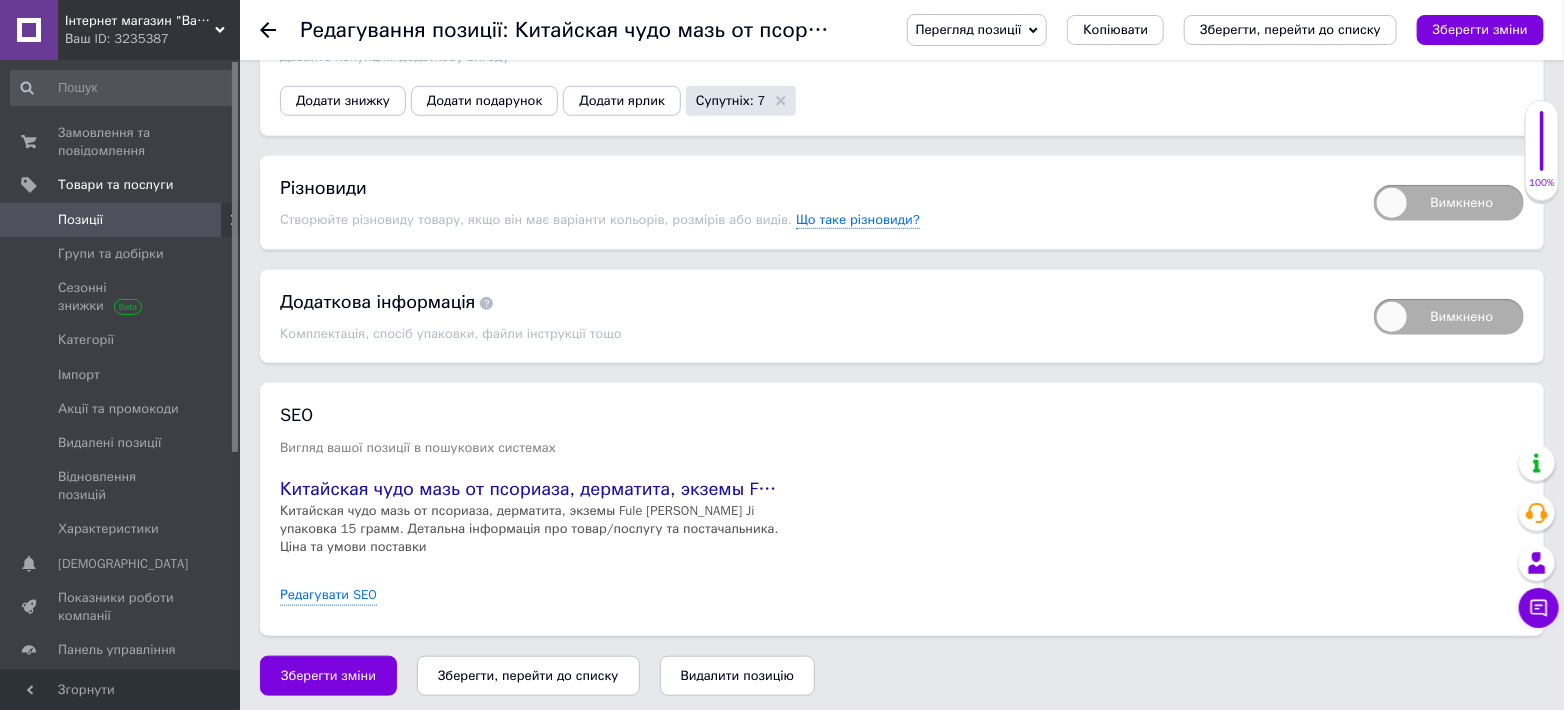 click on "Вимкнено" at bounding box center [1449, 317] 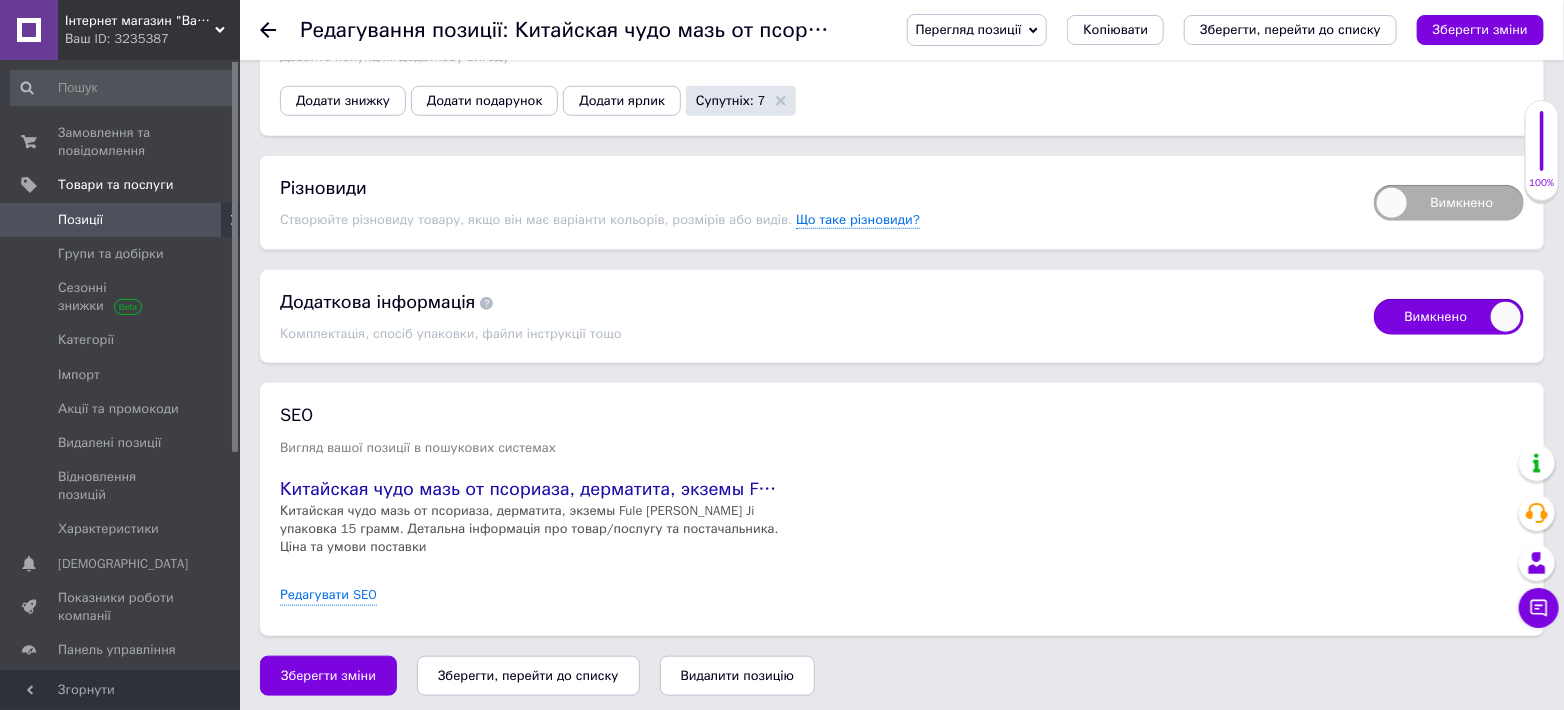 checkbox on "true" 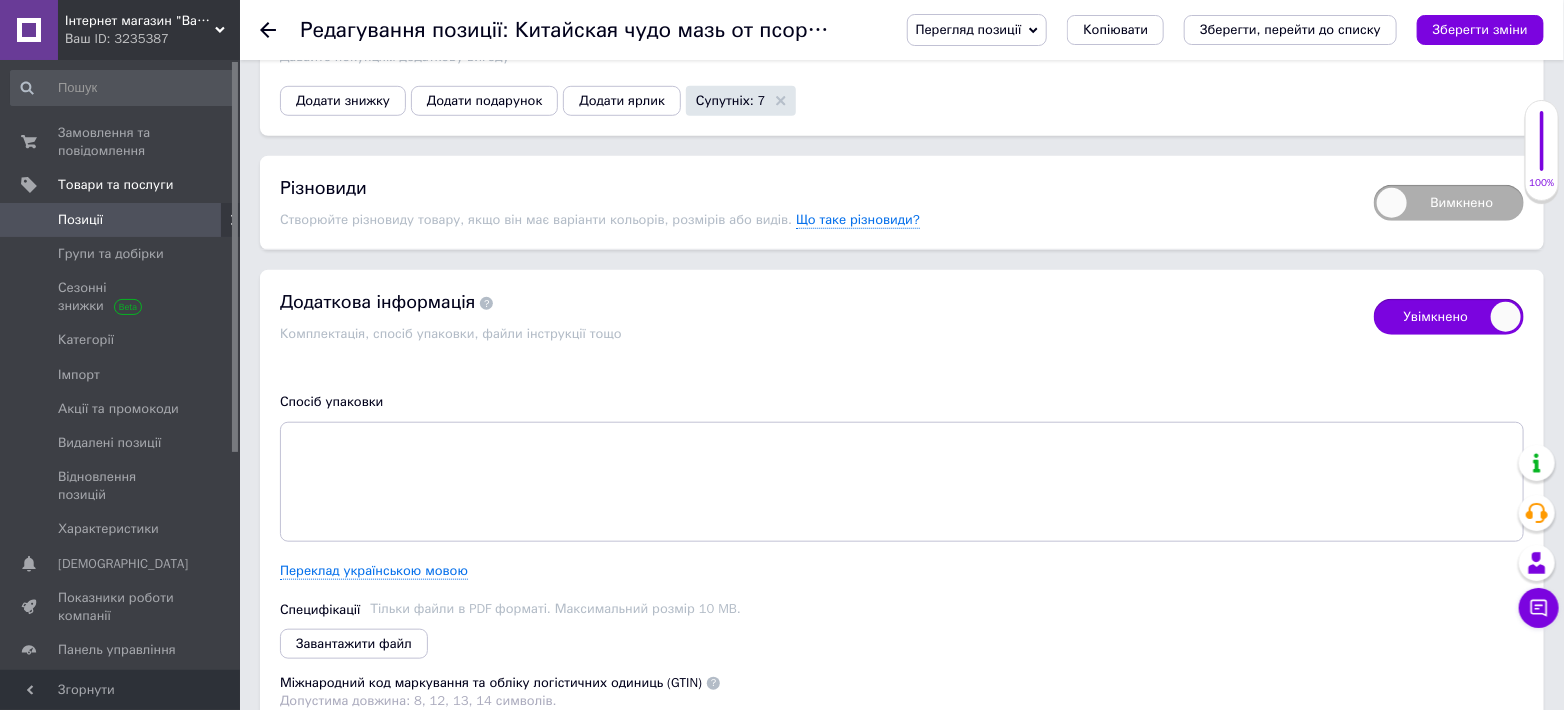 drag, startPoint x: 281, startPoint y: 297, endPoint x: 608, endPoint y: 335, distance: 329.20056 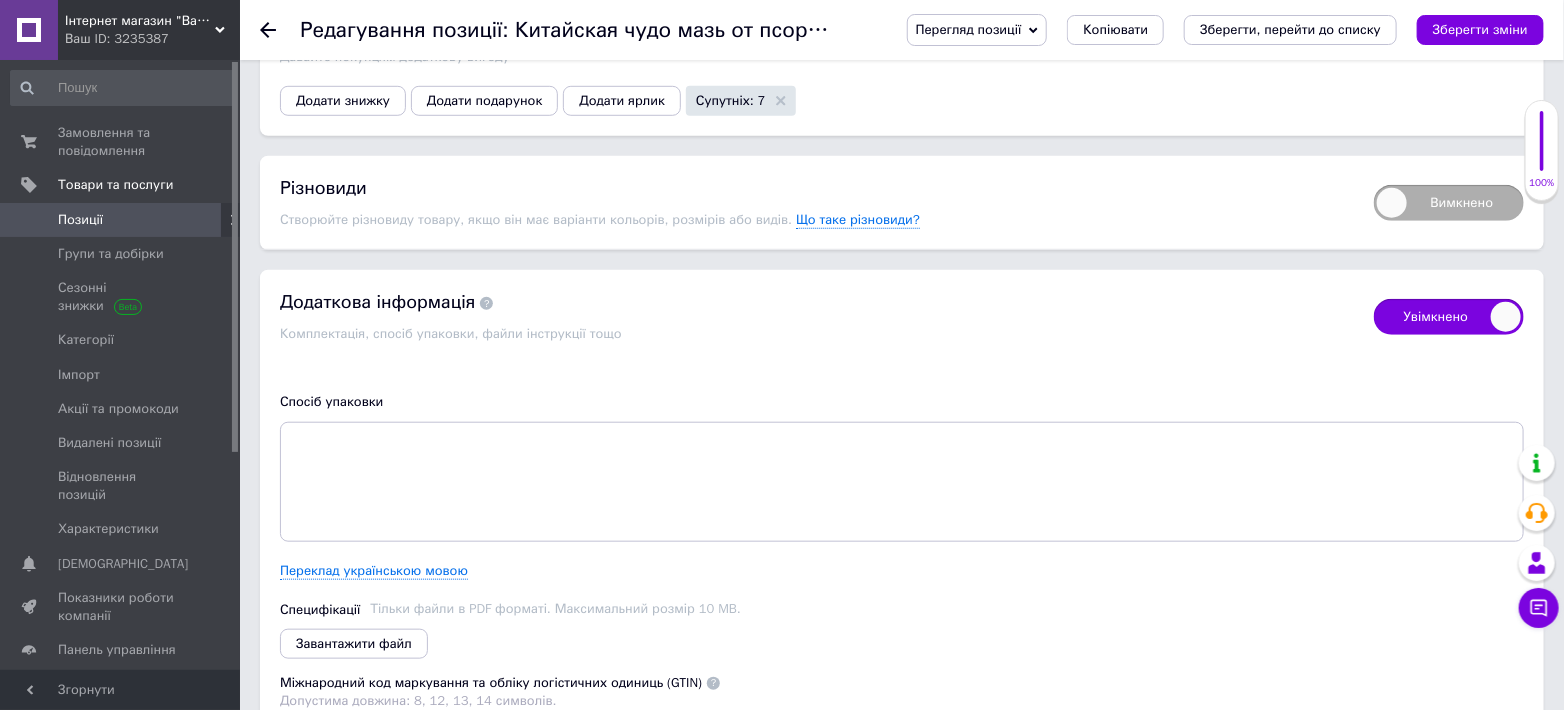 click on "Додаткова інформація" at bounding box center (817, 302) 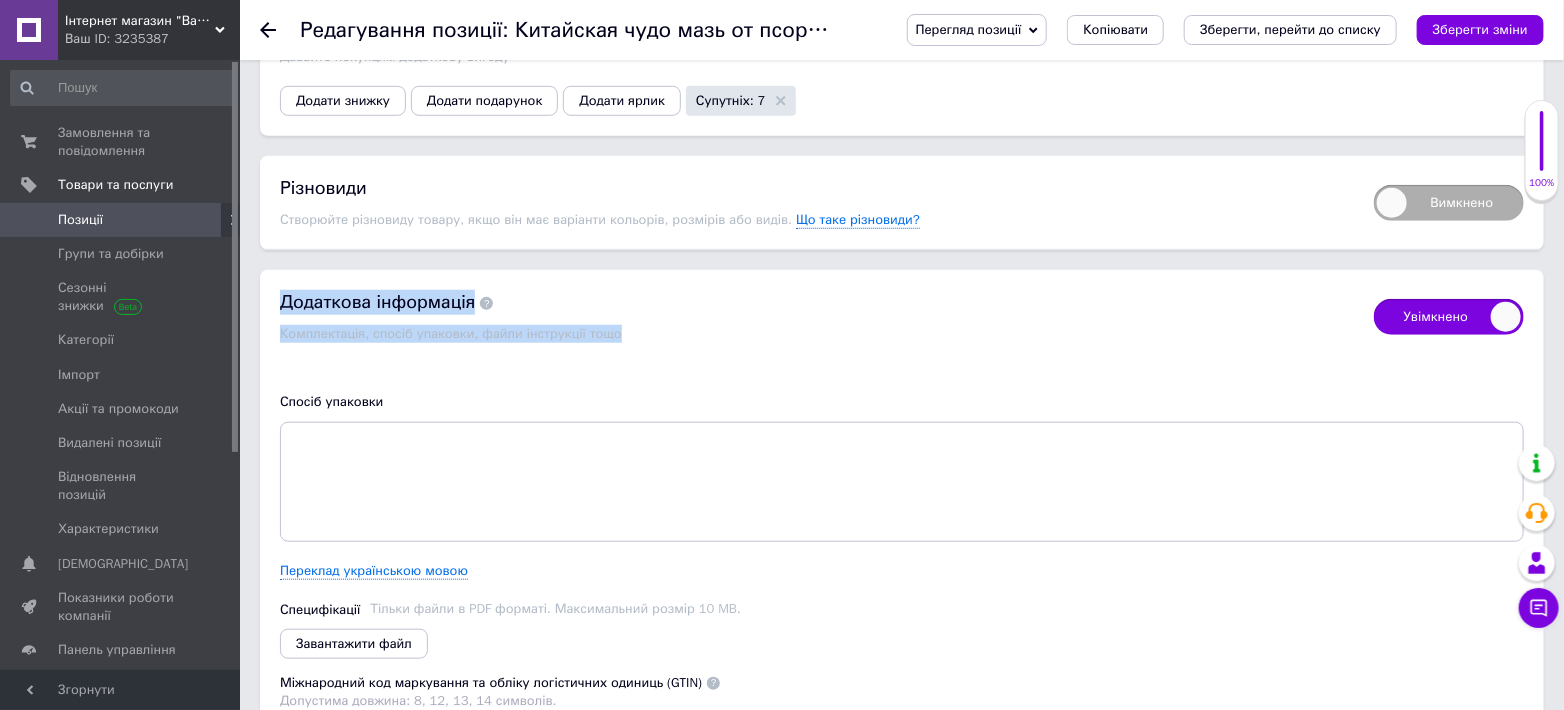 drag, startPoint x: 296, startPoint y: 298, endPoint x: 586, endPoint y: 327, distance: 291.44638 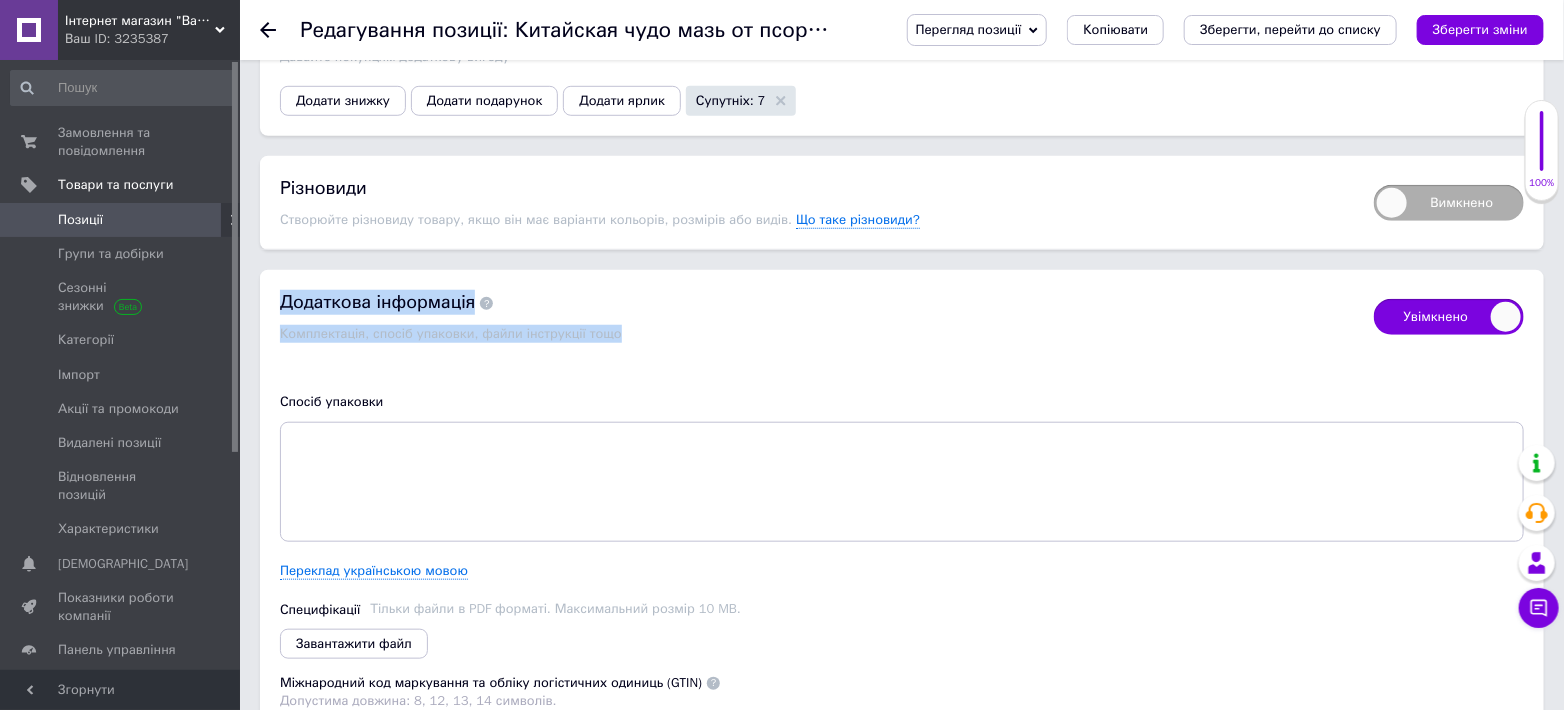 click at bounding box center (486, 303) 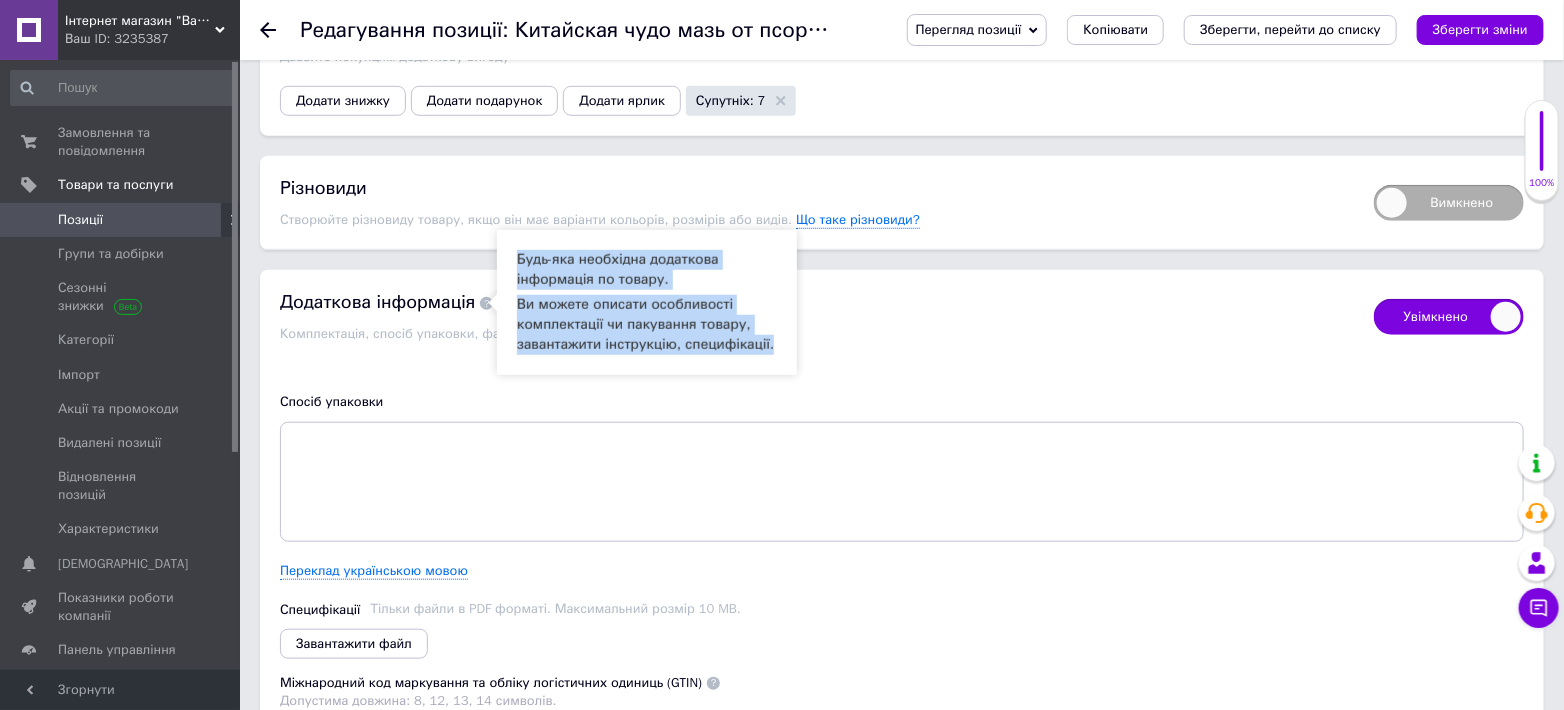 copy on "Будь-яка необхідна додаткова інформація по товару. Ви можете описати особливості комплектації чи пакування товару, завантажити інструкцію, специфікації." 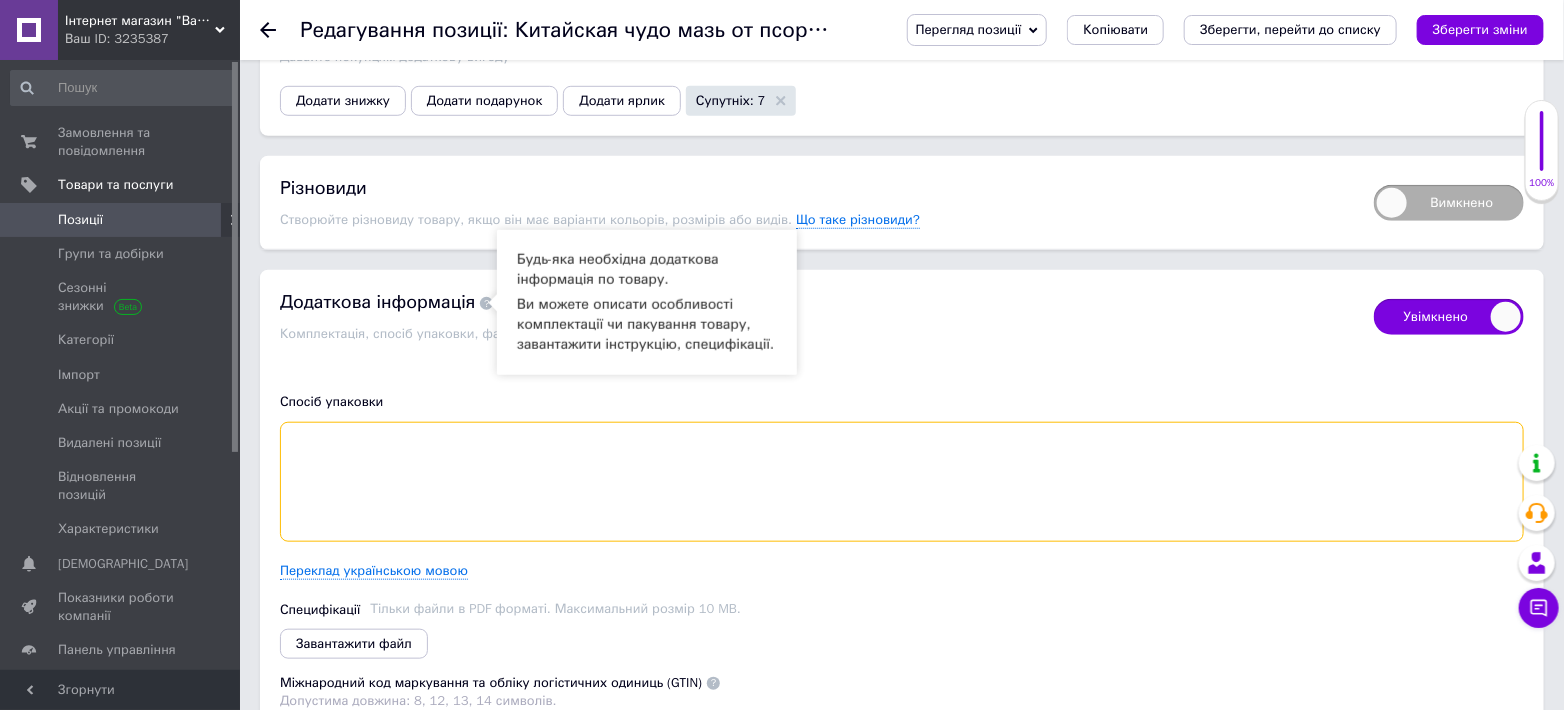 click at bounding box center (902, 482) 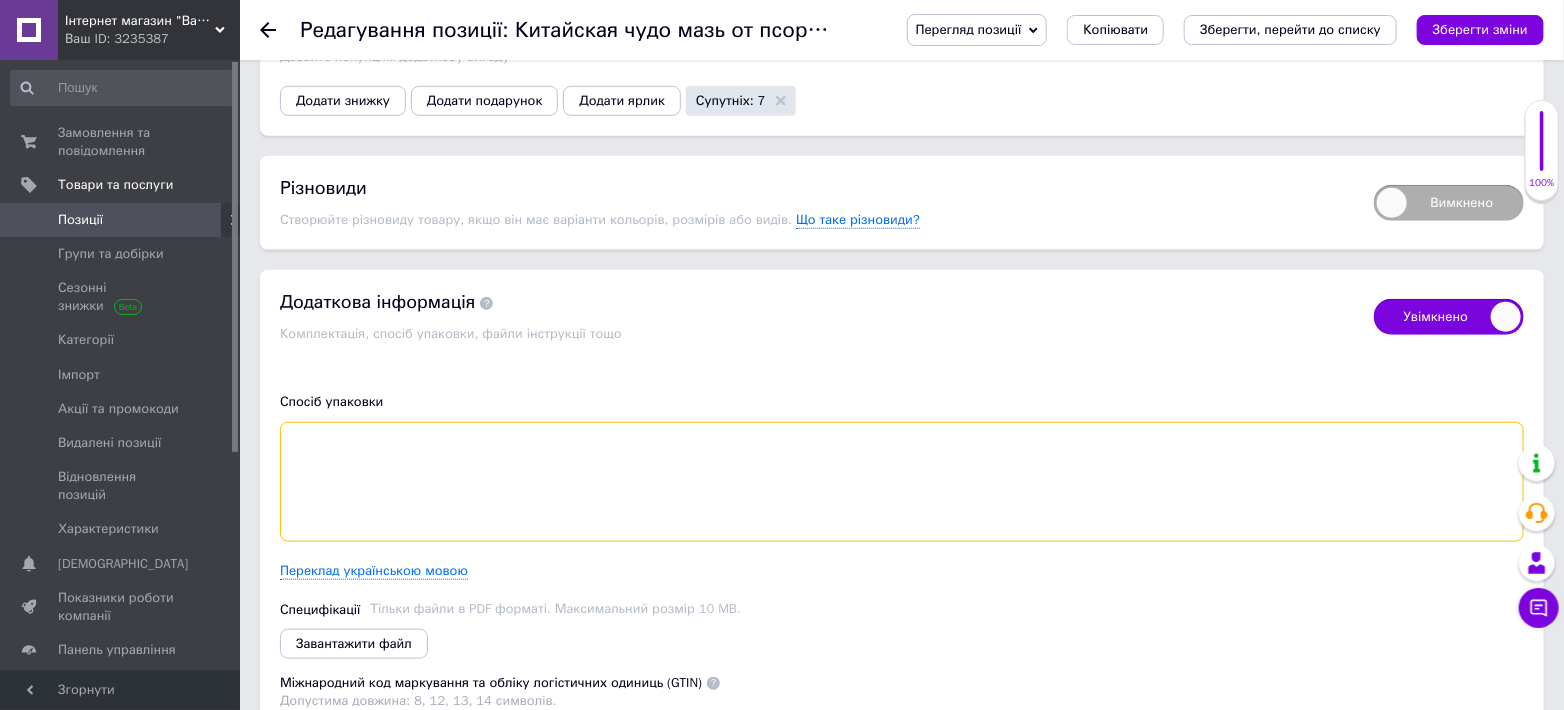 paste on "Комплектація:
Тюбик мазі об'ємом 15 г
Картонна упаковка з інструкцією (інформація на коробці китайською мовою)
Спосіб упаковки:
Герметично запаяний тюбик
Захисна фольга на носику
Упаковано у фірмову коробку з кольоровим друком
Без додаткової плівки/блістера
Інструкція:
Наносити на чисту шкіру 2–4 рази на день тонким шаром
Легко втирати до повного вбирання
Рекомендований курс: 12–14 днів або до повного одужання
Особливості:
Виготовлено за рецептами китайської народної медицини
Повні" 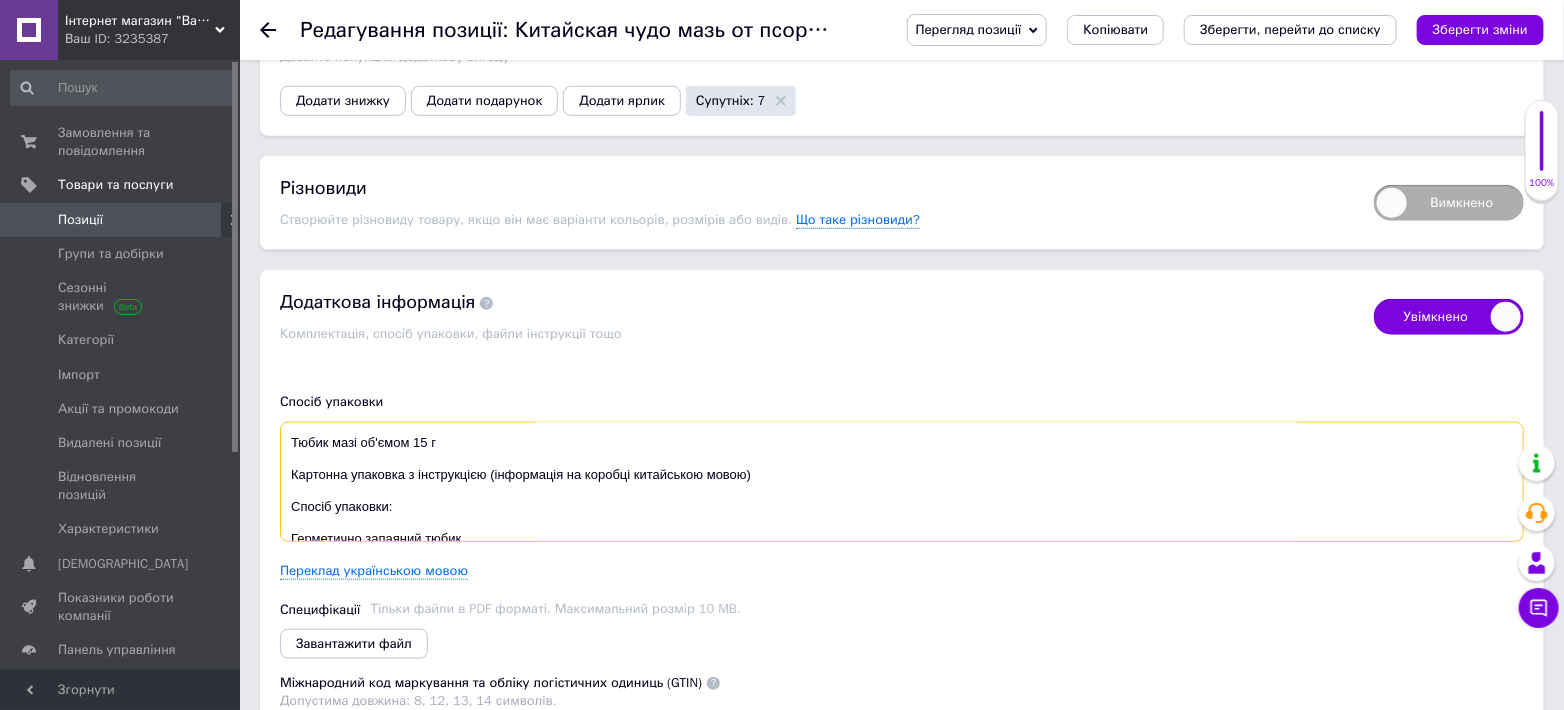 scroll, scrollTop: 0, scrollLeft: 0, axis: both 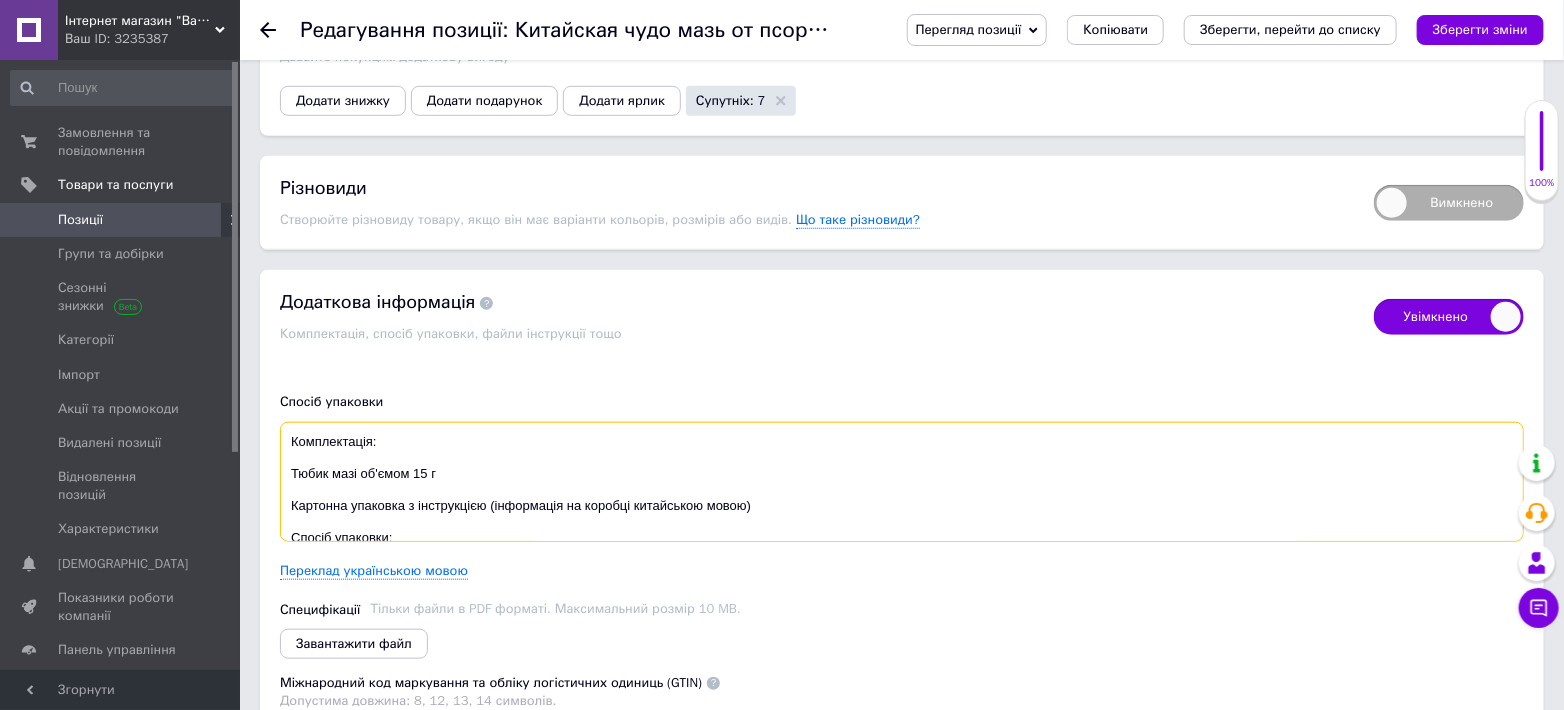 click on "Комплектація:
Тюбик мазі об'ємом 15 г
Картонна упаковка з інструкцією (інформація на коробці китайською мовою)
Спосіб упаковки:
Герметично запаяний тюбик
Захисна фольга на носику
Упаковано у фірмову коробку з кольоровим друком
Без додаткової плівки/блістера
Інструкція:
Наносити на чисту шкіру 2–4 рази на день тонким шаром
Легко втирати до повного вбирання
Рекомендований курс: 12–14 днів або до повного одужання
Особливості:
Виготовлено за рецептами китайської народної медицини
Повні" at bounding box center [902, 482] 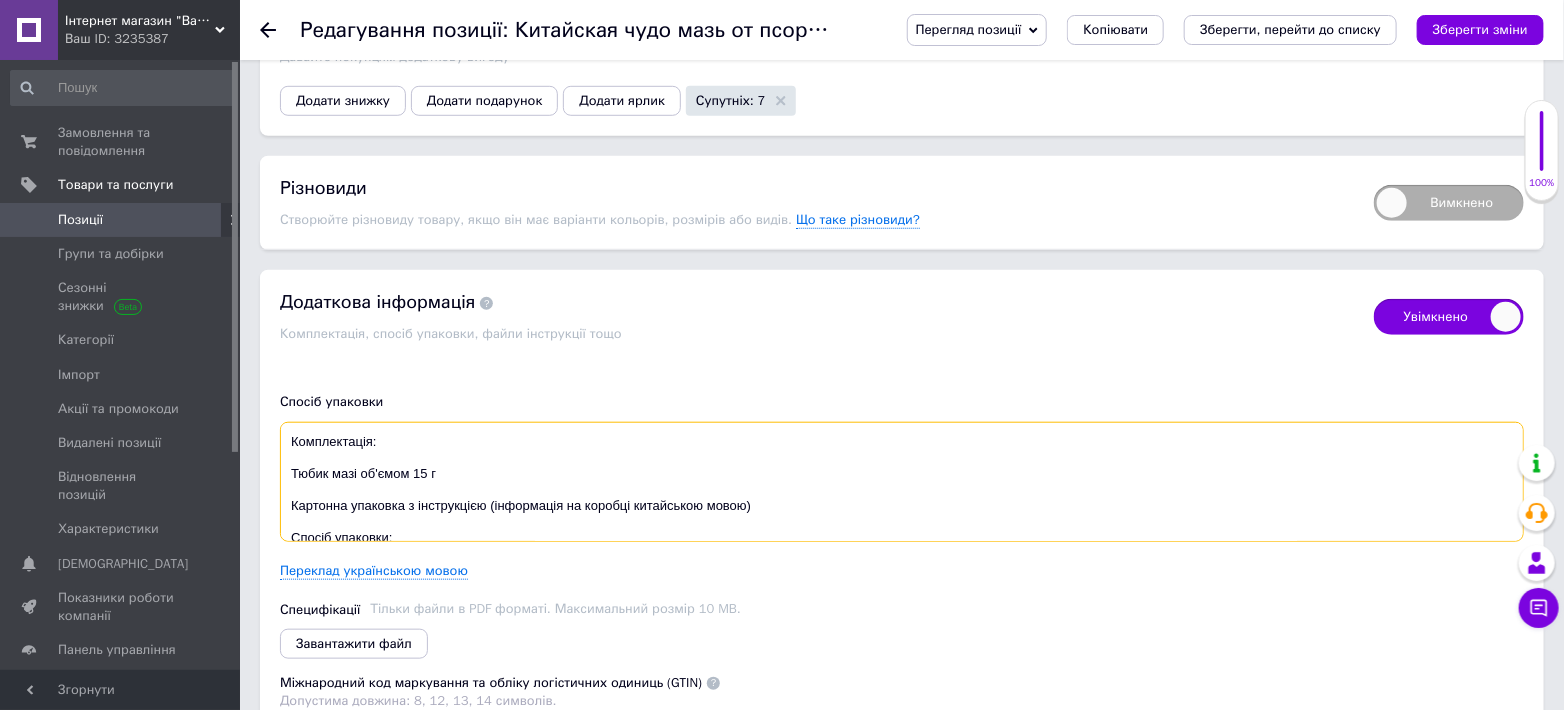 click on "Комплектація:
Тюбик мазі об'ємом 15 г
Картонна упаковка з інструкцією (інформація на коробці китайською мовою)
Спосіб упаковки:
Герметично запаяний тюбик
Захисна фольга на носику
Упаковано у фірмову коробку з кольоровим друком
Без додаткової плівки/блістера
Інструкція:
Наносити на чисту шкіру 2–4 рази на день тонким шаром
Легко втирати до повного вбирання
Рекомендований курс: 12–14 днів або до повного одужання
Особливості:
Виготовлено за рецептами китайської народної медицини
Повні" at bounding box center (902, 482) 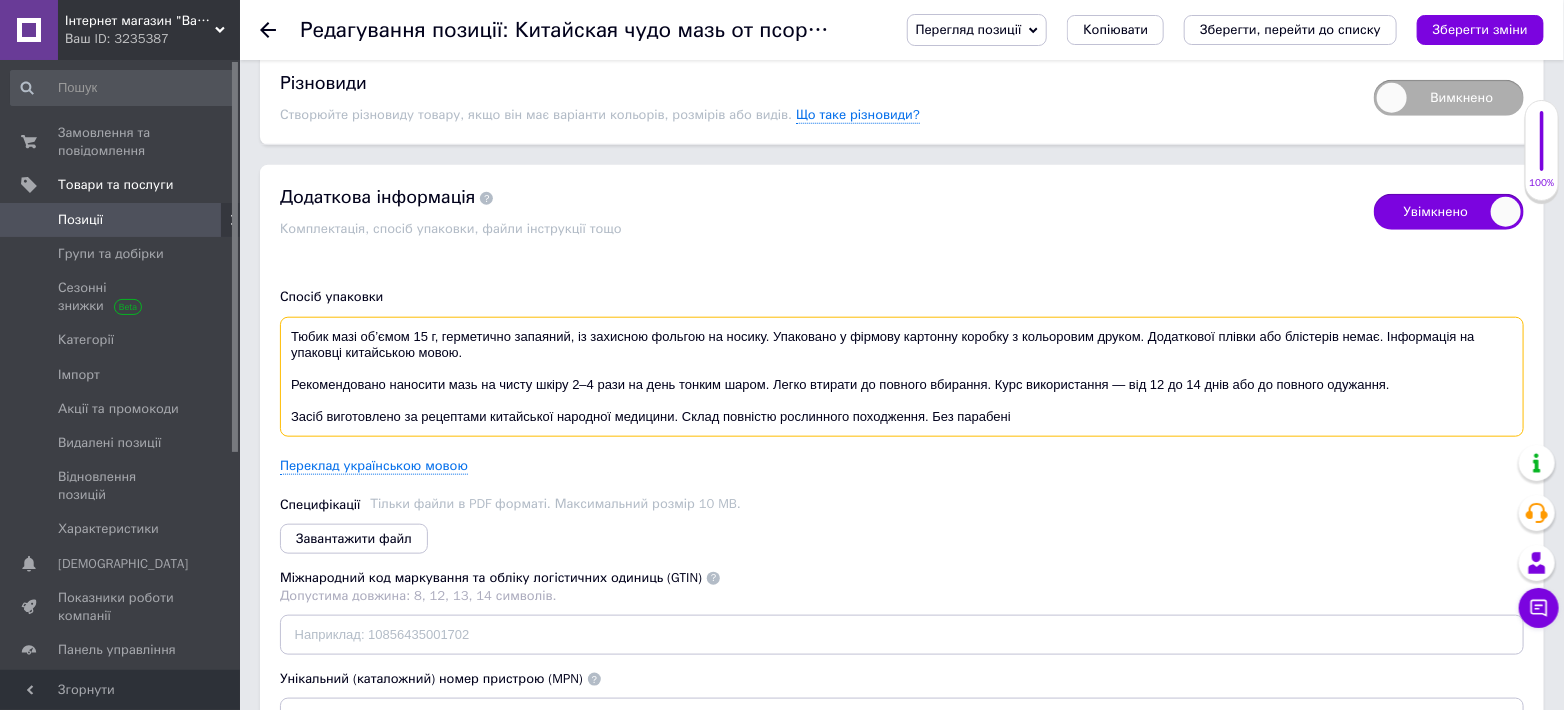 scroll, scrollTop: 4221, scrollLeft: 0, axis: vertical 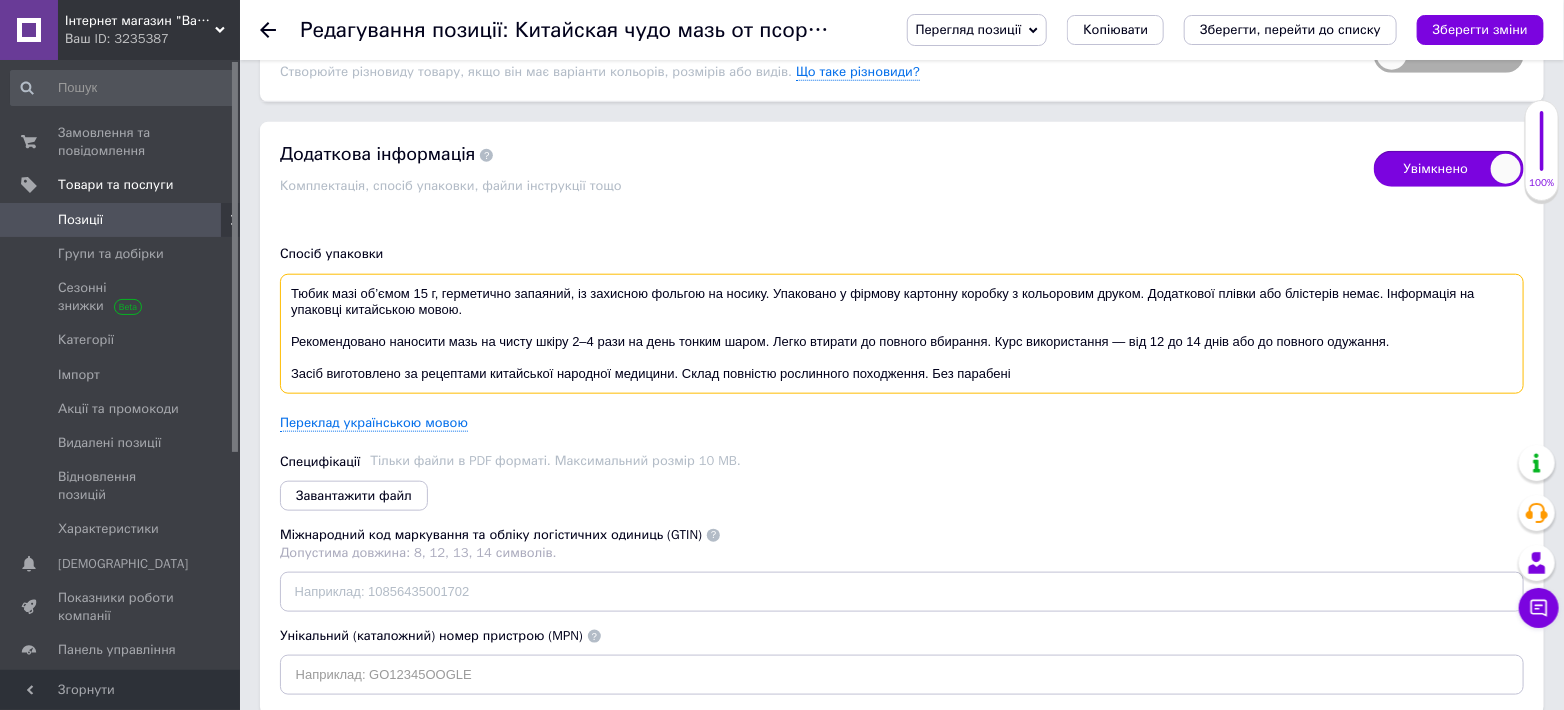 drag, startPoint x: 932, startPoint y: 367, endPoint x: 1019, endPoint y: 367, distance: 87 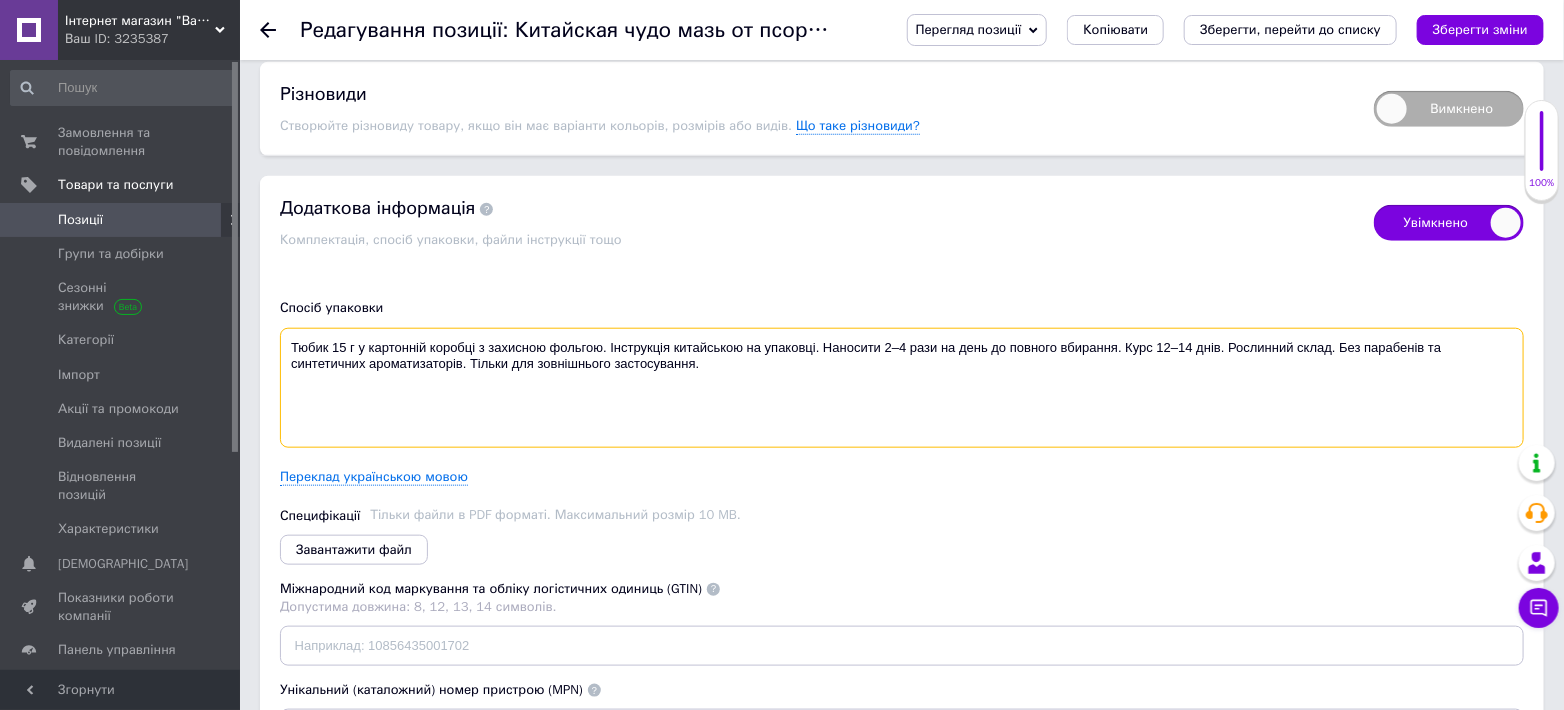 scroll, scrollTop: 4221, scrollLeft: 0, axis: vertical 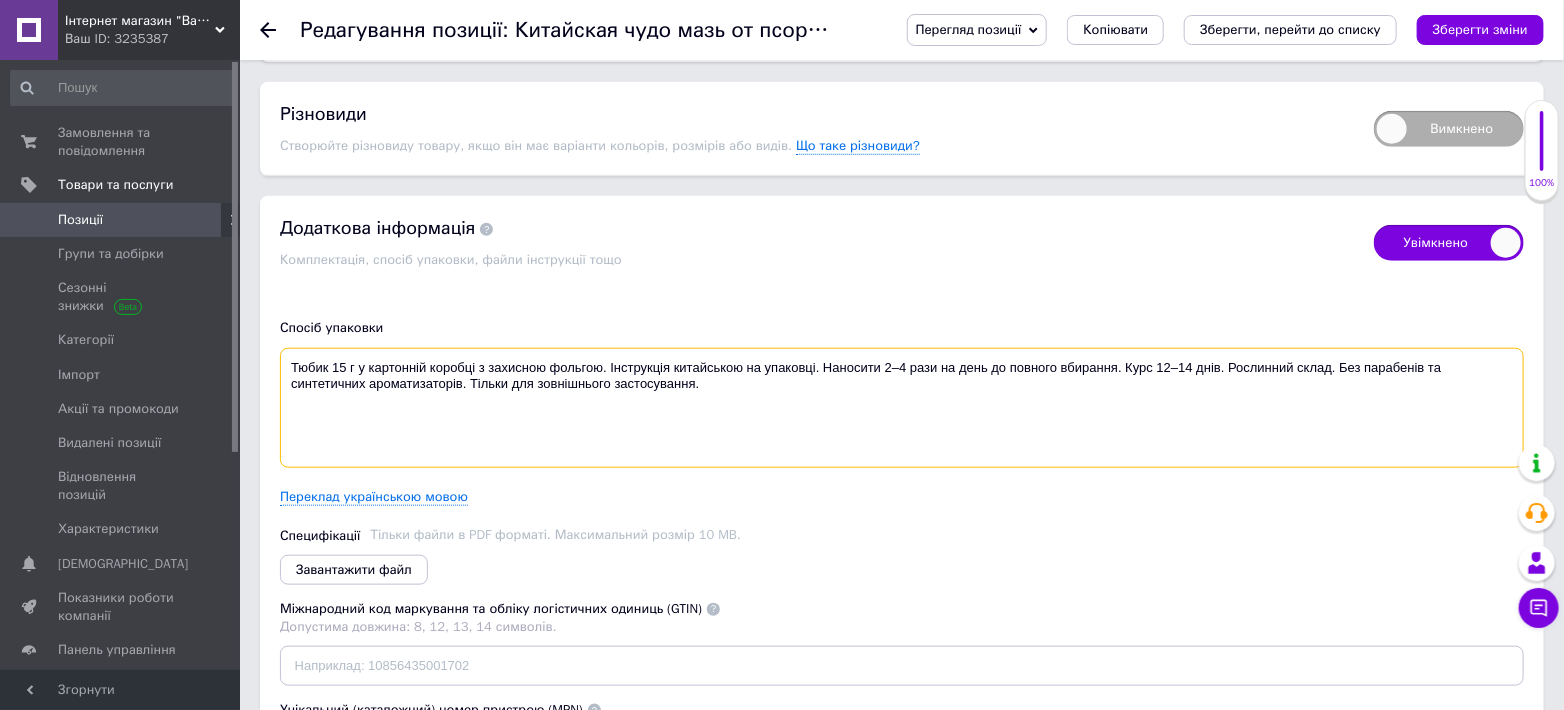 click on "Тюбик 15 г у картонній коробці з захисною фольгою. Інструкція китайською на упаковці. Наносити 2–4 рази на день до повного вбирання. Курс 12–14 днів. Рослинний склад. Без парабенів та синтетичних ароматизаторів. Тільки для зовнішнього застосування." at bounding box center (902, 408) 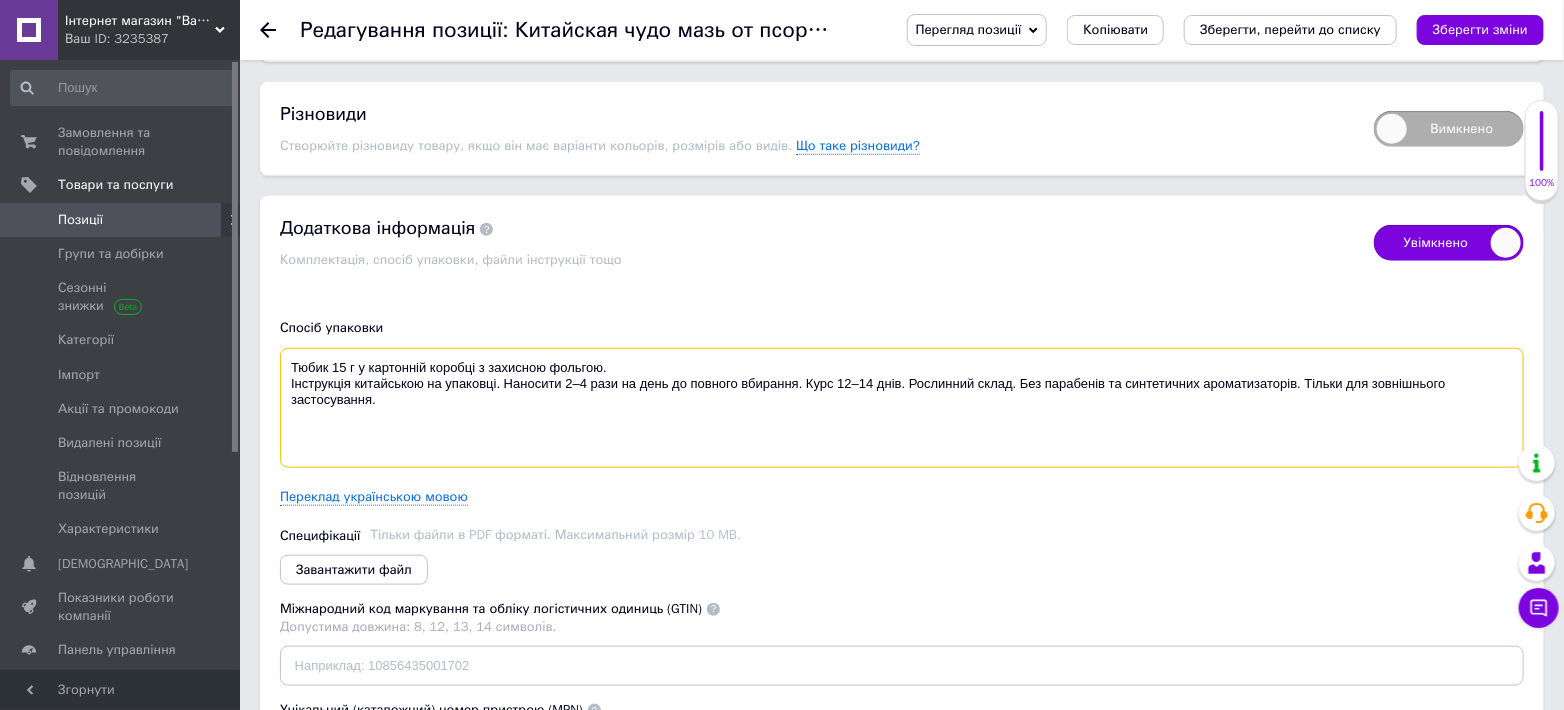 click on "Тюбик 15 г у картонній коробці з захисною фольгою.
Інструкція китайською на упаковці. Наносити 2–4 рази на день до повного вбирання. Курс 12–14 днів. Рослинний склад. Без парабенів та синтетичних ароматизаторів. Тільки для зовнішнього застосування." at bounding box center [902, 408] 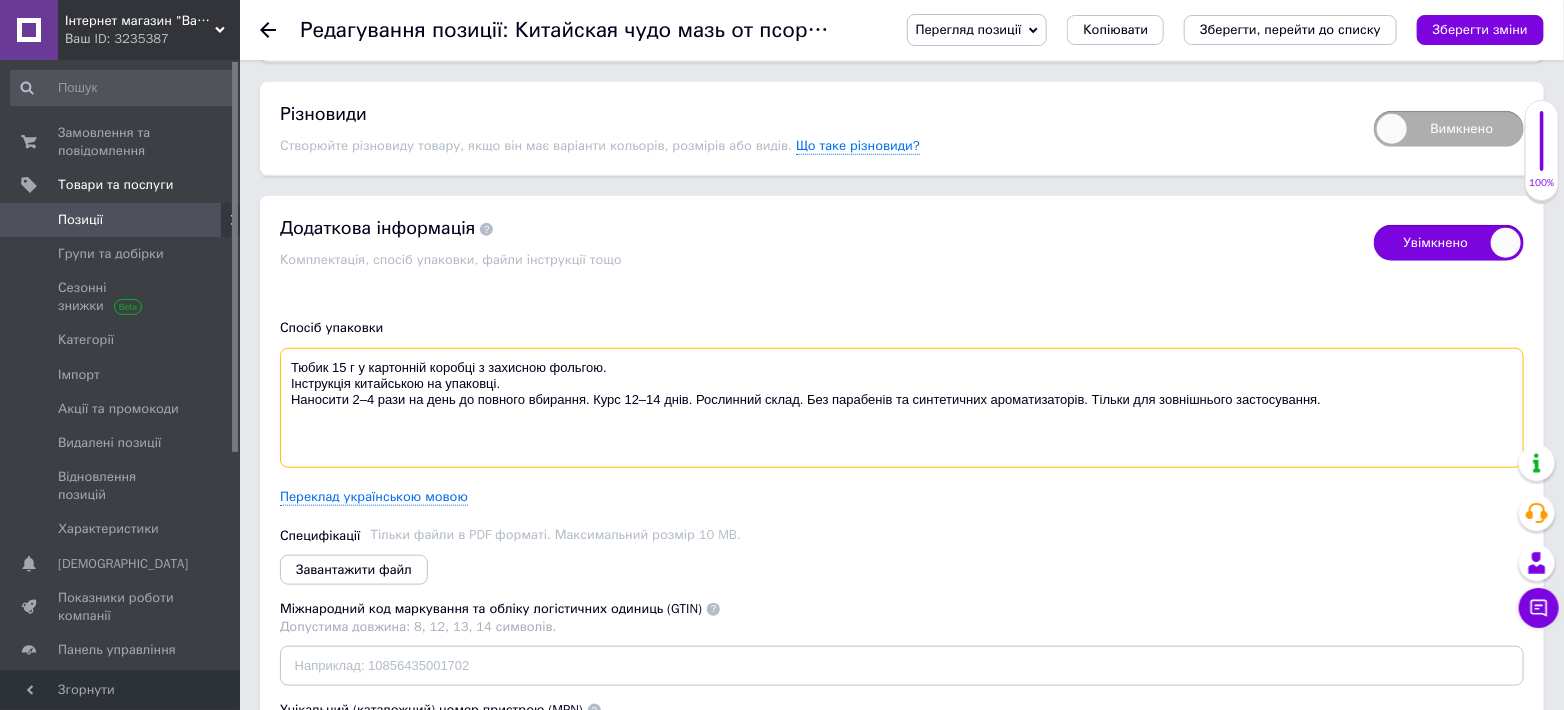 click on "Тюбик 15 г у картонній коробці з захисною фольгою.
Інструкція китайською на упаковці.
Наносити 2–4 рази на день до повного вбирання. Курс 12–14 днів. Рослинний склад. Без парабенів та синтетичних ароматизаторів. Тільки для зовнішнього застосування." at bounding box center [902, 408] 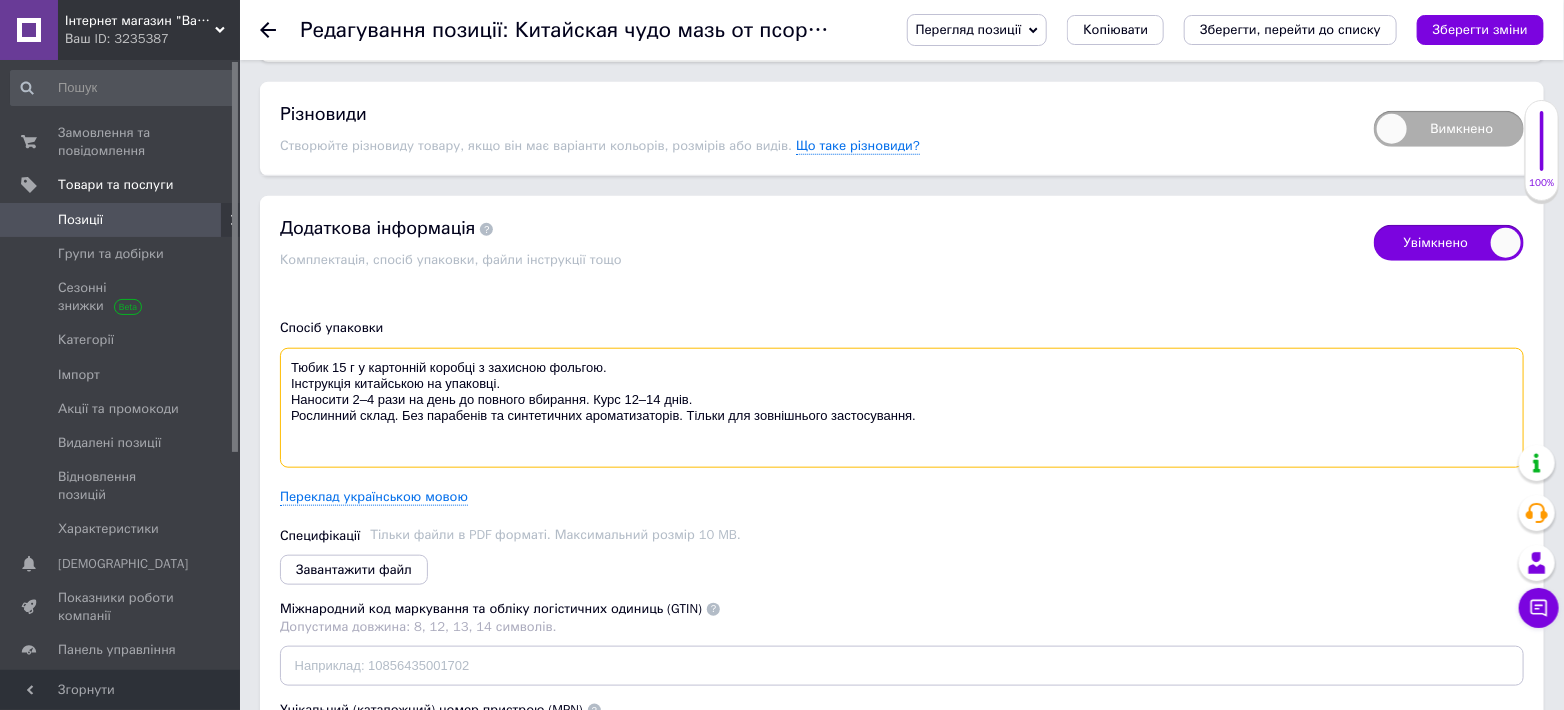 click on "Тюбик 15 г у картонній коробці з захисною фольгою.
Інструкція китайською на упаковці.
Наносити 2–4 рази на день до повного вбирання. Курс 12–14 днів.
Рослинний склад. Без парабенів та синтетичних ароматизаторів. Тільки для зовнішнього застосування." at bounding box center [902, 408] 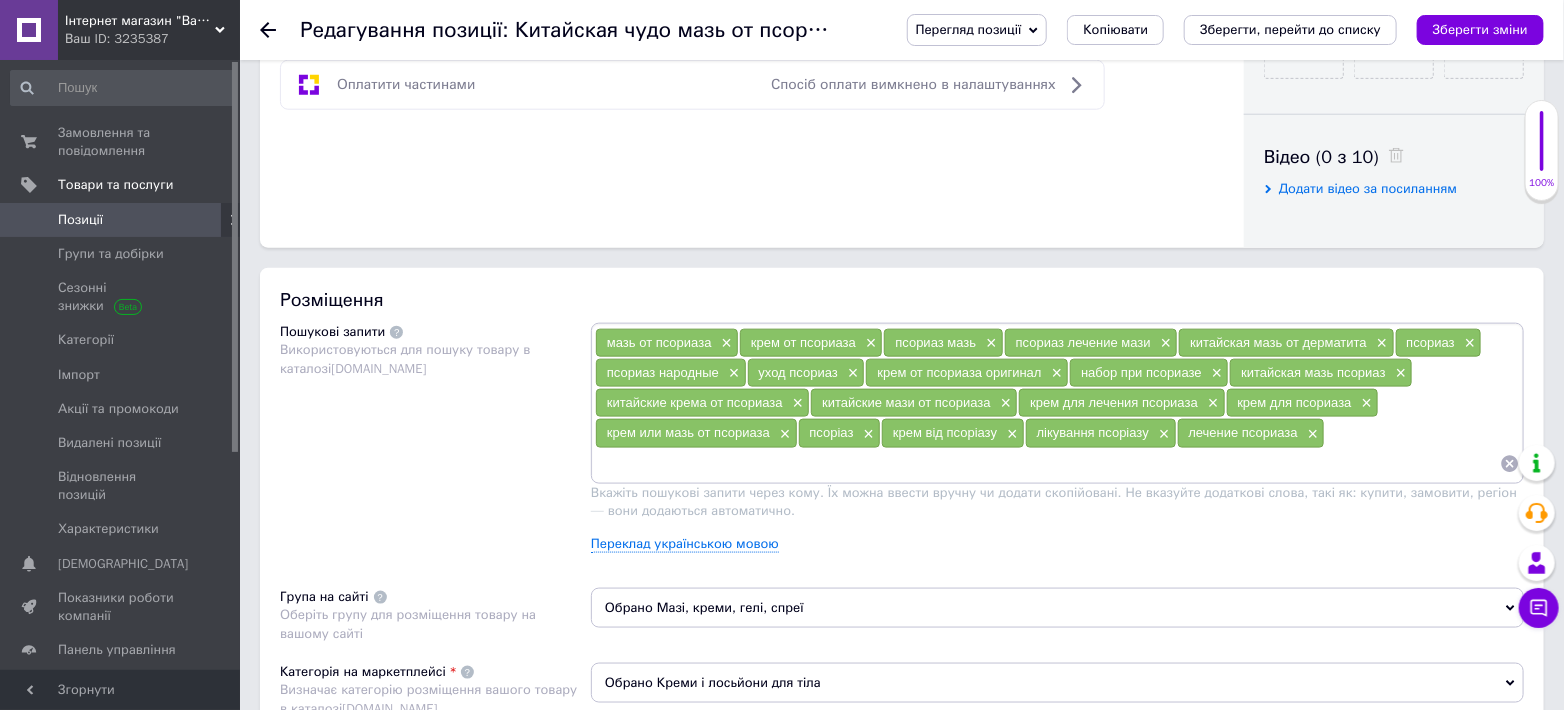 scroll, scrollTop: 888, scrollLeft: 0, axis: vertical 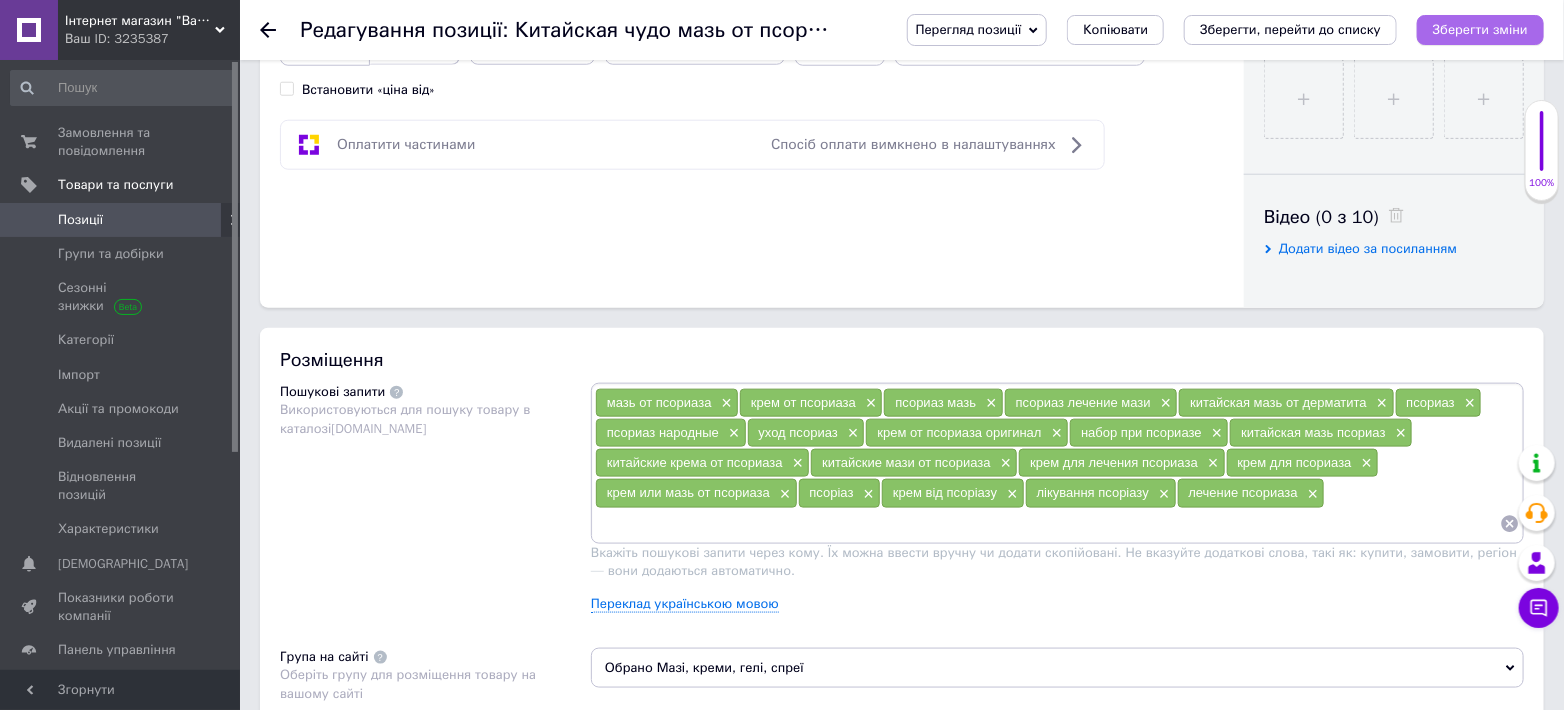 type on "Тюбик 15 г у картонній коробці з захисною фольгою.
Інструкція китайською на упаковці.
Наносити 2–4 рази на день до повного вбирання. Курс 12–14 днів.
Рослинний склад. Без парабенів та синтетичних ароматизаторів.
Тільки для зовнішнього застосування." 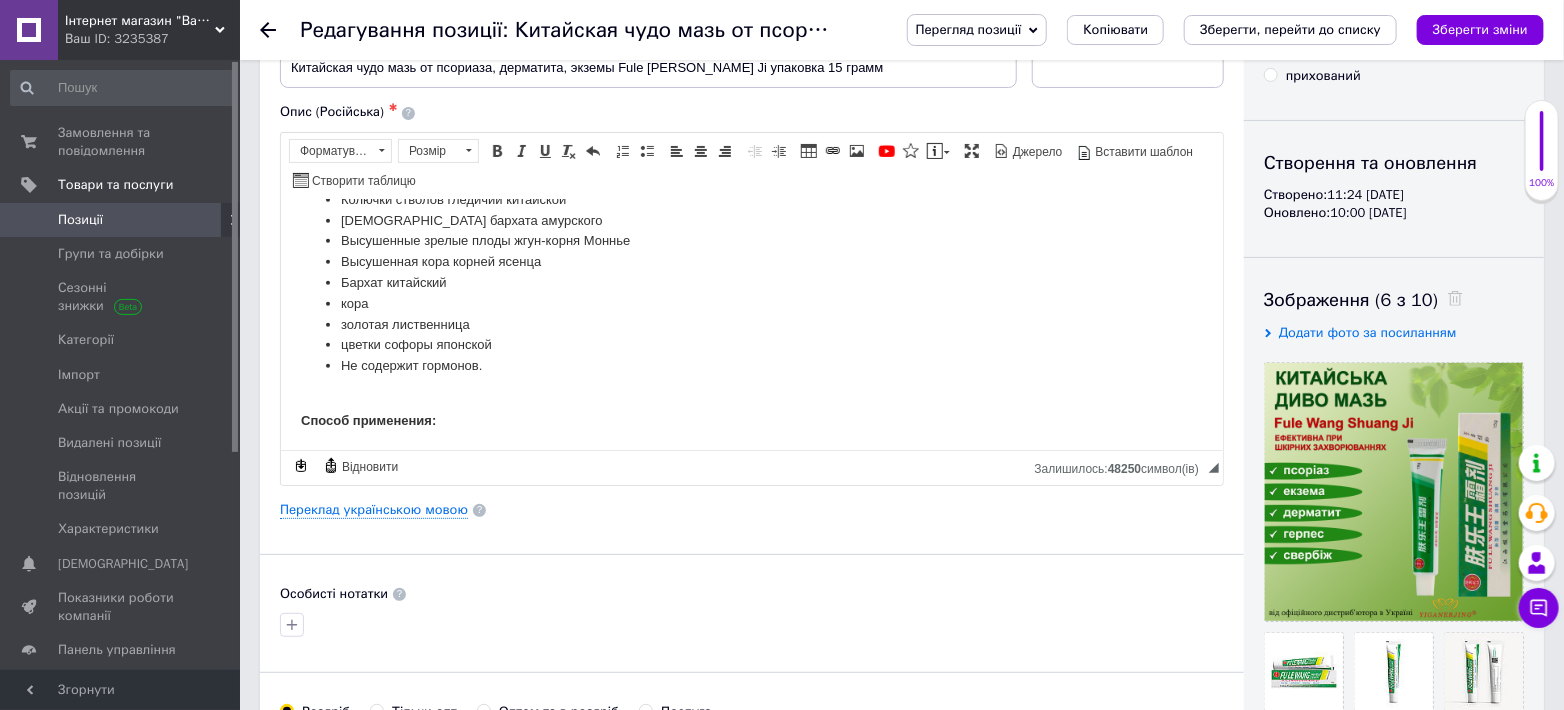 scroll, scrollTop: 73, scrollLeft: 0, axis: vertical 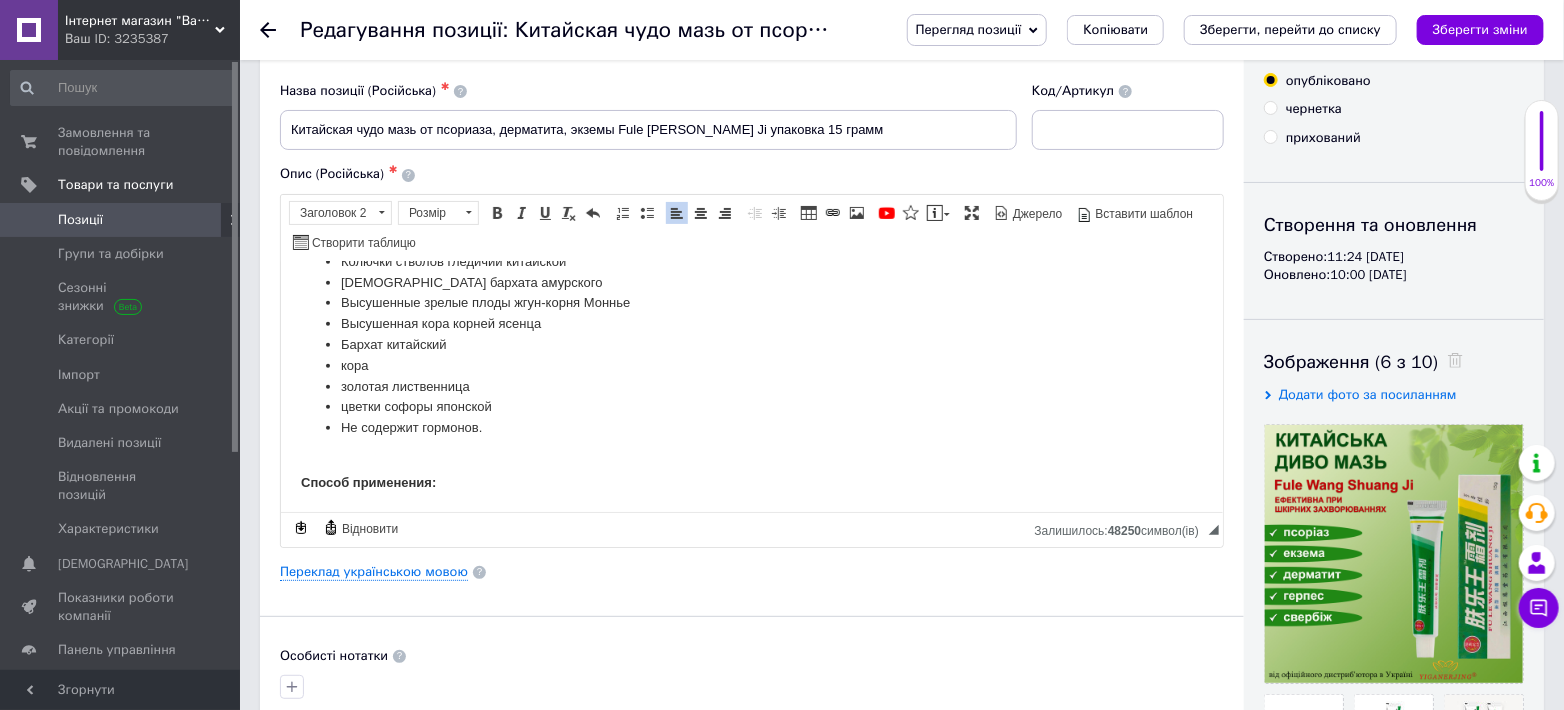 click on "цветки софоры японской" at bounding box center (751, 406) 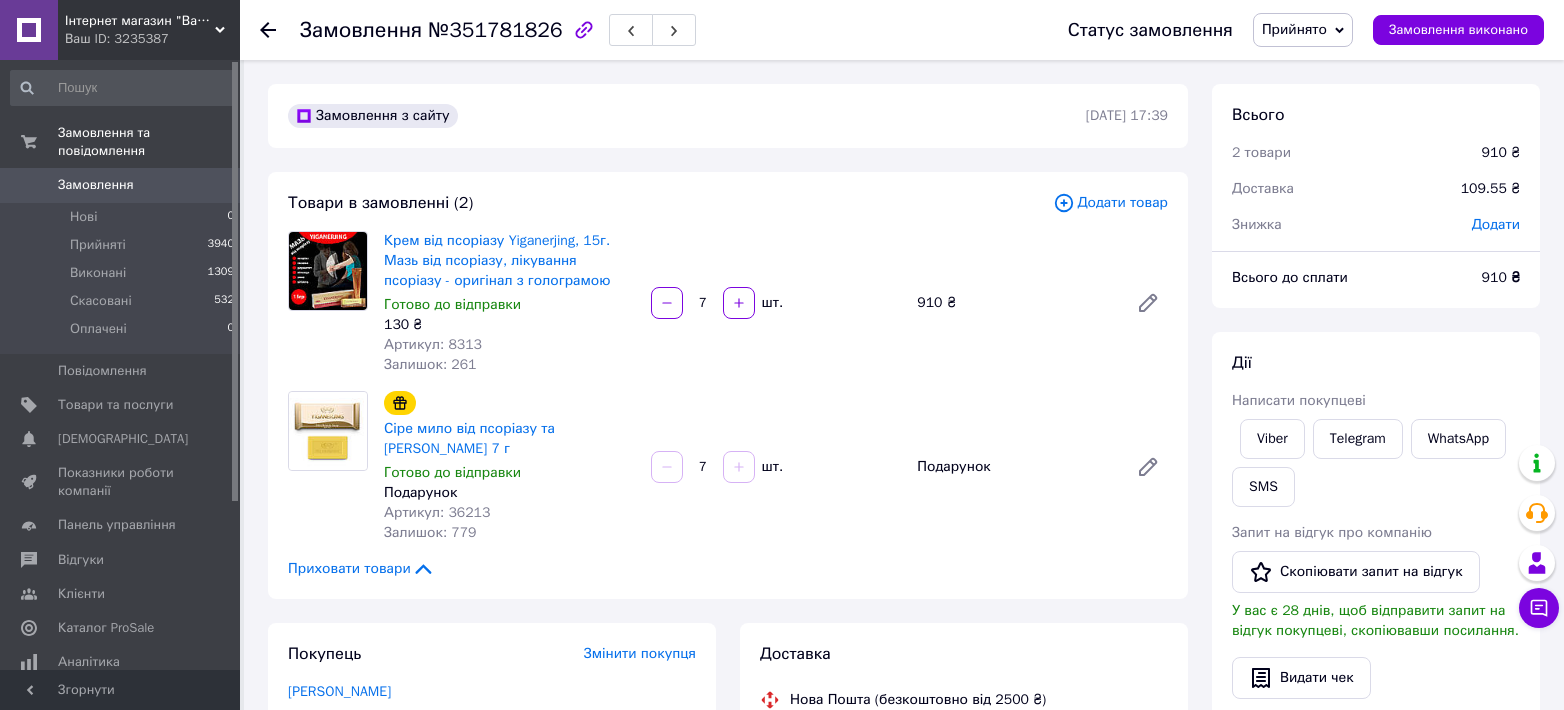 scroll, scrollTop: 0, scrollLeft: 0, axis: both 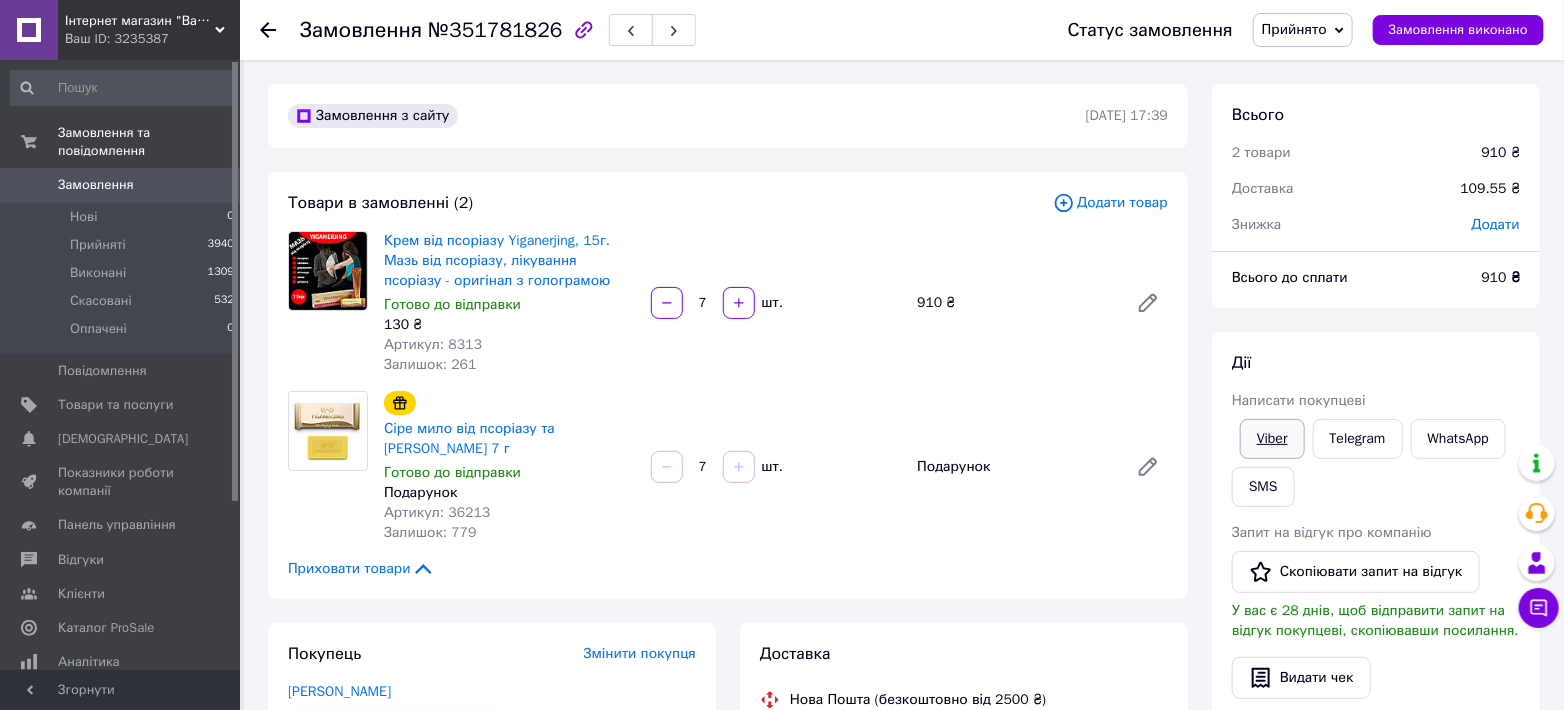click on "Viber" at bounding box center [1272, 439] 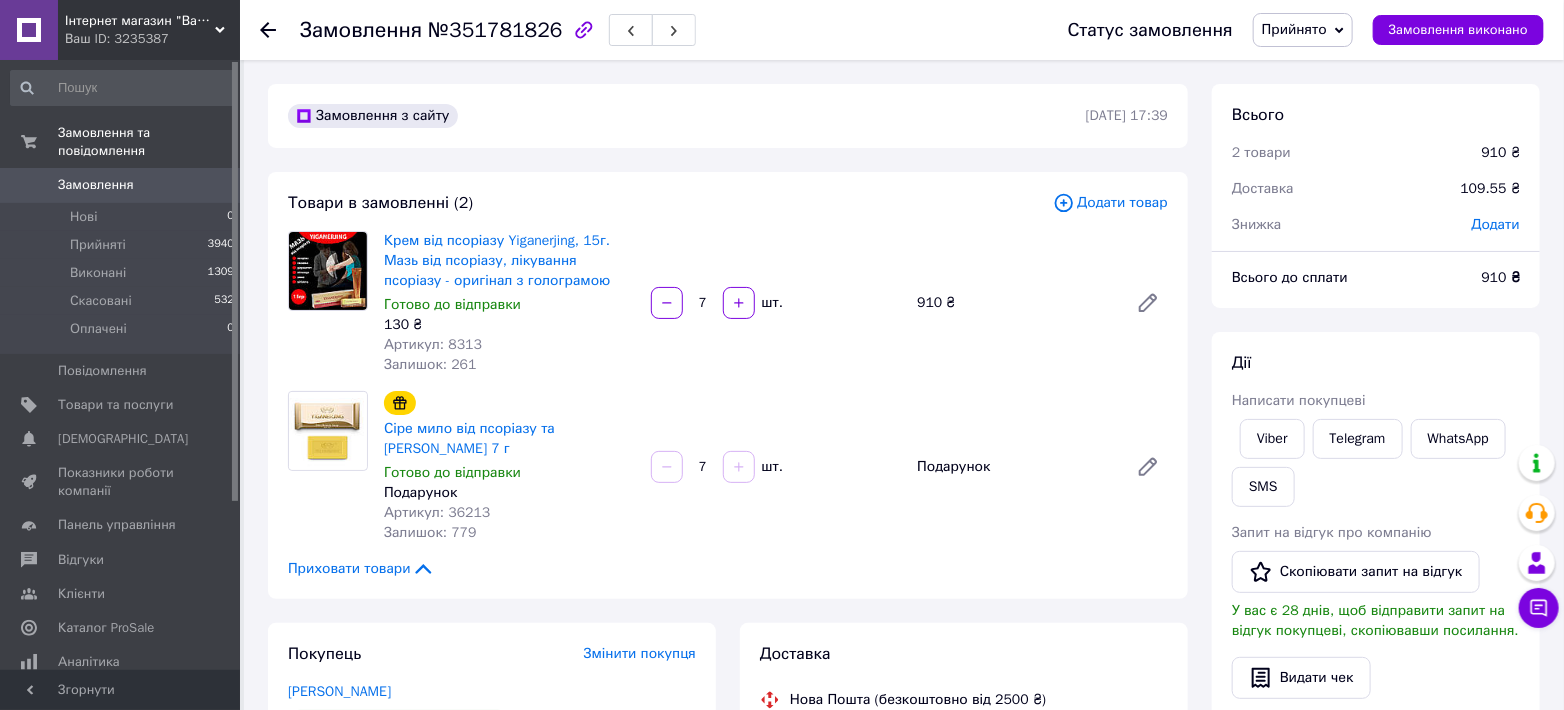 scroll, scrollTop: 222, scrollLeft: 0, axis: vertical 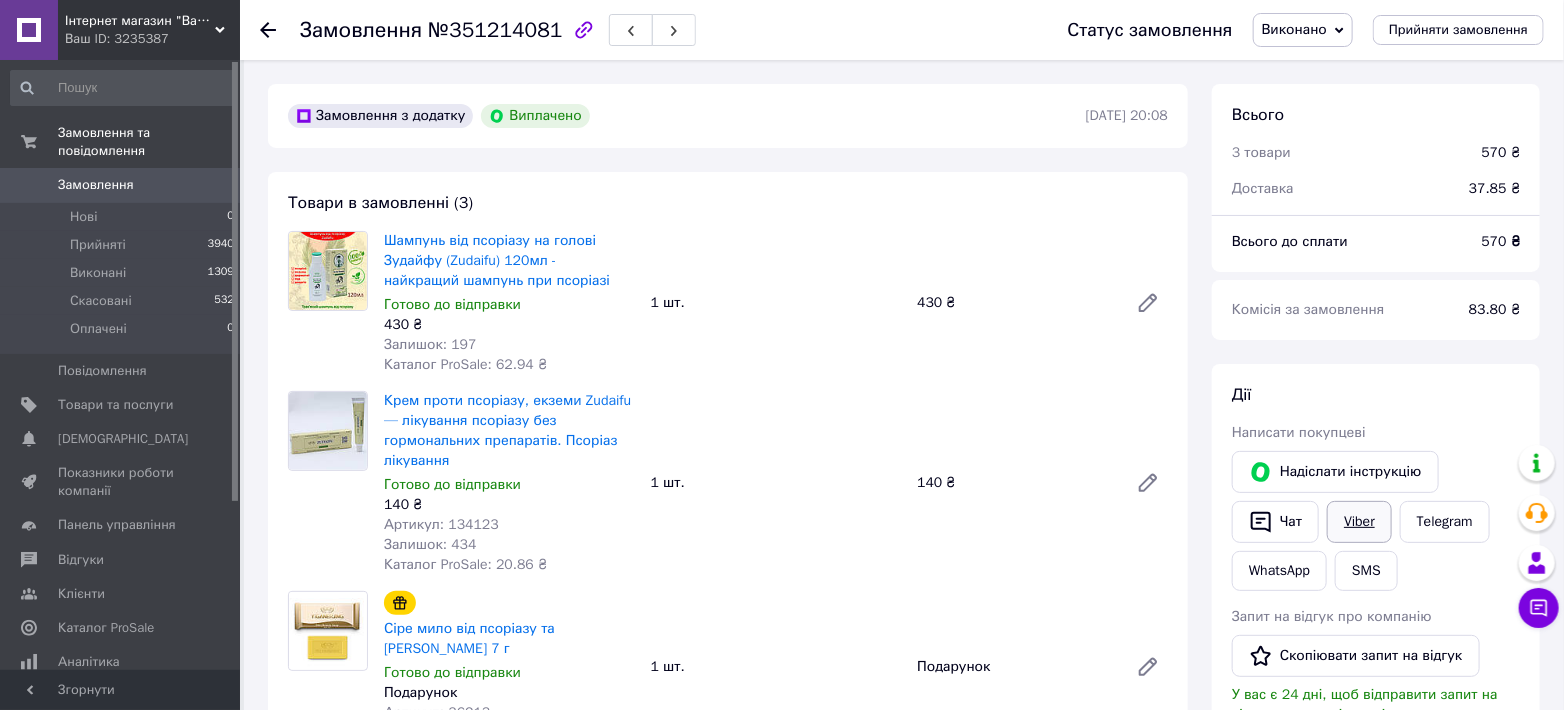 click on "Viber" at bounding box center [1359, 522] 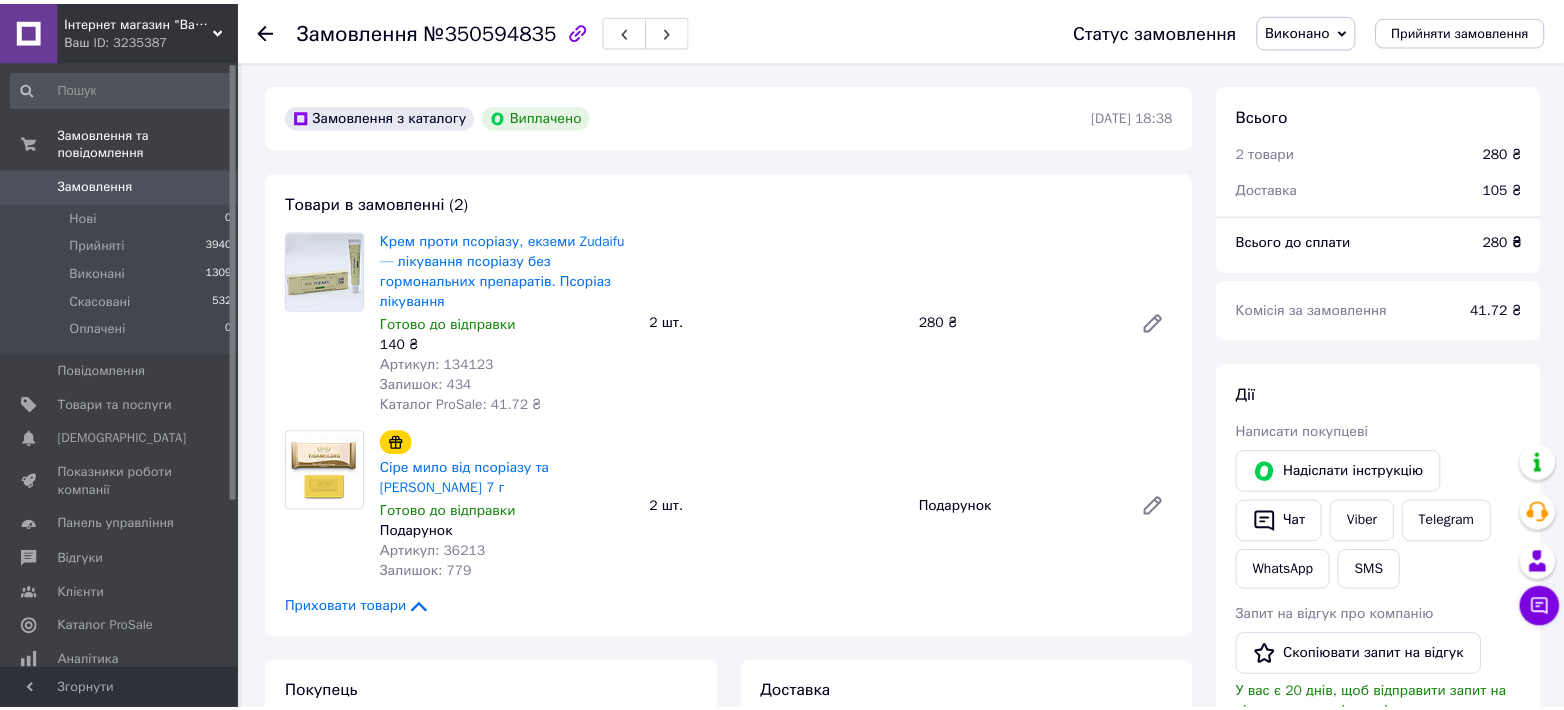 scroll, scrollTop: 0, scrollLeft: 0, axis: both 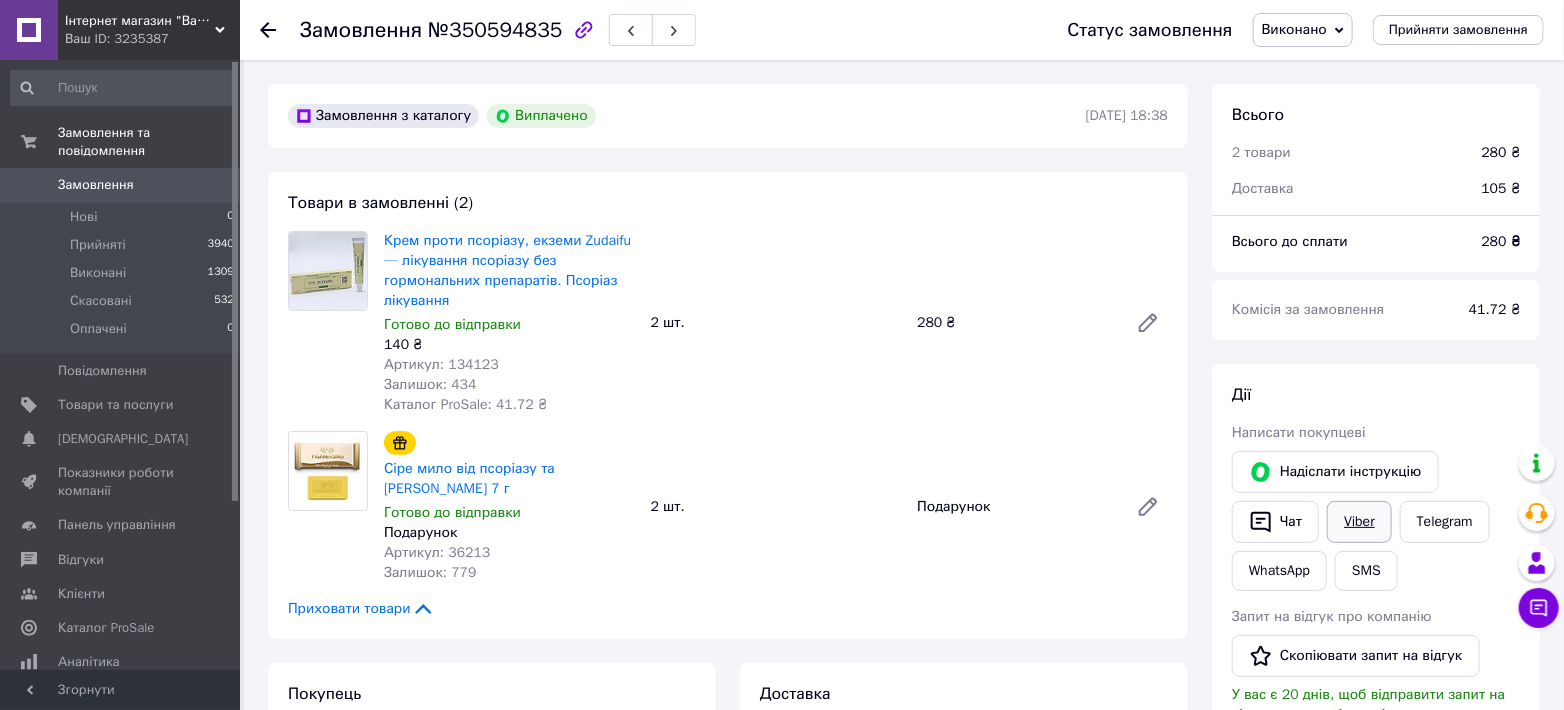 click on "Viber" at bounding box center [1359, 522] 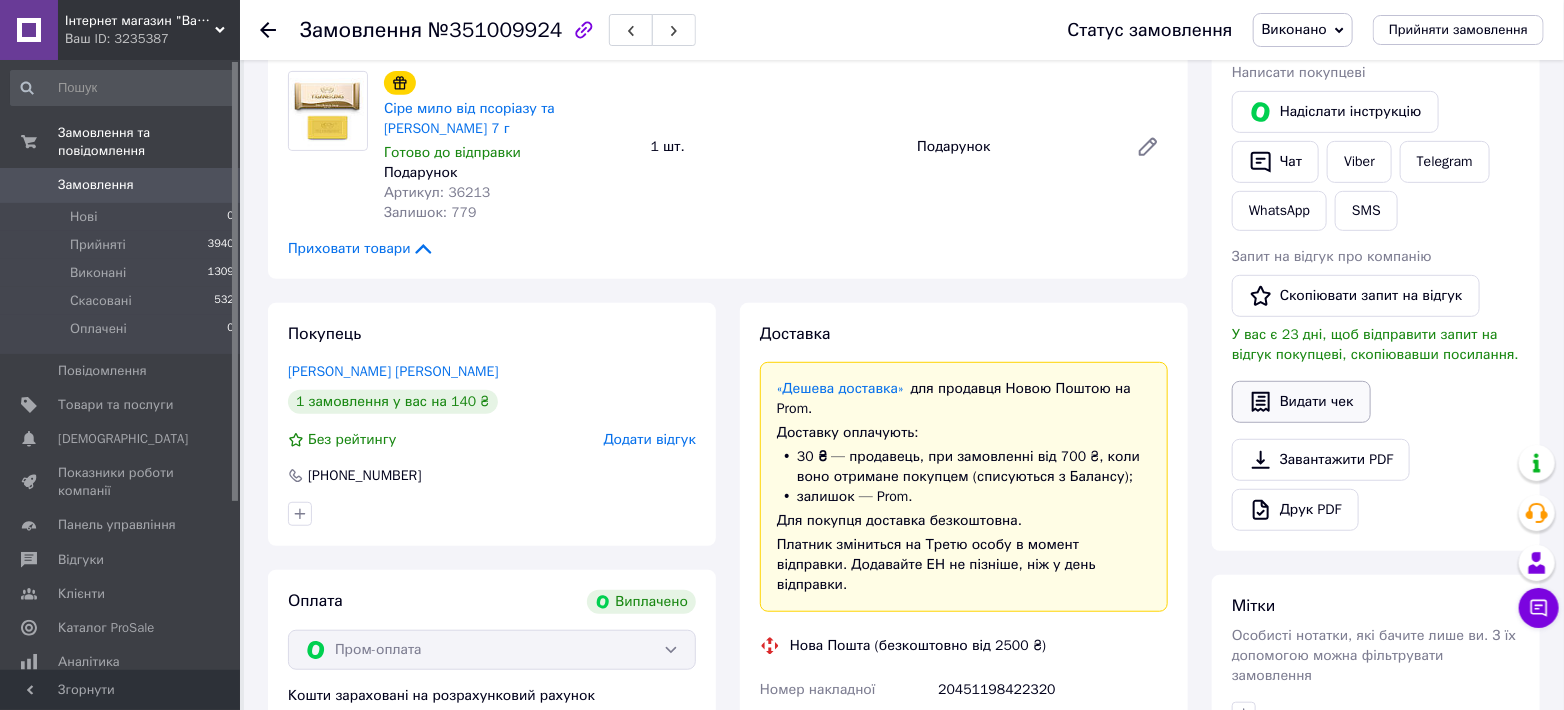 scroll, scrollTop: 296, scrollLeft: 0, axis: vertical 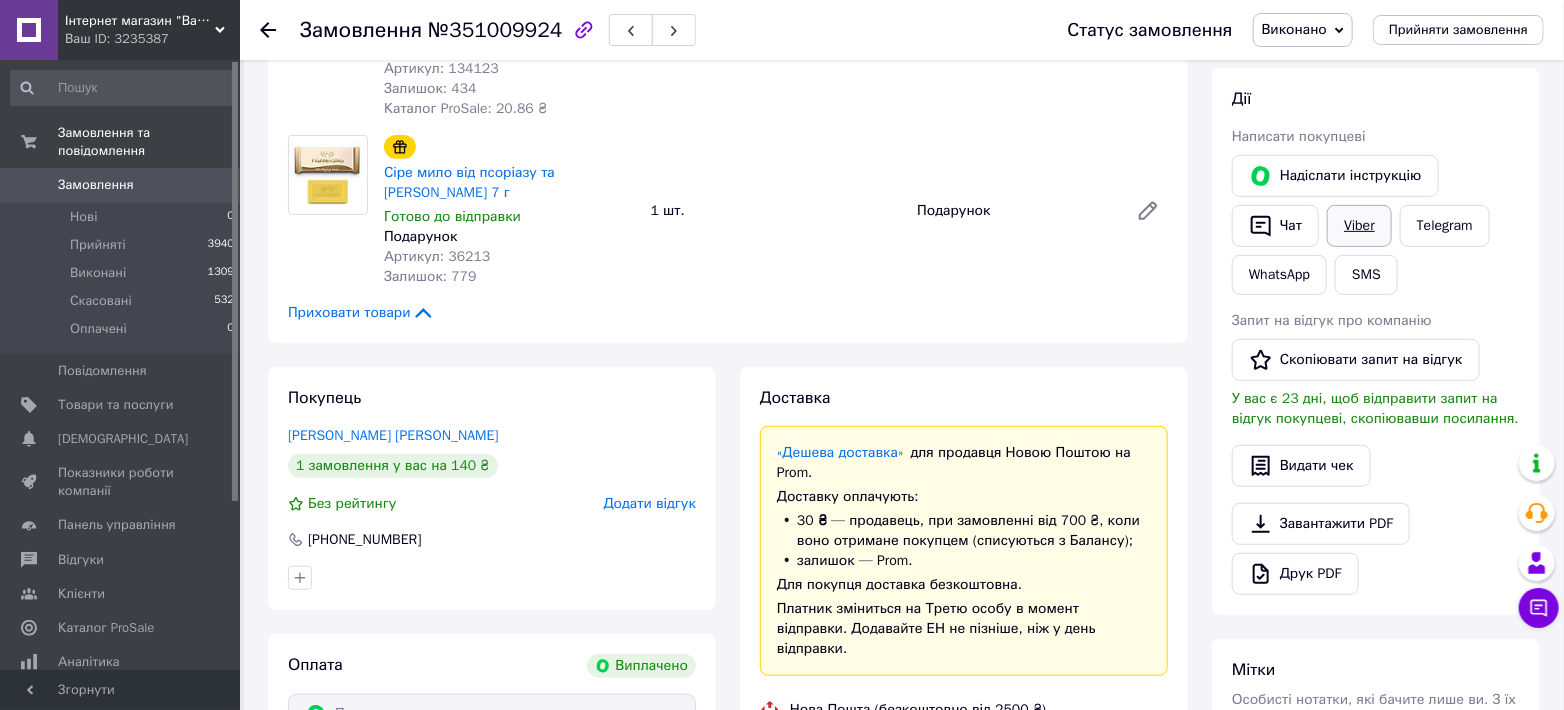 click on "Viber" at bounding box center (1359, 226) 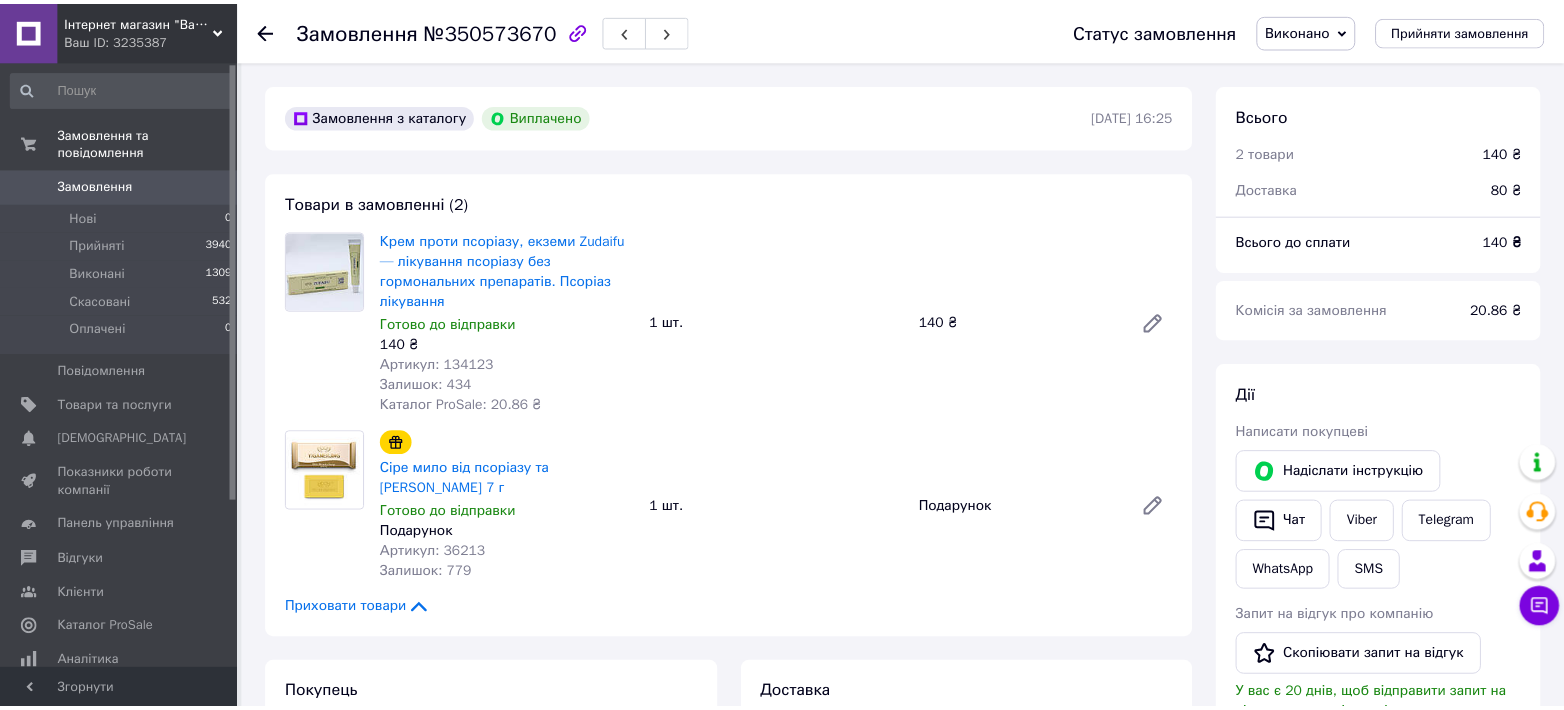 scroll, scrollTop: 0, scrollLeft: 0, axis: both 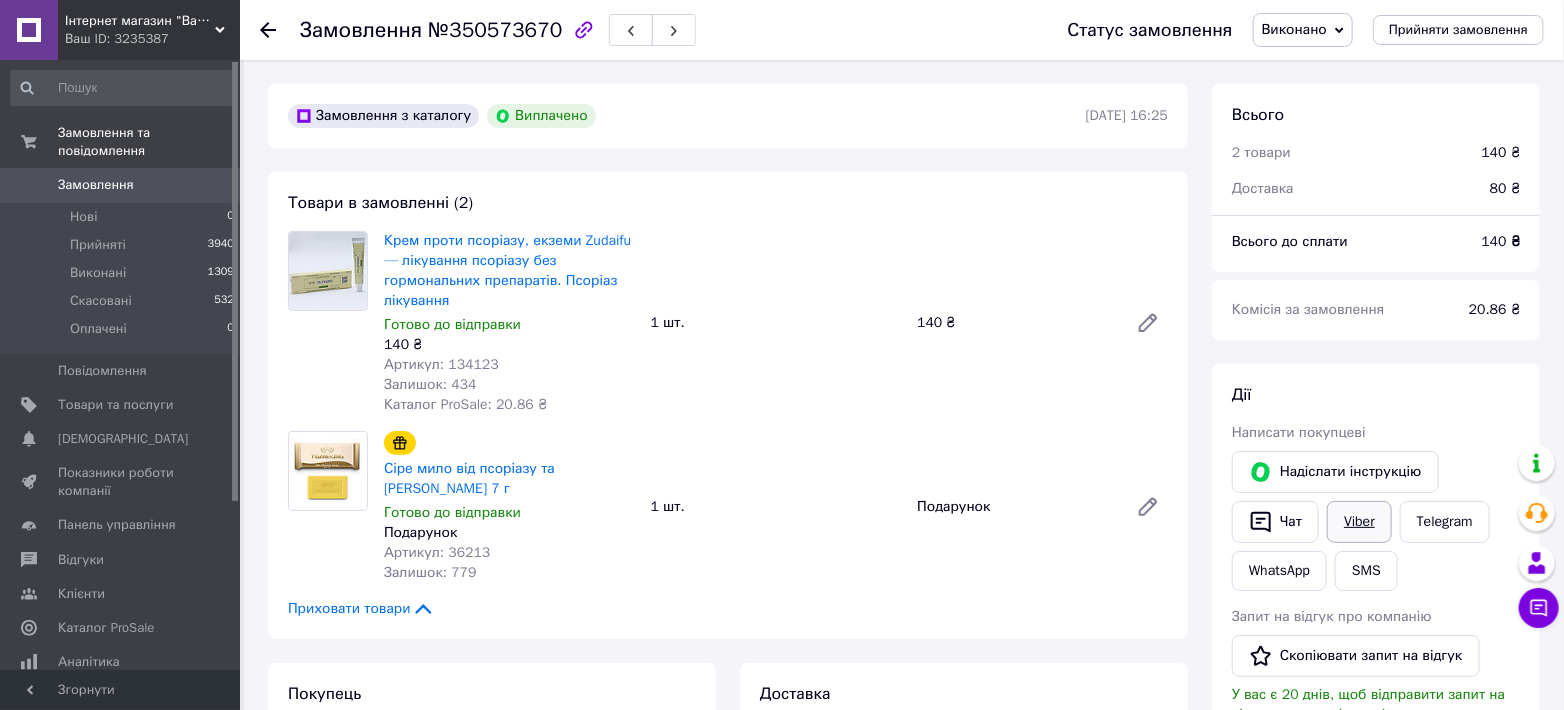 click on "Viber" at bounding box center [1359, 522] 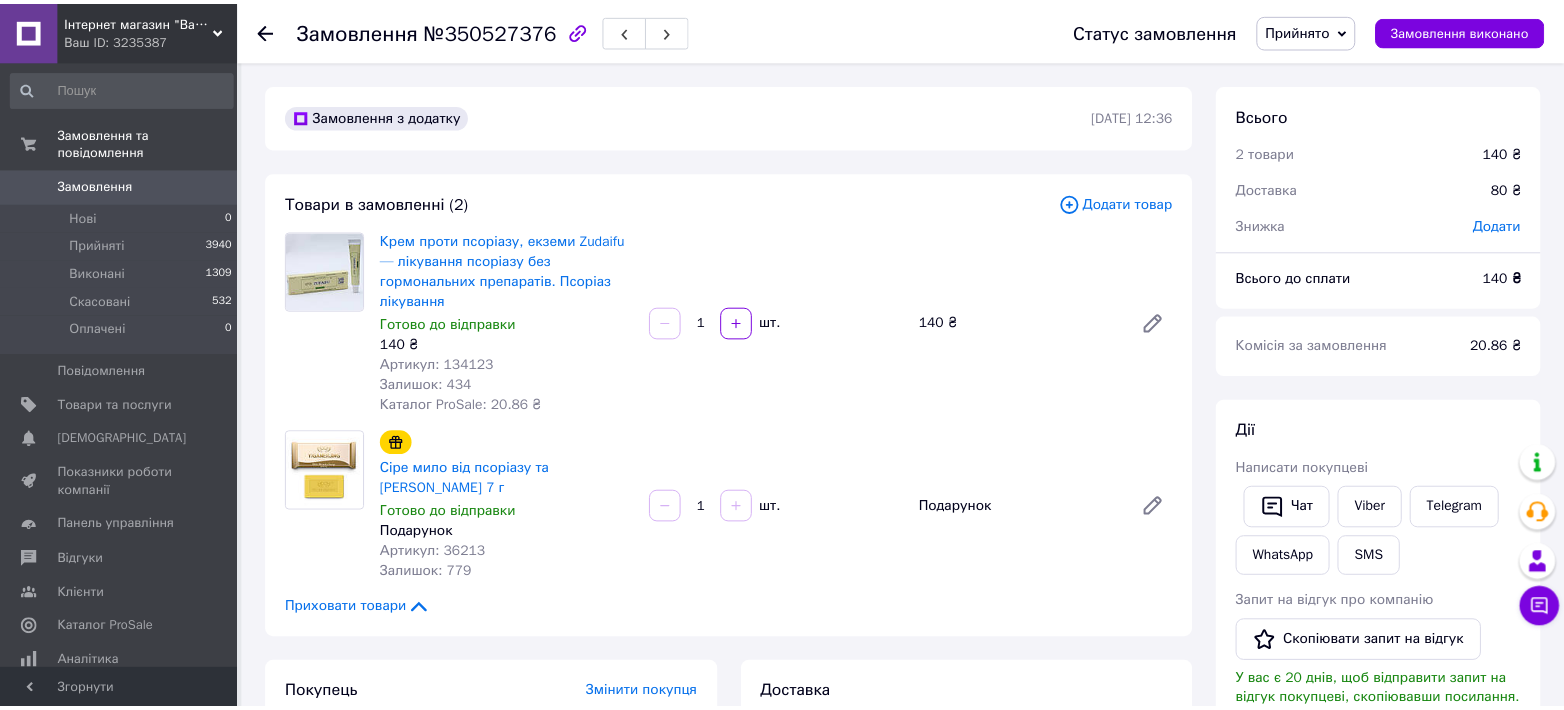 scroll, scrollTop: 0, scrollLeft: 0, axis: both 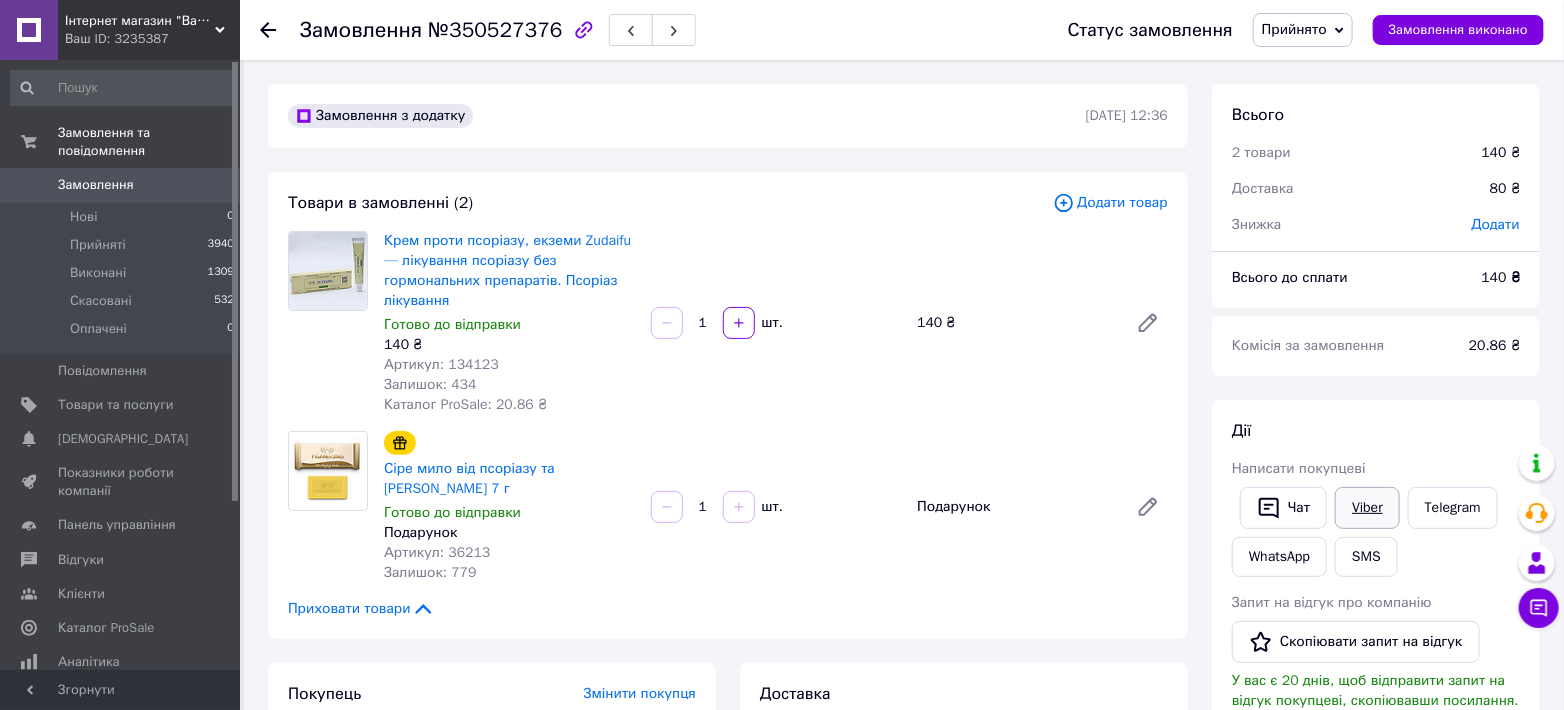 click on "Viber" at bounding box center [1367, 508] 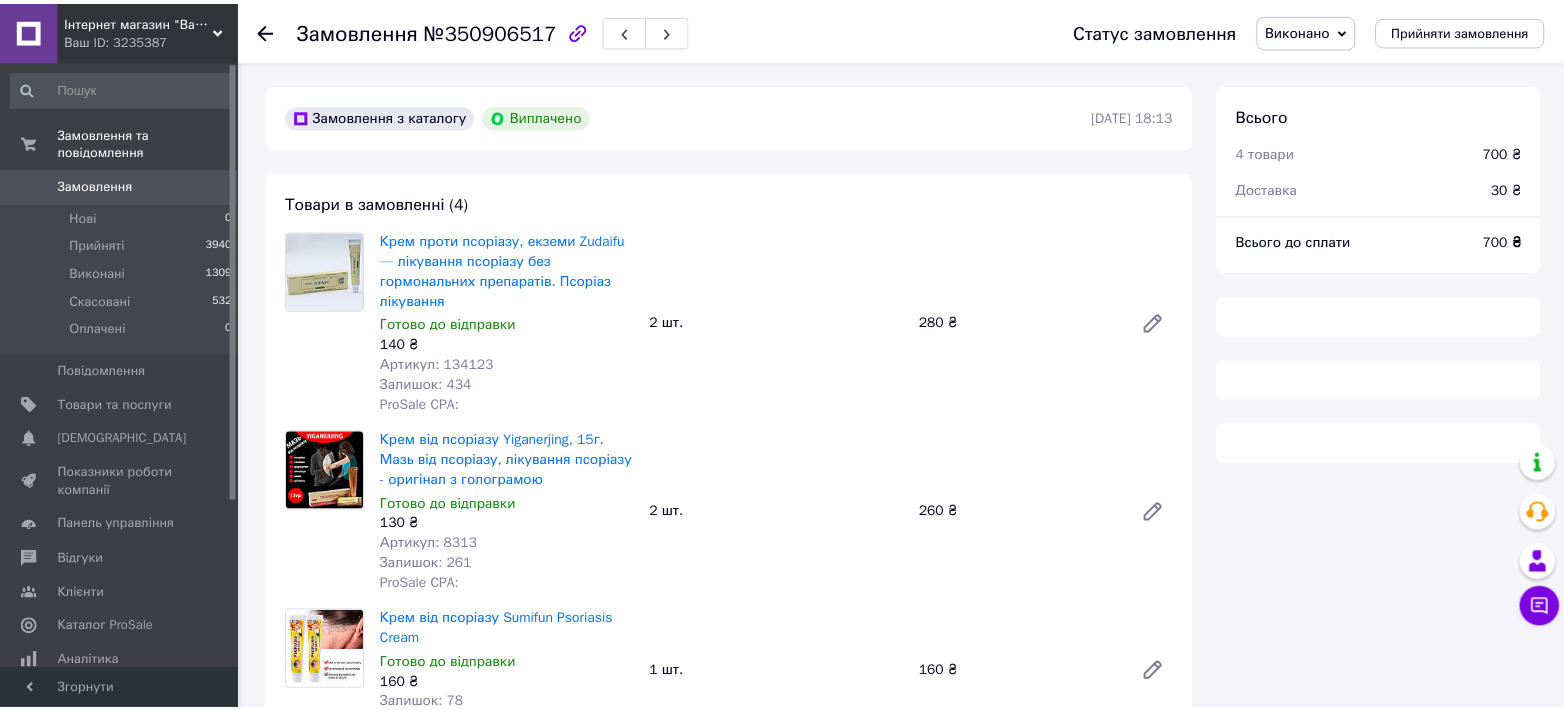 scroll, scrollTop: 0, scrollLeft: 0, axis: both 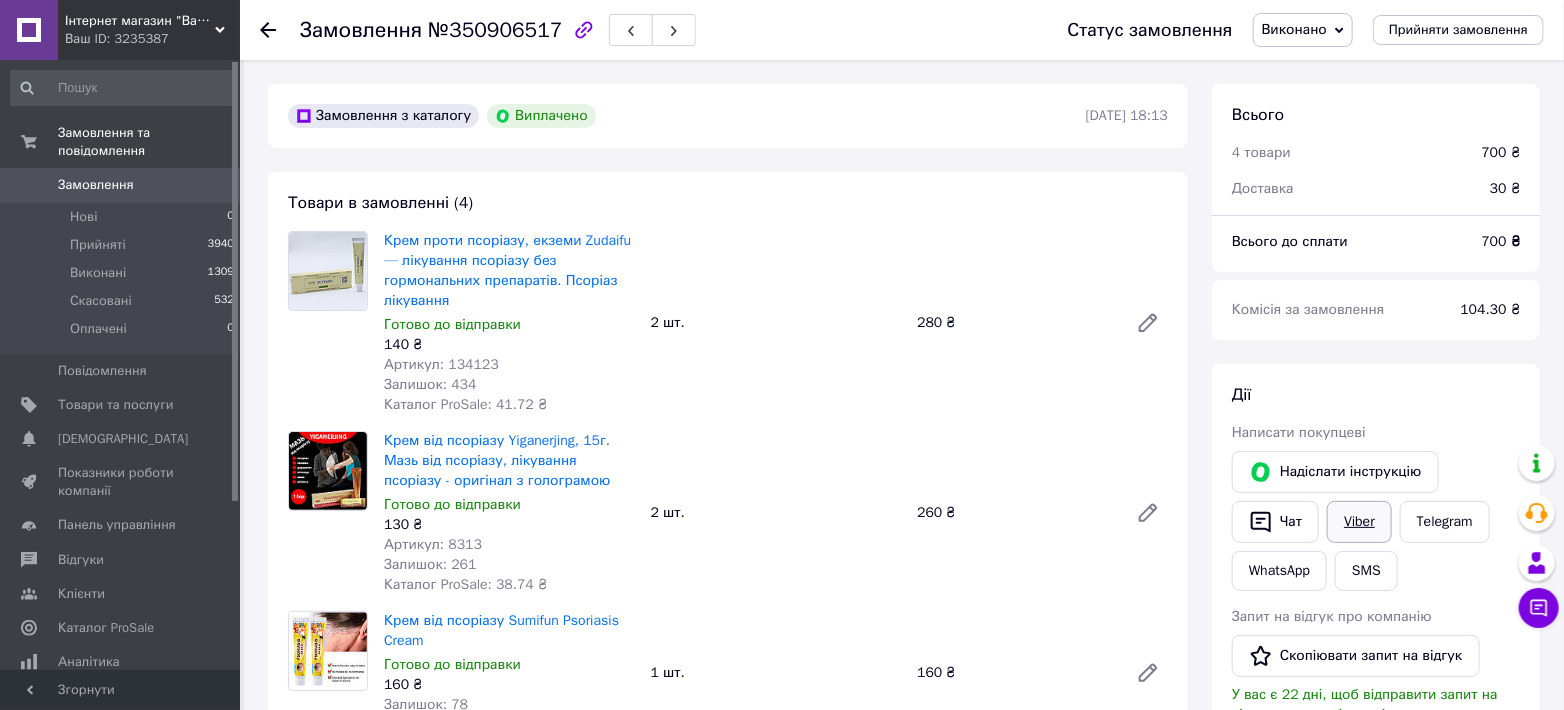 click on "Viber" at bounding box center [1359, 522] 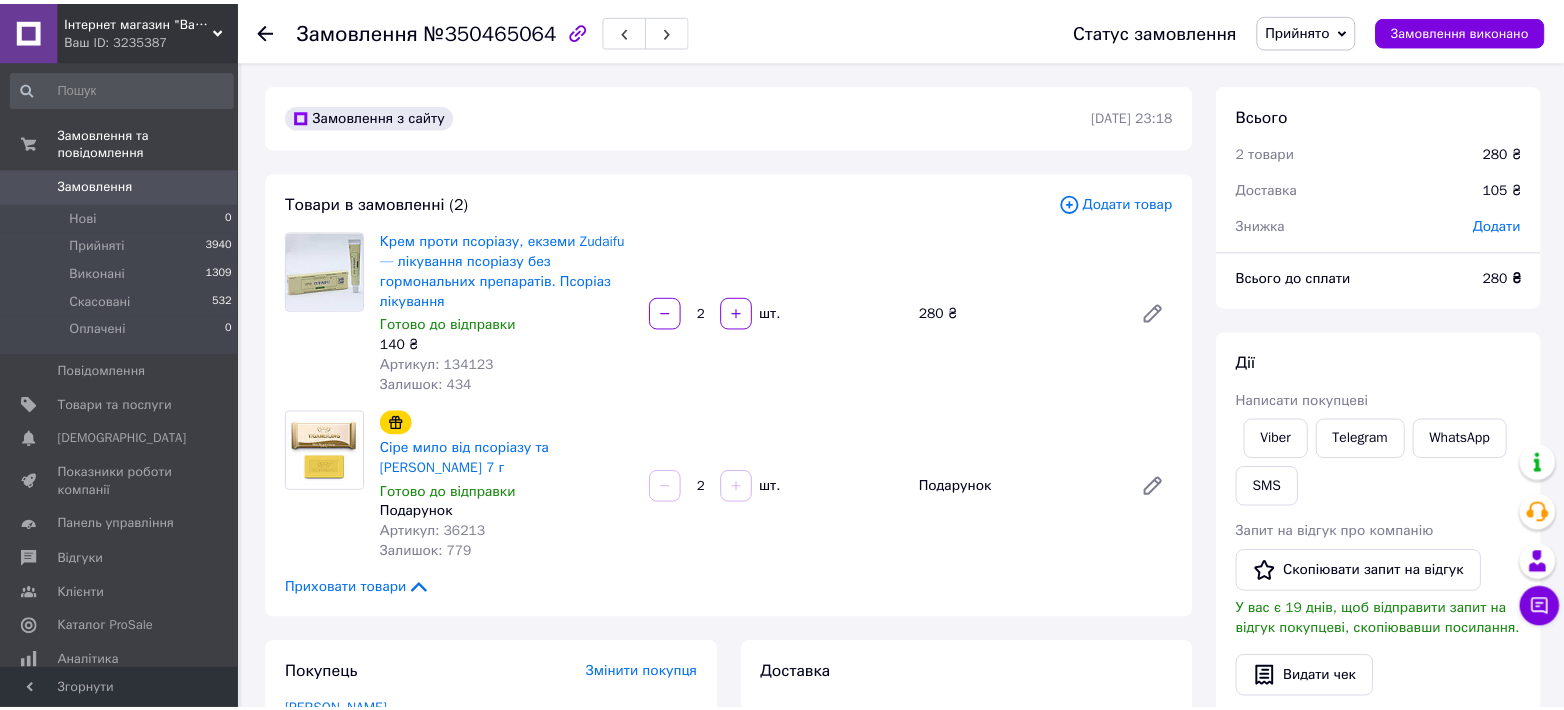 scroll, scrollTop: 0, scrollLeft: 0, axis: both 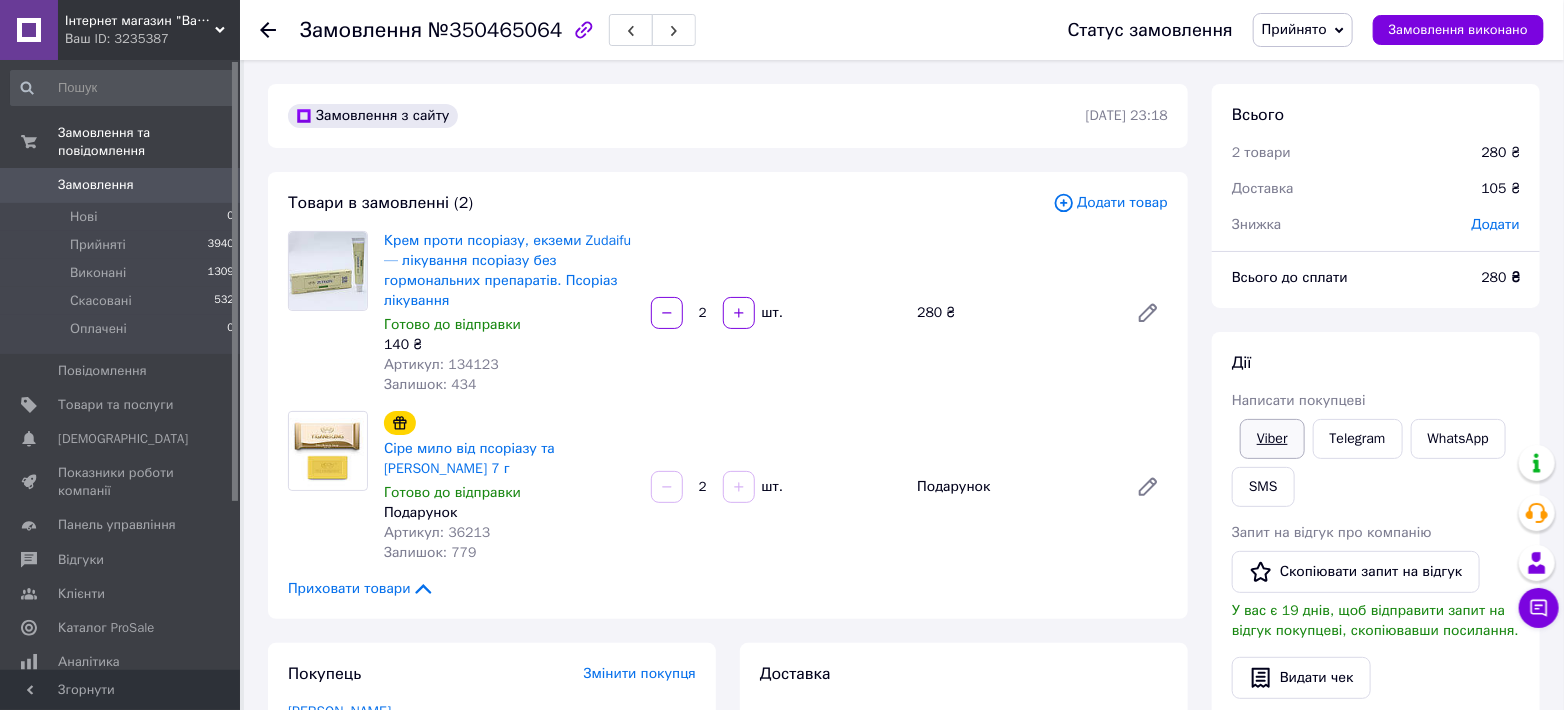 click on "Viber" at bounding box center [1272, 439] 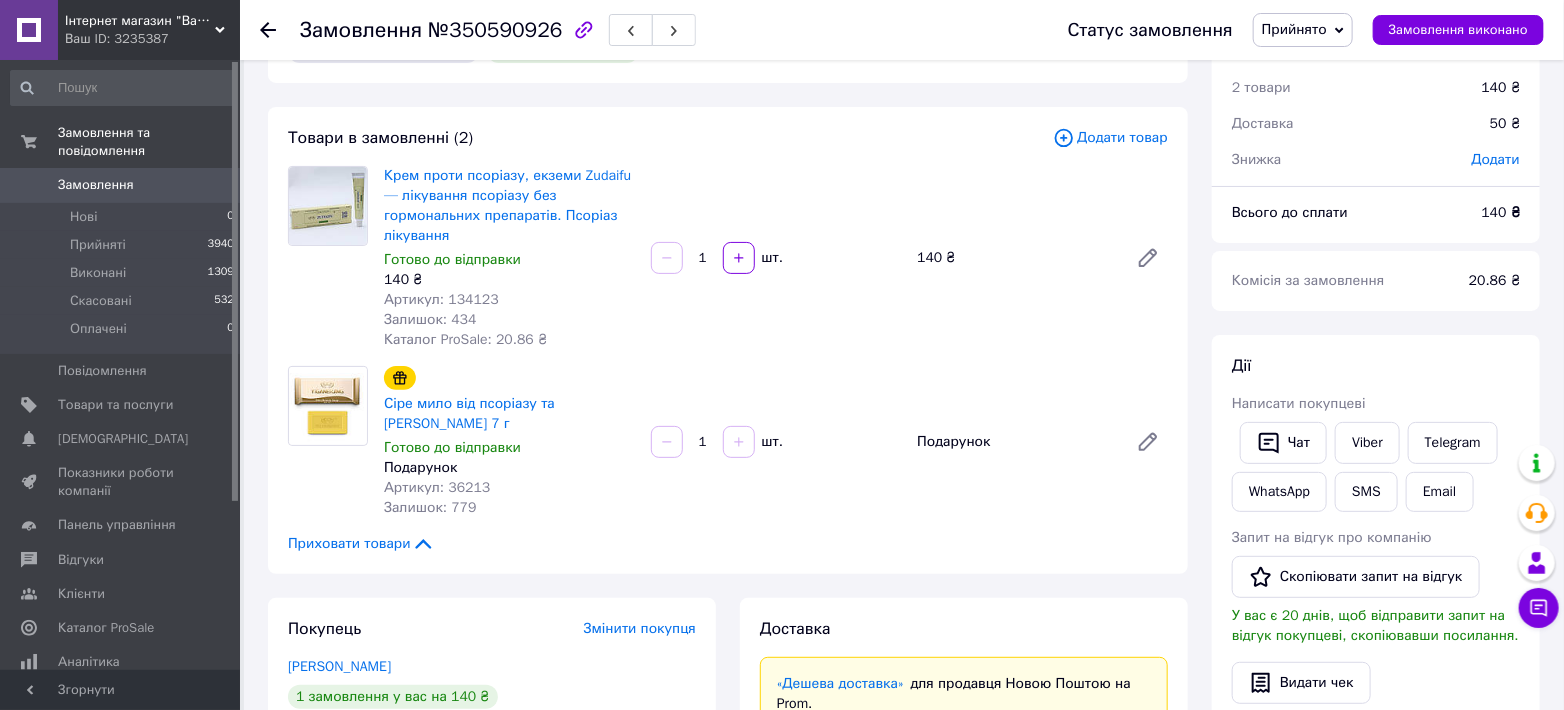 scroll, scrollTop: 148, scrollLeft: 0, axis: vertical 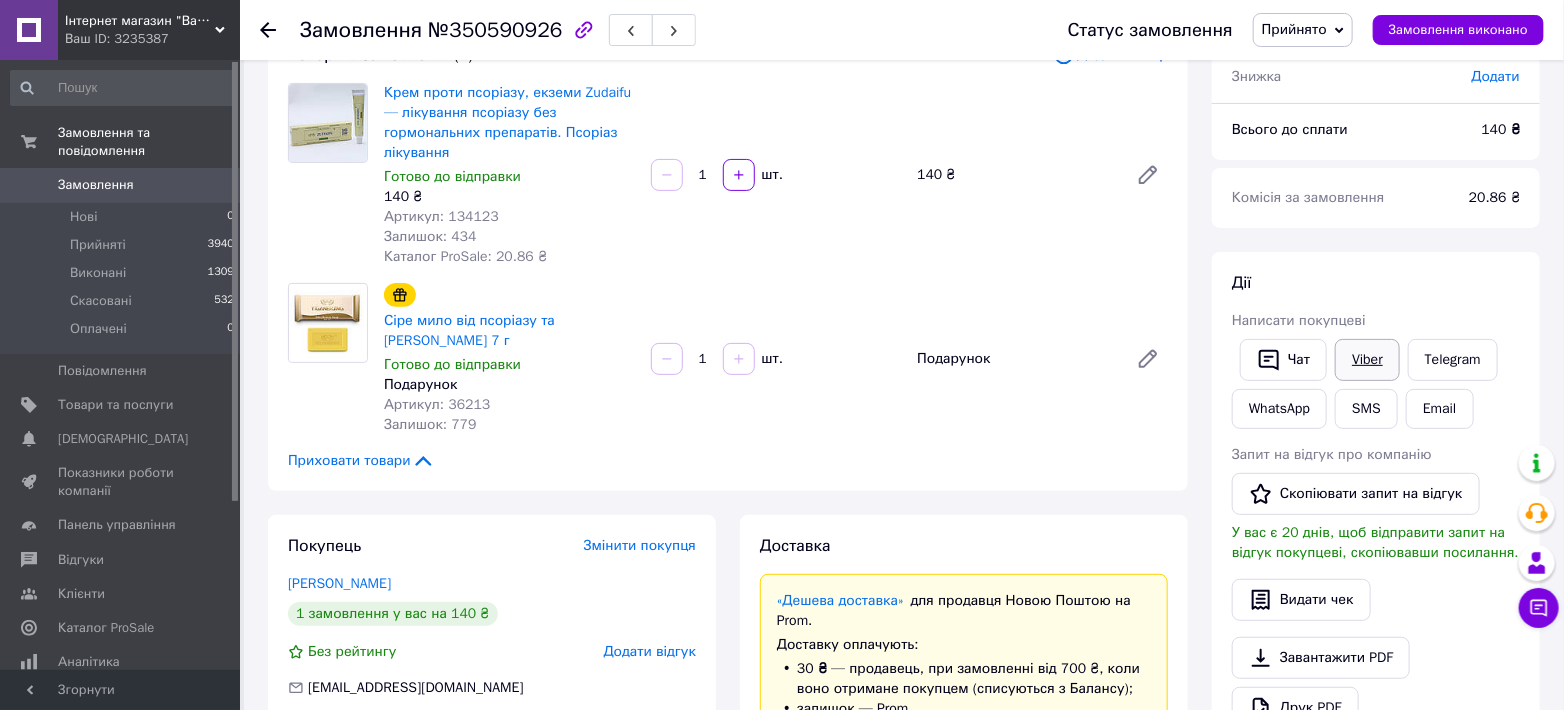 click on "Viber" at bounding box center (1367, 360) 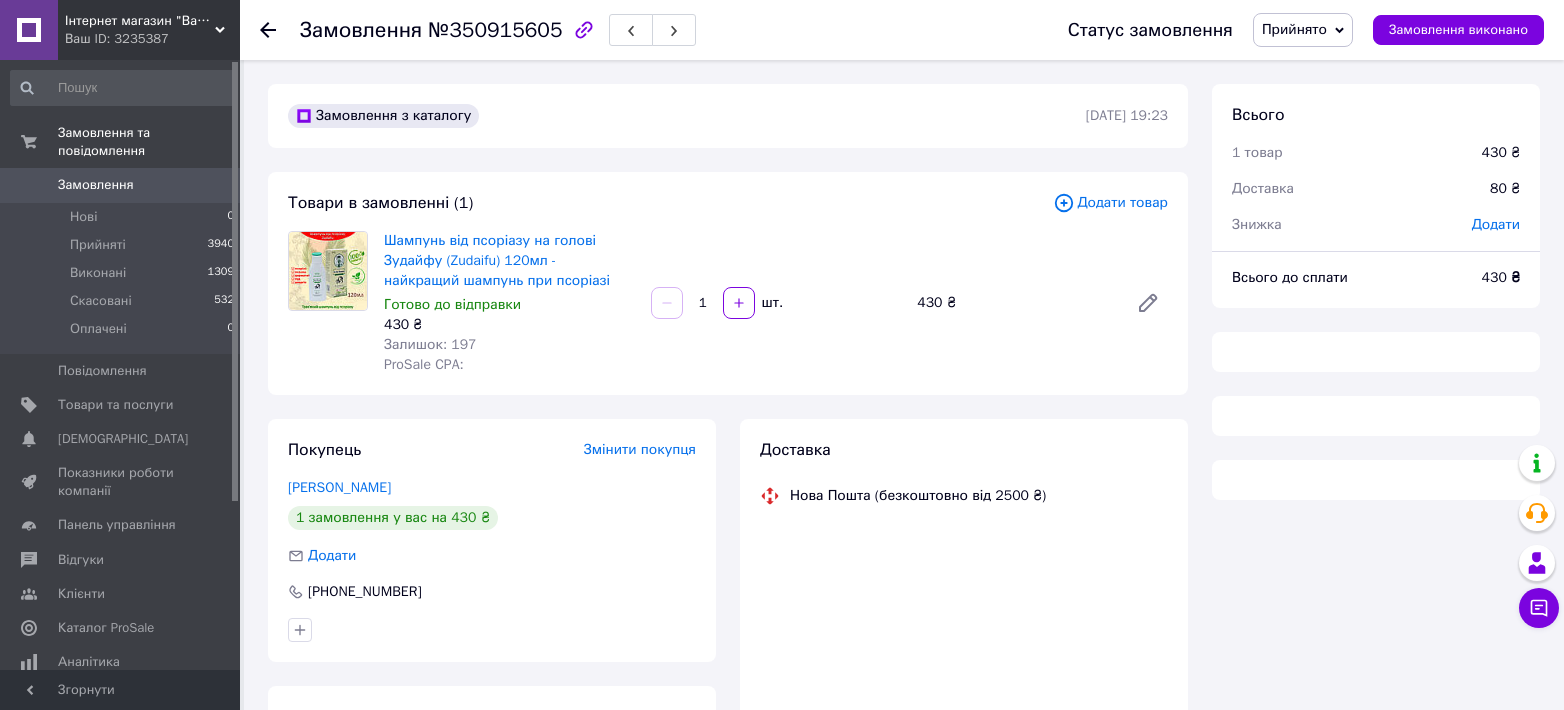 scroll, scrollTop: 0, scrollLeft: 0, axis: both 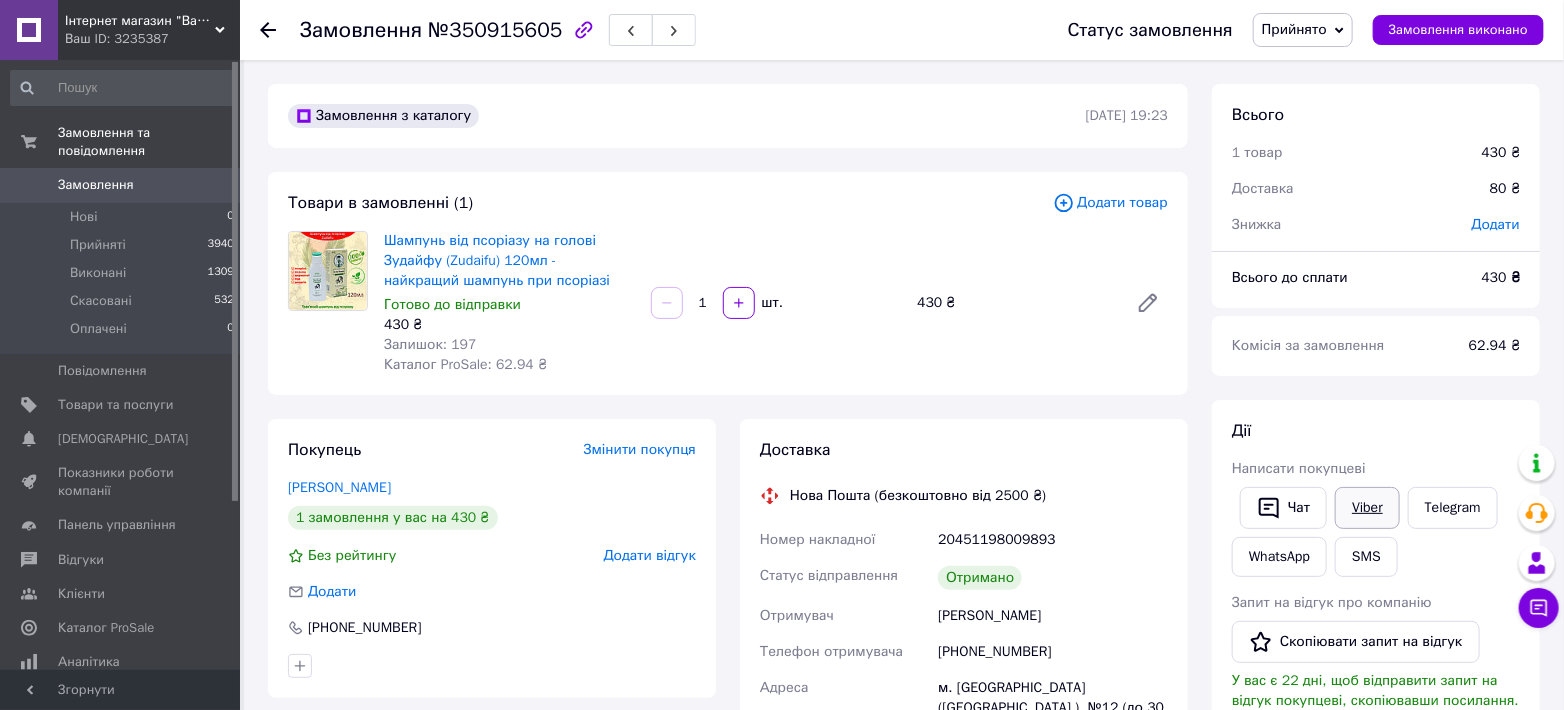 click on "Viber" at bounding box center (1367, 508) 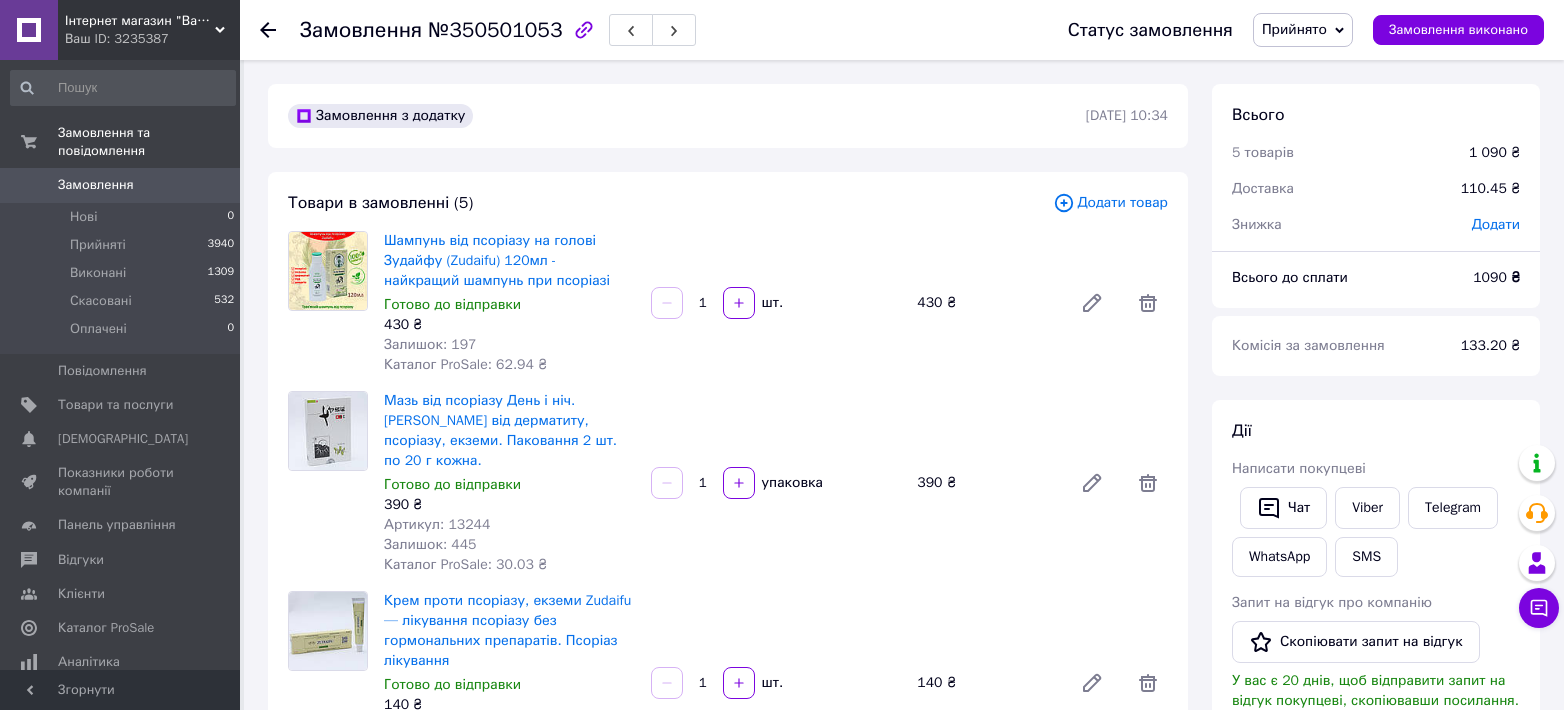 scroll, scrollTop: 0, scrollLeft: 0, axis: both 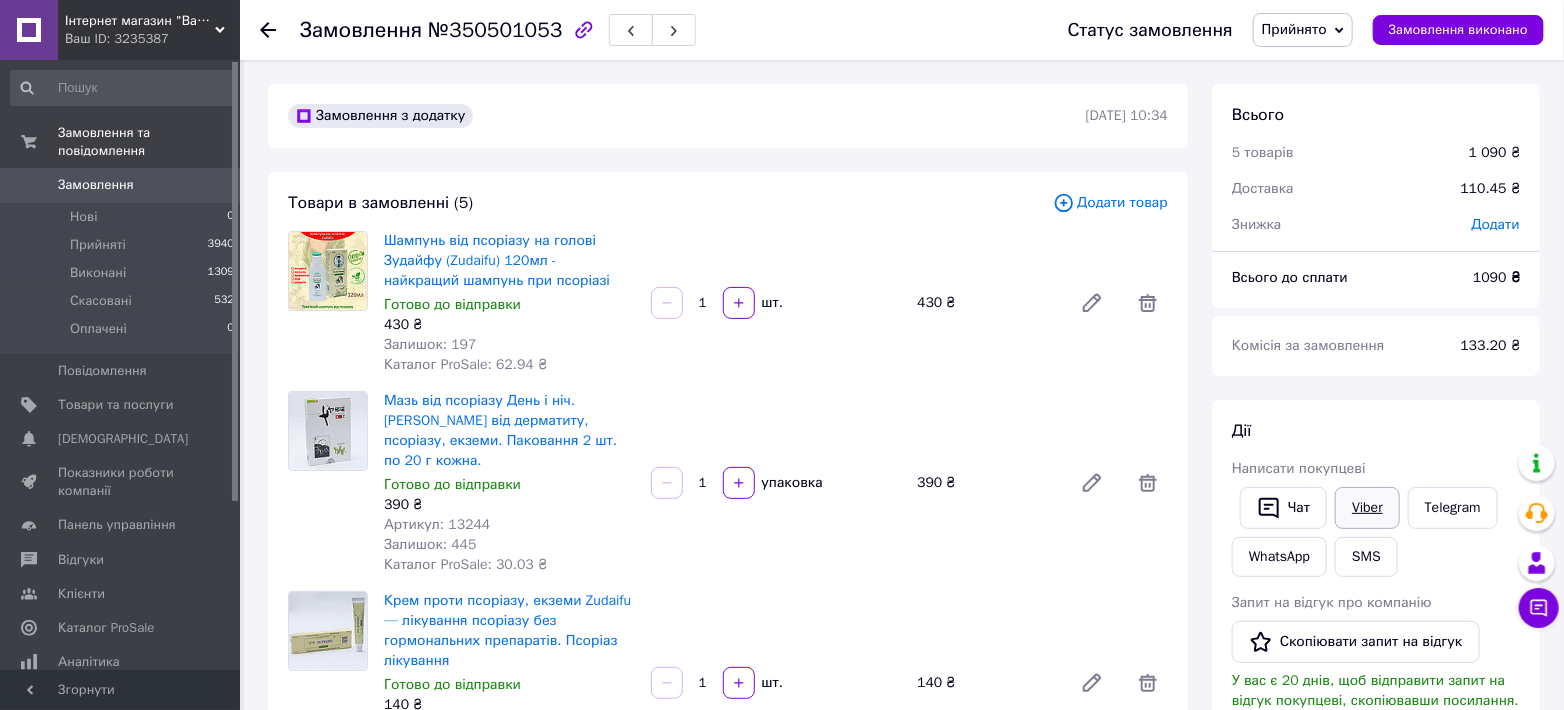 click on "Viber" at bounding box center [1367, 508] 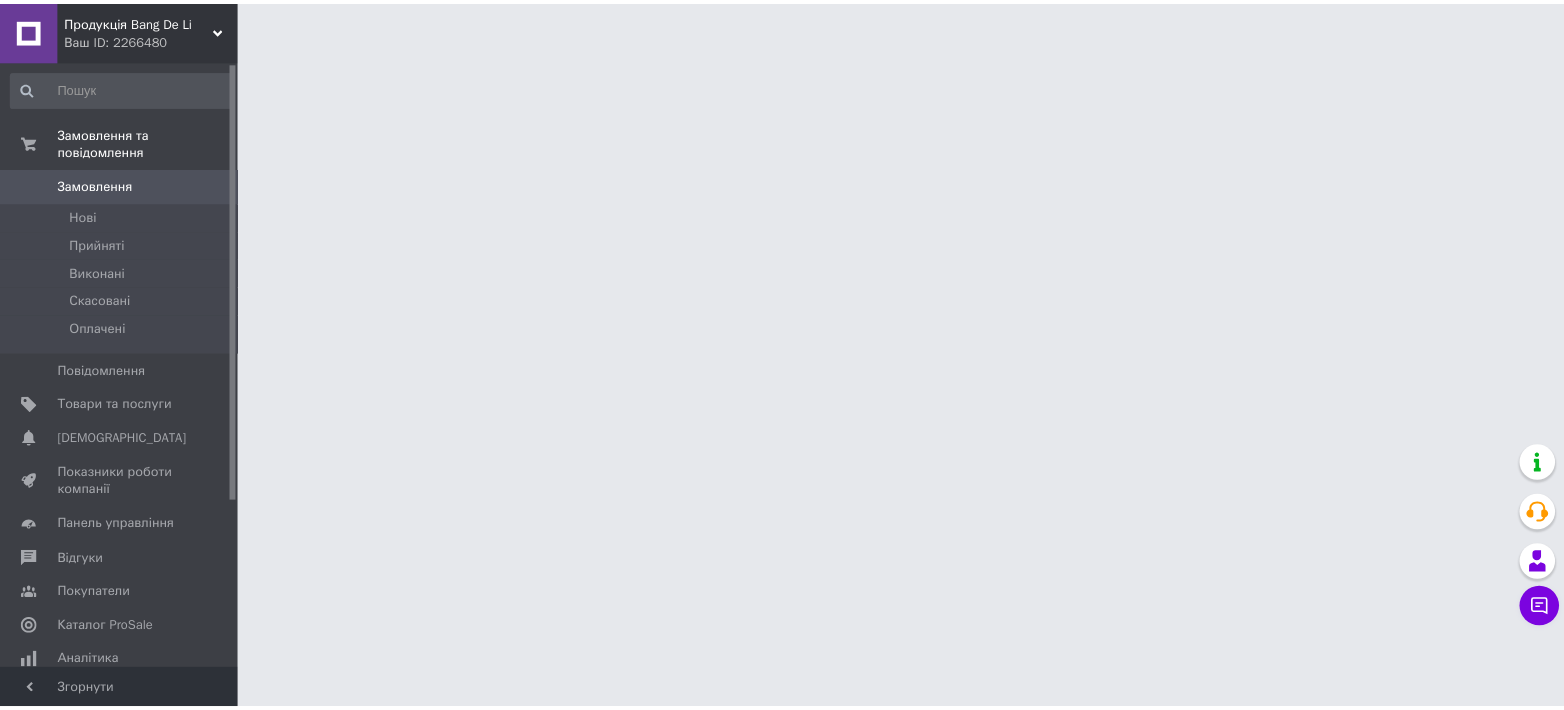 scroll, scrollTop: 0, scrollLeft: 0, axis: both 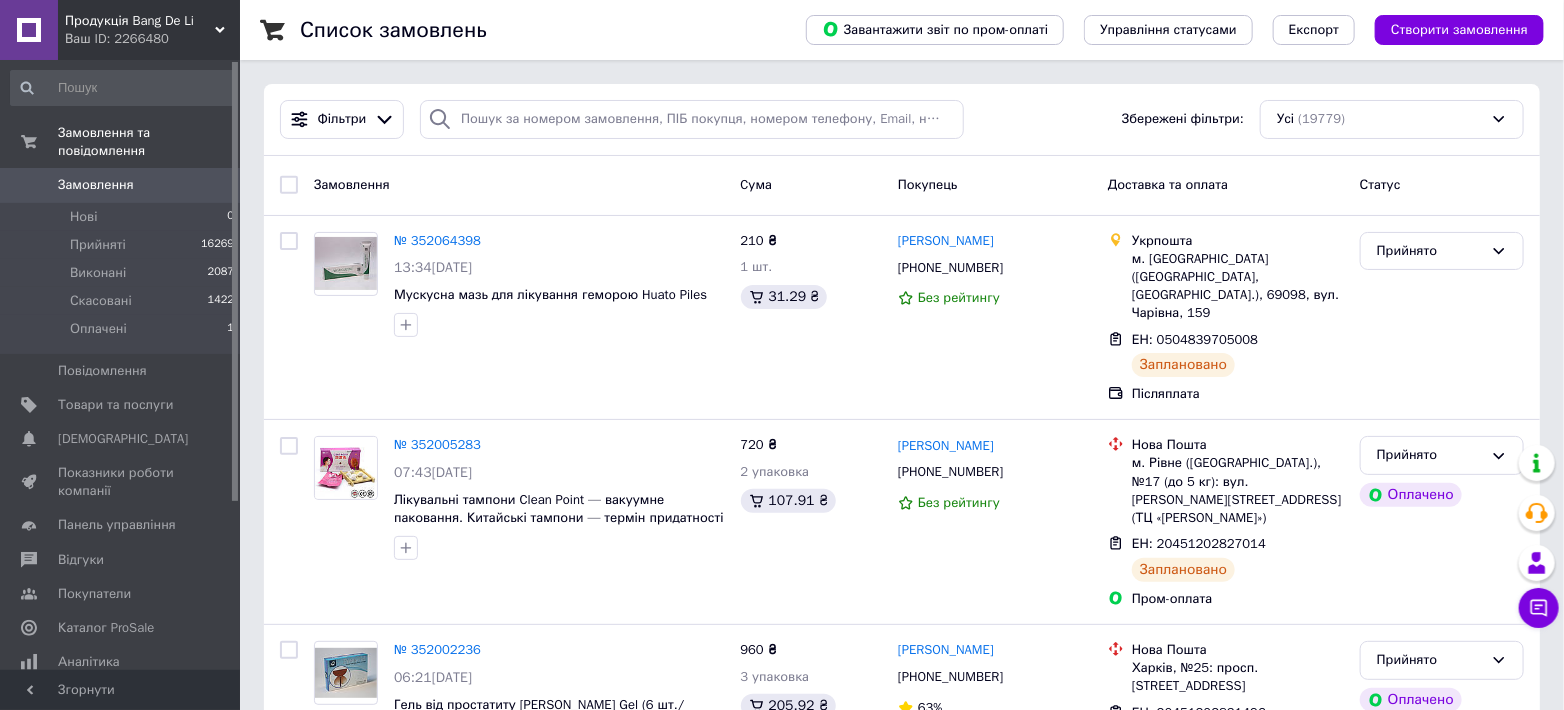 click on "Продукція Bang De Li" 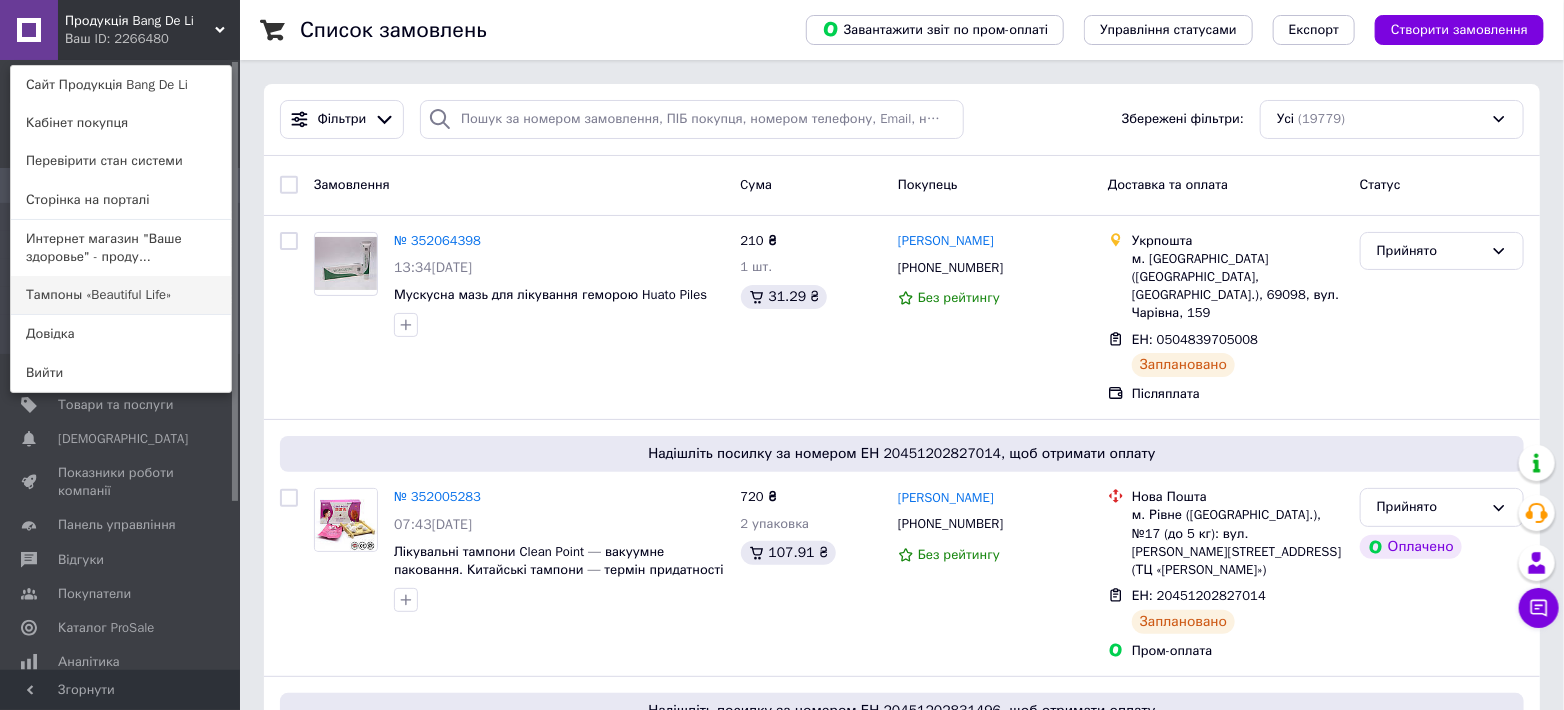 click on "Тампоны «Beautiful Life»" 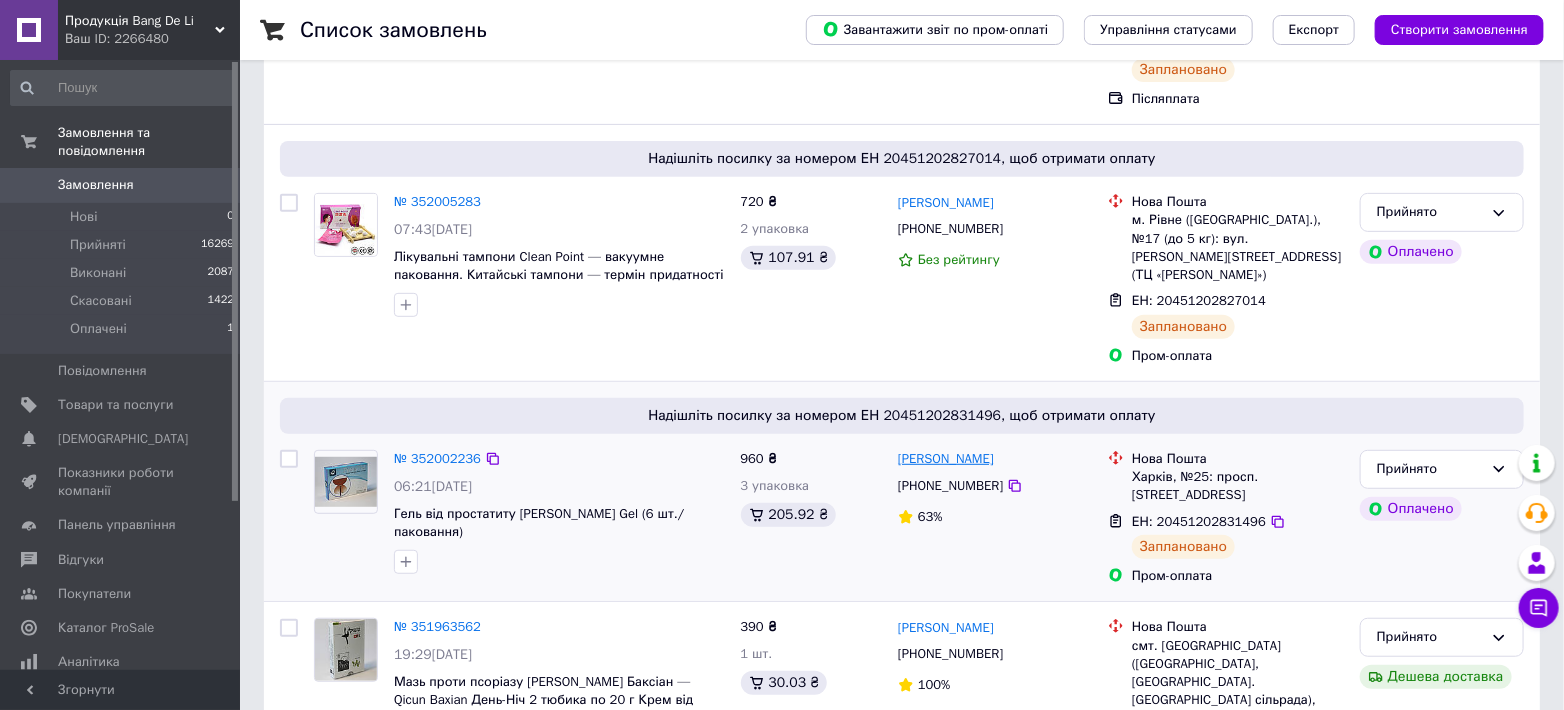 scroll, scrollTop: 296, scrollLeft: 0, axis: vertical 